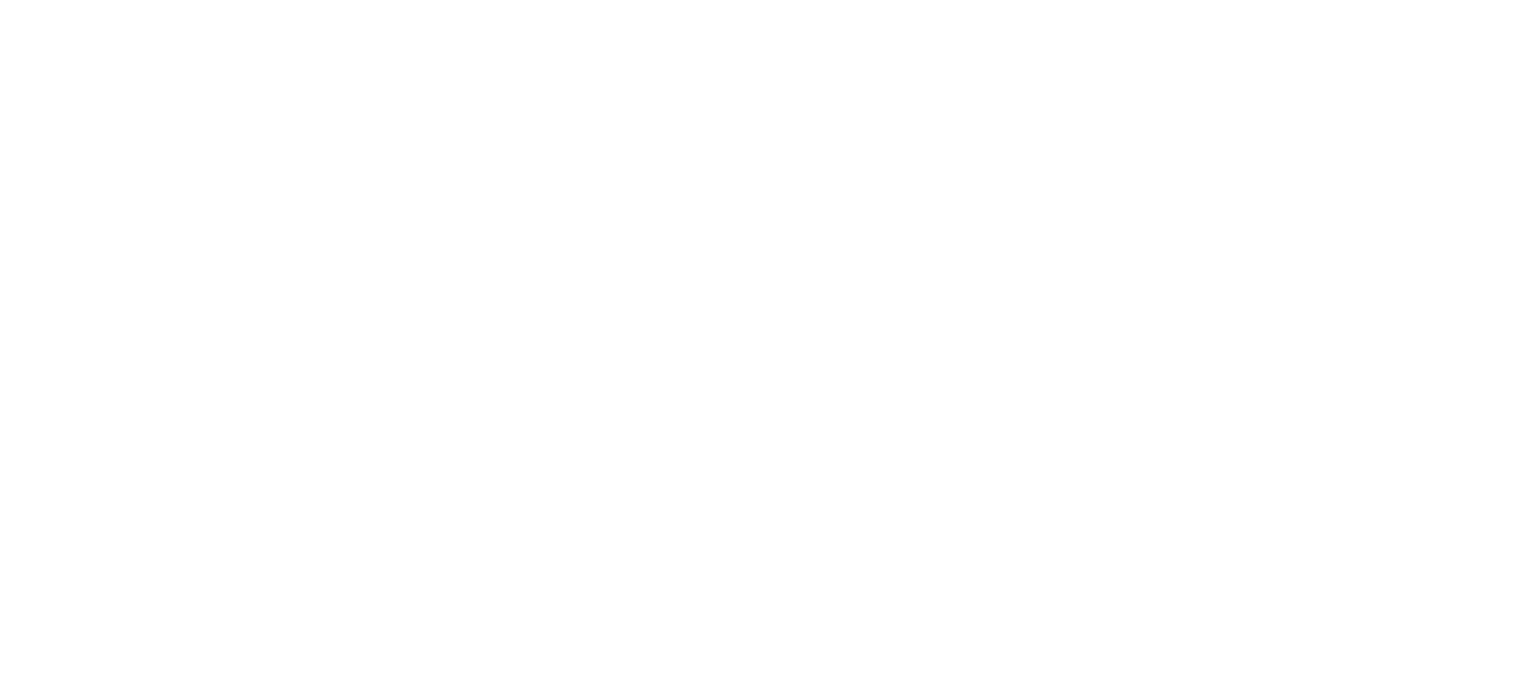 scroll, scrollTop: 0, scrollLeft: 0, axis: both 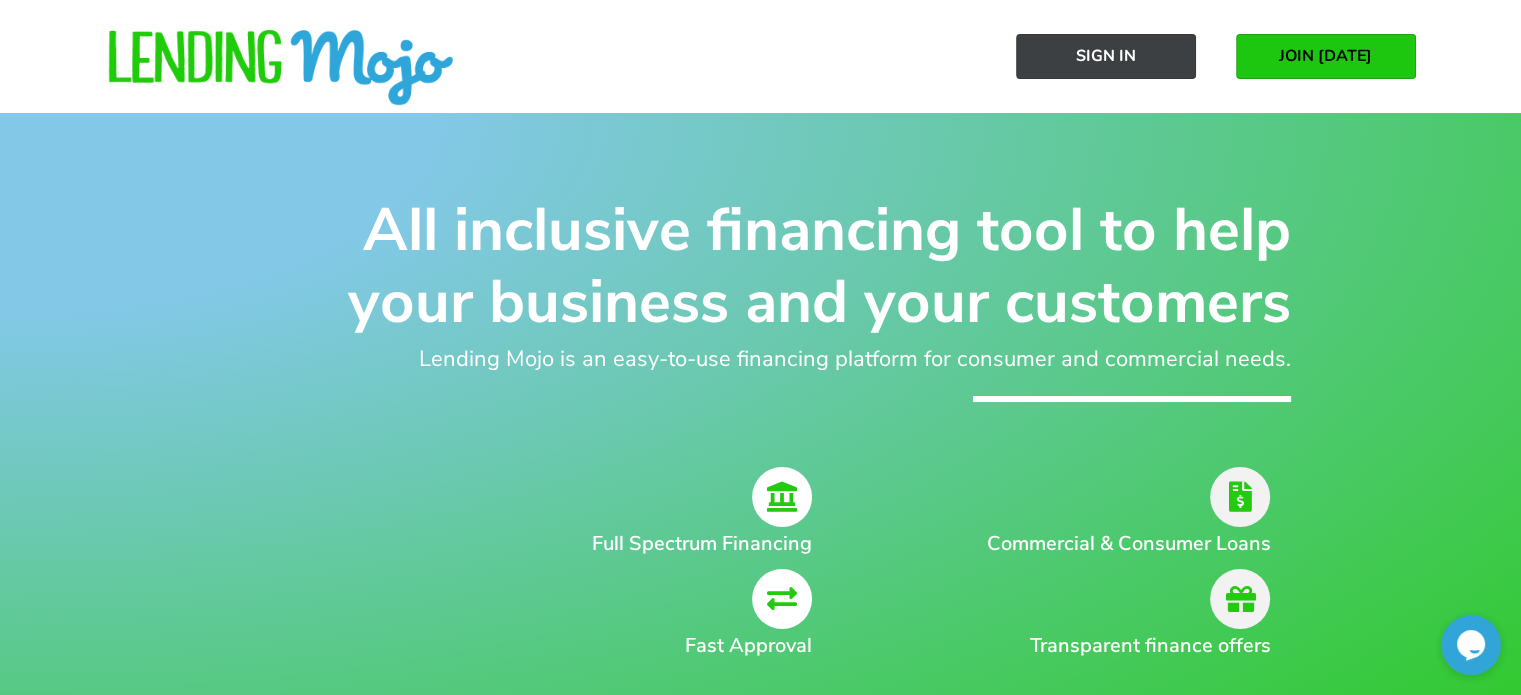 click on "Sign In" at bounding box center [1106, 56] 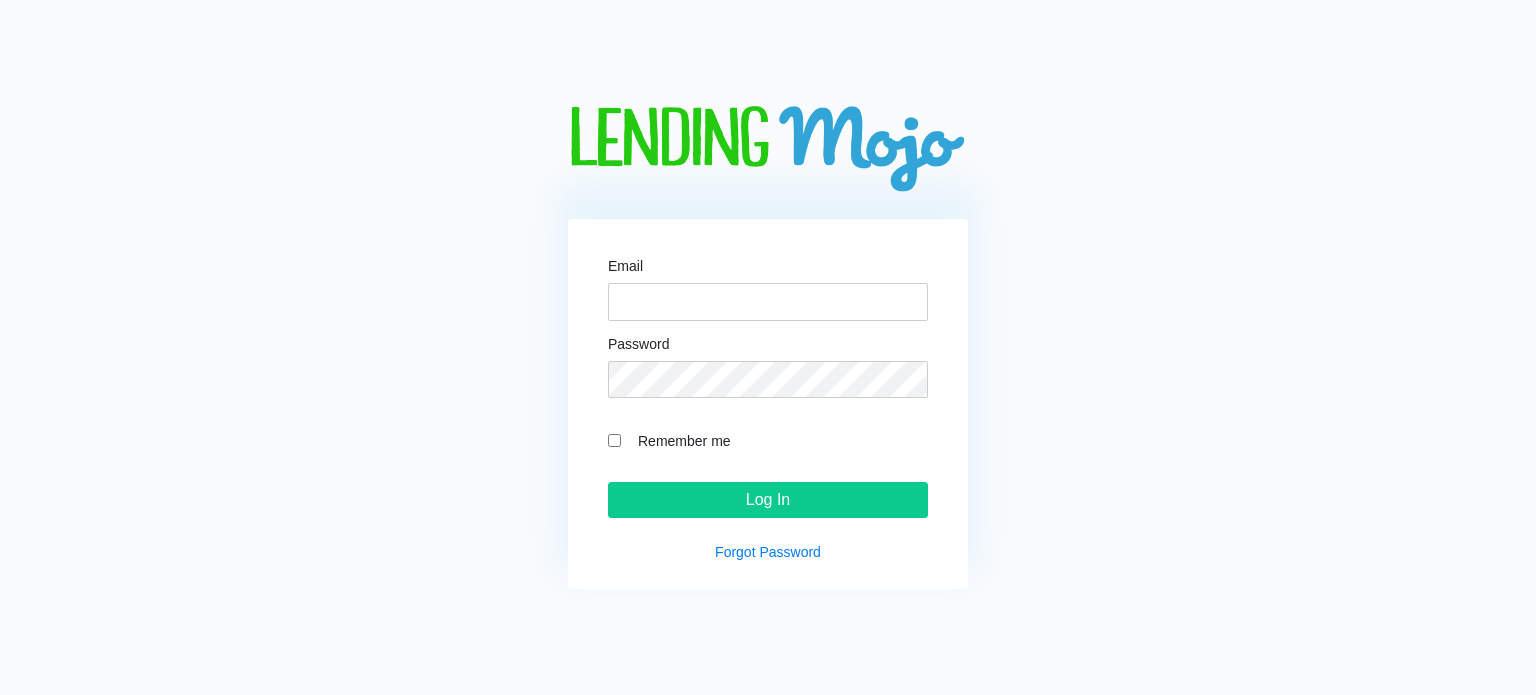 scroll, scrollTop: 0, scrollLeft: 0, axis: both 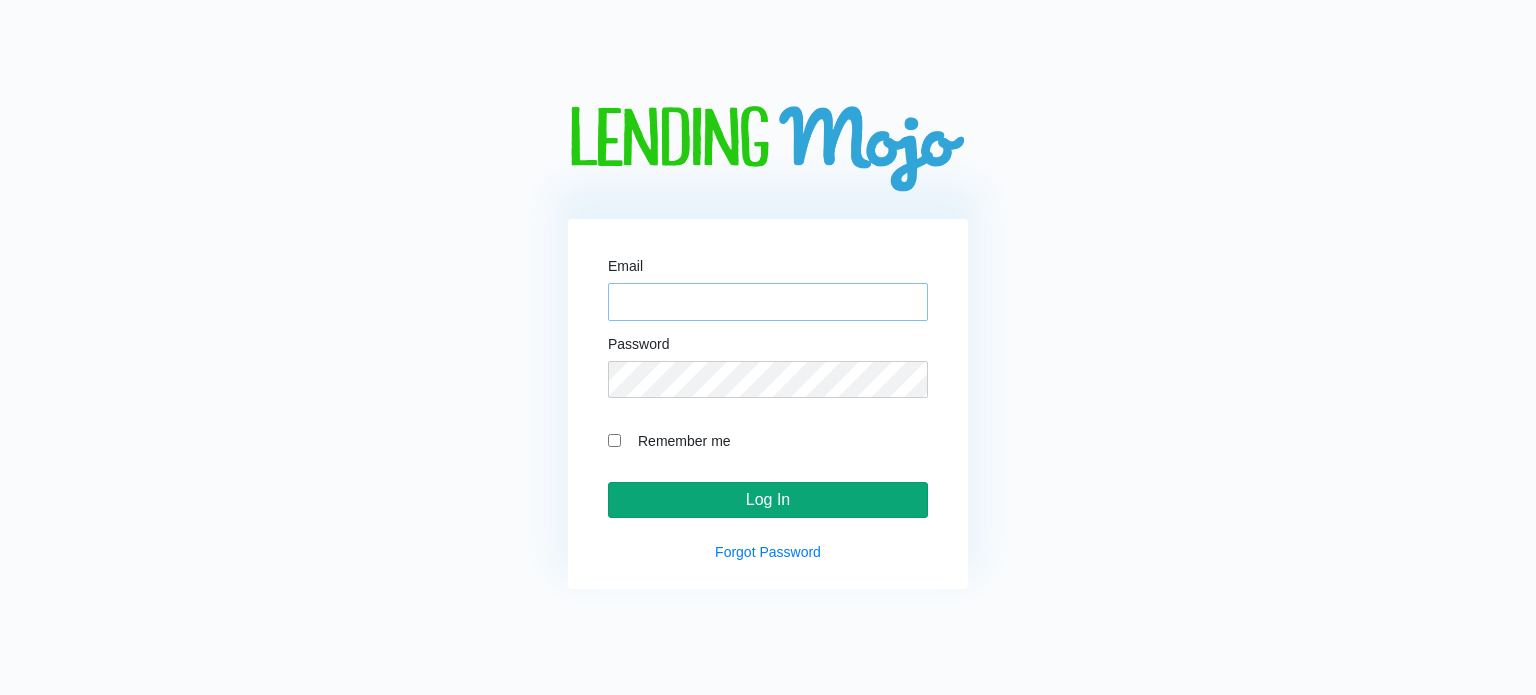 type on "firstclassautosalesnc@hotmail.com" 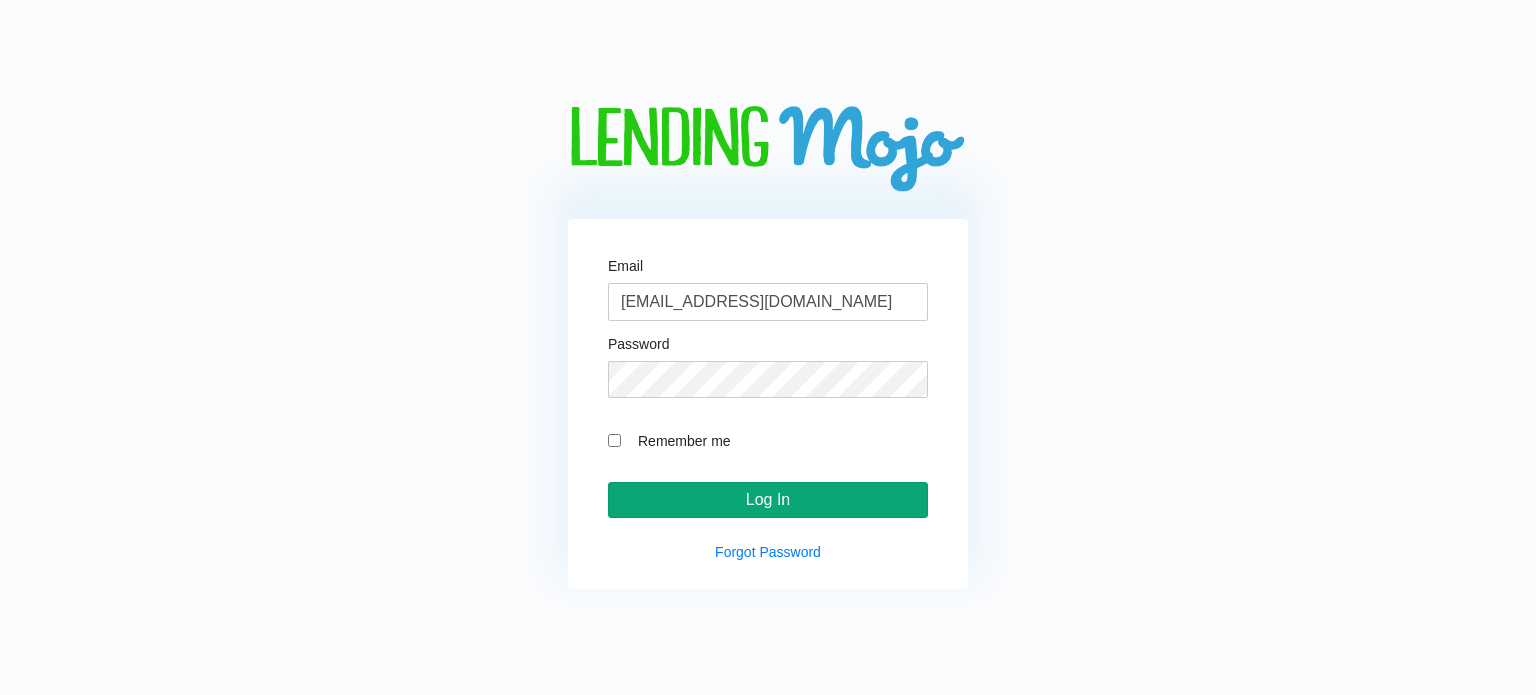 click on "Log In" at bounding box center [768, 500] 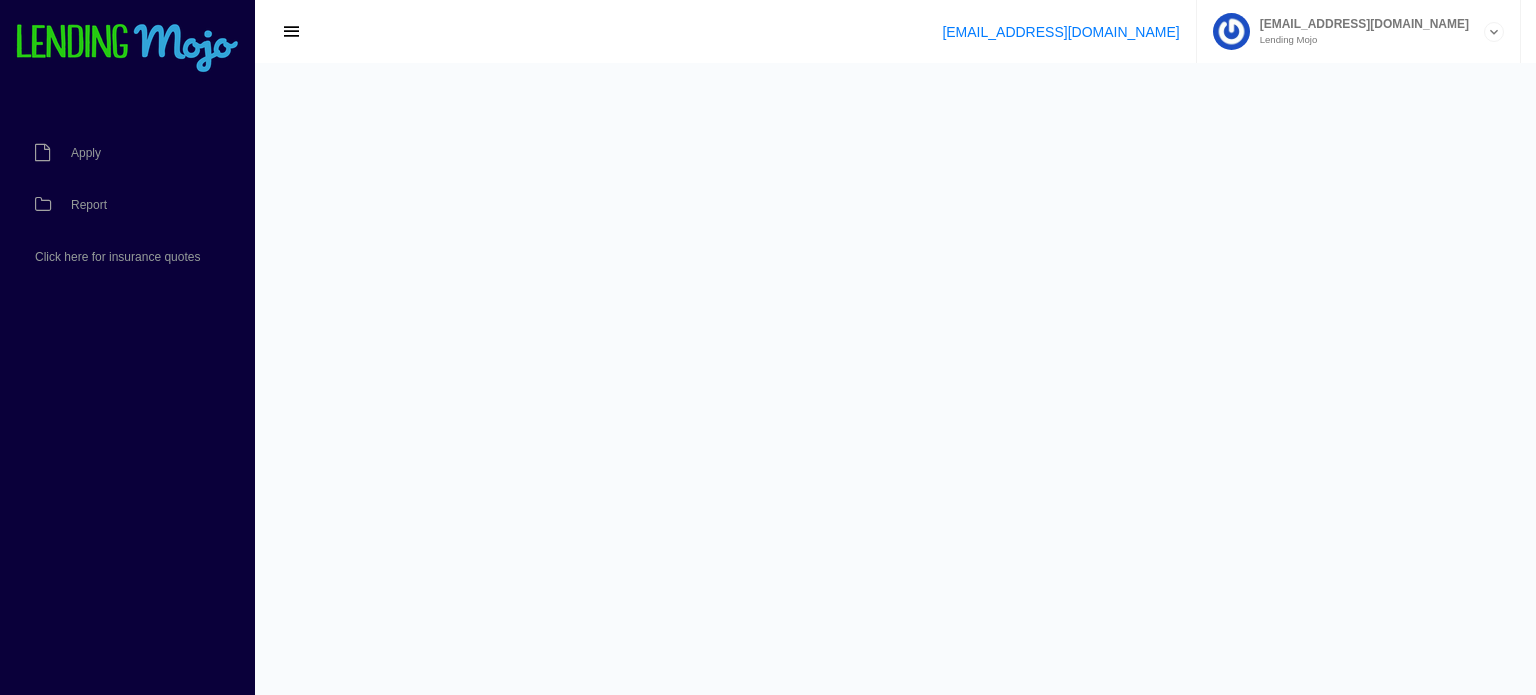 scroll, scrollTop: 0, scrollLeft: 0, axis: both 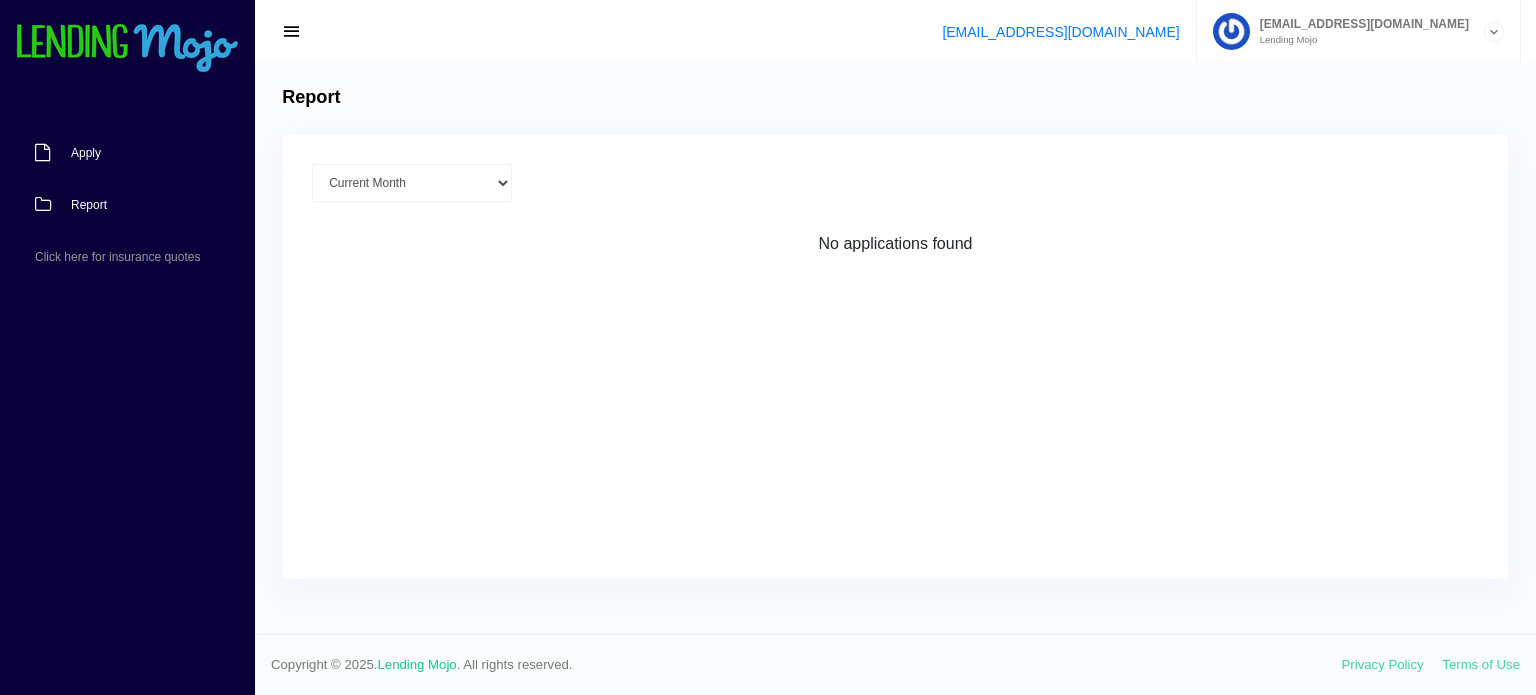 click on "Apply" at bounding box center [117, 153] 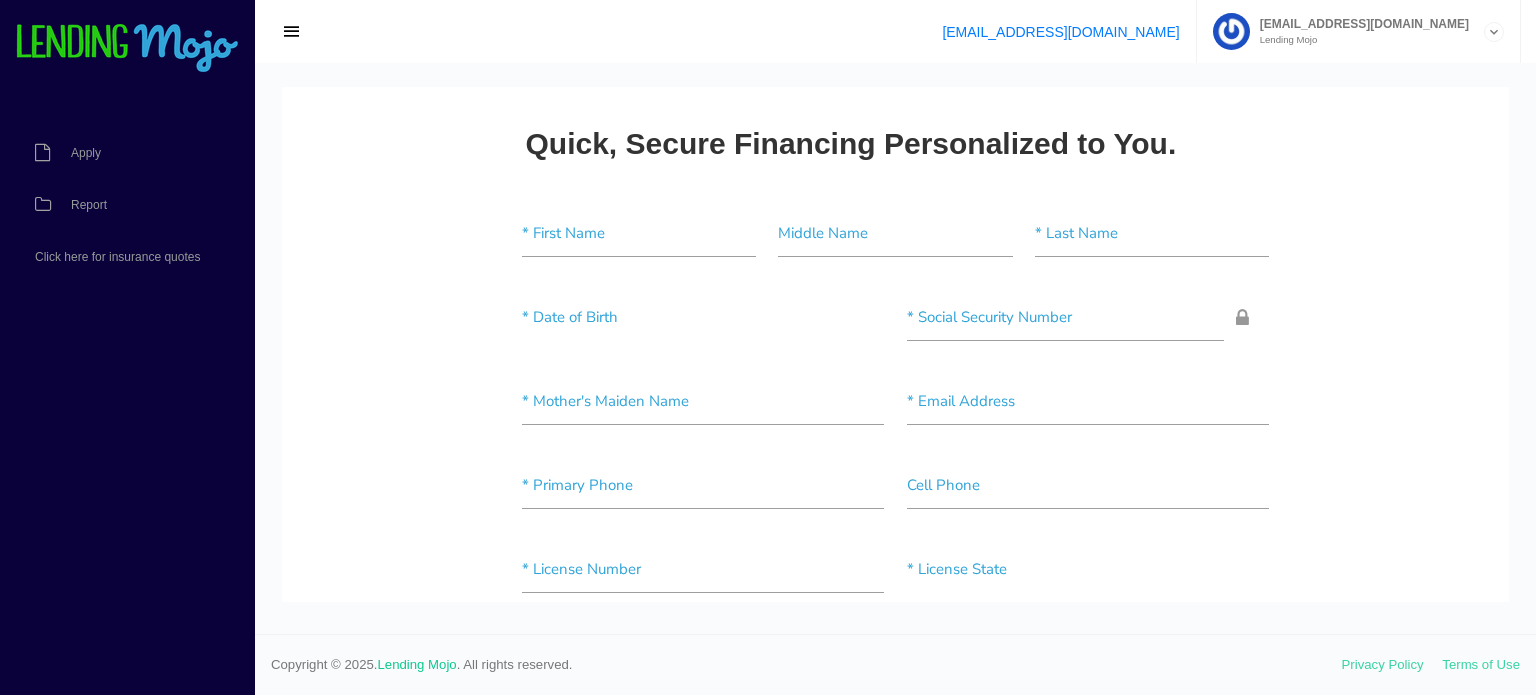 scroll, scrollTop: 0, scrollLeft: 0, axis: both 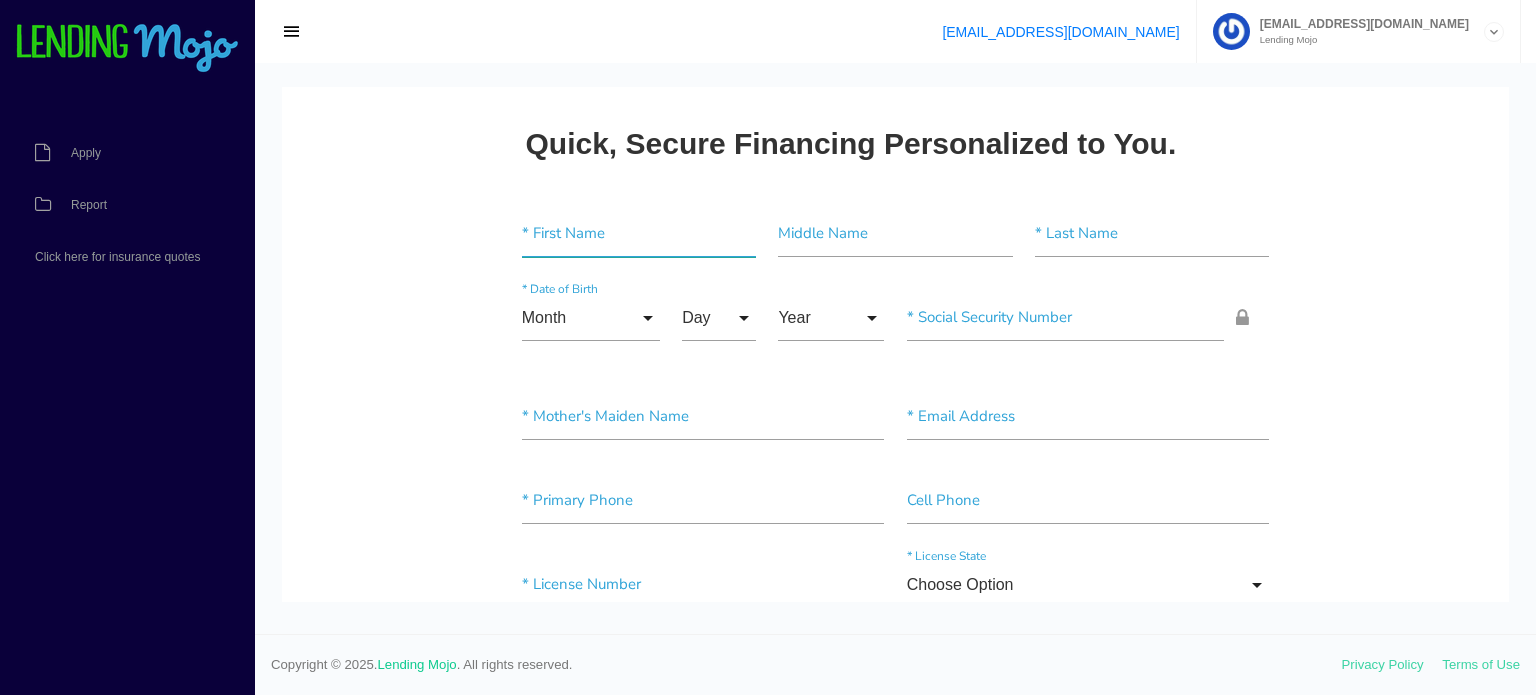 click at bounding box center (639, 234) 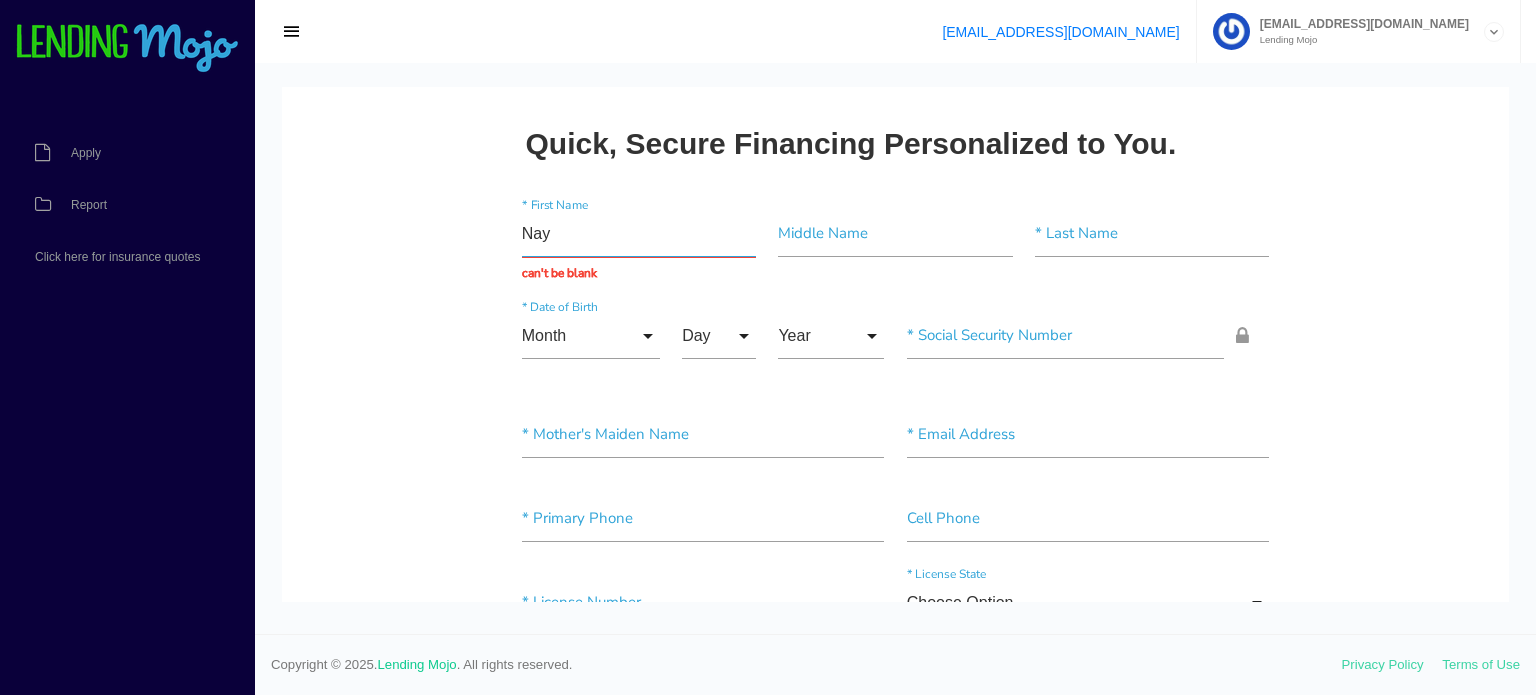 type on "Nay" 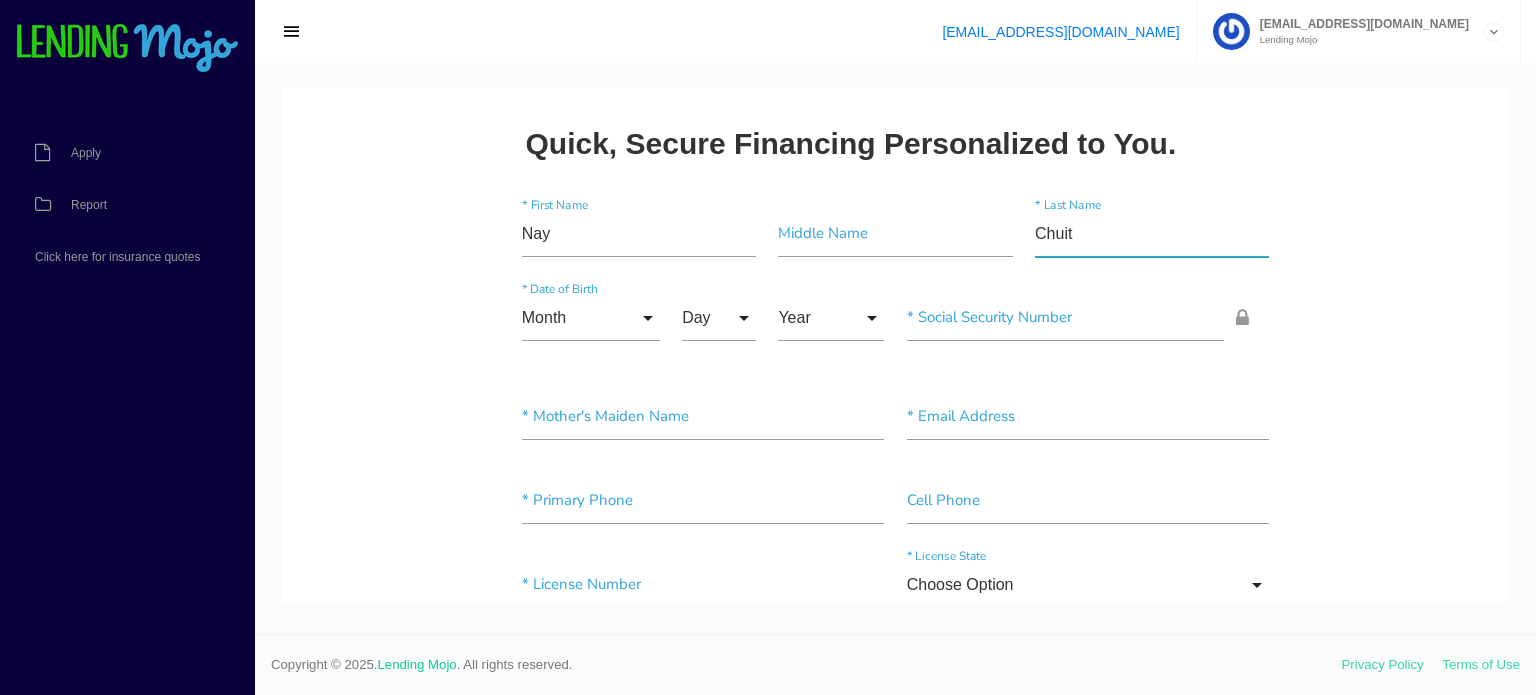 type on "Chuit" 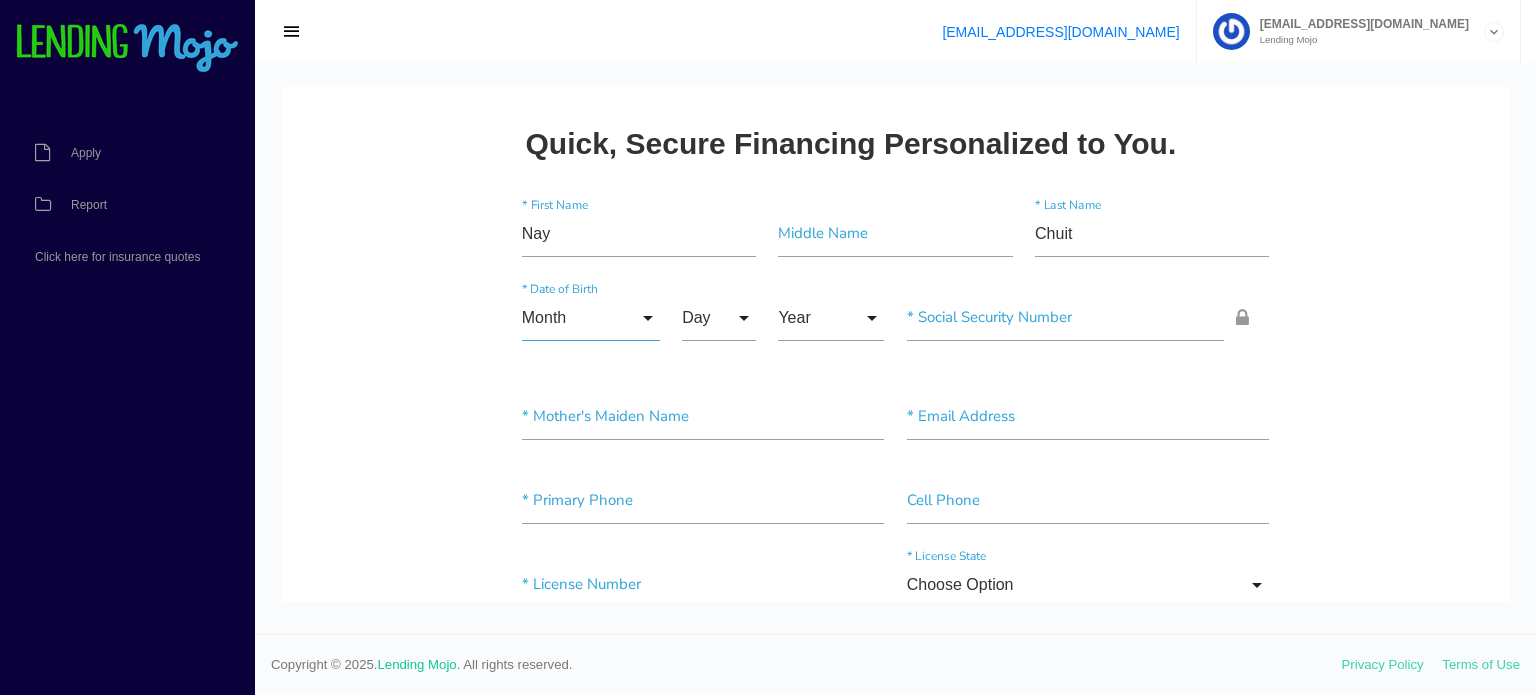 click on "Month" at bounding box center (591, 318) 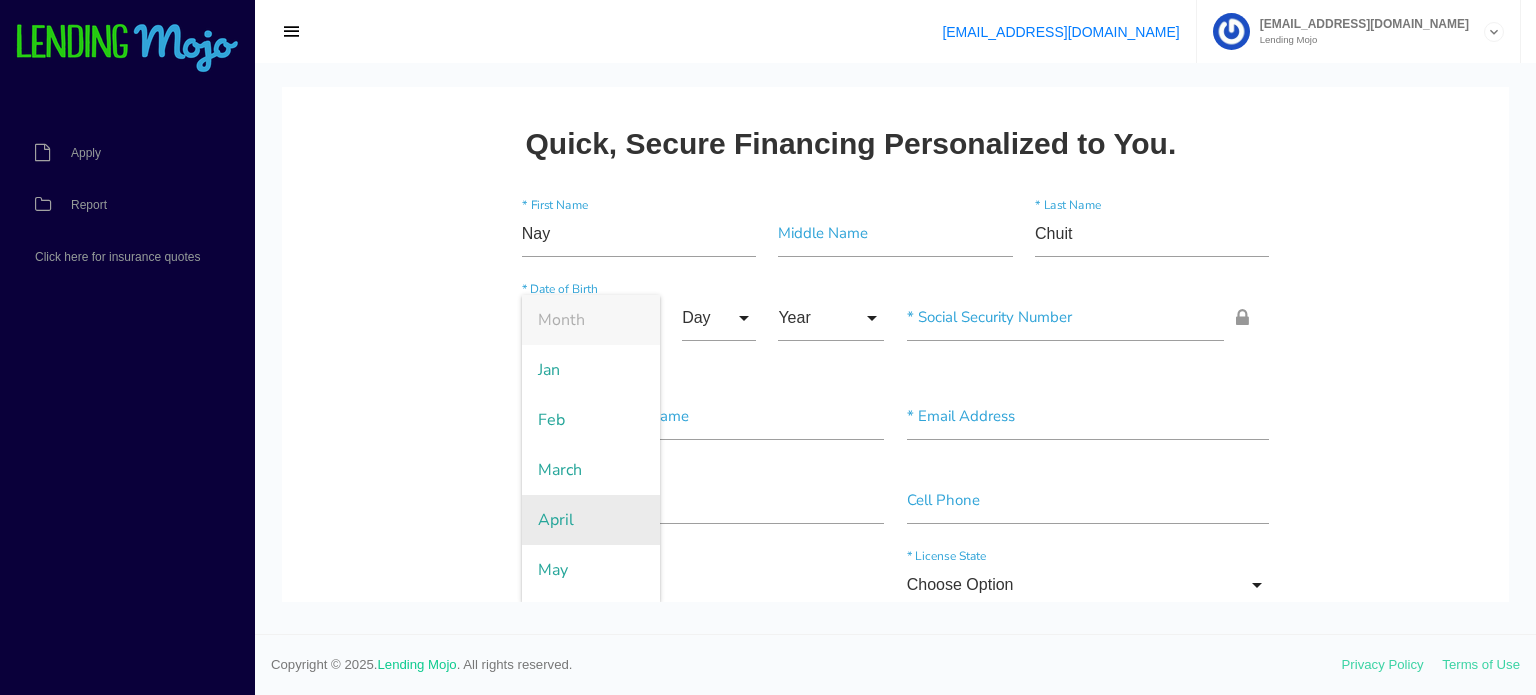 type 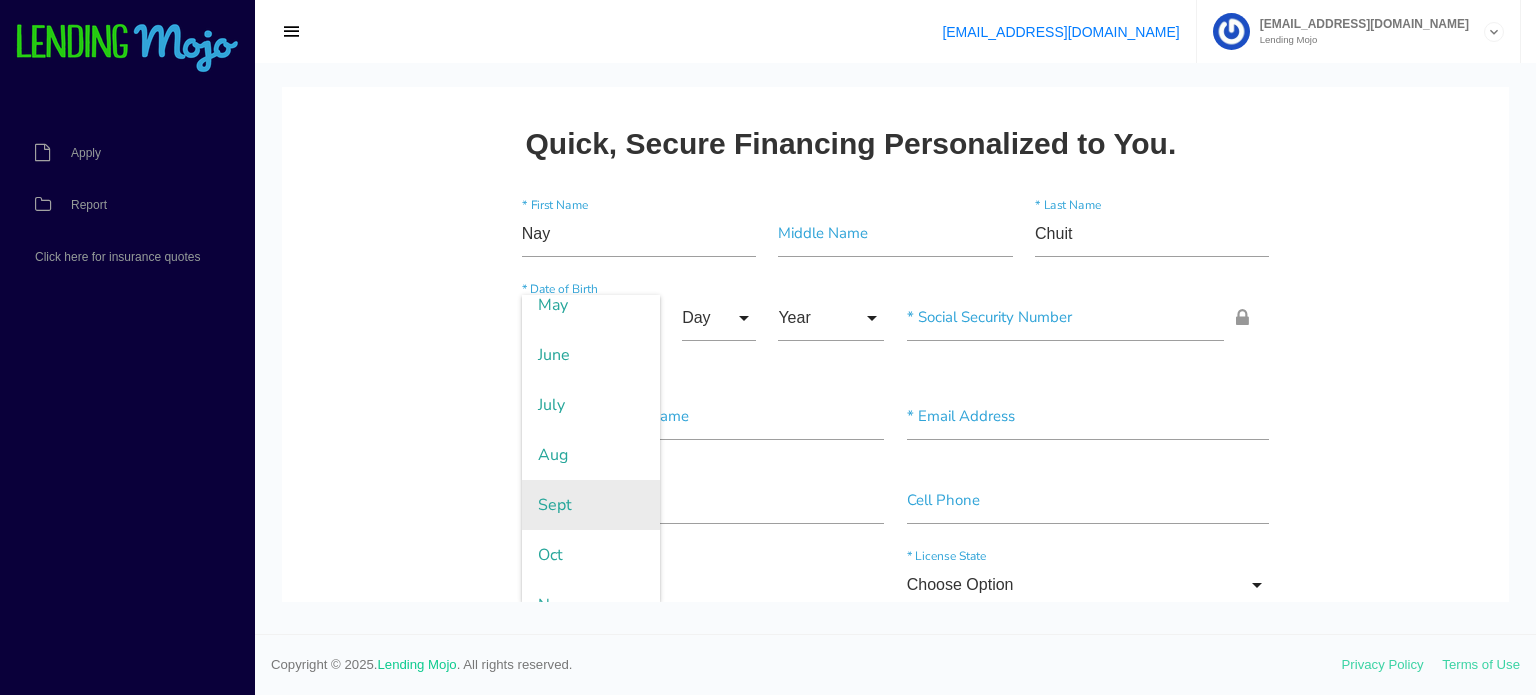 scroll, scrollTop: 300, scrollLeft: 0, axis: vertical 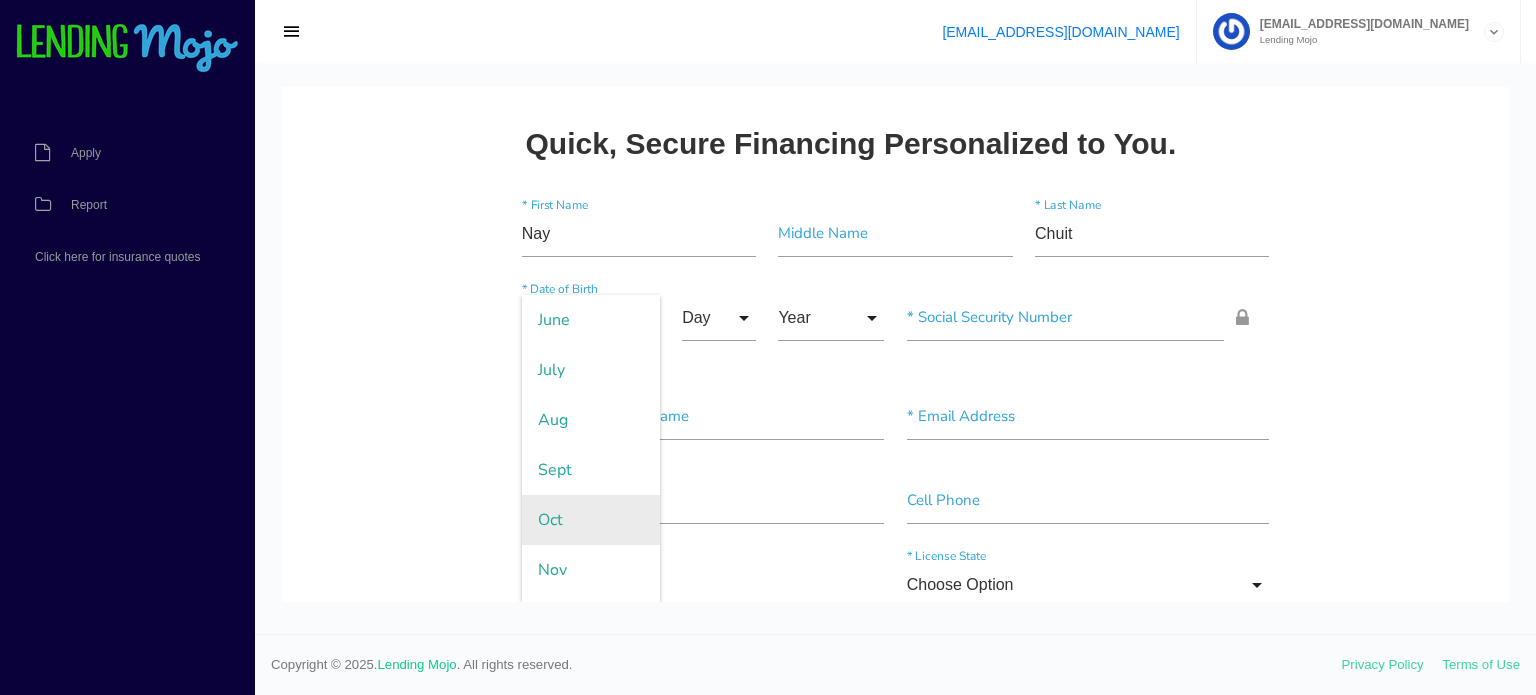click on "Oct" at bounding box center (591, 520) 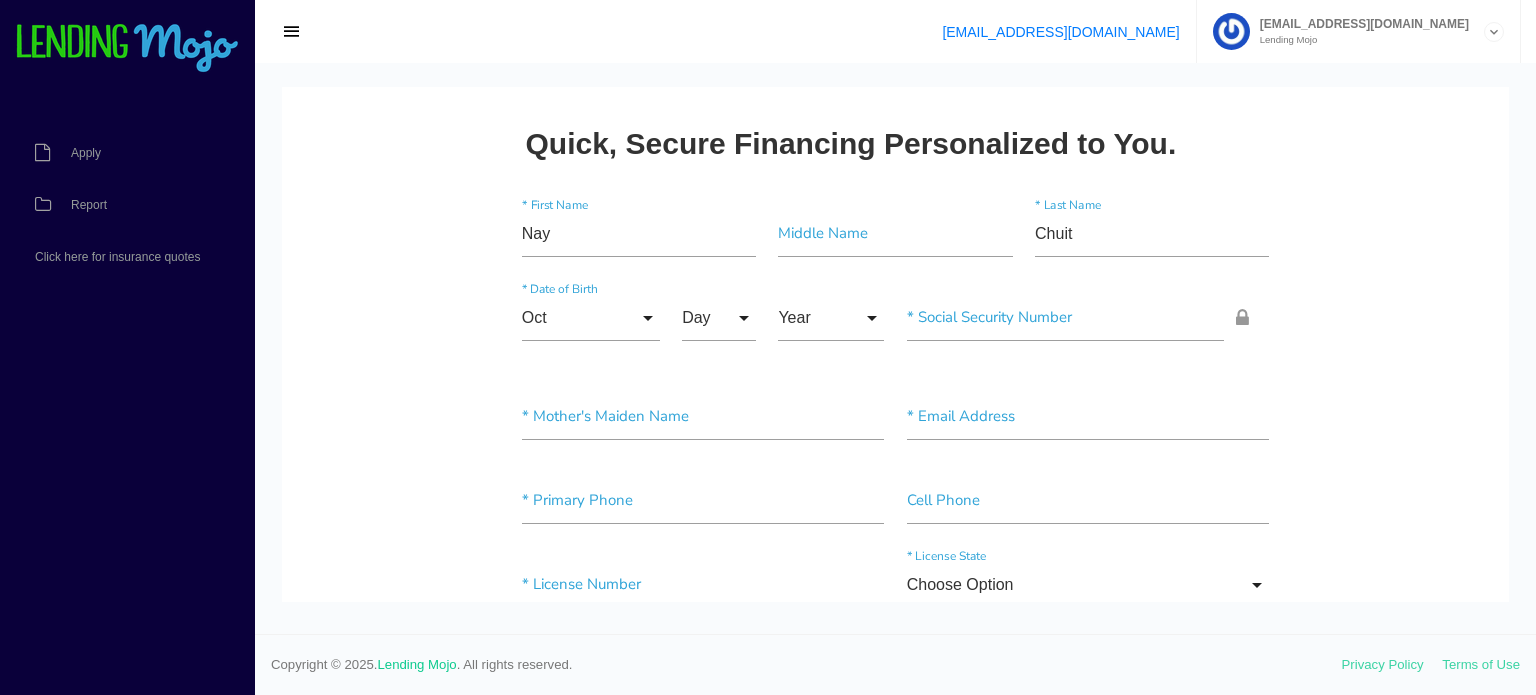 click on "Day Day 1 2 3 4 5 6 7 8 9 10 11 12 13 14 15 16 17 18 19 20 21 22 23 24 25 26 27 28 29 30 31
Day
1
2
3
4
5
6
7
8
9
10
11
12
13
14
15
16
17
18
19
20
21
22
23
24
25
26
27
28
29
30
31" at bounding box center (719, 322) 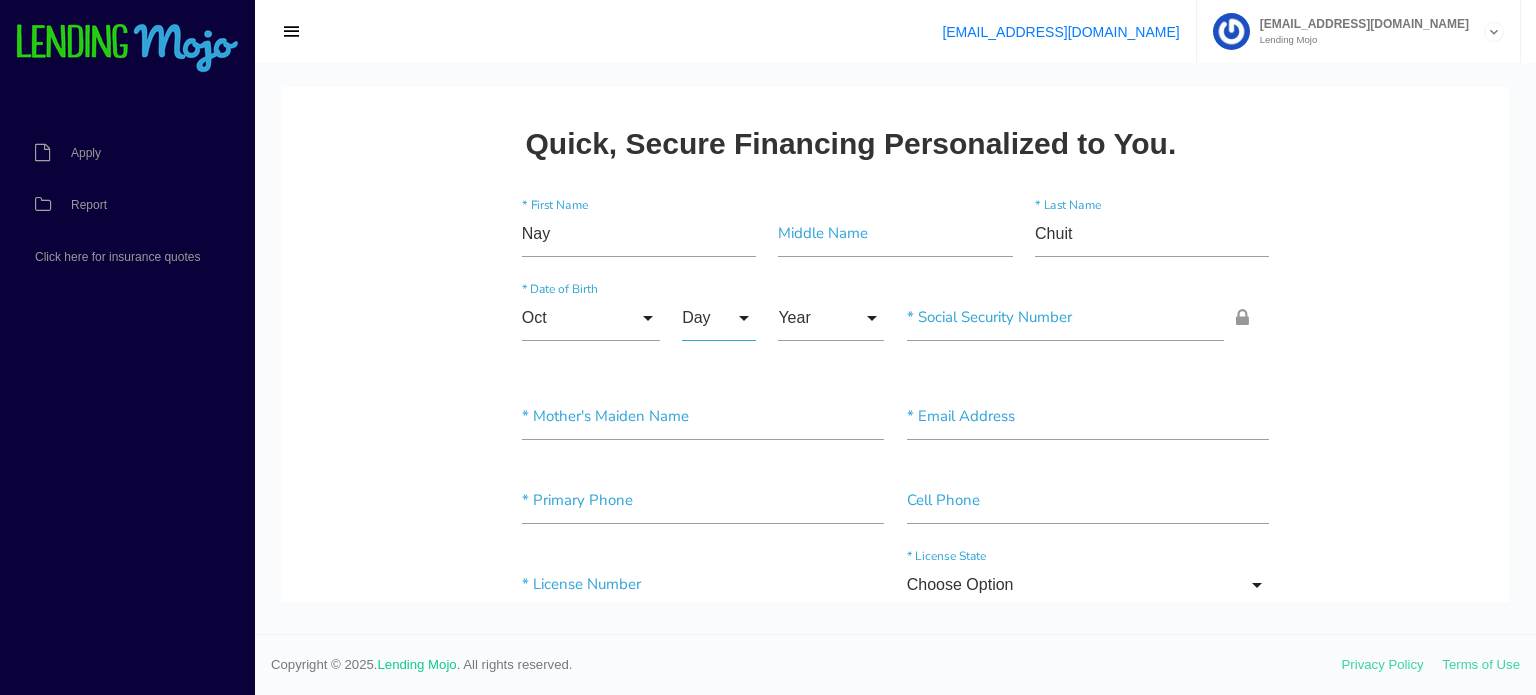 click on "Day" at bounding box center (719, 318) 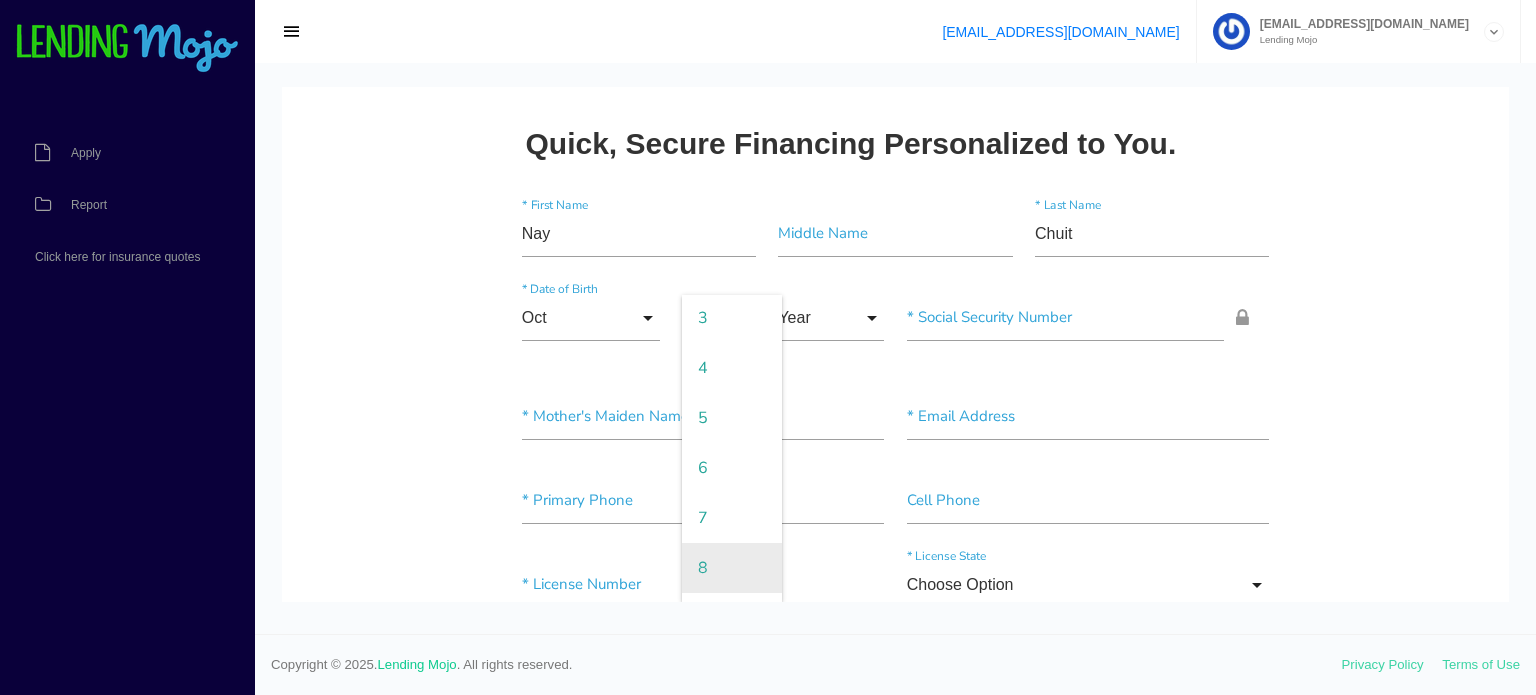 scroll, scrollTop: 200, scrollLeft: 0, axis: vertical 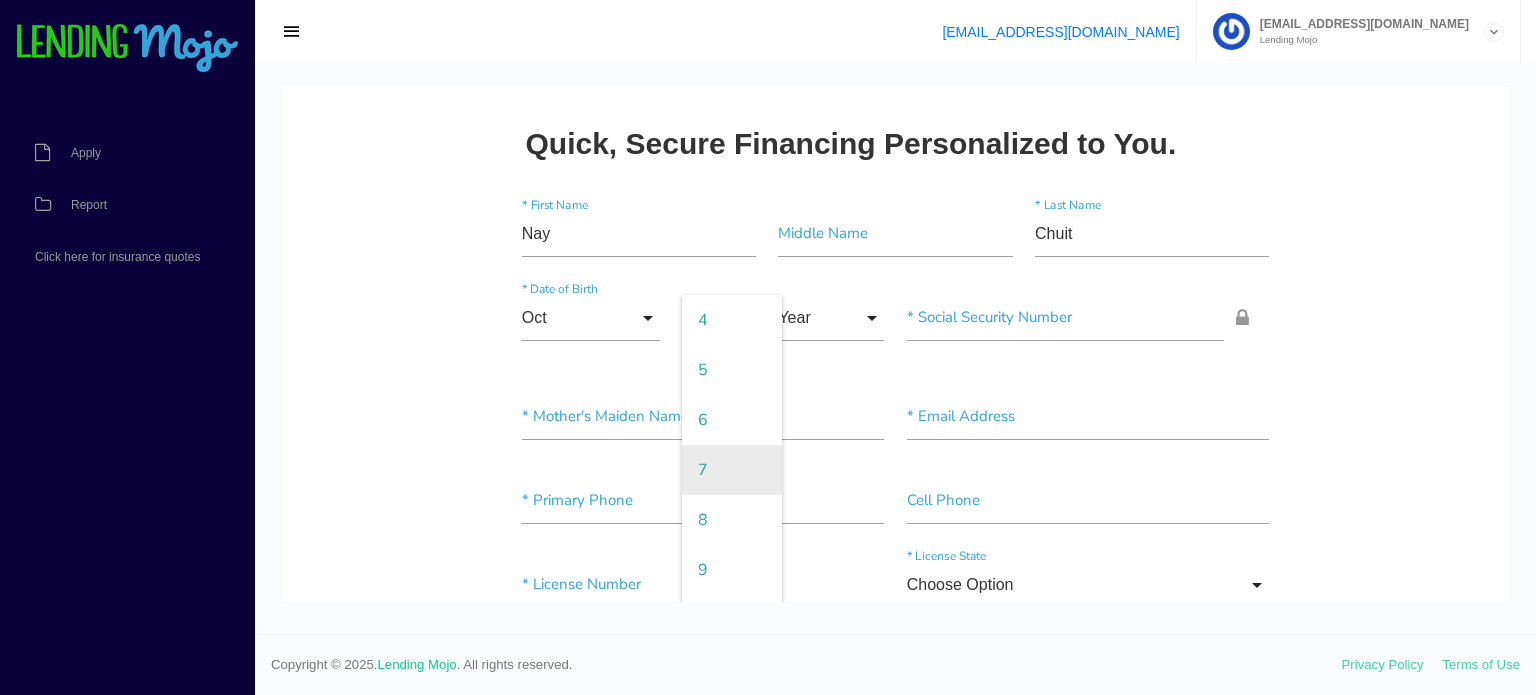 click on "7" at bounding box center [732, 470] 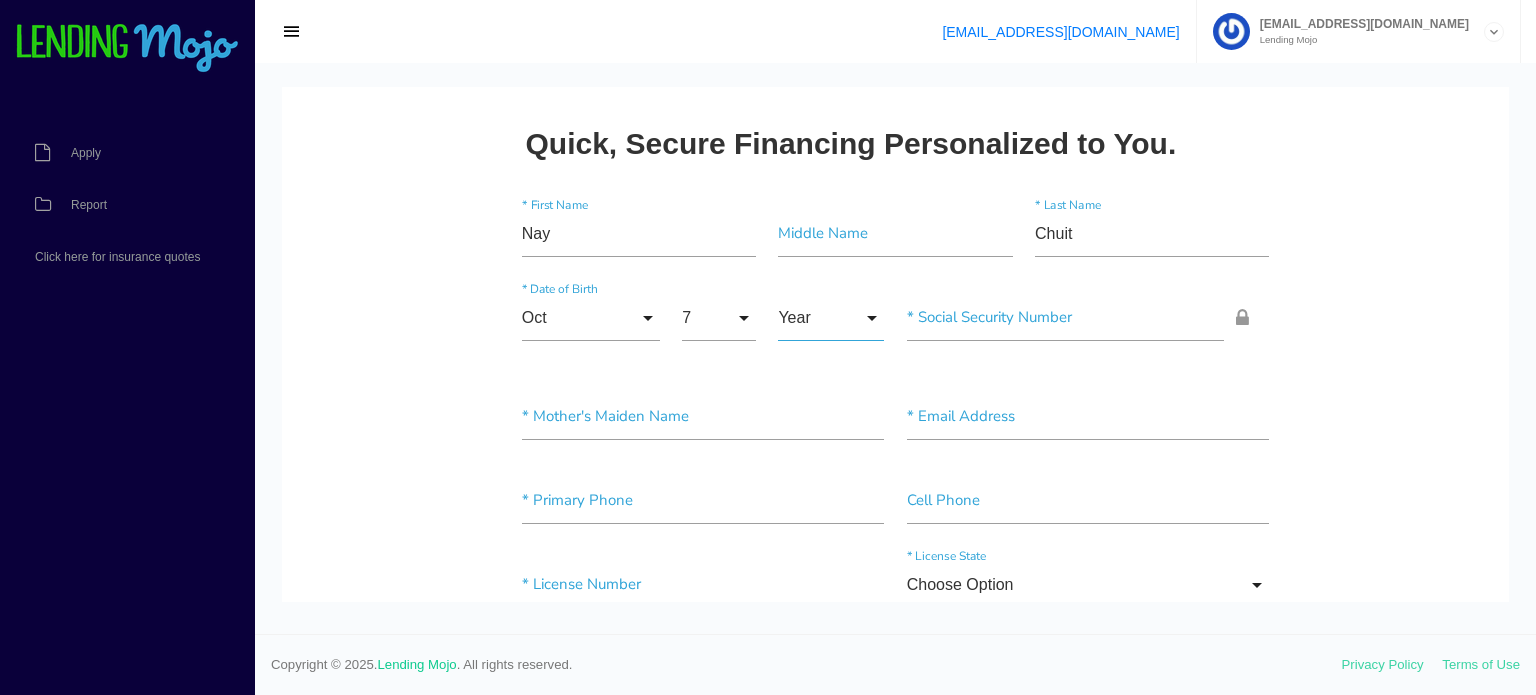 click on "Year" at bounding box center [831, 318] 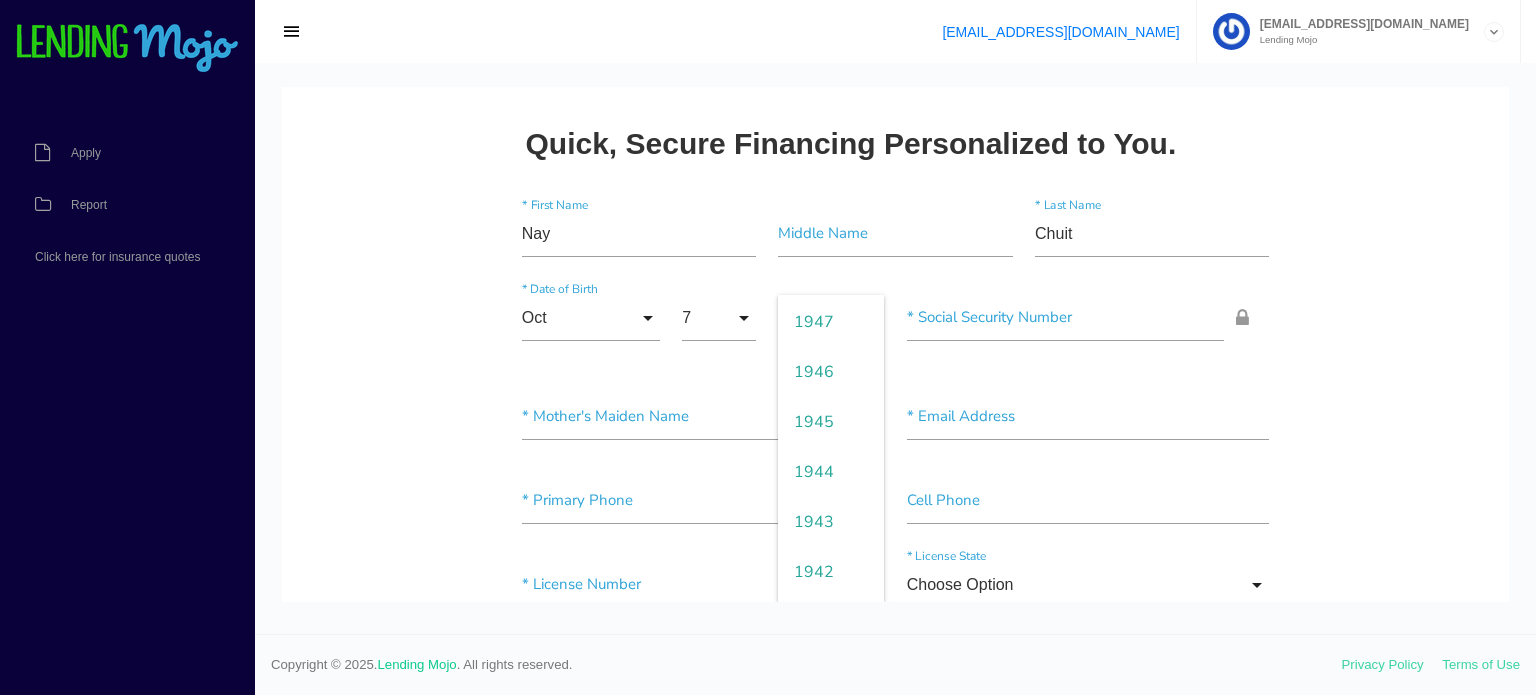 scroll, scrollTop: 0, scrollLeft: 0, axis: both 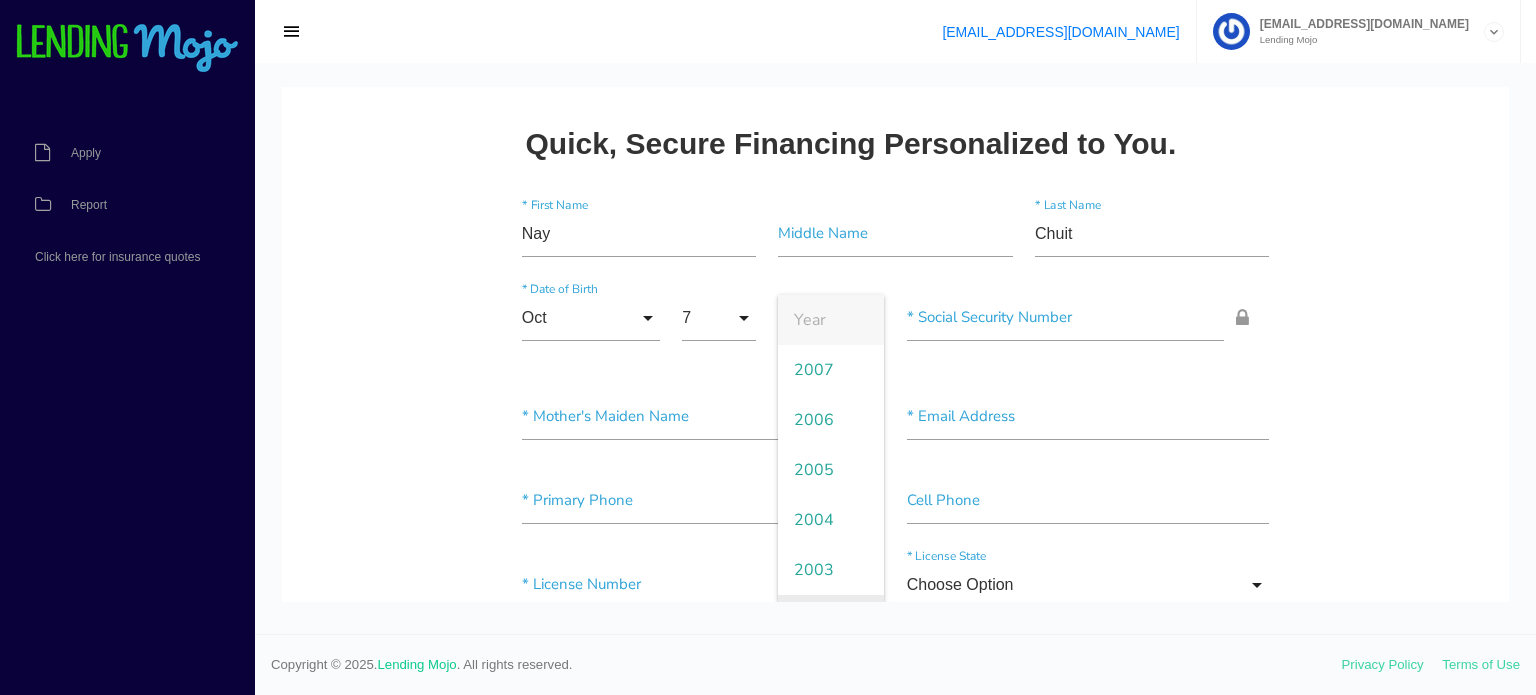 type 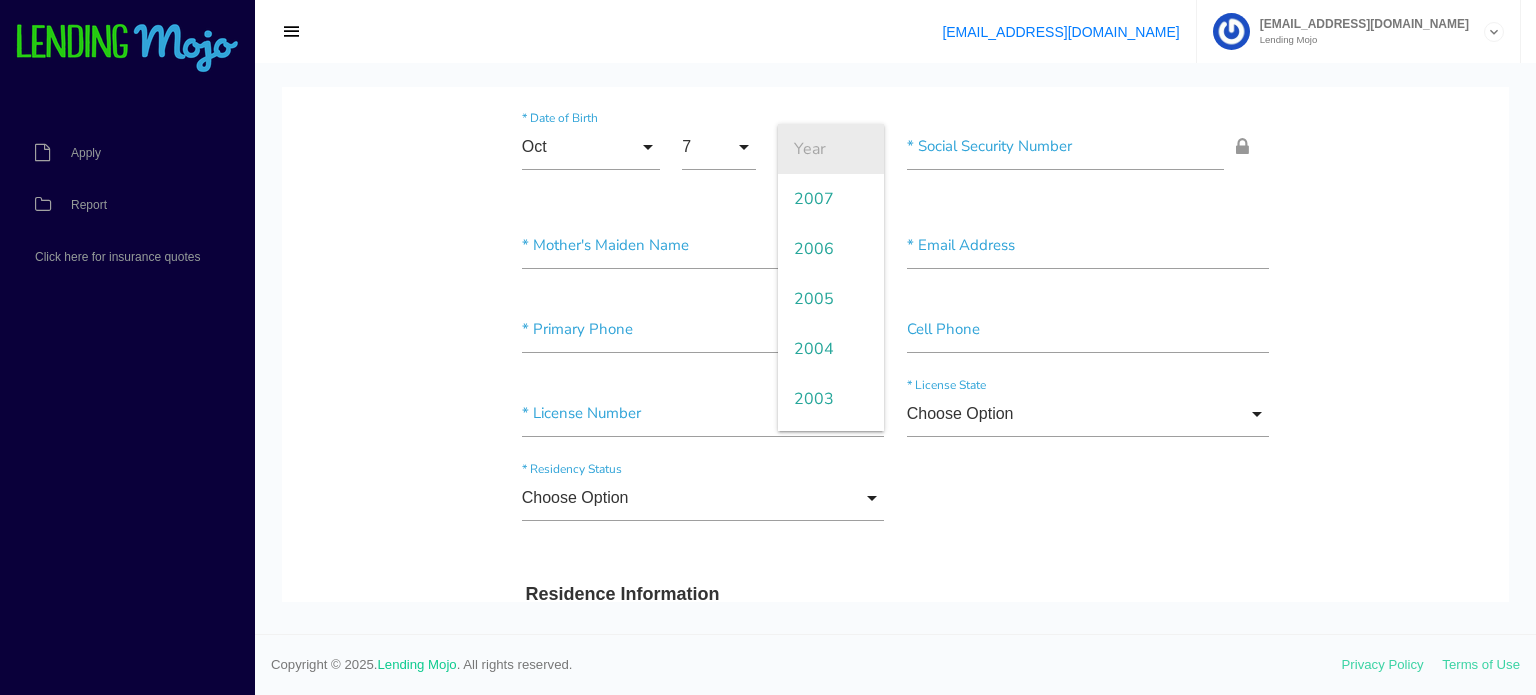 scroll, scrollTop: 100, scrollLeft: 0, axis: vertical 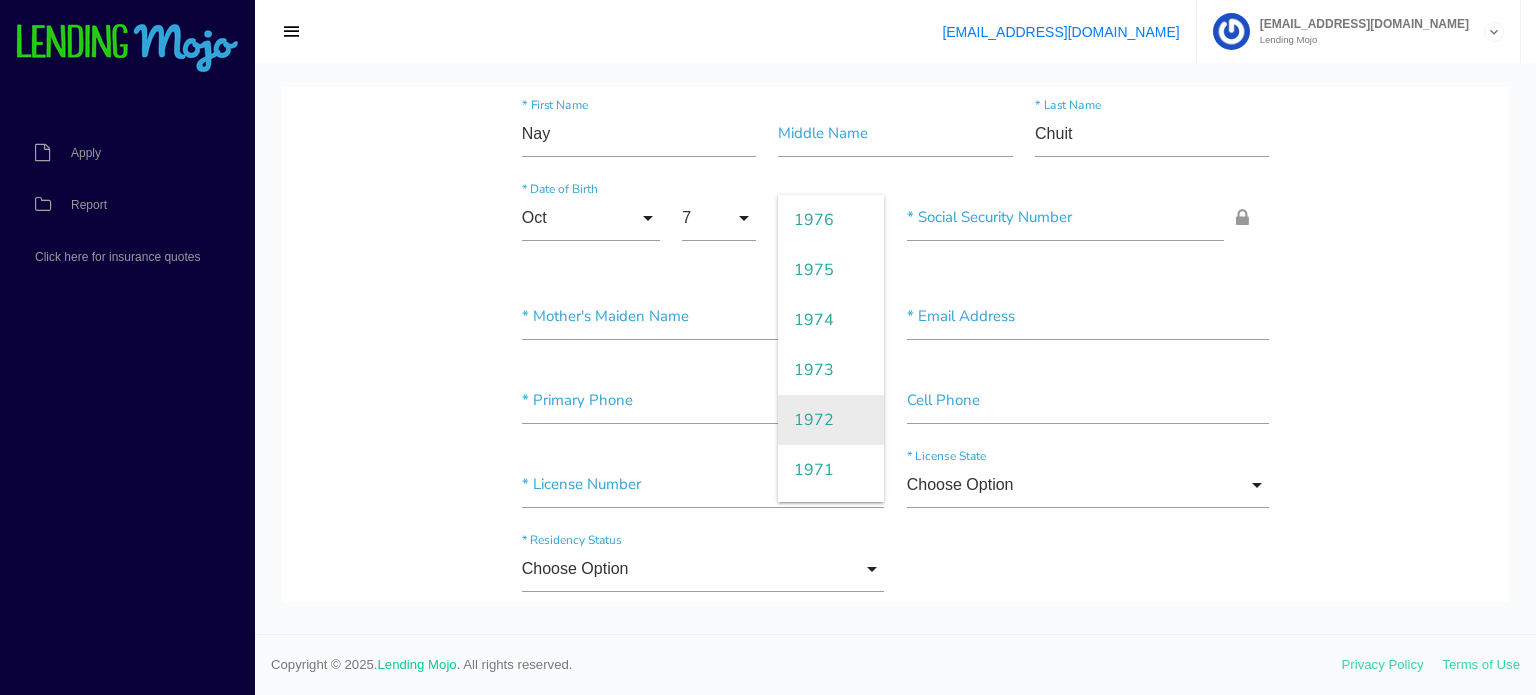 click on "1972" at bounding box center [831, 420] 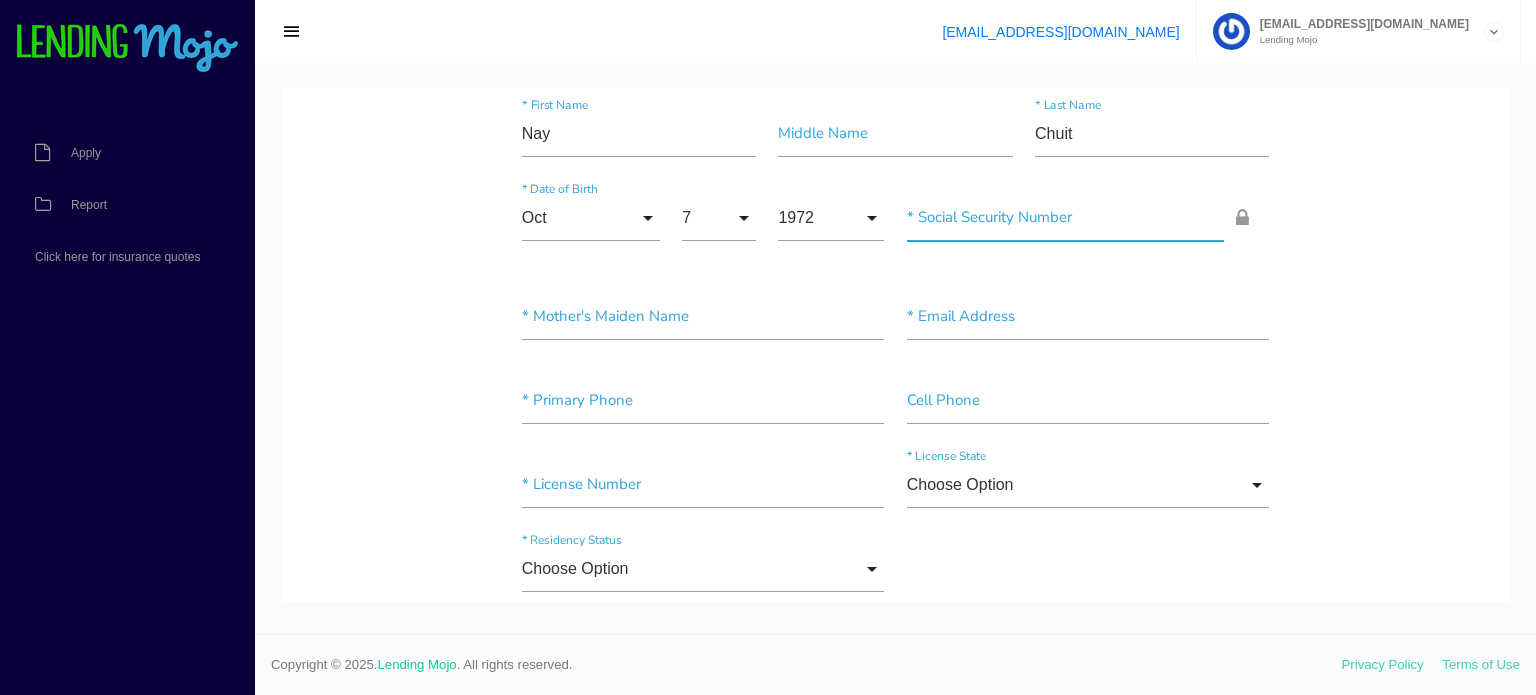 click at bounding box center [1066, 218] 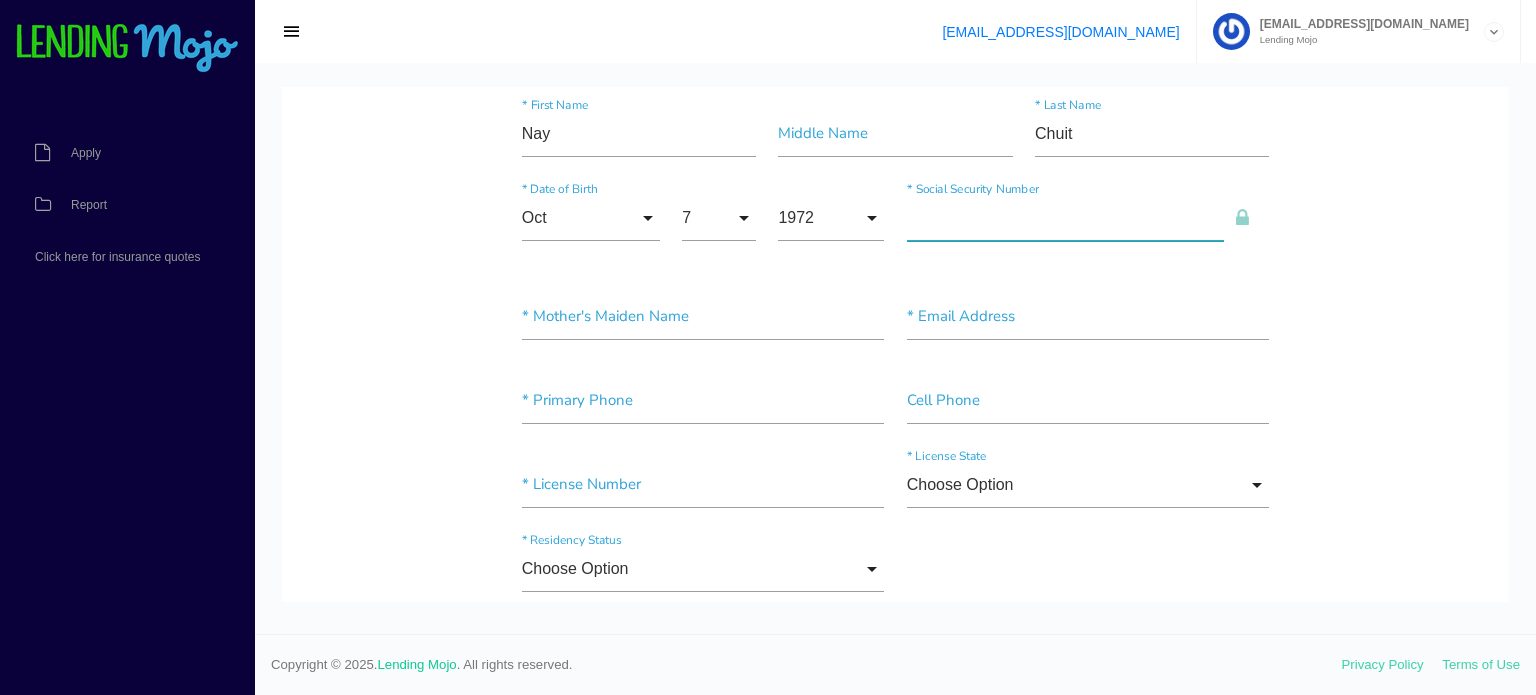 click at bounding box center [1066, 218] 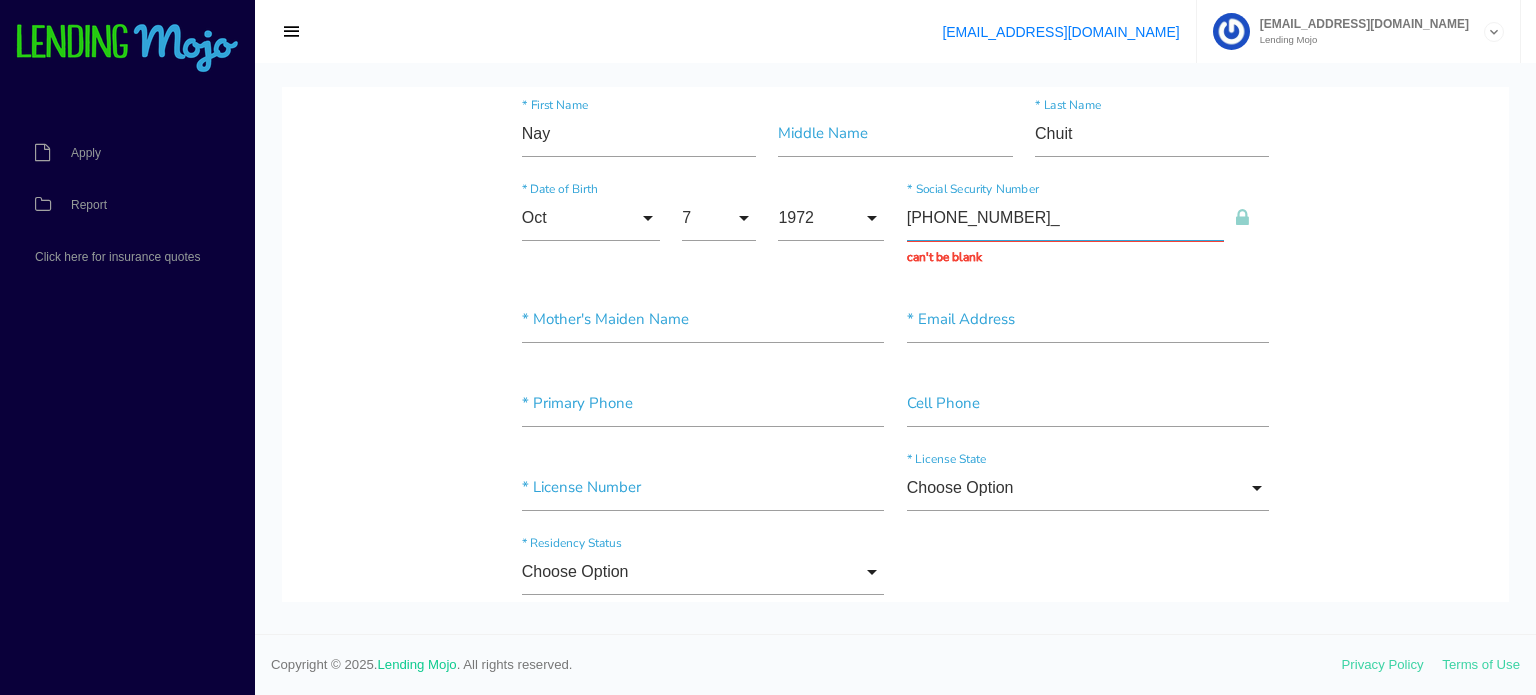 type on "245-91-8789" 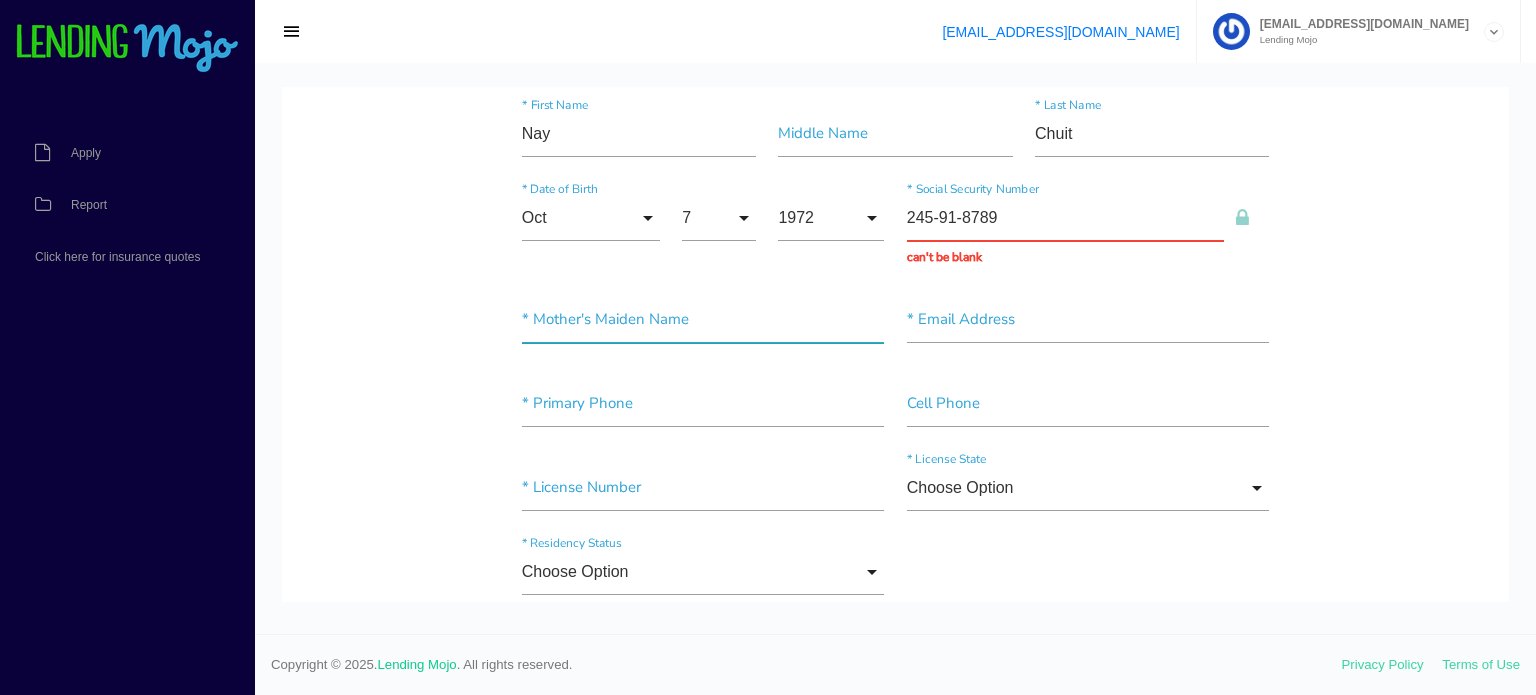 click at bounding box center [703, 320] 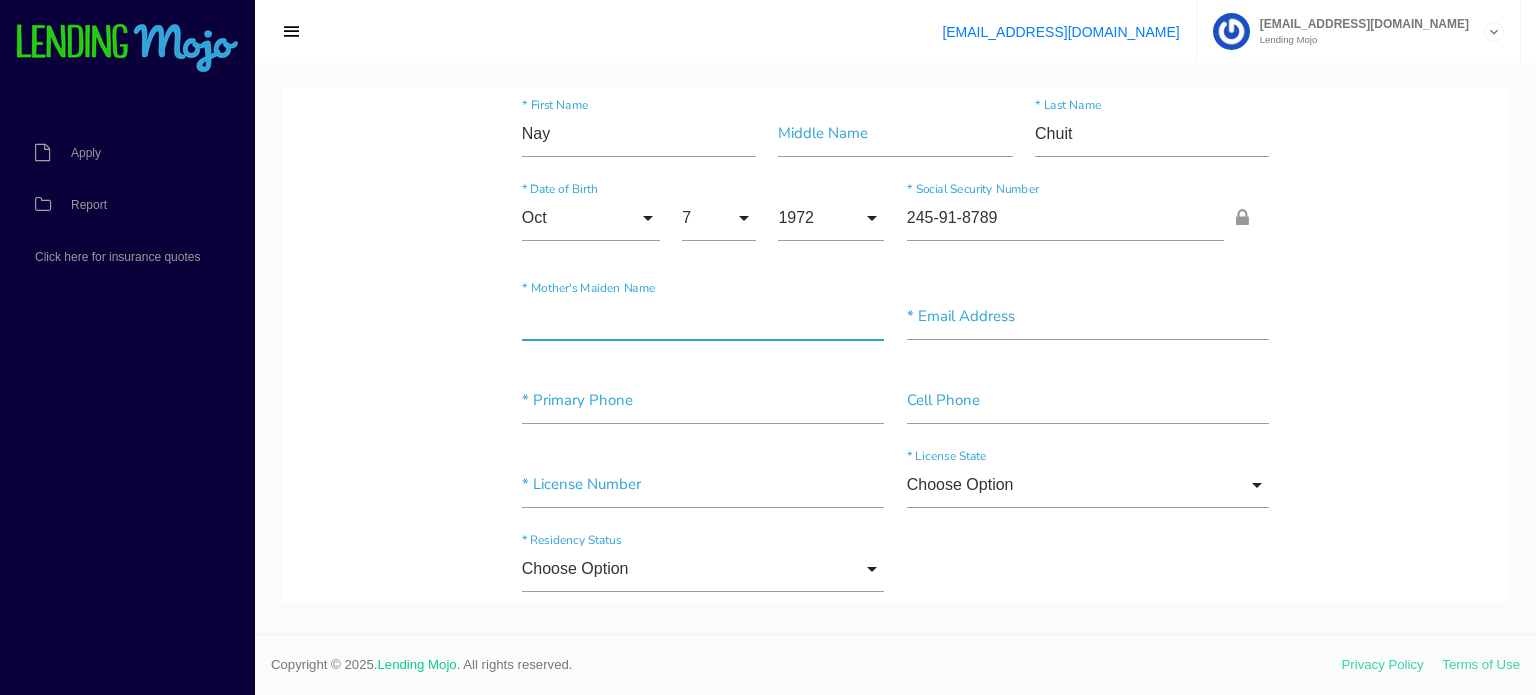 click at bounding box center (703, 317) 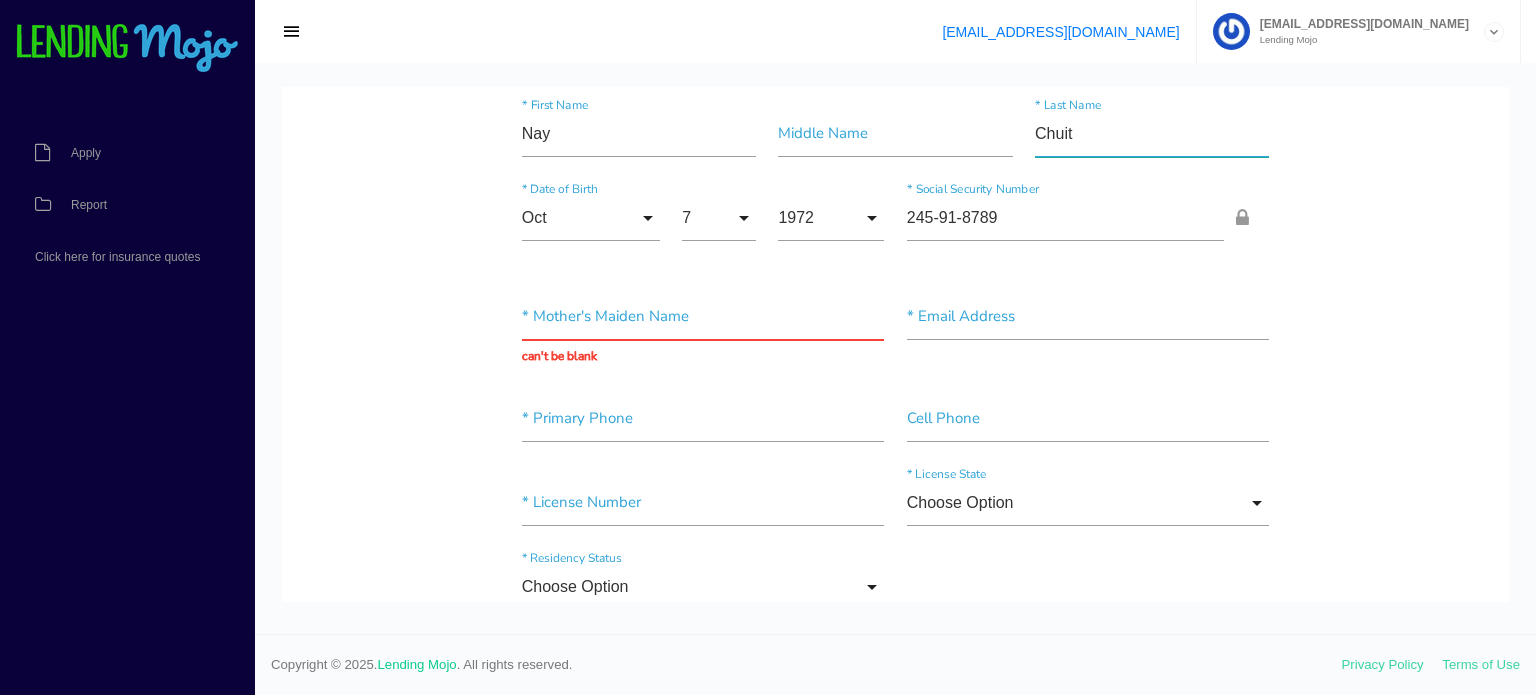 drag, startPoint x: 1082, startPoint y: 147, endPoint x: 1008, endPoint y: 144, distance: 74.06078 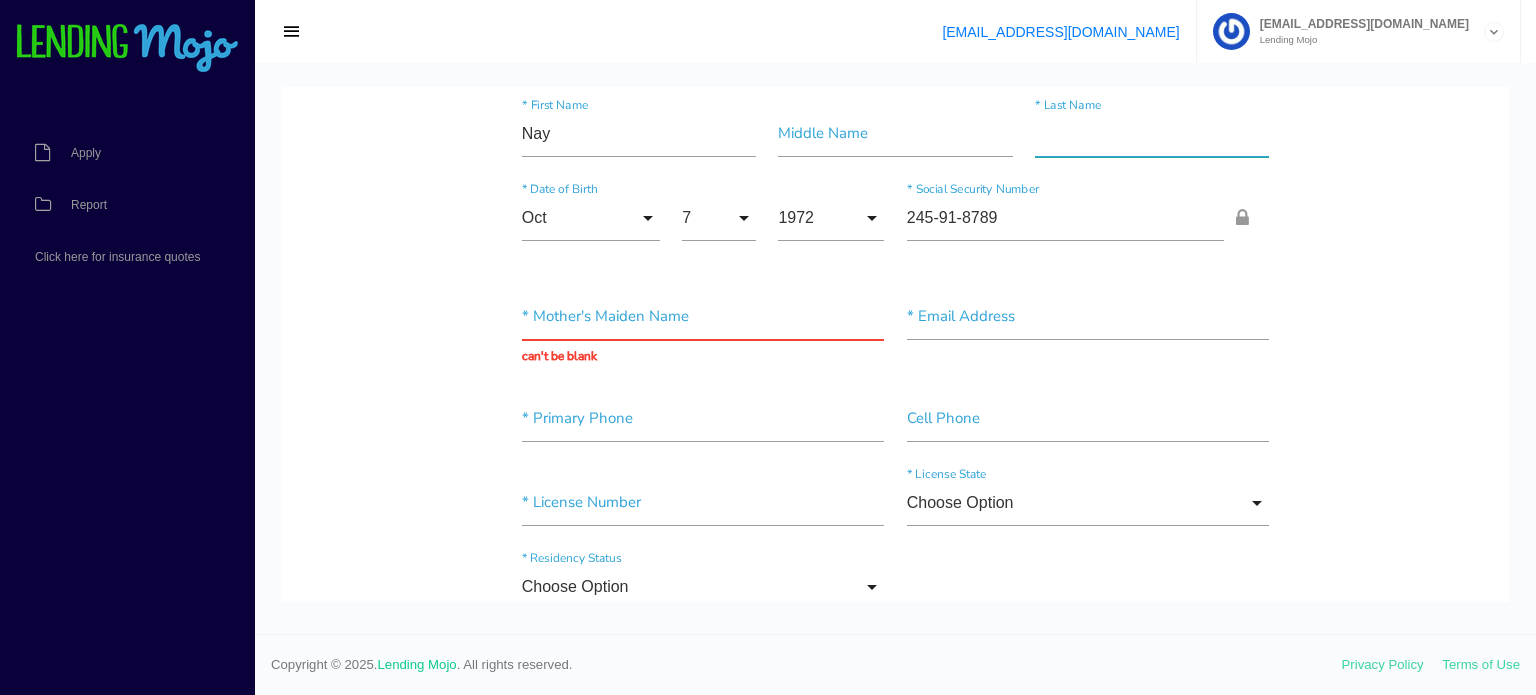 type 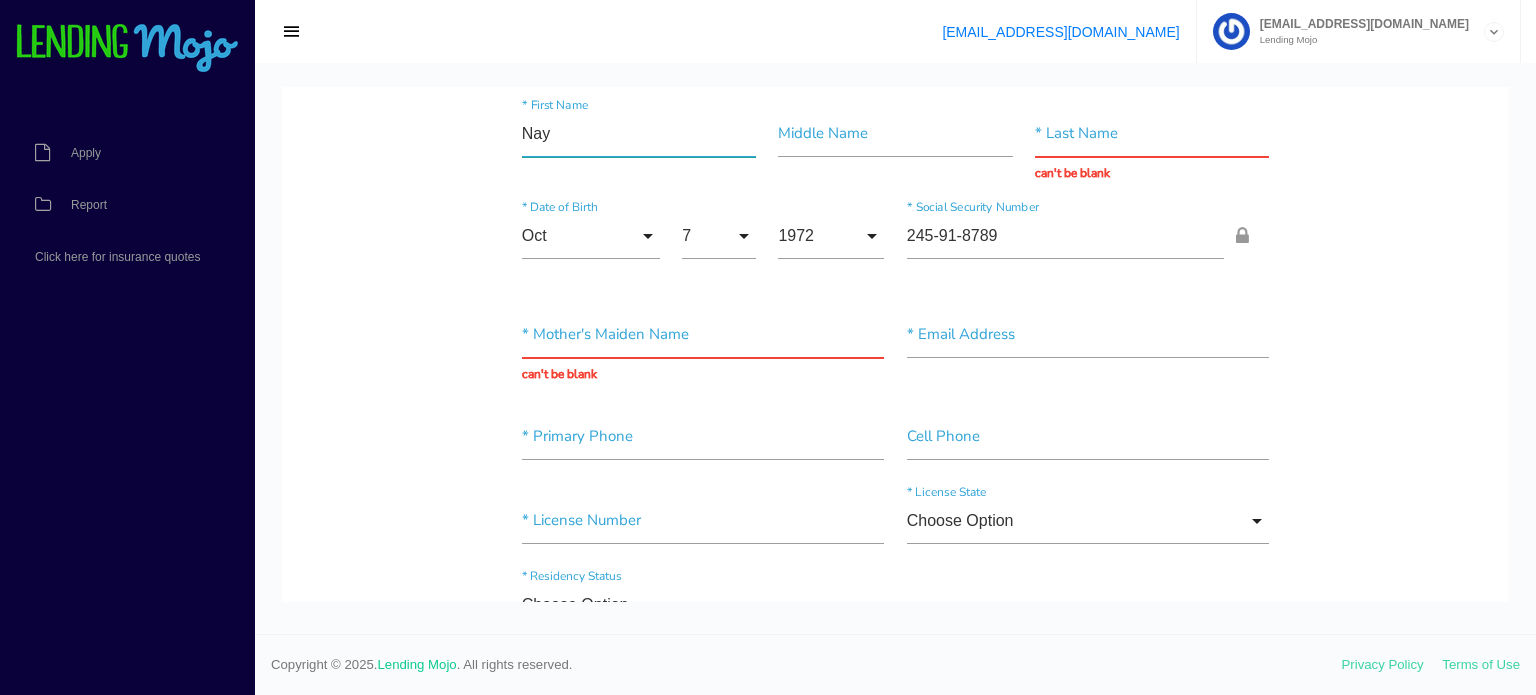 click on "Nay" at bounding box center [639, 134] 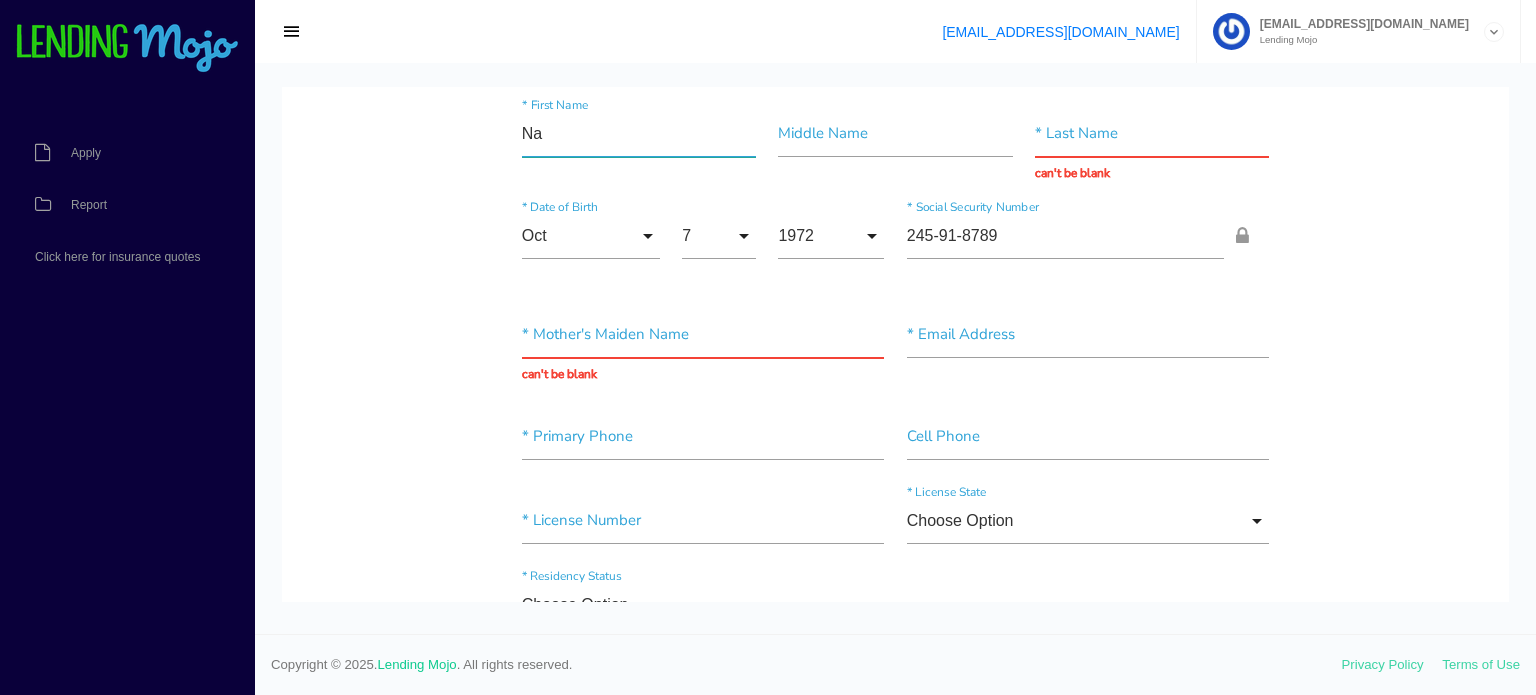 type on "N" 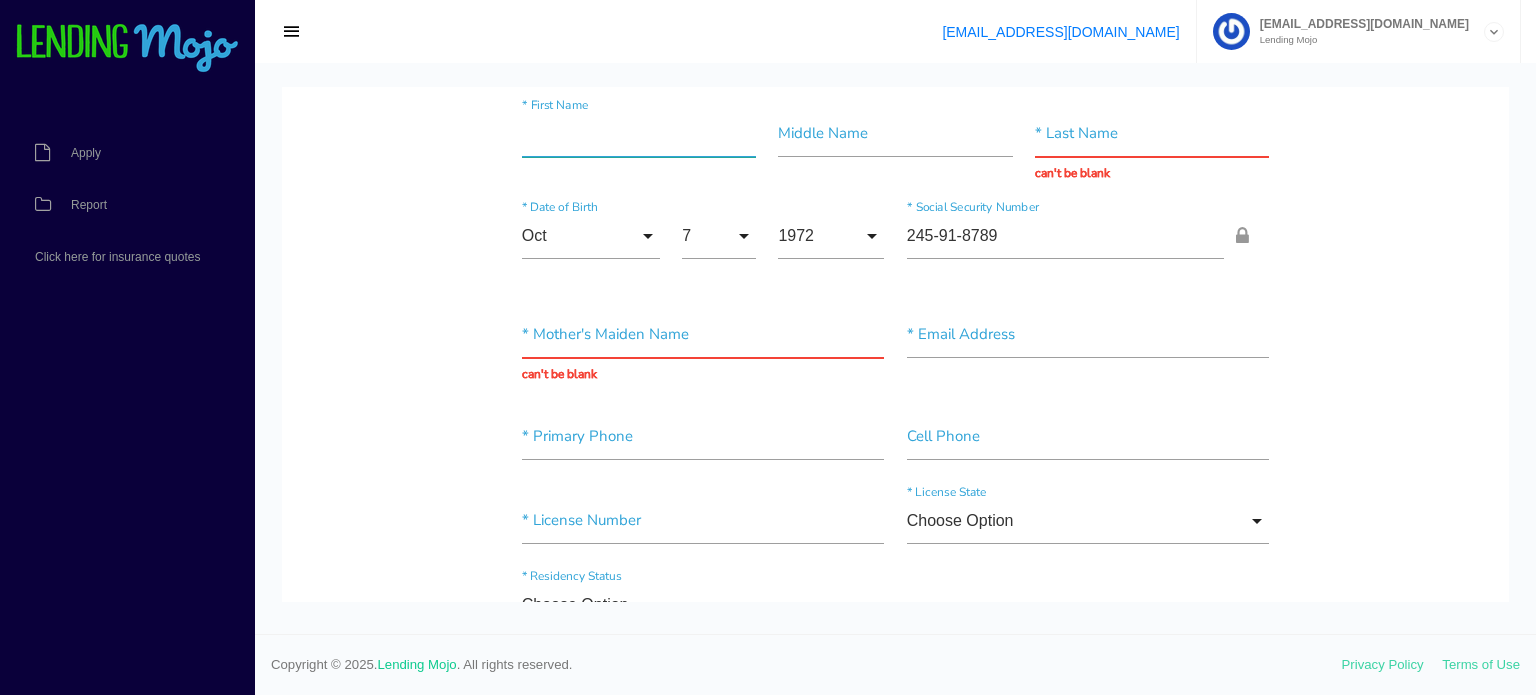 paste on "Chuit" 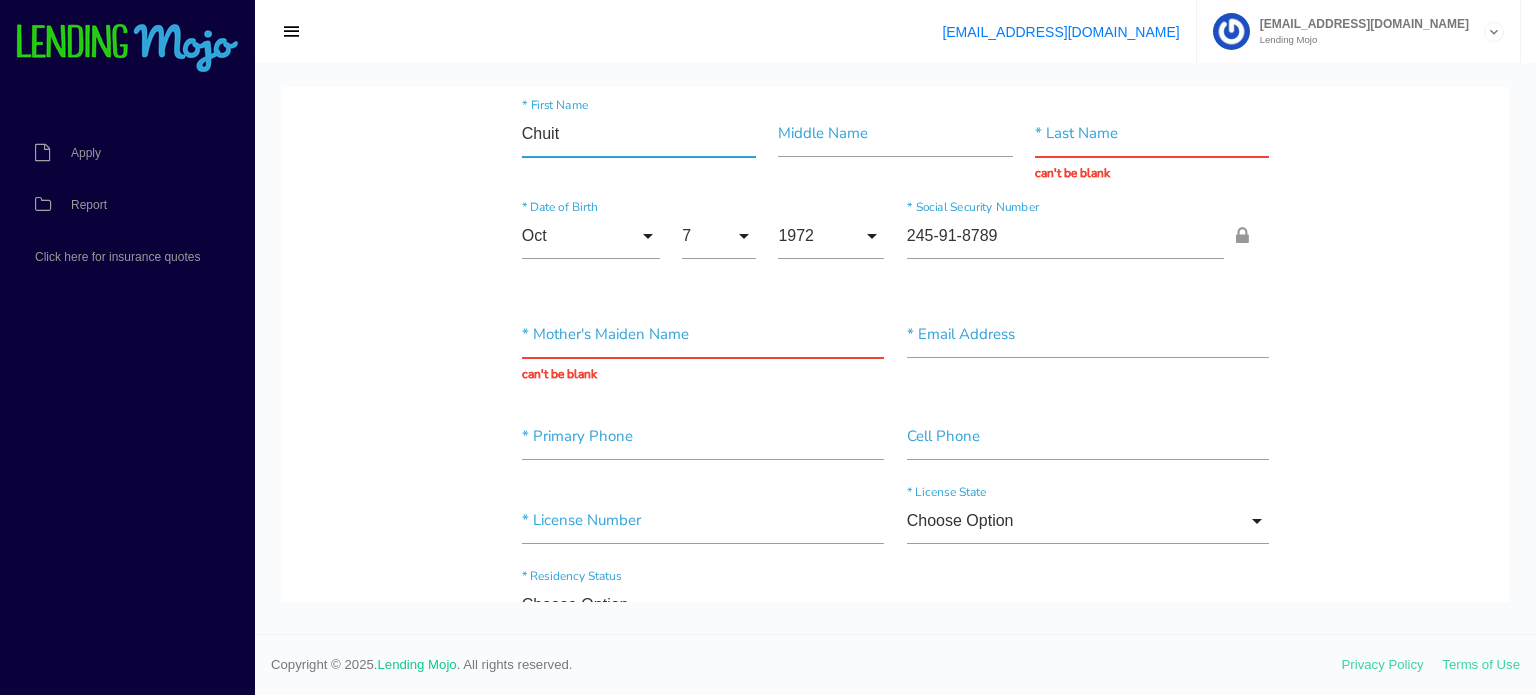 type on "Chuit" 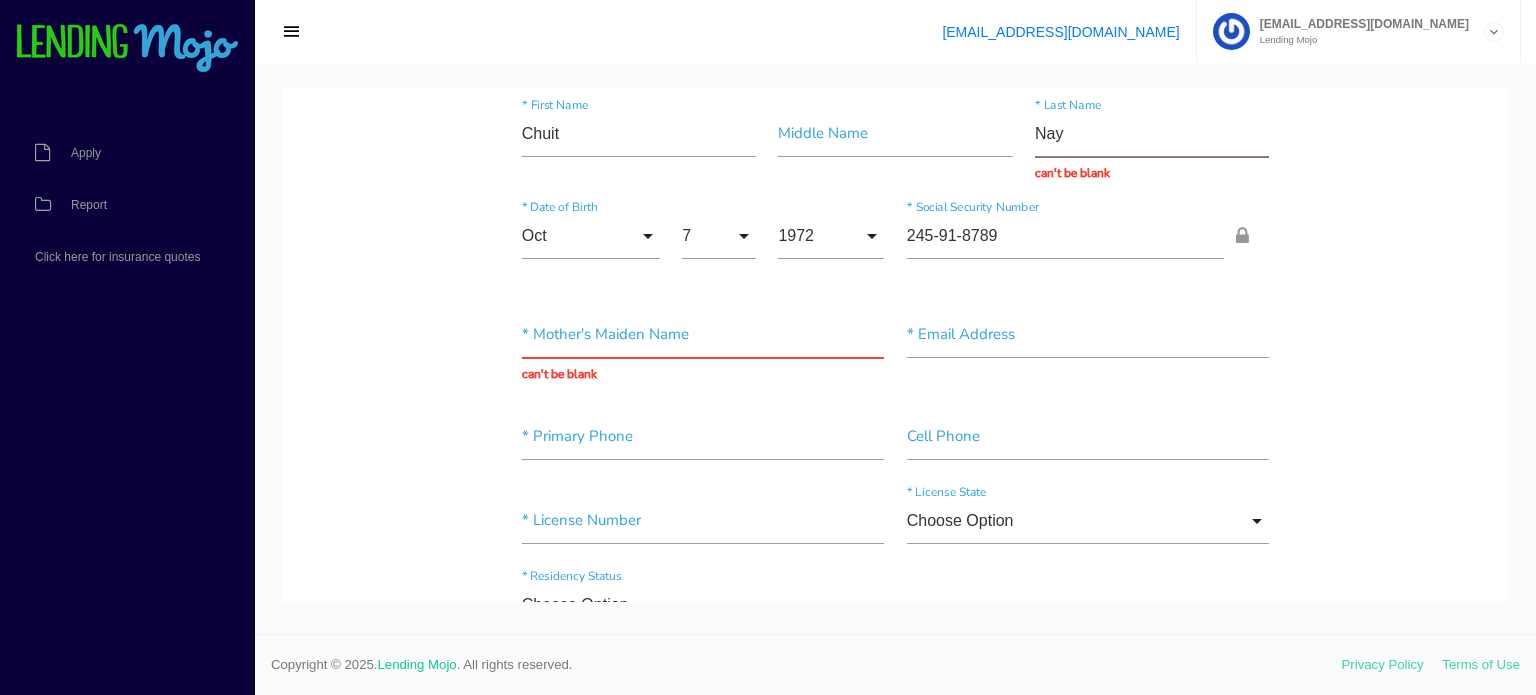 type on "Nay" 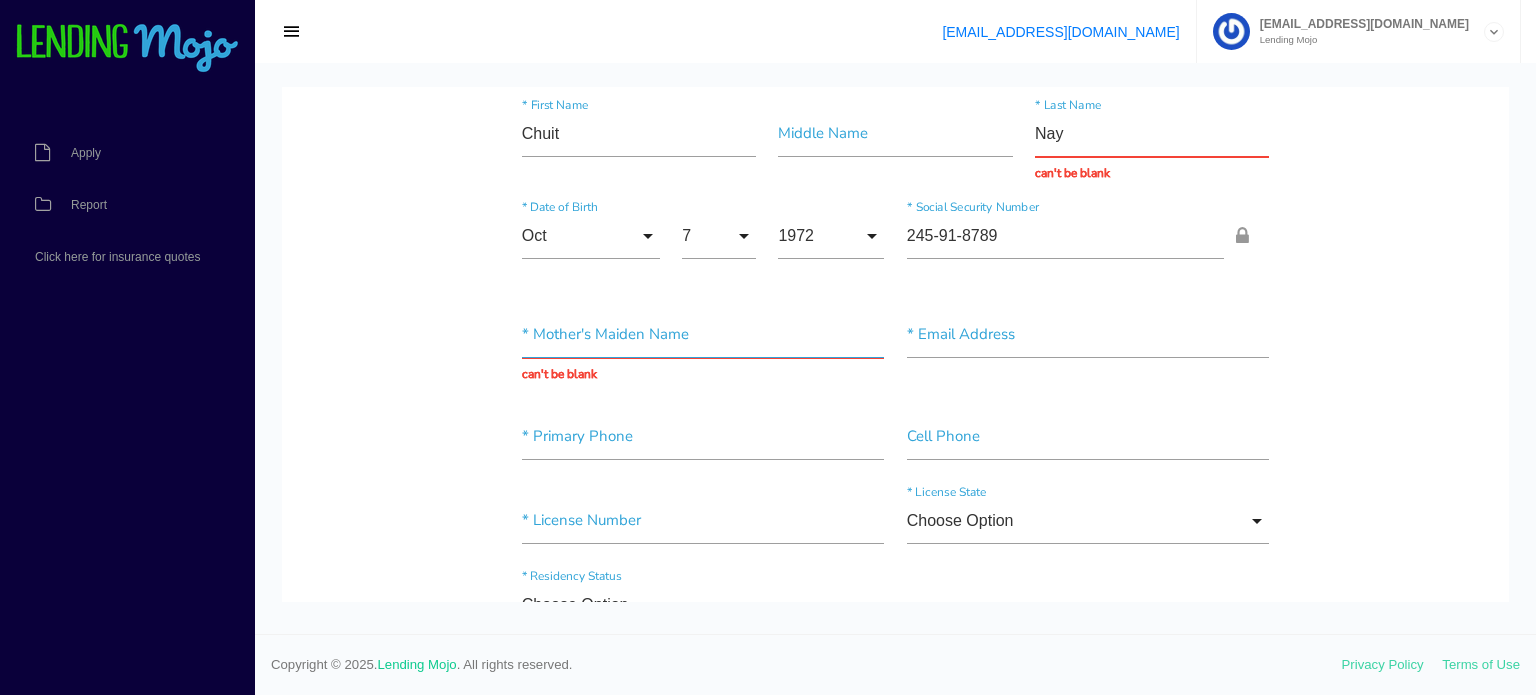 click on "*
Mother's Maiden Name
can't be blank" at bounding box center (703, 348) 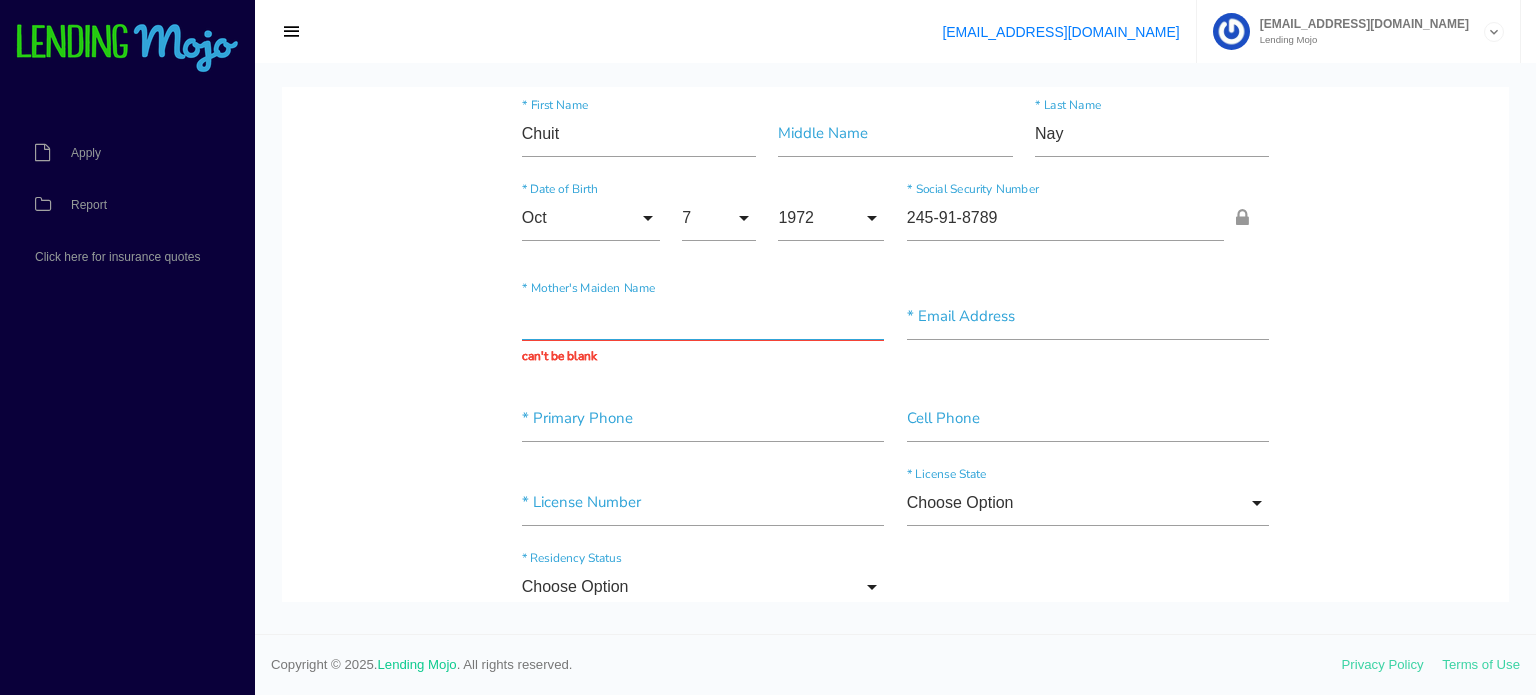 type on "h" 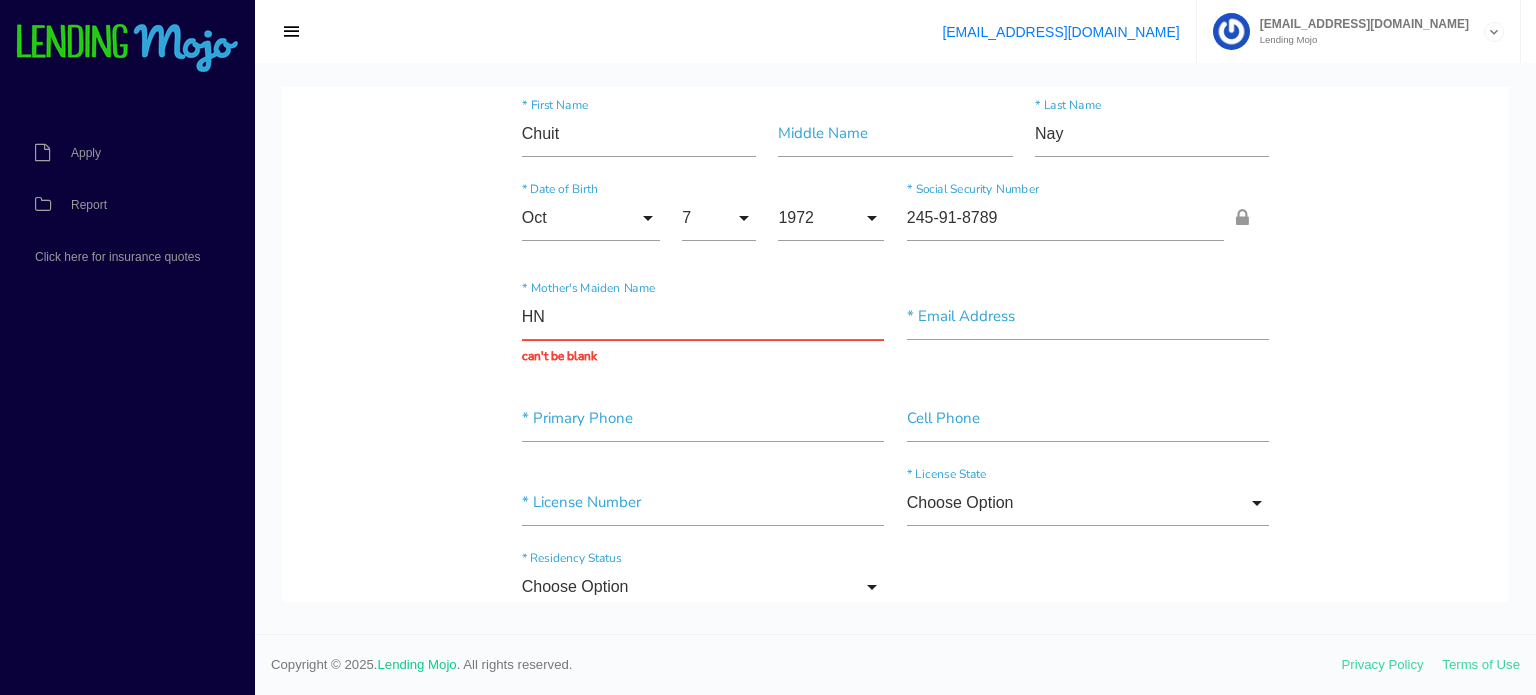 type on "H" 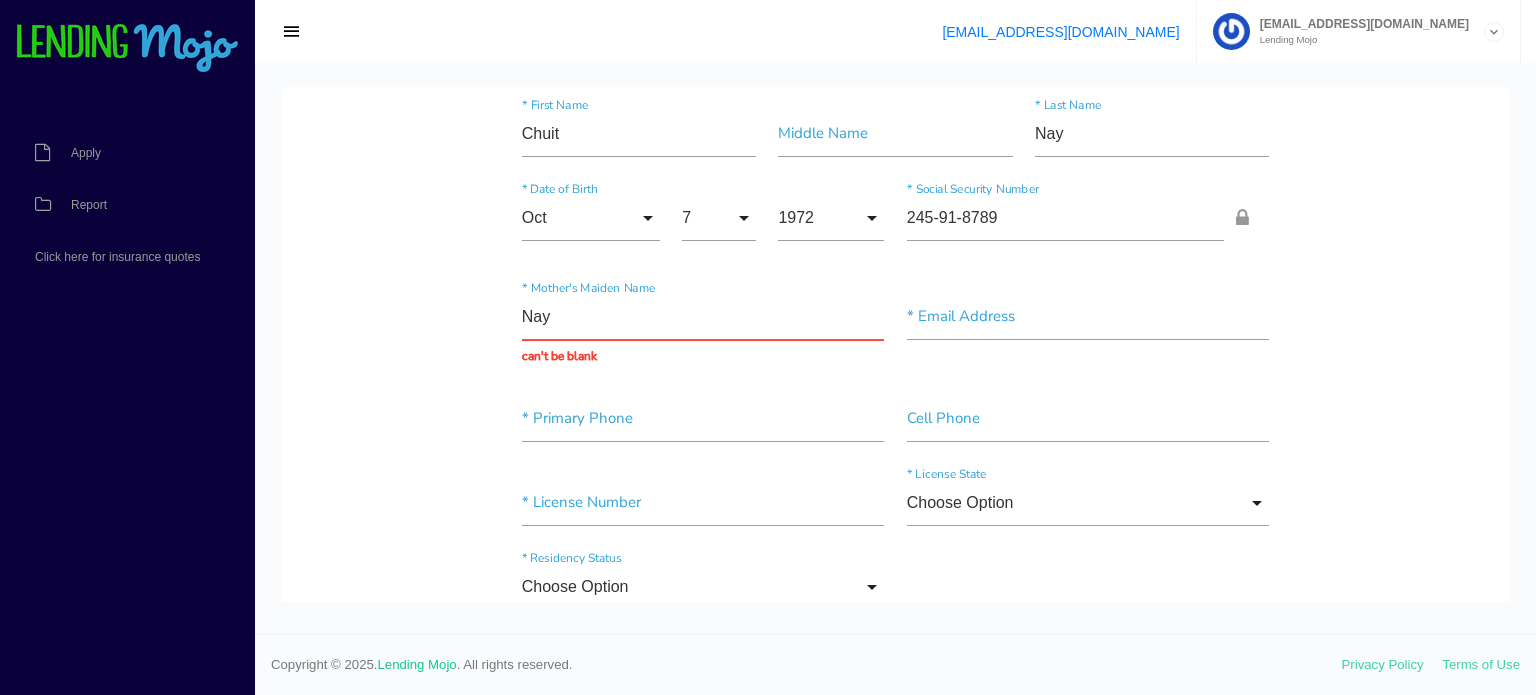 type on "Nay" 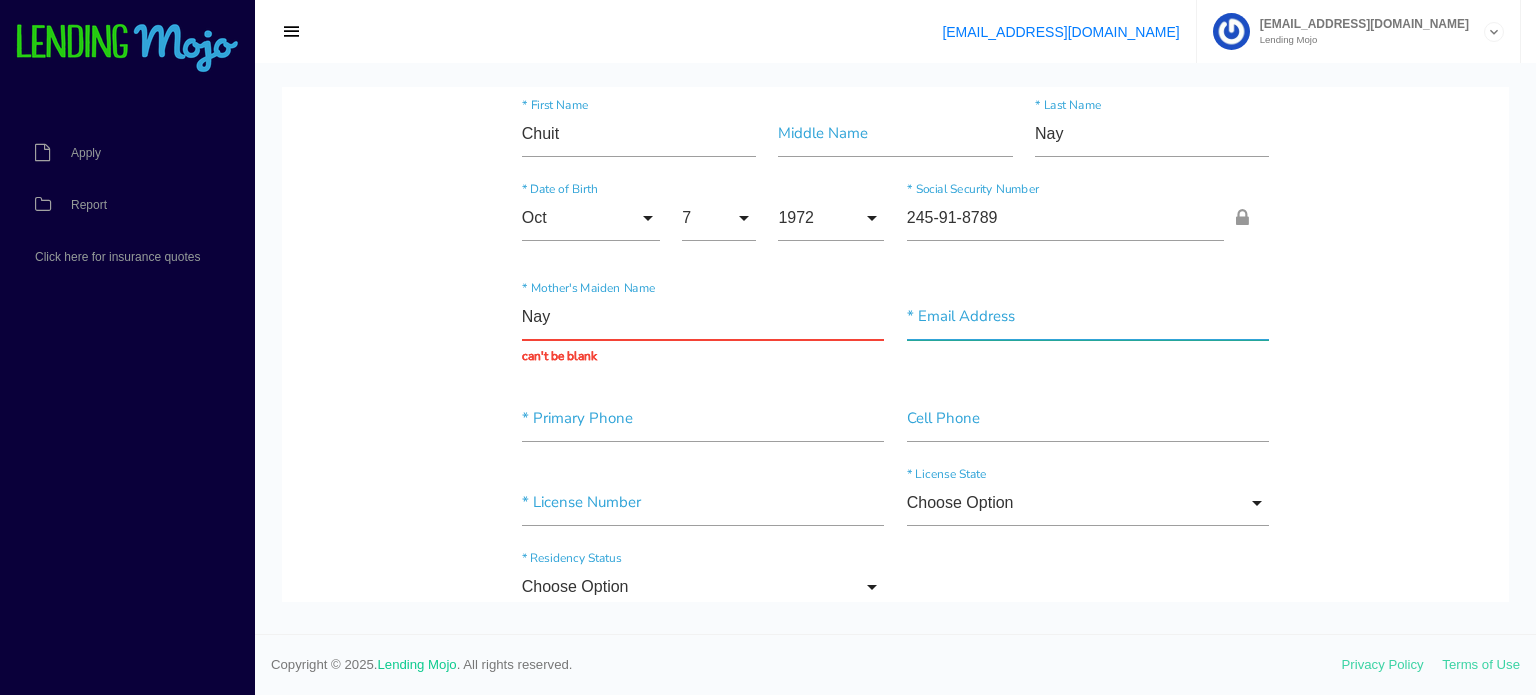 click at bounding box center [1088, 317] 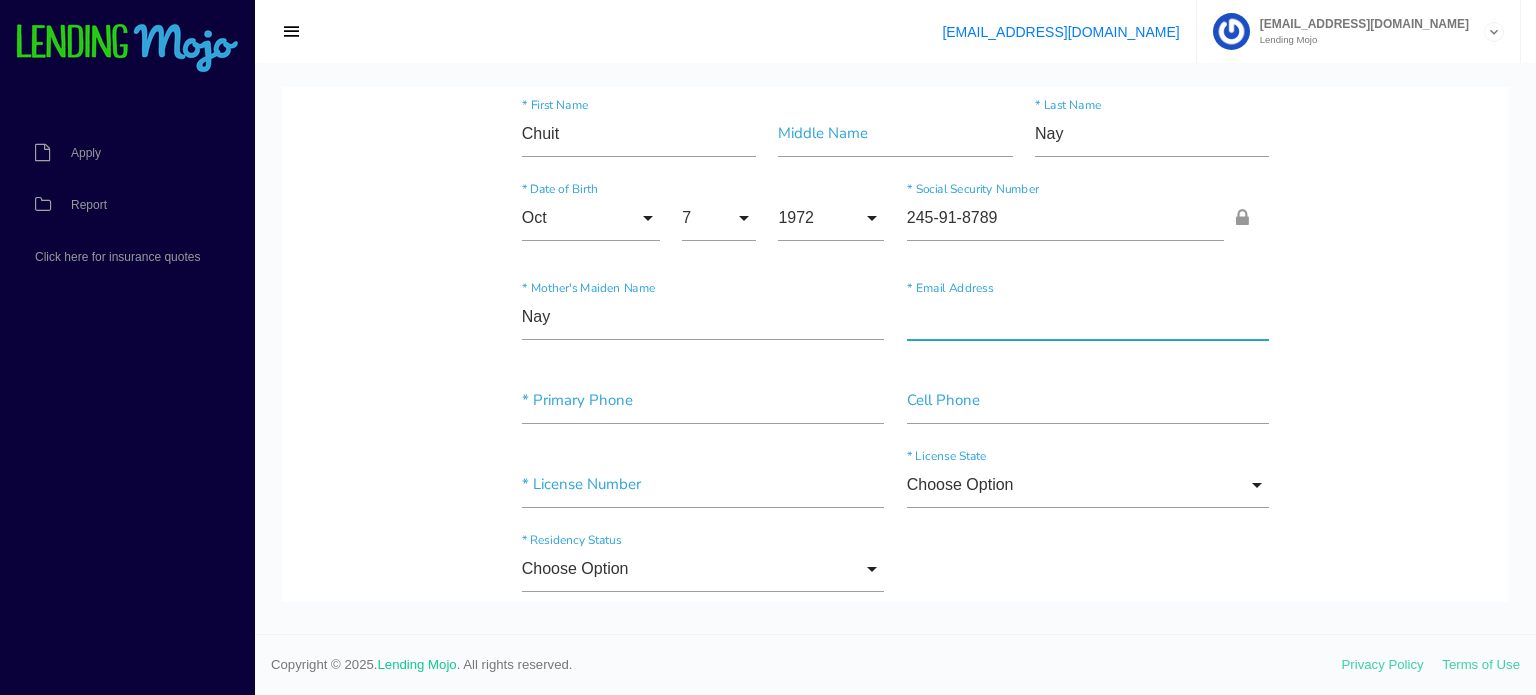 click at bounding box center (1088, 317) 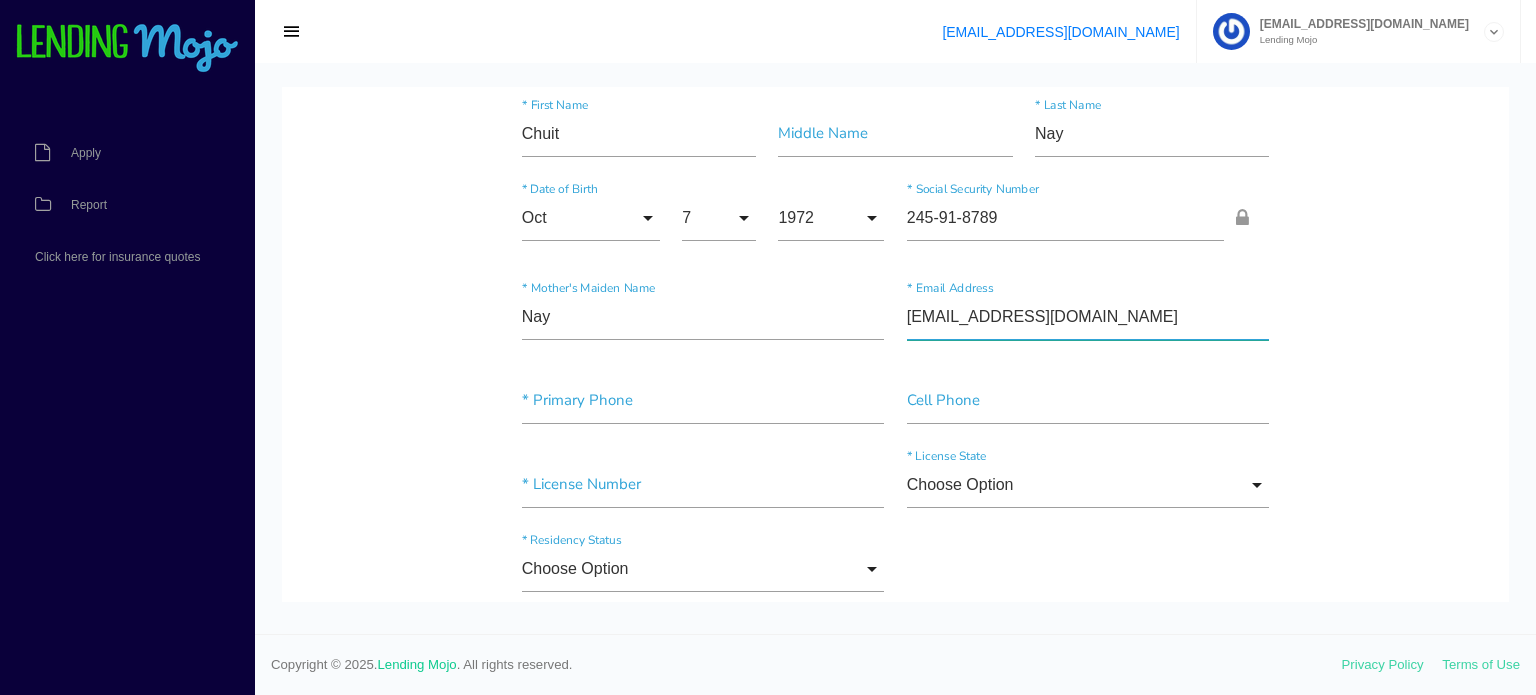 type on "naynghiep18@gmail.com" 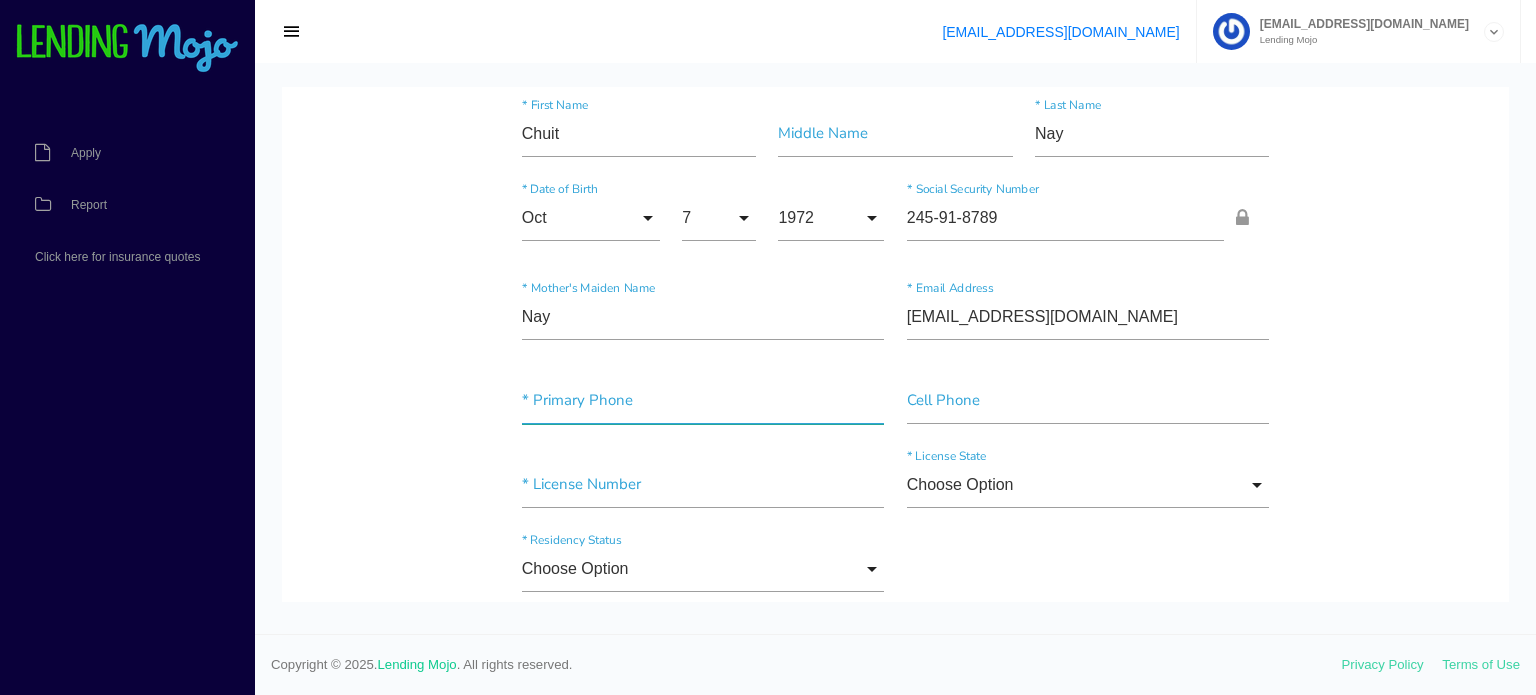 click at bounding box center [703, 401] 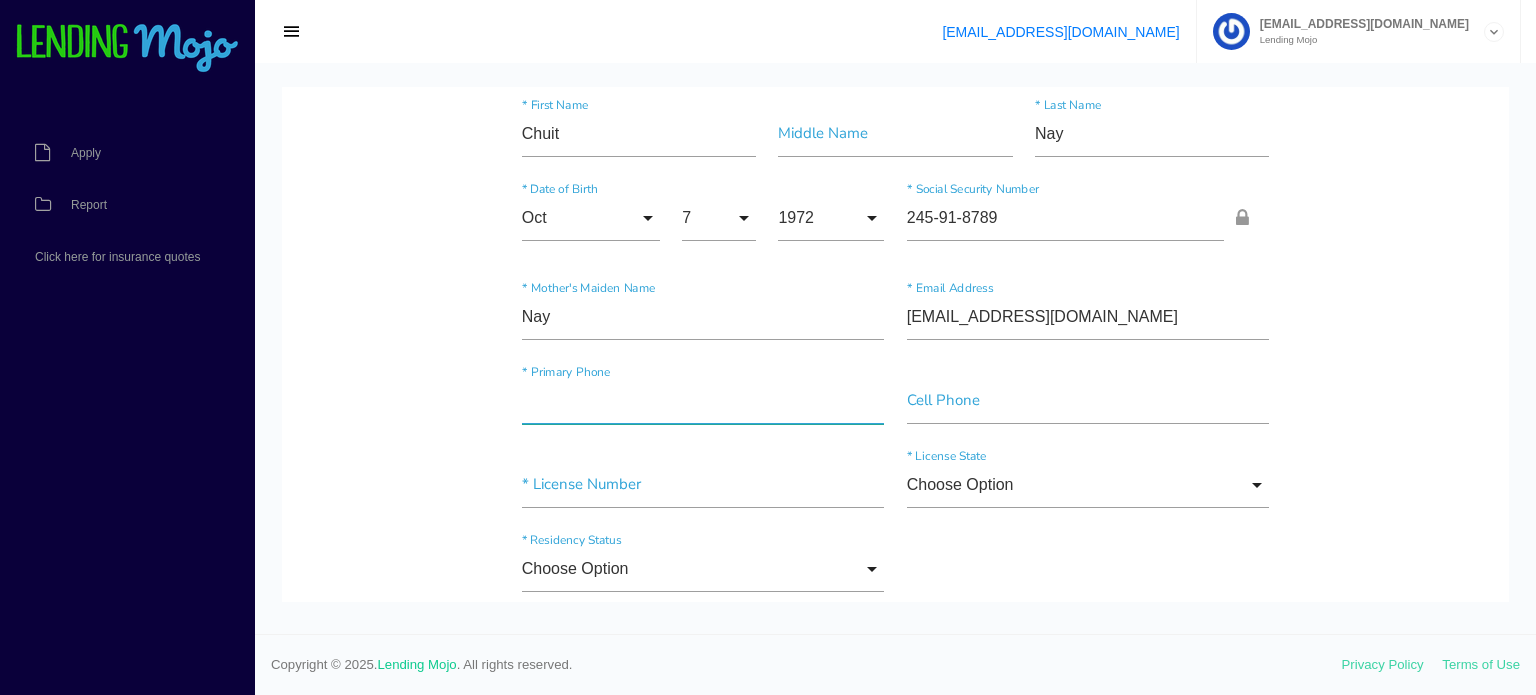 click at bounding box center (703, 401) 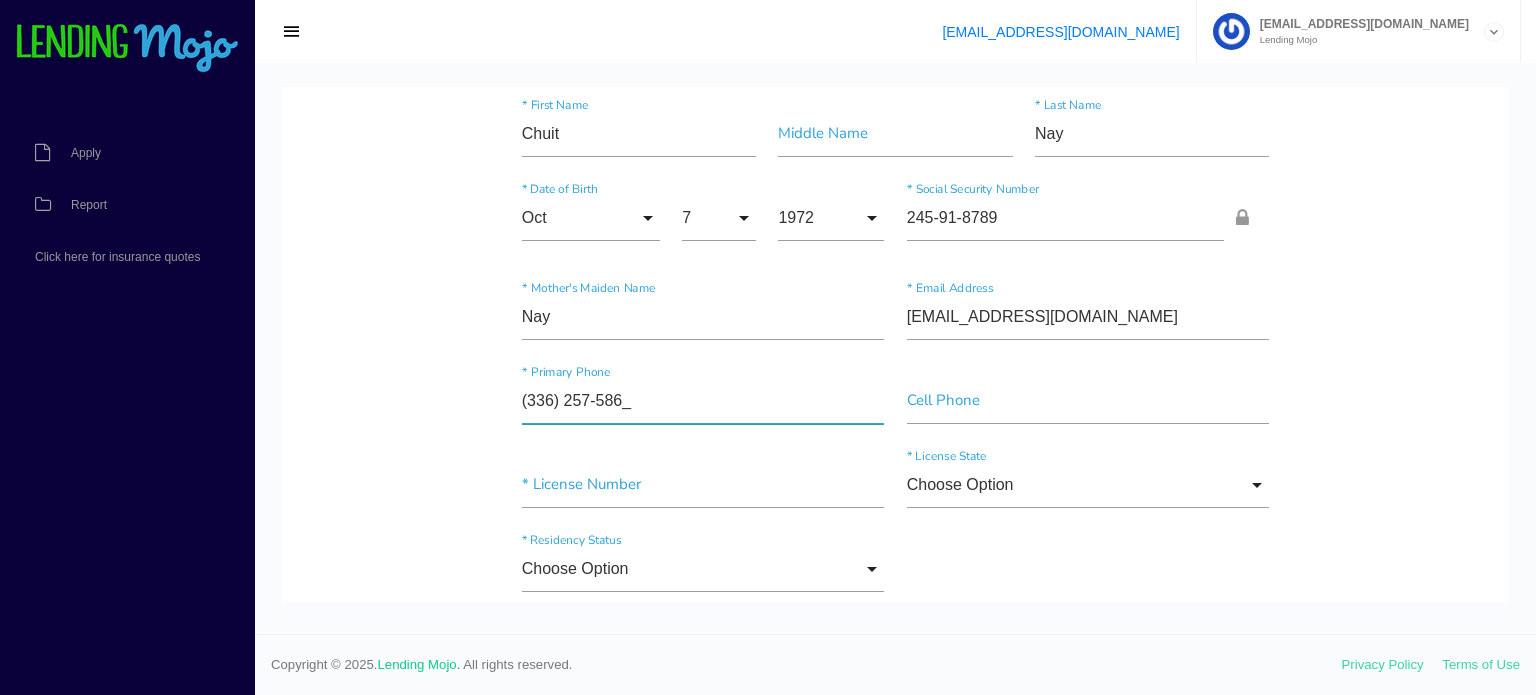 type on "(336) 257-5863" 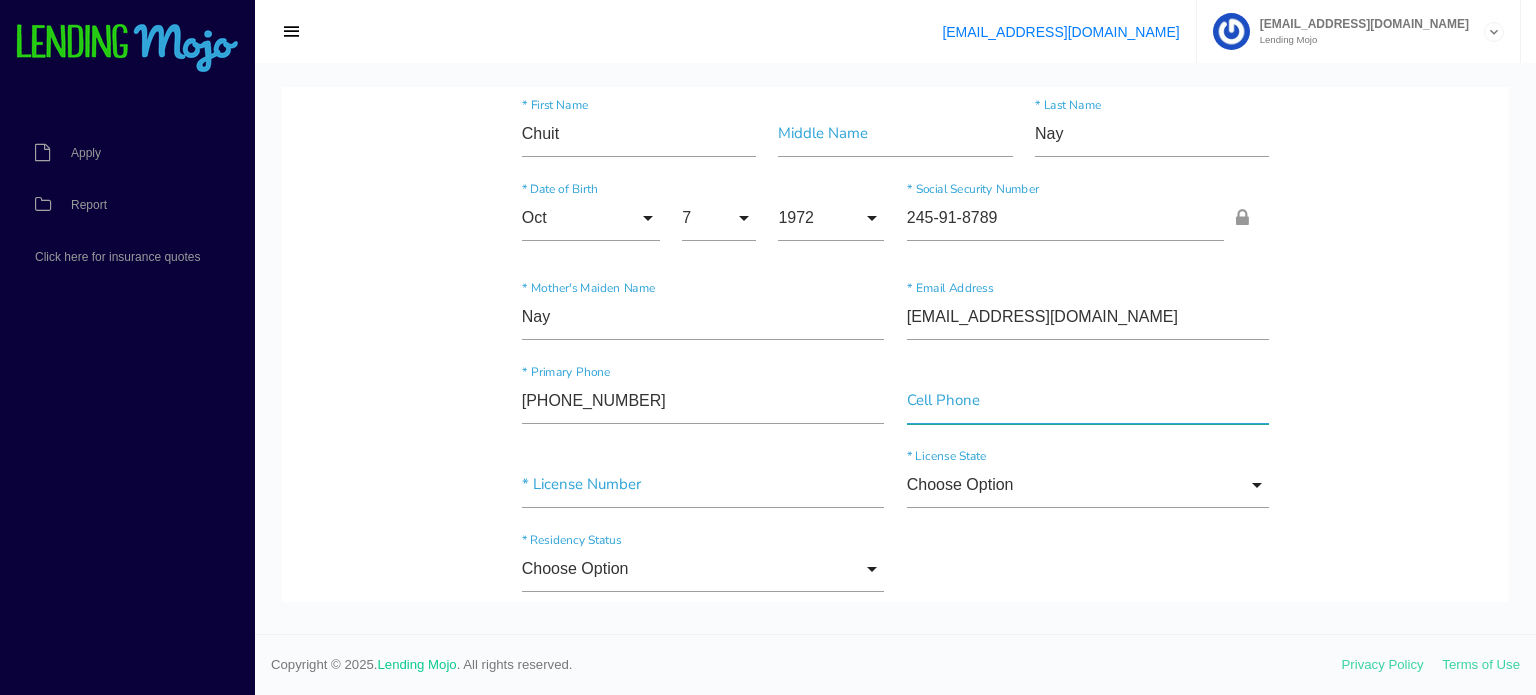 click at bounding box center [1088, 401] 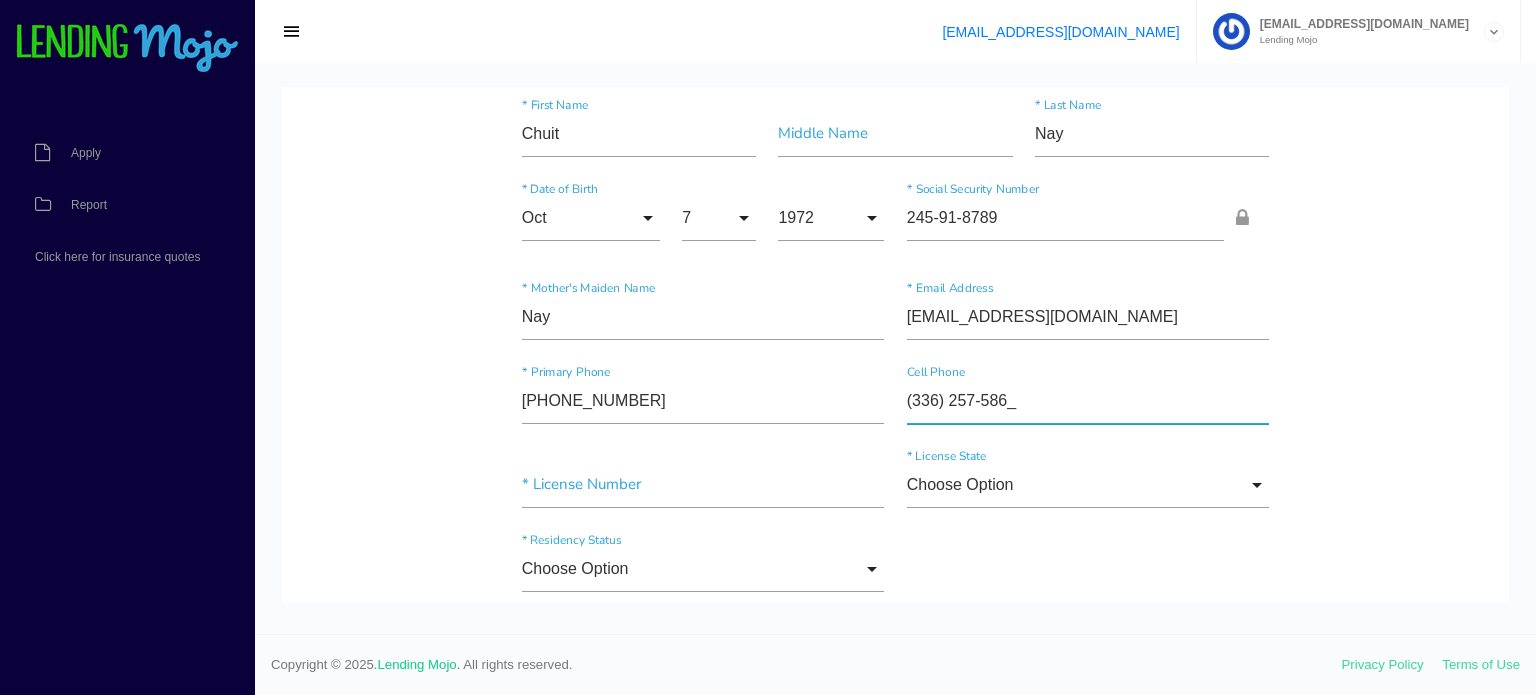 type on "(336) 257-5863" 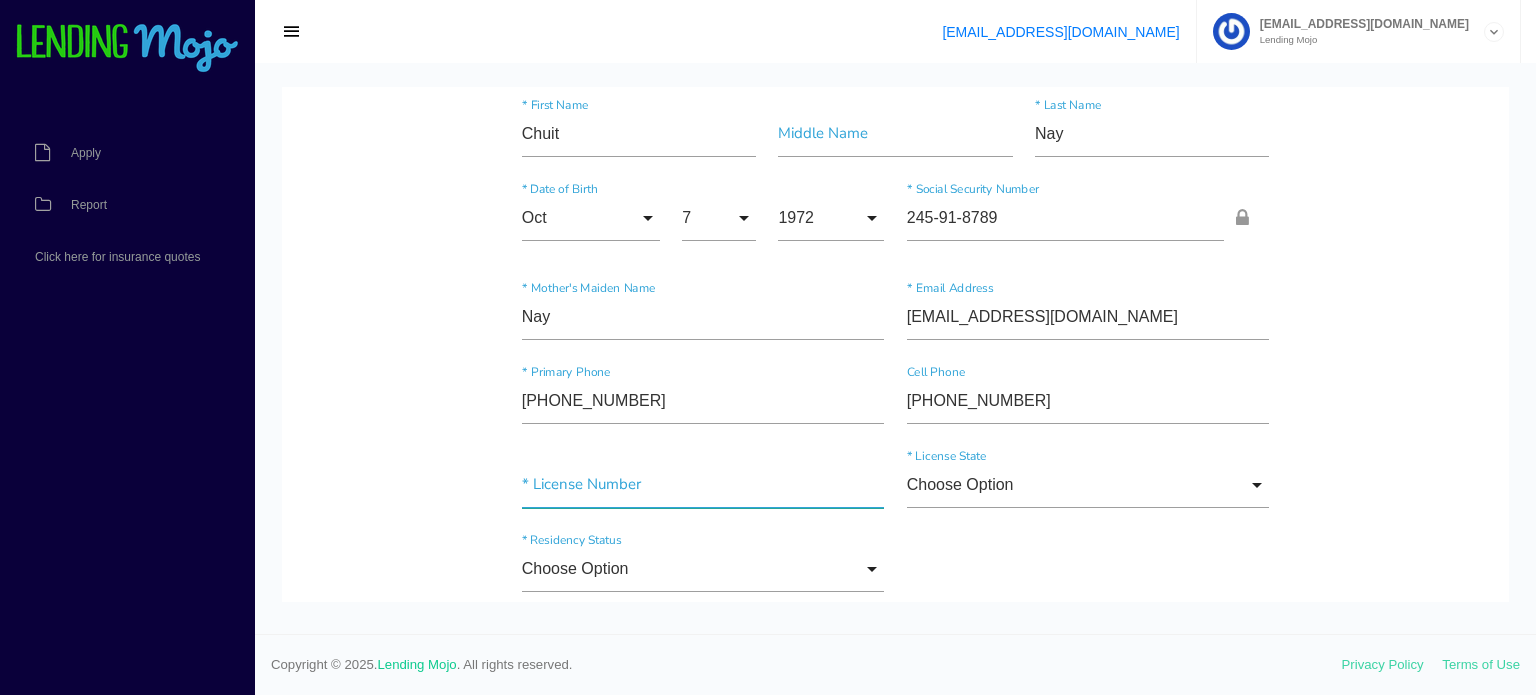 click at bounding box center [703, 485] 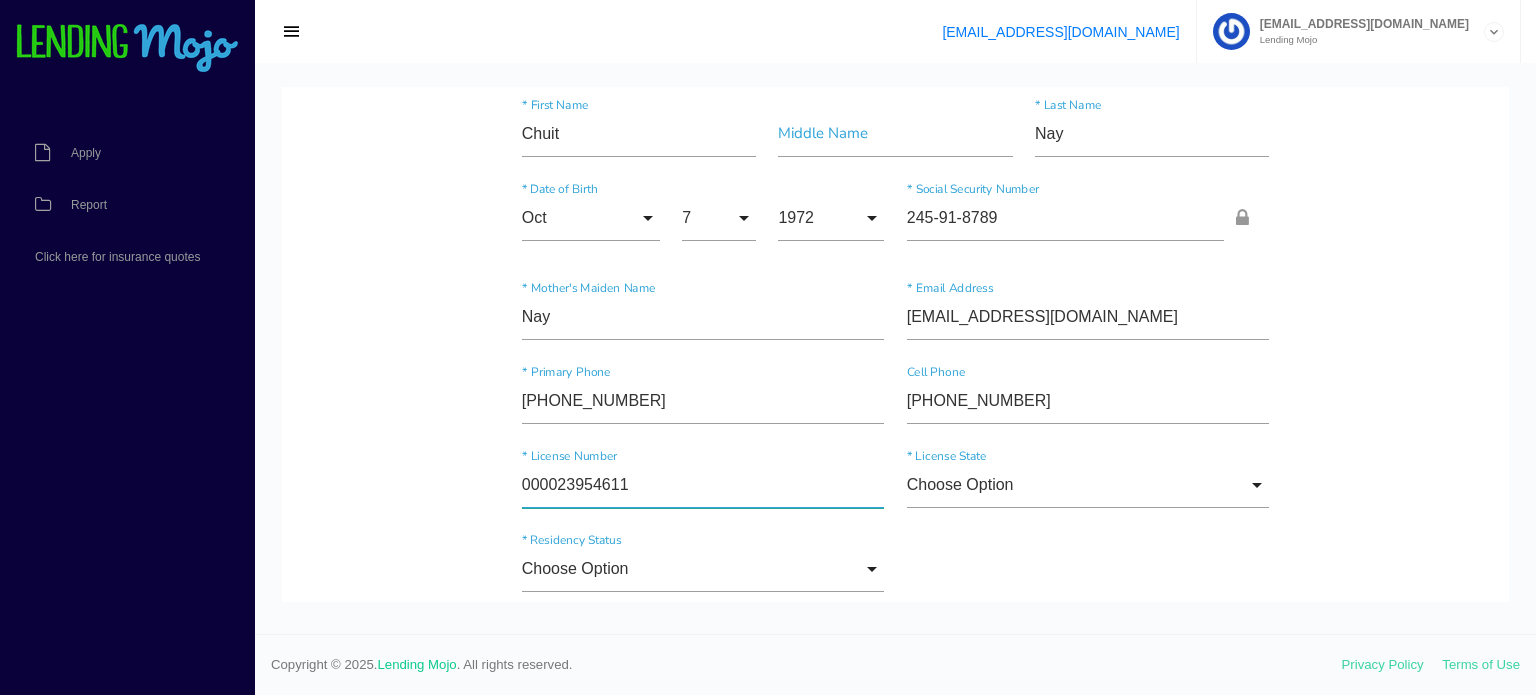 type on "000023954611" 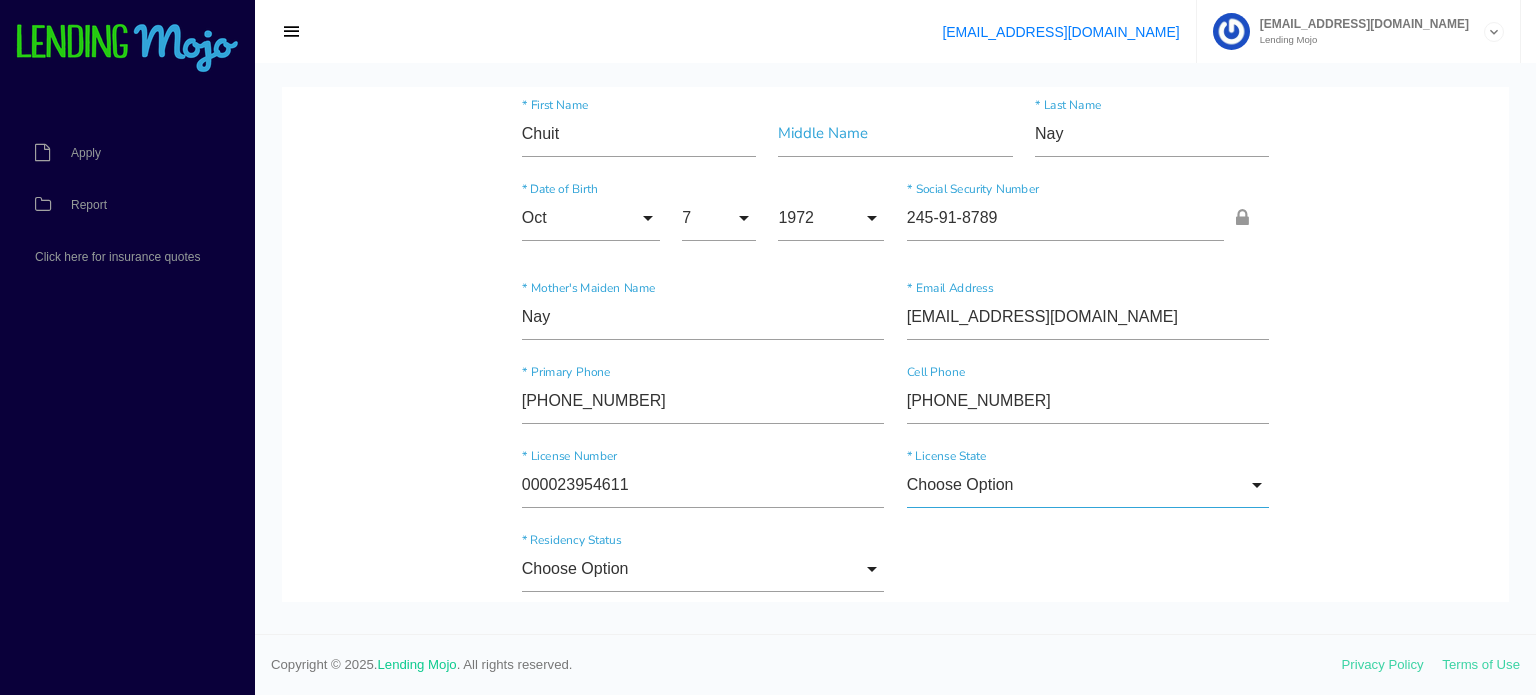 click on "Choose Option" at bounding box center [1088, 485] 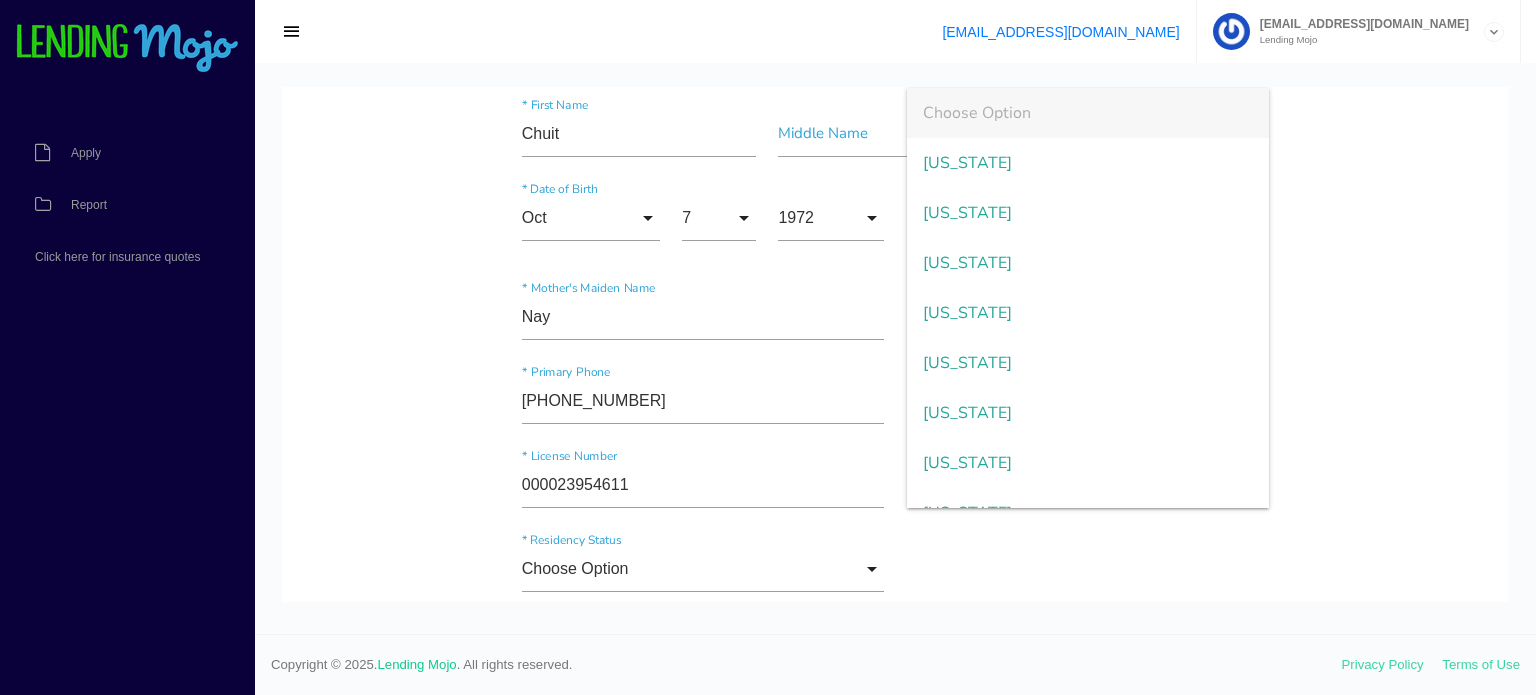 scroll, scrollTop: 1215, scrollLeft: 0, axis: vertical 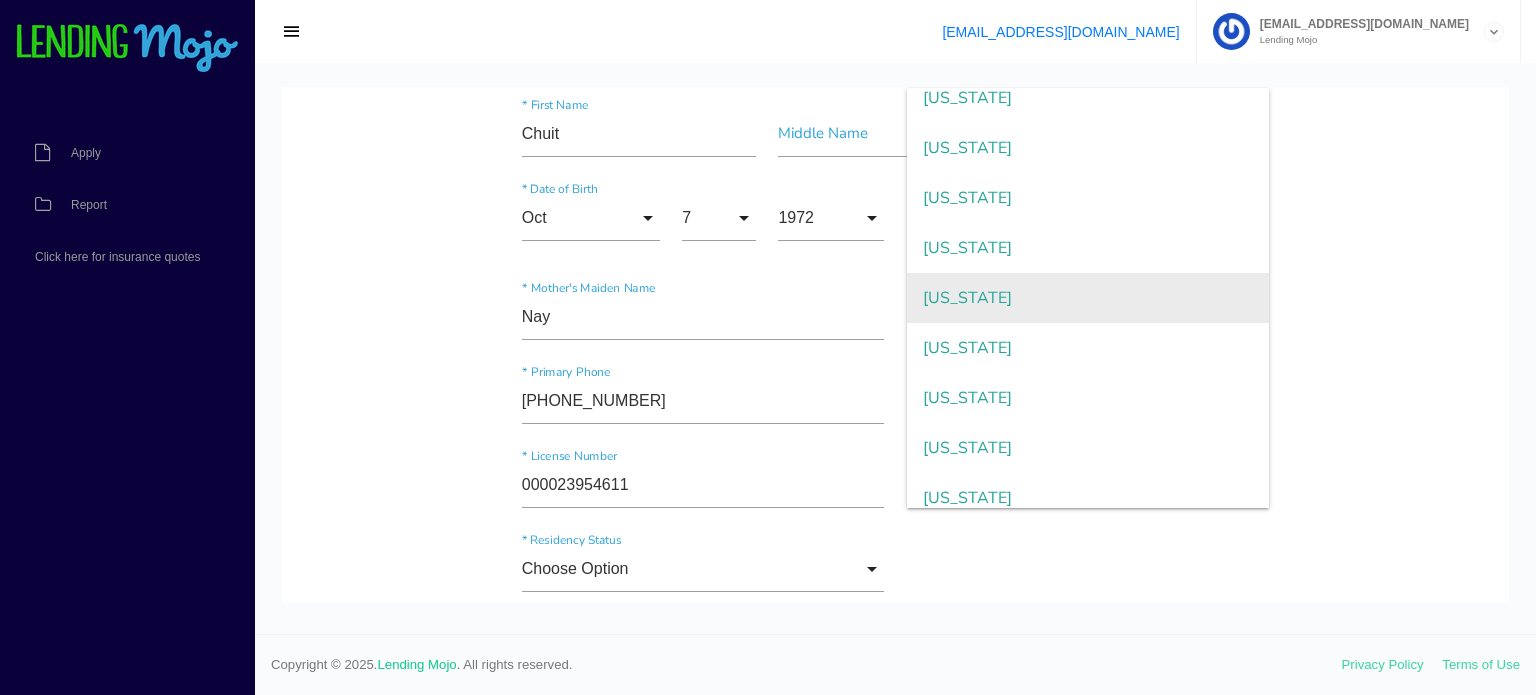 type 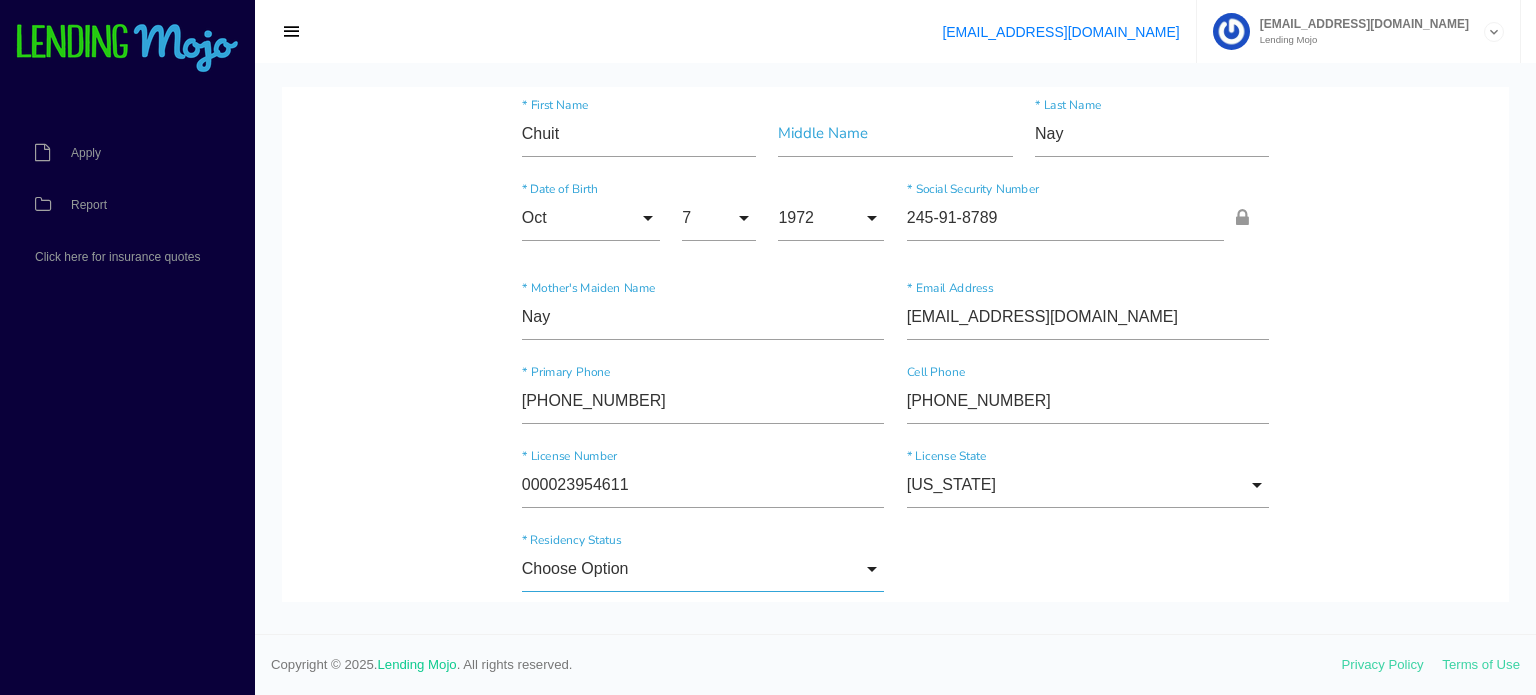 click on "Choose Option" at bounding box center [703, 569] 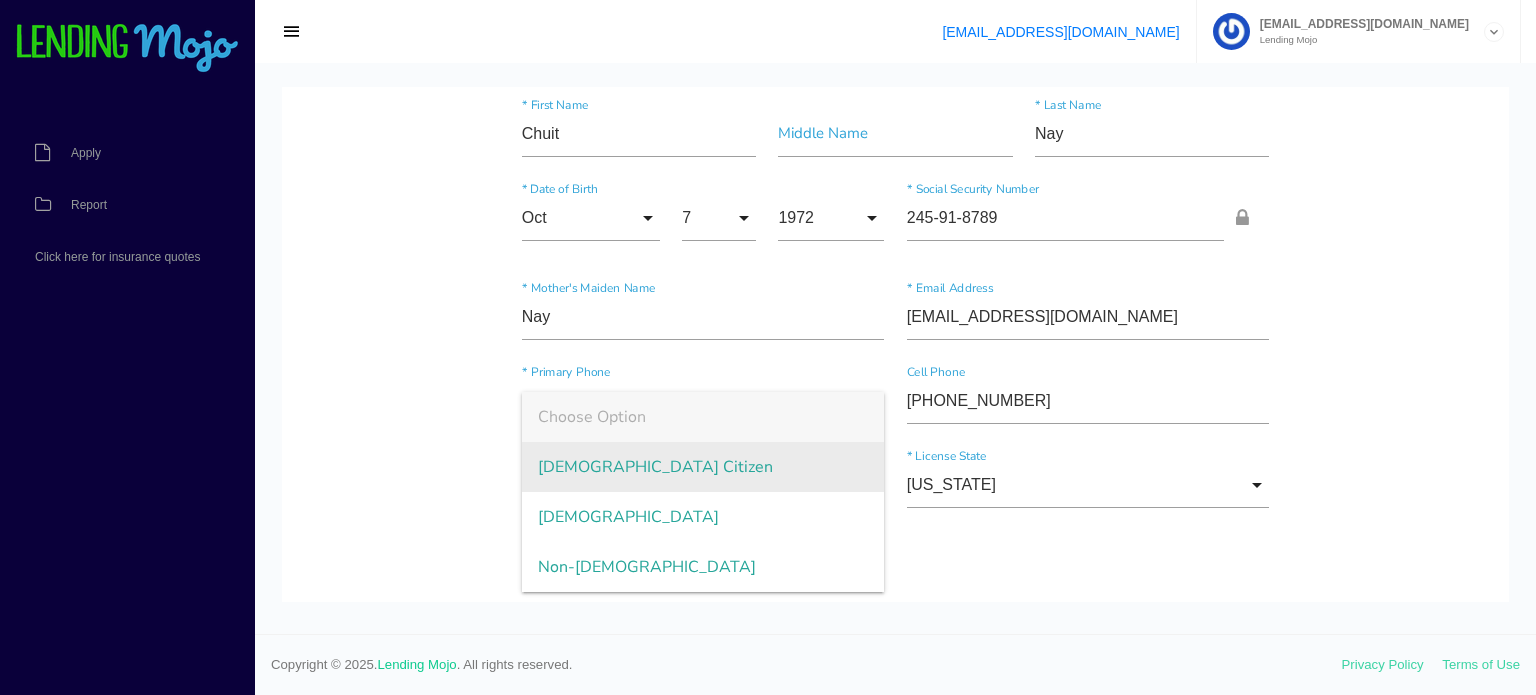 click on "[DEMOGRAPHIC_DATA] Citizen" at bounding box center (703, 467) 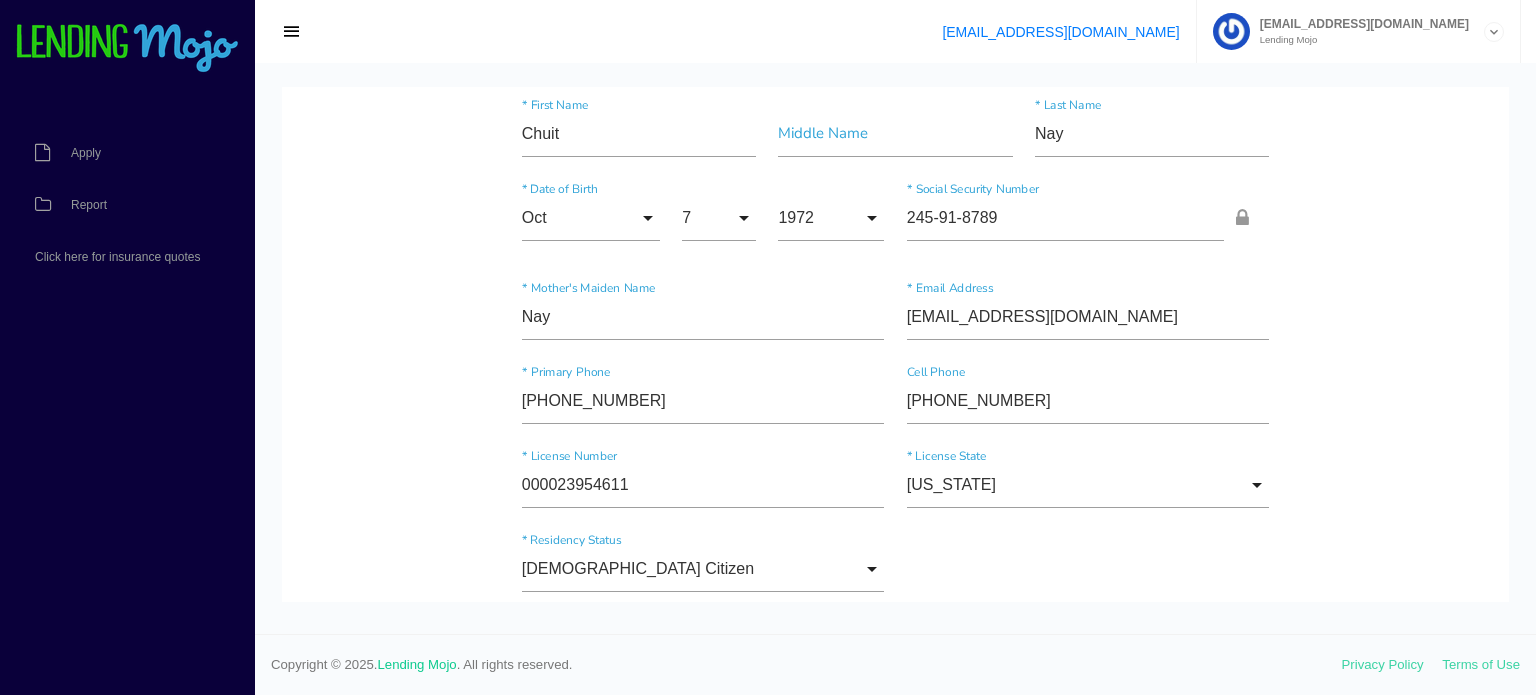 click on "Quick, Secure Financing Personalized to You.
Chuit
*
First Name
Middle Name
Nay
*
Last Name
Oct Month Jan Feb March April May June July Aug Sept Oct Nov Dec
Month
Jan
Feb
March
April
May
June
July
Aug
Sept
Oct
Nov
Dec
*
Date of Birth
7 Day 1 2 3 4 5 6 7 8 9 10 11 12 13 14 15 16 17 18 19 20 21 22 23 24 25 26 27 28 29 30 31
Day
1
2
3 4 5 6 7" at bounding box center (895, 1300) 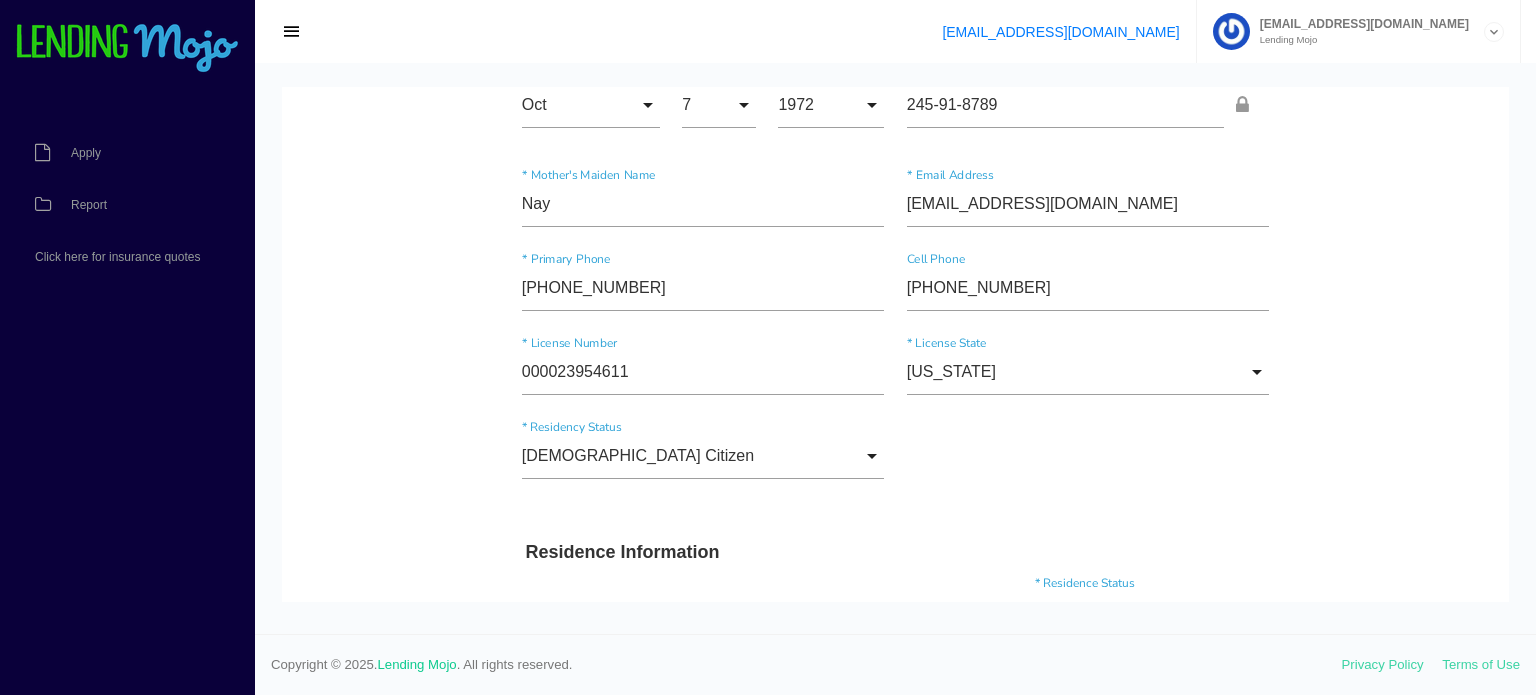 scroll, scrollTop: 400, scrollLeft: 0, axis: vertical 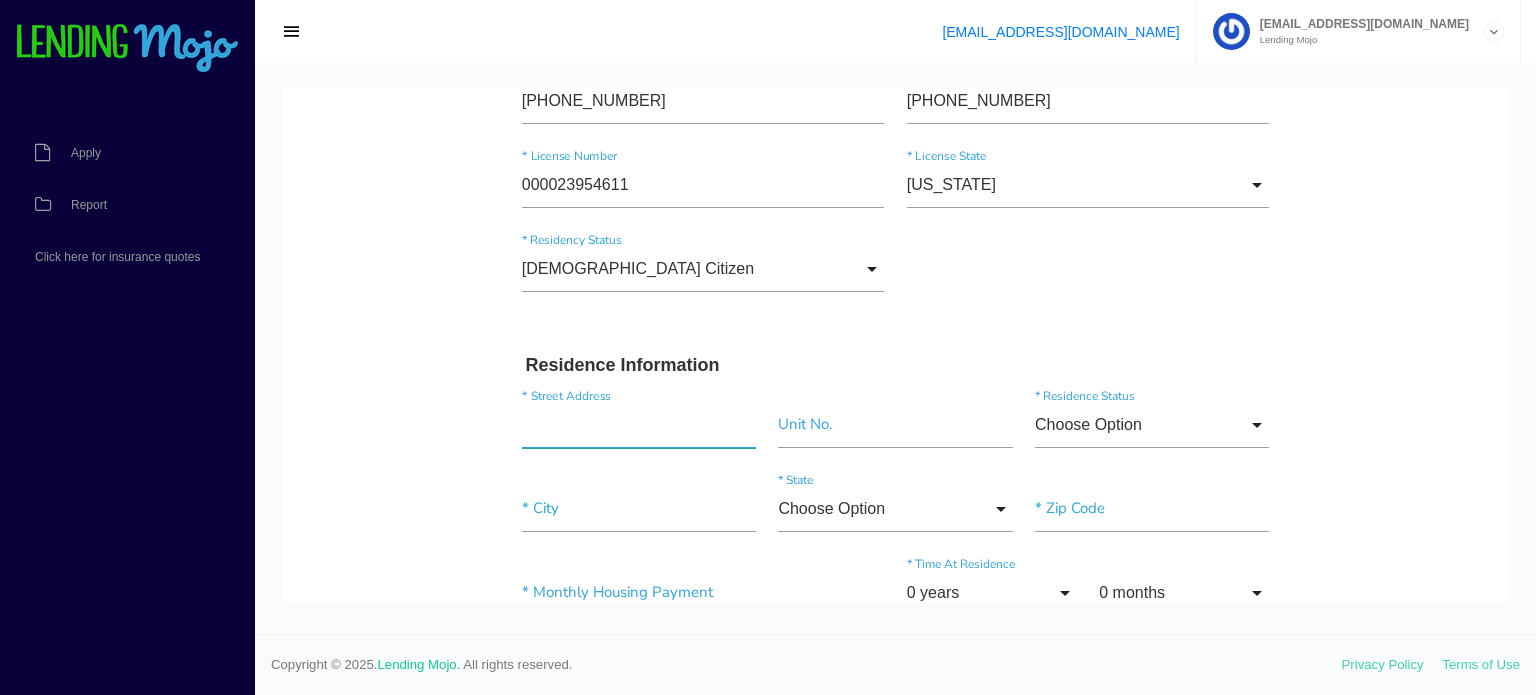 click at bounding box center (639, 425) 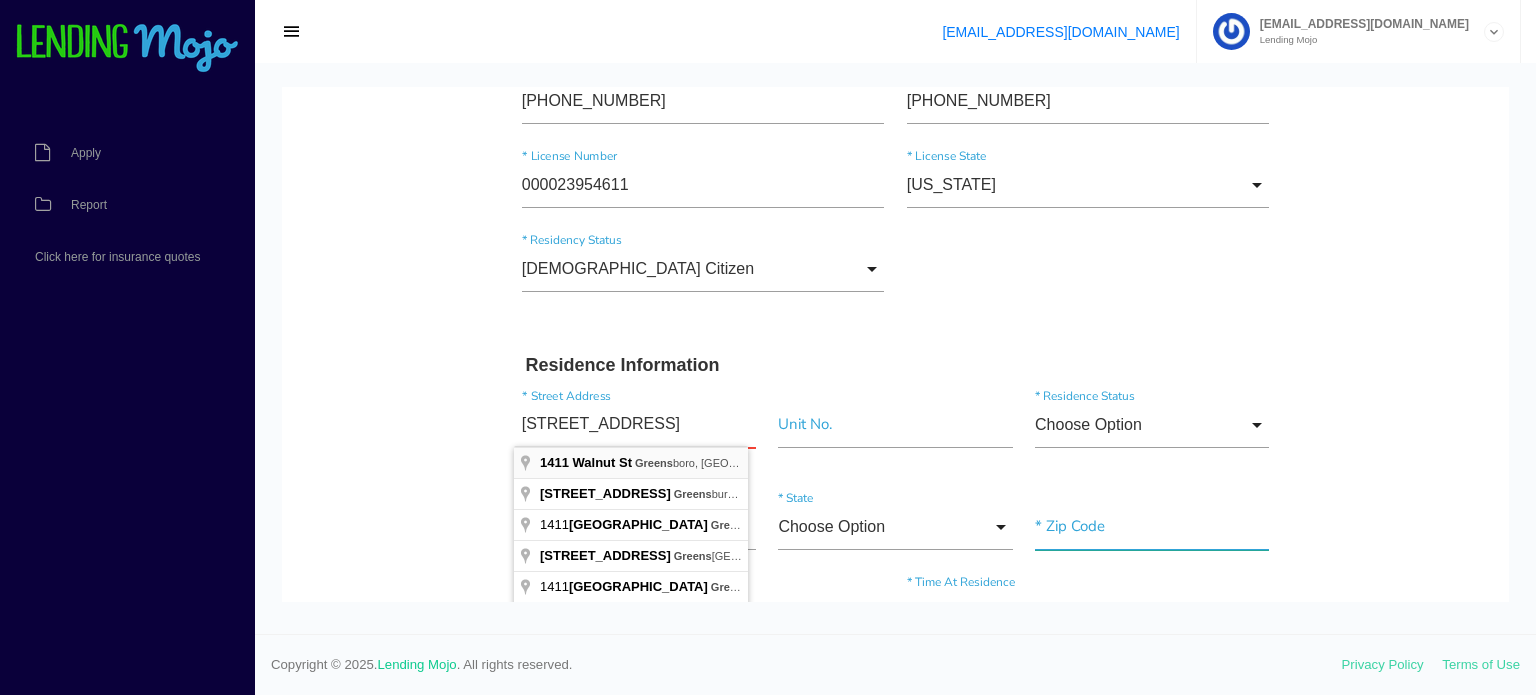 type on "1411 Walnut St" 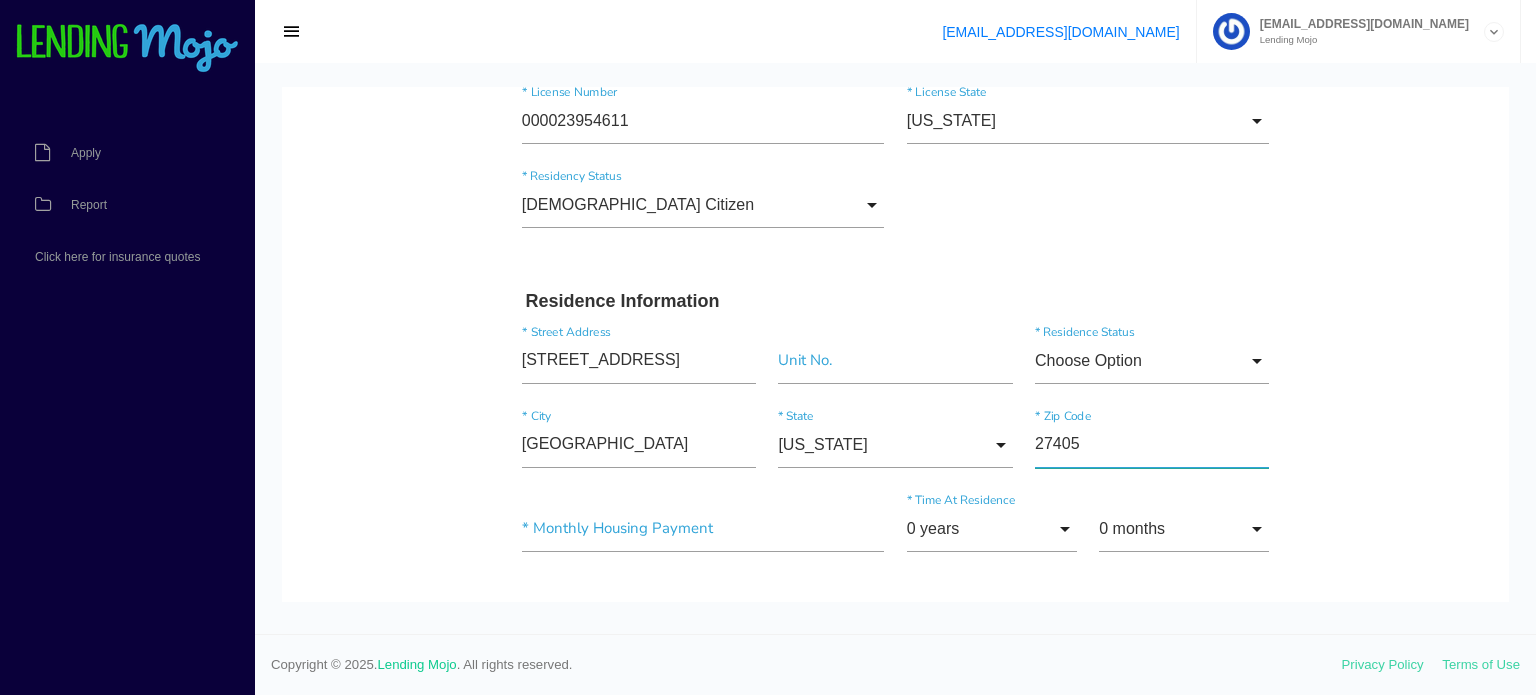 scroll, scrollTop: 500, scrollLeft: 0, axis: vertical 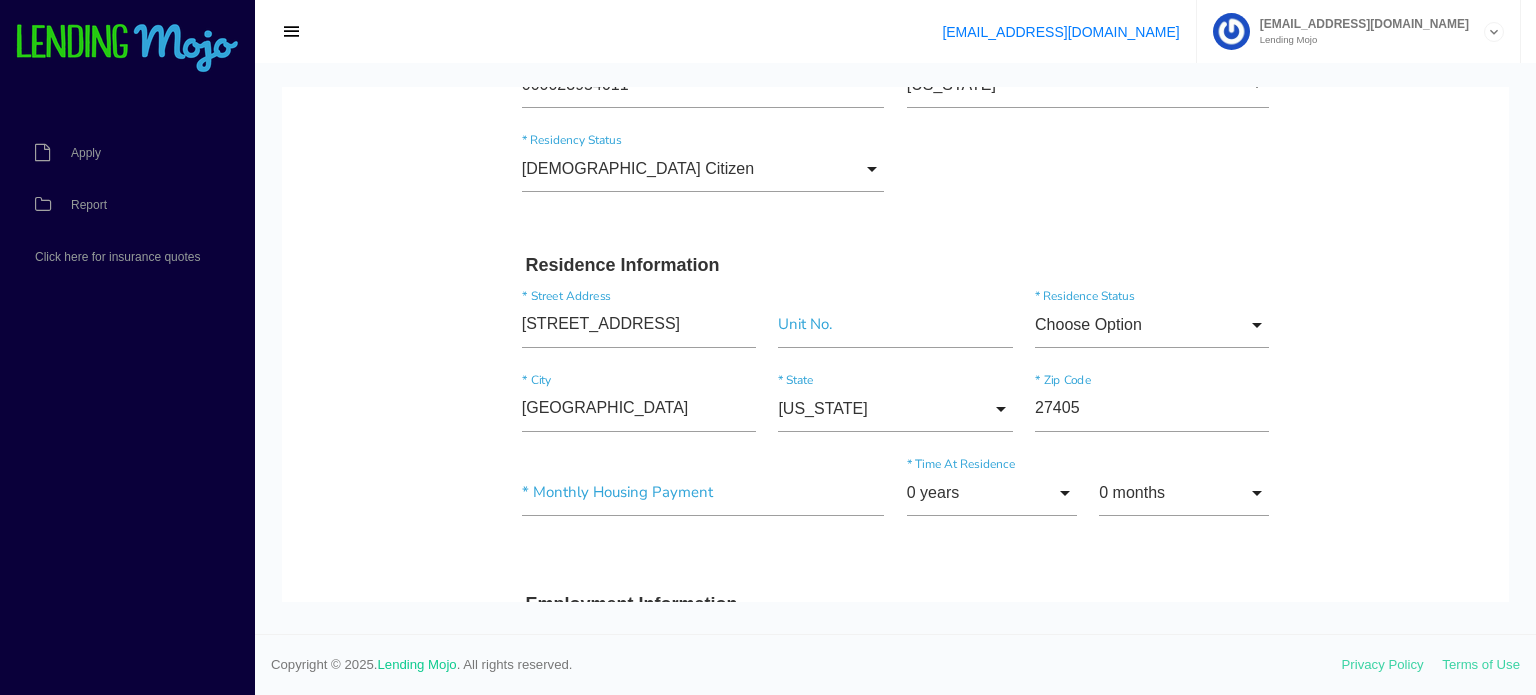 click on "*
Monthly Housing Payment
0 years 0 years 1 year 2 years 3 years 4 years 5 years 6 years 7 years 8 years 9 years 10 years 11 years 12 years 13 years 14 years 15 years 16 years 17 years 18 years 19 years 20 years 21 years 22 years 23 years 24 years 25 years 26 years 27 years 28 years 29 years 30 years 31 years 32 years 33 years 34 years 35 years 36 years 37 years 38 years 39 years 40 years 41 years 42 years 43 years 44 years 45 years 46 years 47 years 48 years 49 years 50 years 51 years 52 years 53 years 54 years 55 years 56 years 57 years 58 years 59 years 60 years 61 years 62 years 63 years 64 years 65 years 66 years 67 years 68 years 69 years 70 years 71 years 72 years 73 years 74 years 75 years 76 years 77 years 78 years 79 years 80 years 81 years 82 years 83 years 84 years 85 years 86 years 87 years 88 years 89 years 90 years 91 years 92 years" at bounding box center [896, 504] 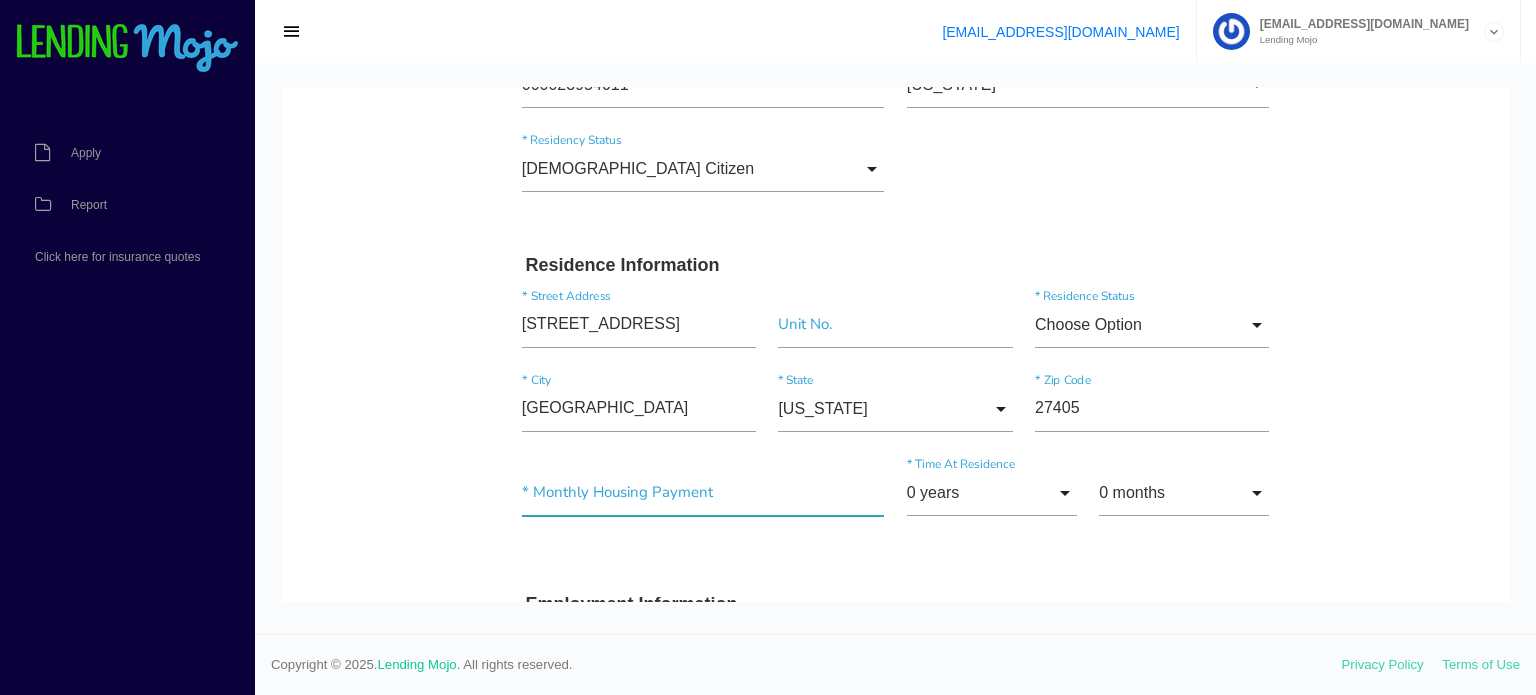 click at bounding box center (703, 493) 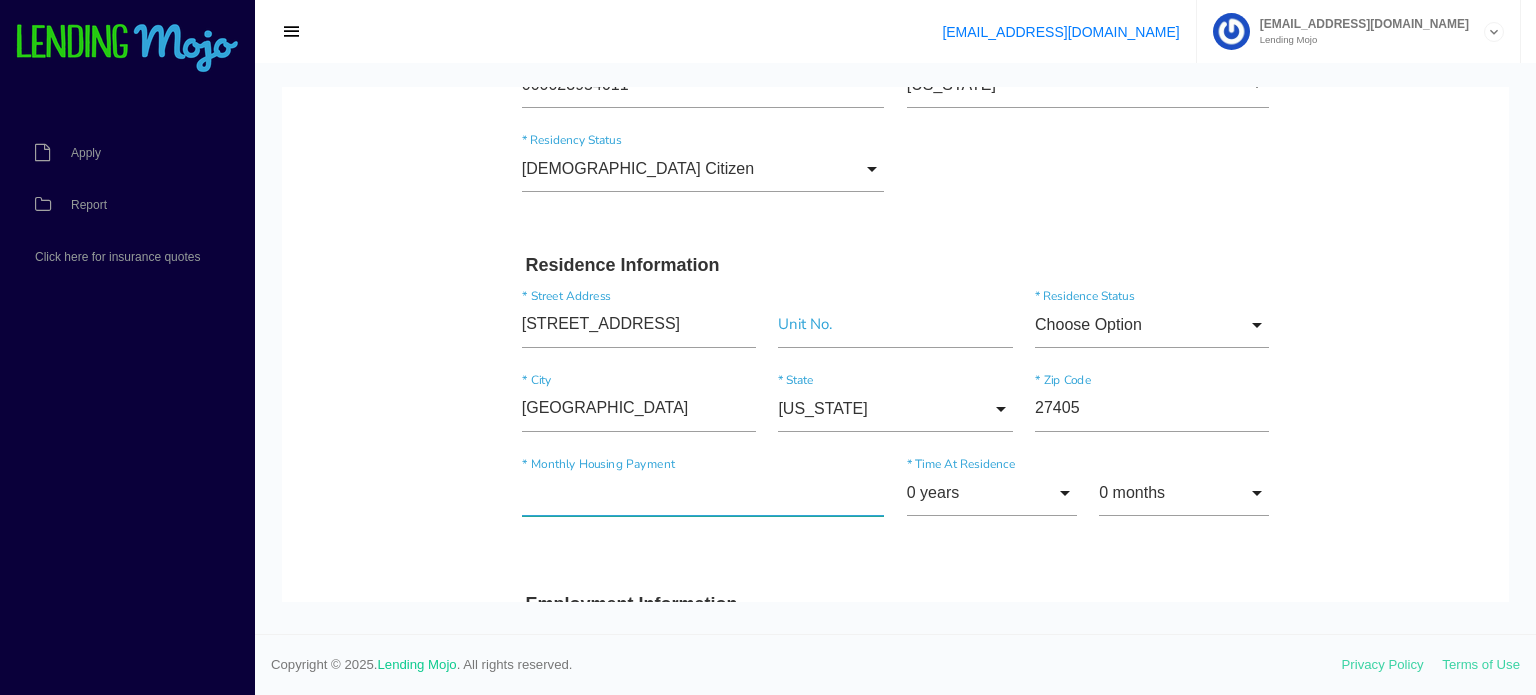 type on "$0.00" 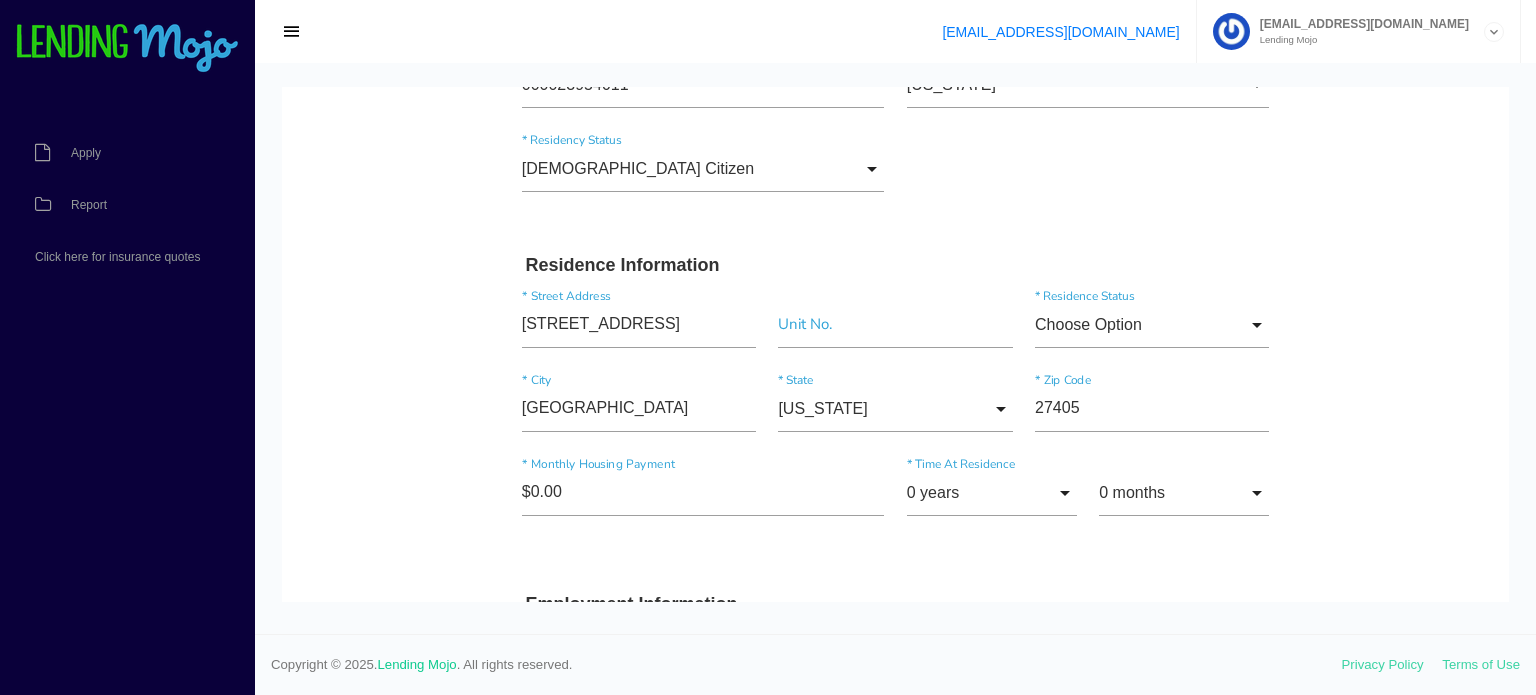 click on "$0.00
*
Monthly Housing Payment
0 years 0 years 1 year 2 years 3 years 4 years 5 years 6 years 7 years 8 years 9 years 10 years 11 years 12 years 13 years 14 years 15 years 16 years 17 years 18 years 19 years 20 years 21 years 22 years 23 years 24 years 25 years 26 years 27 years 28 years 29 years 30 years 31 years 32 years 33 years 34 years 35 years 36 years 37 years 38 years 39 years 40 years 41 years 42 years 43 years 44 years 45 years 46 years 47 years 48 years 49 years 50 years 51 years 52 years 53 years 54 years 55 years 56 years 57 years 58 years 59 years 60 years 61 years 62 years 63 years 64 years 65 years 66 years 67 years 68 years 69 years 70 years 71 years 72 years 73 years 74 years 75 years 76 years 77 years 78 years 79 years 80 years 81 years 82 years 83 years 84 years 85 years 86 years 87 years 88 years 89 years 90 years 91 years" at bounding box center [896, 504] 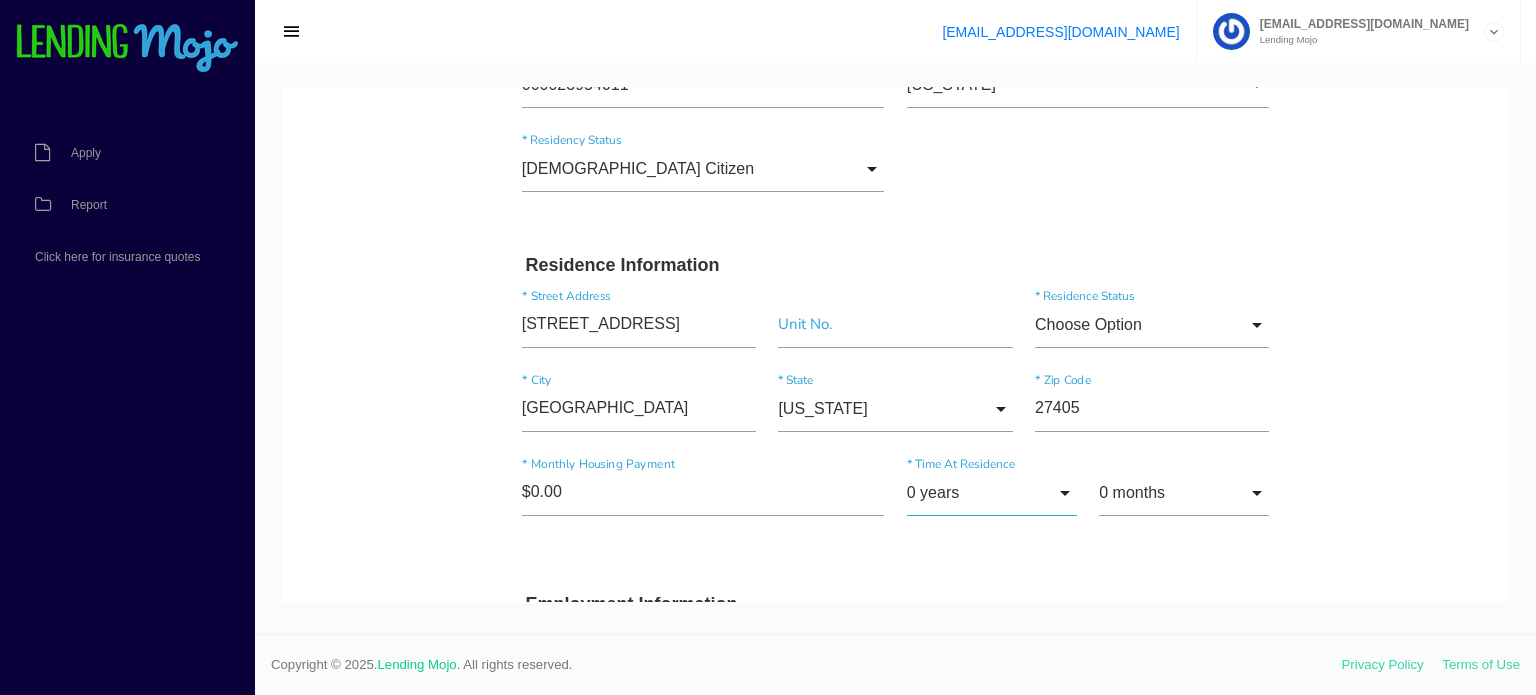 click on "0 years" at bounding box center [992, 493] 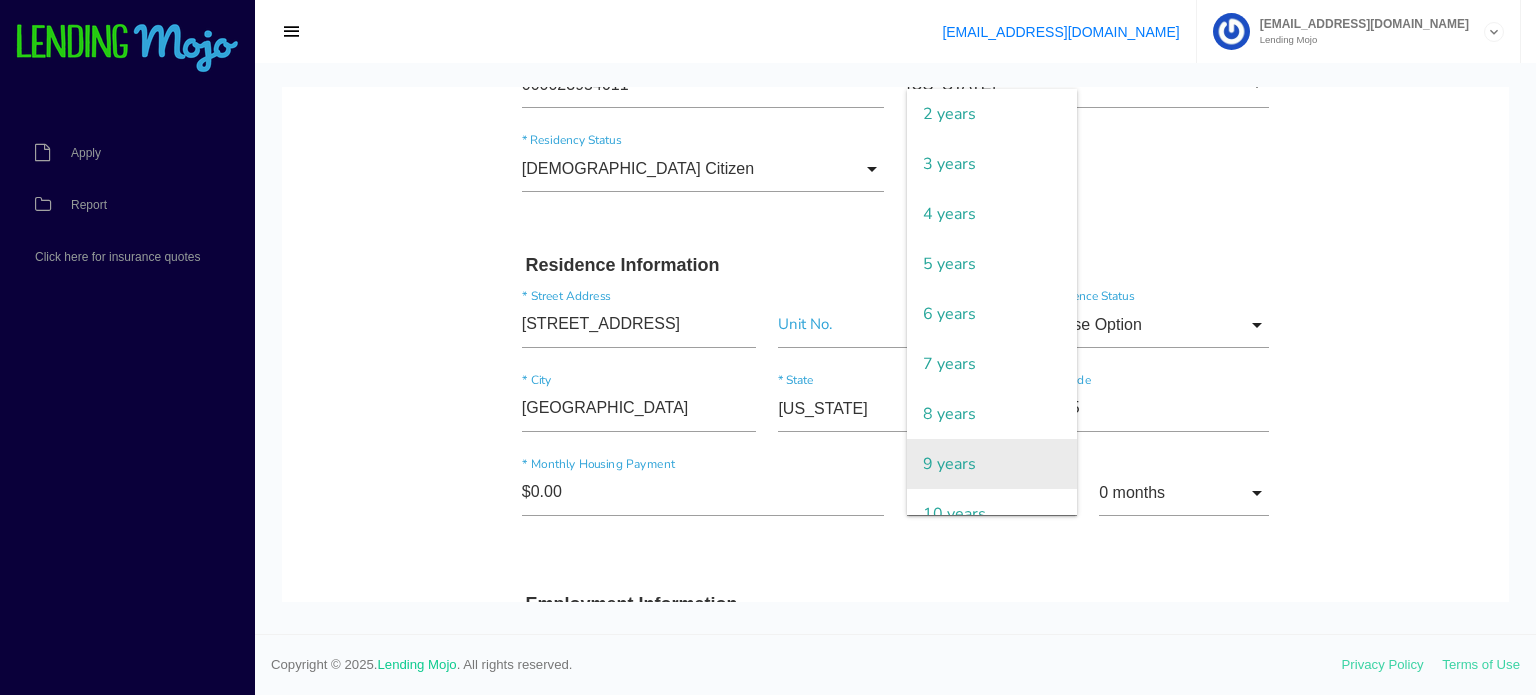 scroll, scrollTop: 200, scrollLeft: 0, axis: vertical 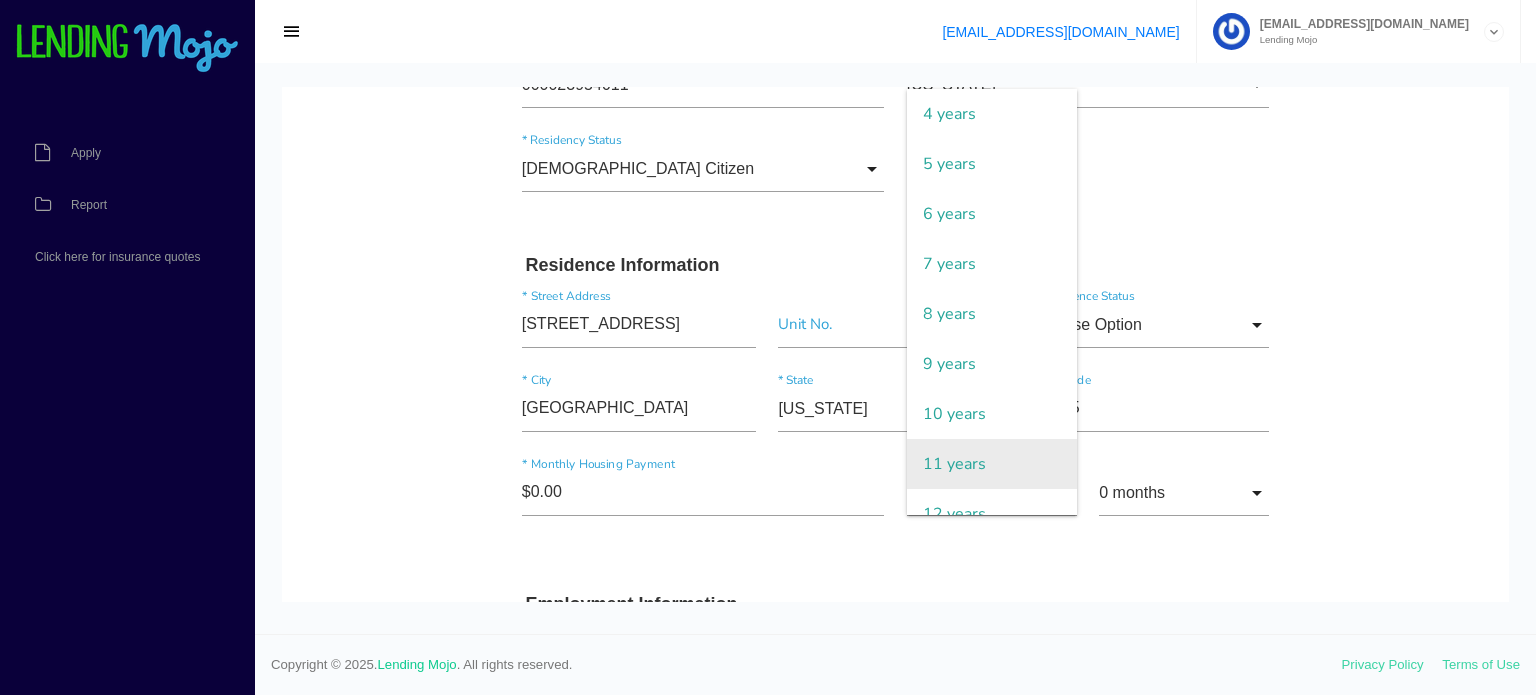 click on "11 years" at bounding box center [992, 464] 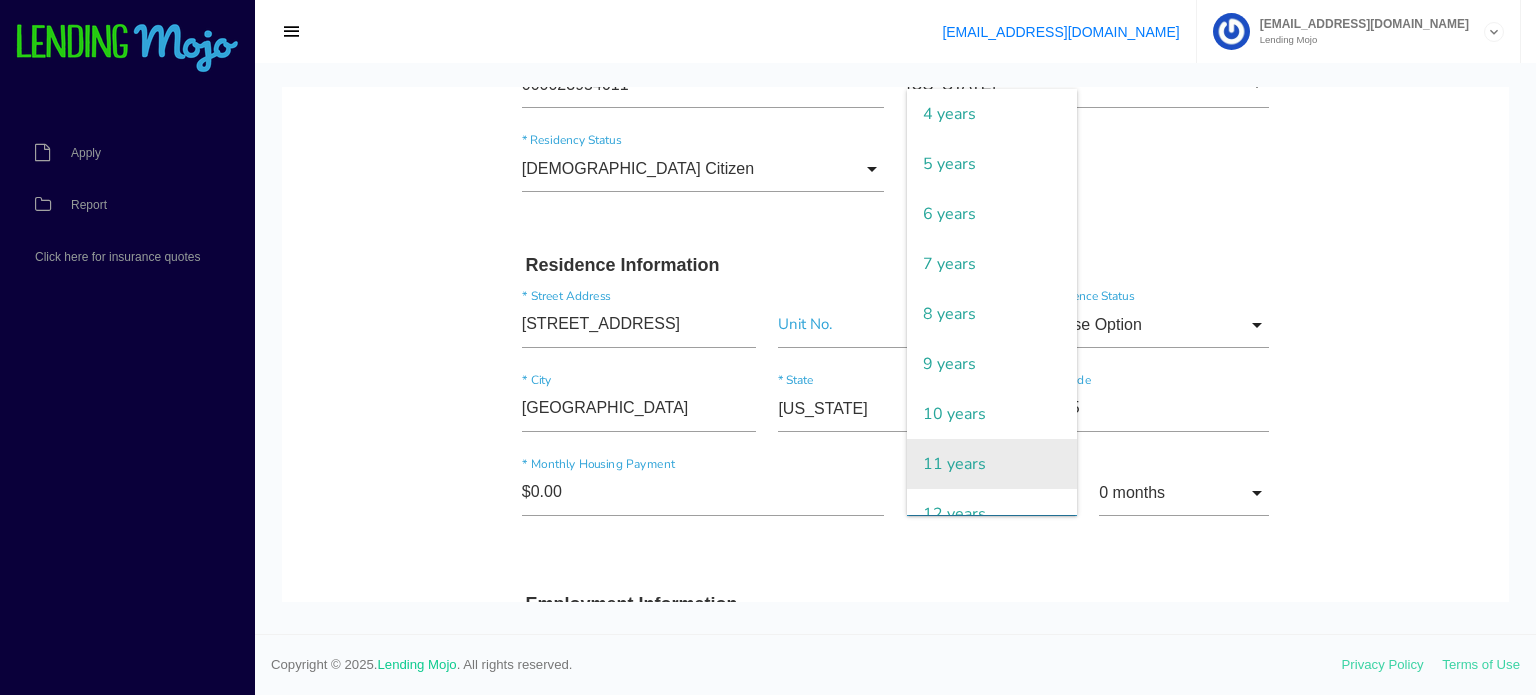 type on "11 years" 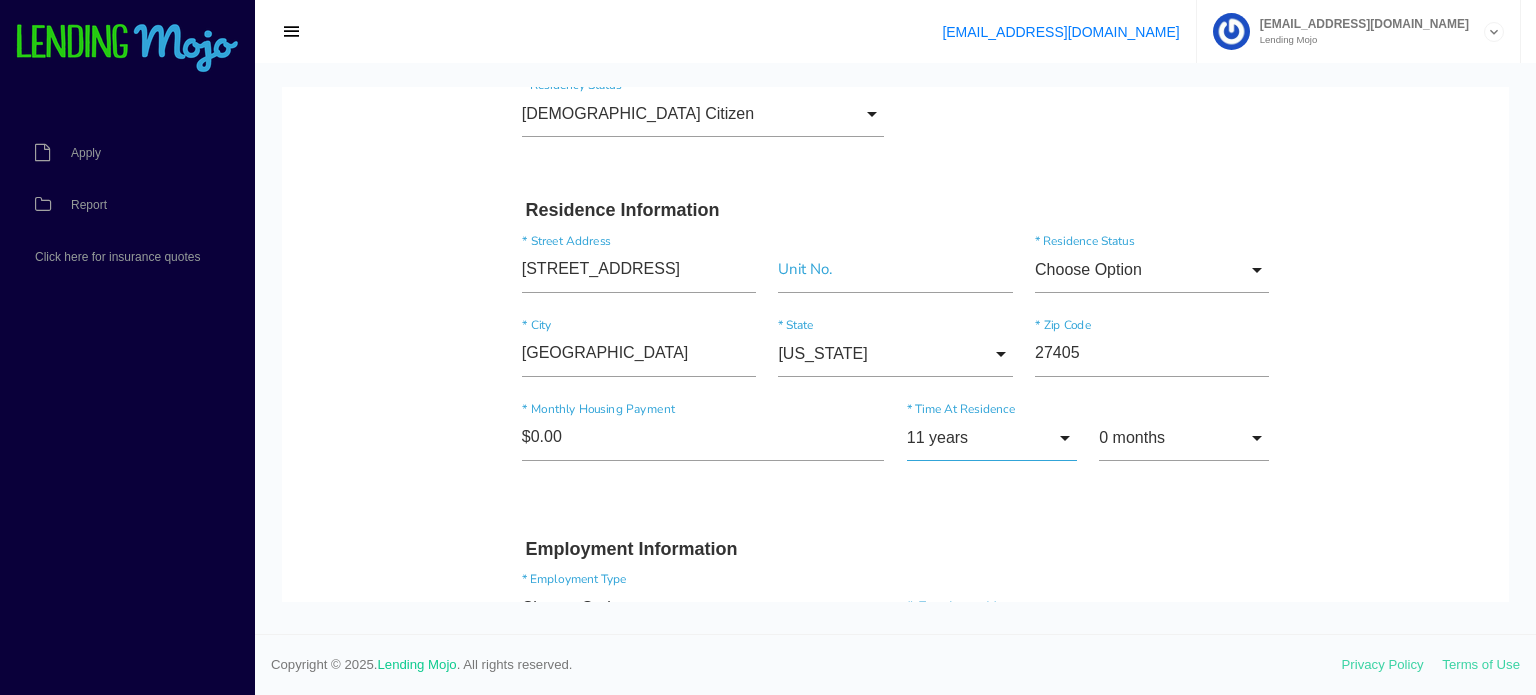 scroll, scrollTop: 600, scrollLeft: 0, axis: vertical 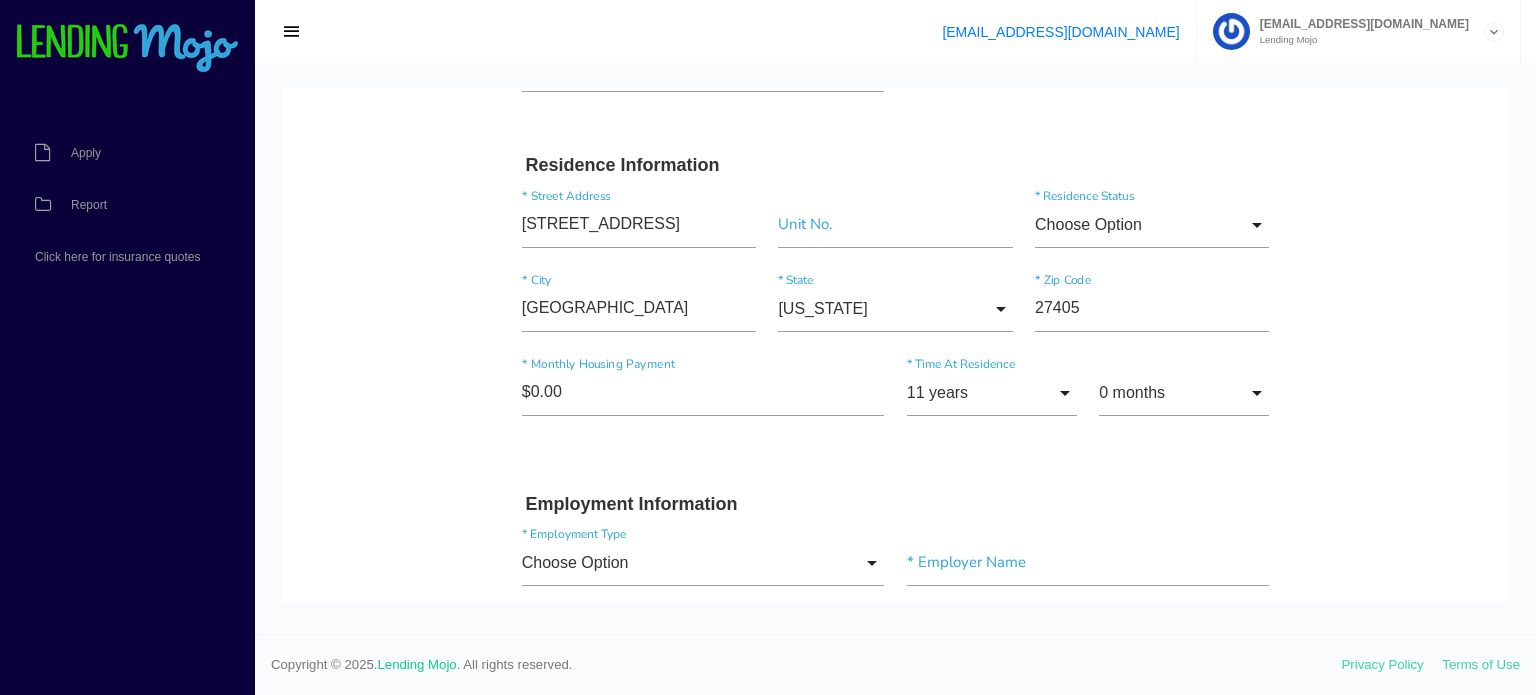 click on "11 years 0 years 1 year 2 years 3 years 4 years 5 years 6 years 7 years 8 years 9 years 10 years 11 years 12 years 13 years 14 years 15 years 16 years 17 years 18 years 19 years 20 years 21 years 22 years 23 years 24 years 25 years 26 years 27 years 28 years 29 years 30 years 31 years 32 years 33 years 34 years 35 years 36 years 37 years 38 years 39 years 40 years 41 years 42 years 43 years 44 years 45 years 46 years 47 years 48 years 49 years 50 years 51 years 52 years 53 years 54 years 55 years 56 years 57 years 58 years 59 years 60 years 61 years 62 years 63 years 64 years 65 years 66 years 67 years 68 years 69 years 70 years 71 years 72 years 73 years 74 years 75 years 76 years 77 years 78 years 79 years 80 years 81 years 82 years 83 years 84 years 85 years 86 years 87 years 88 years 89 years 90 years 91 years 92 years 93 years 94 years 95 years 96 years 97 years 98 years 99 years
0 years
1 year
2 years
3 years
4 years
5 years" at bounding box center [1088, 397] 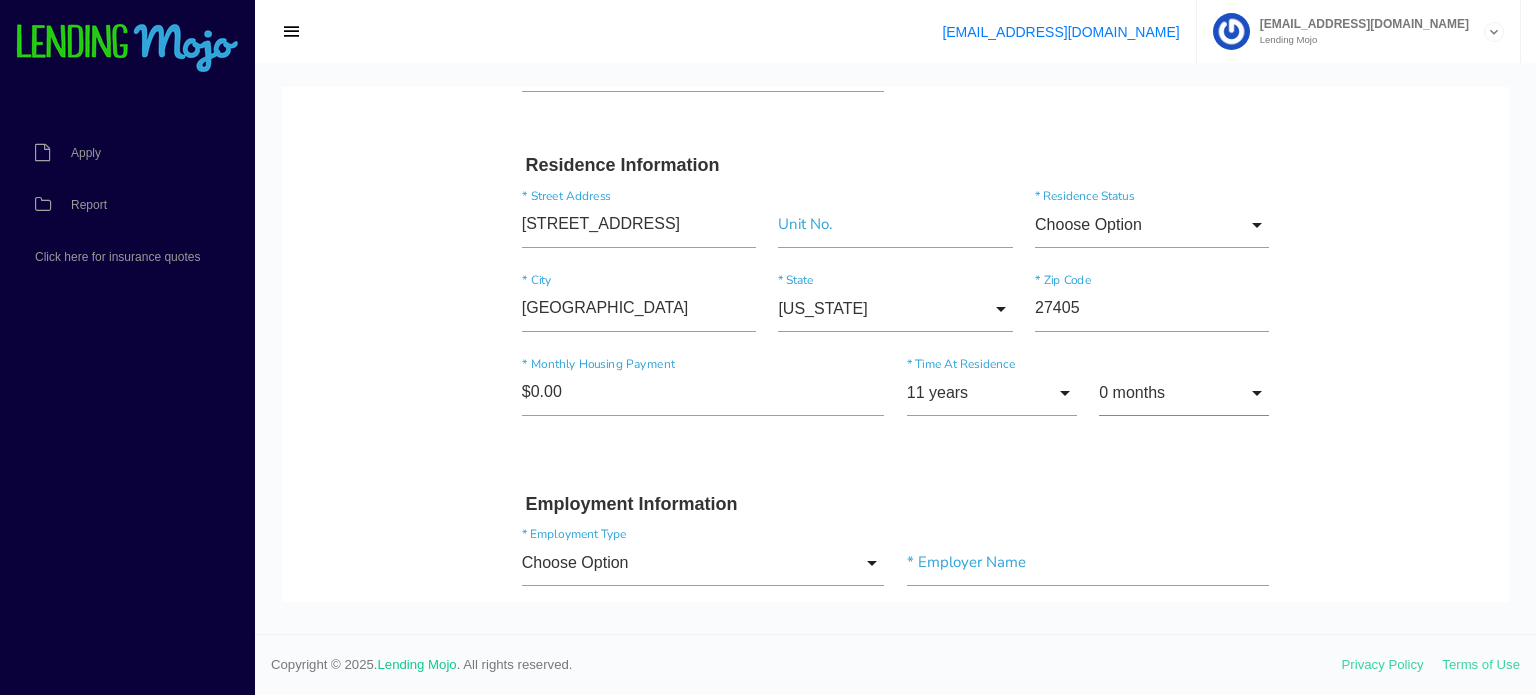 click on "0 months" at bounding box center [1184, 393] 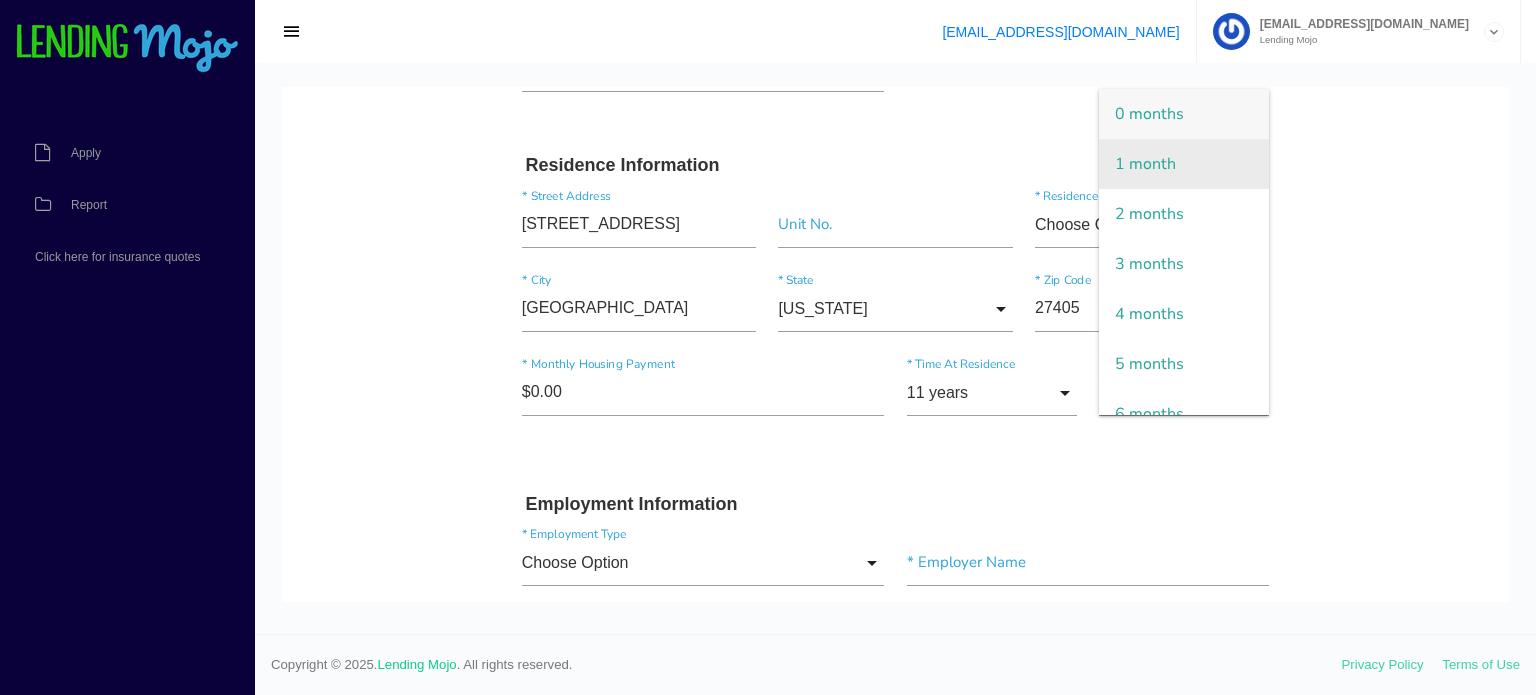 click on "1 month" at bounding box center [1184, 164] 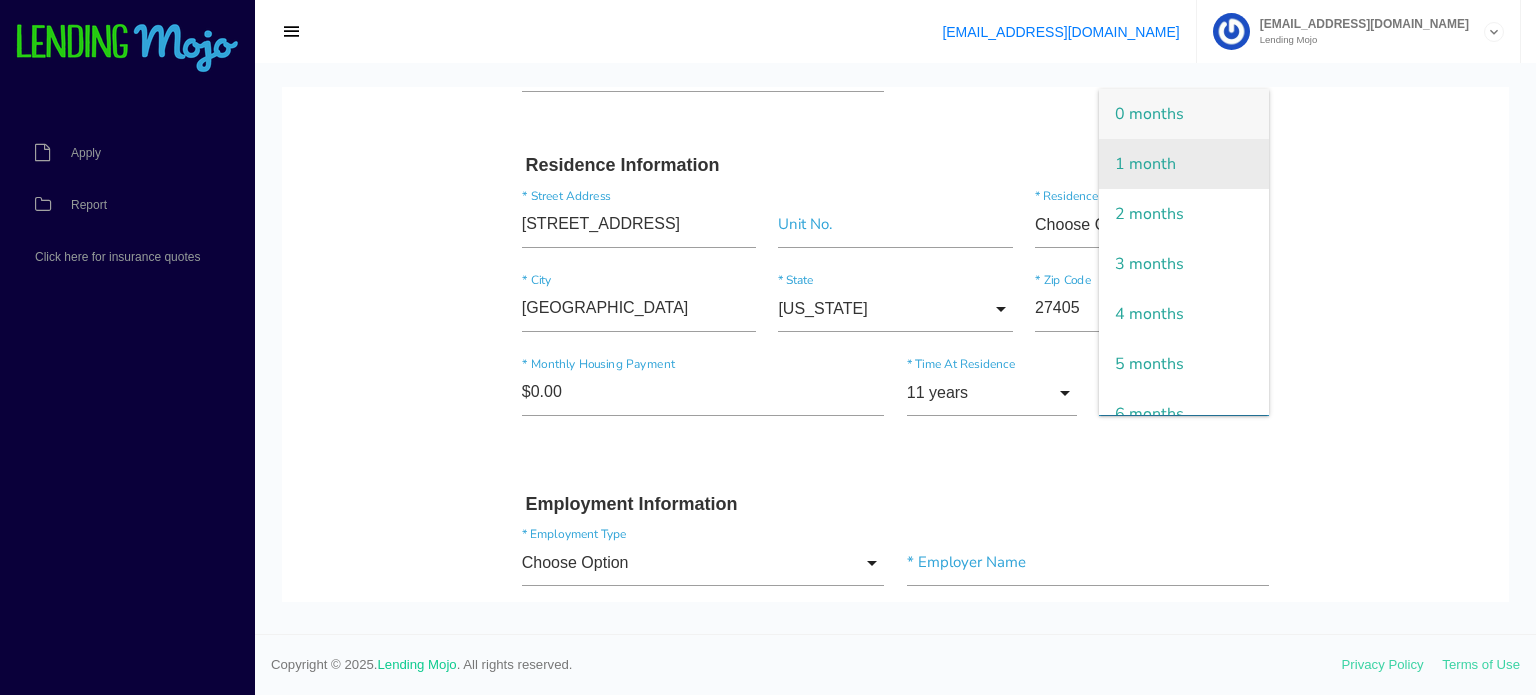 type on "1 month" 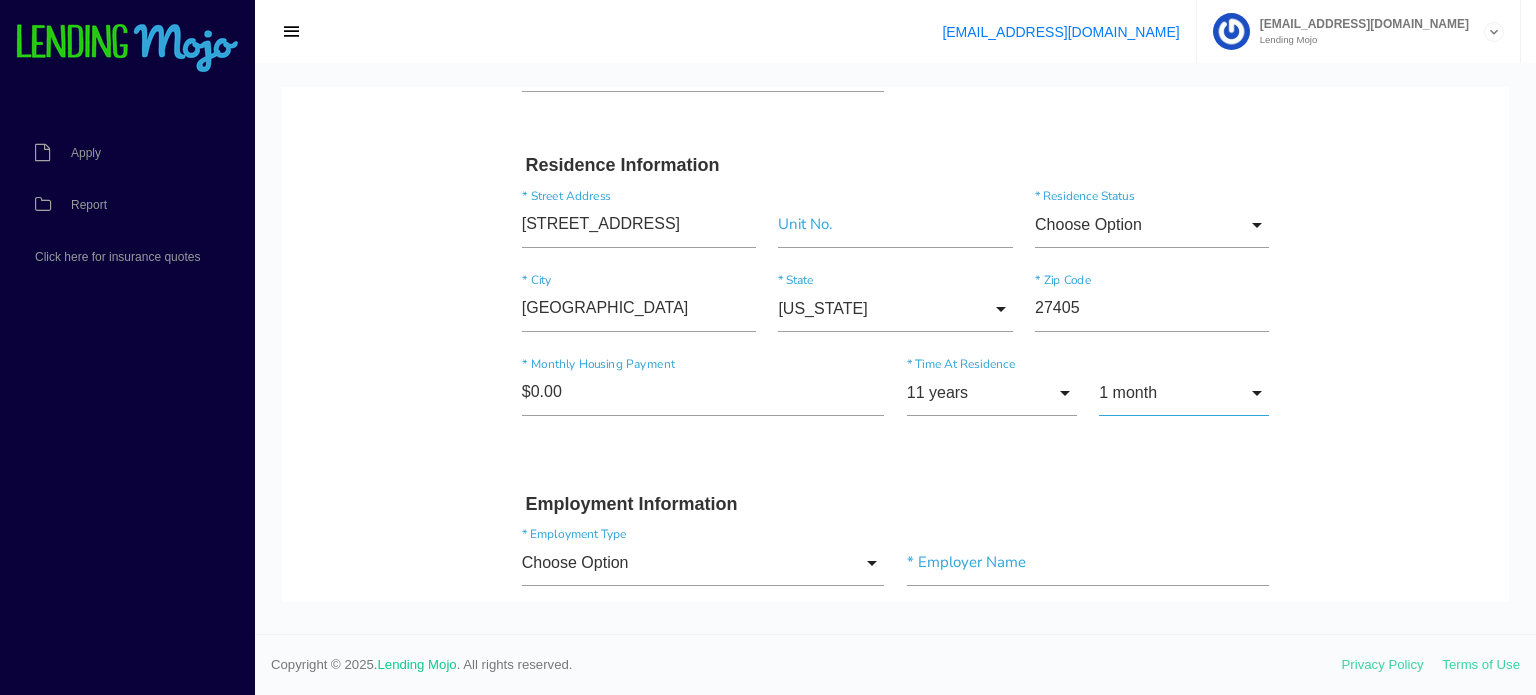 scroll, scrollTop: 700, scrollLeft: 0, axis: vertical 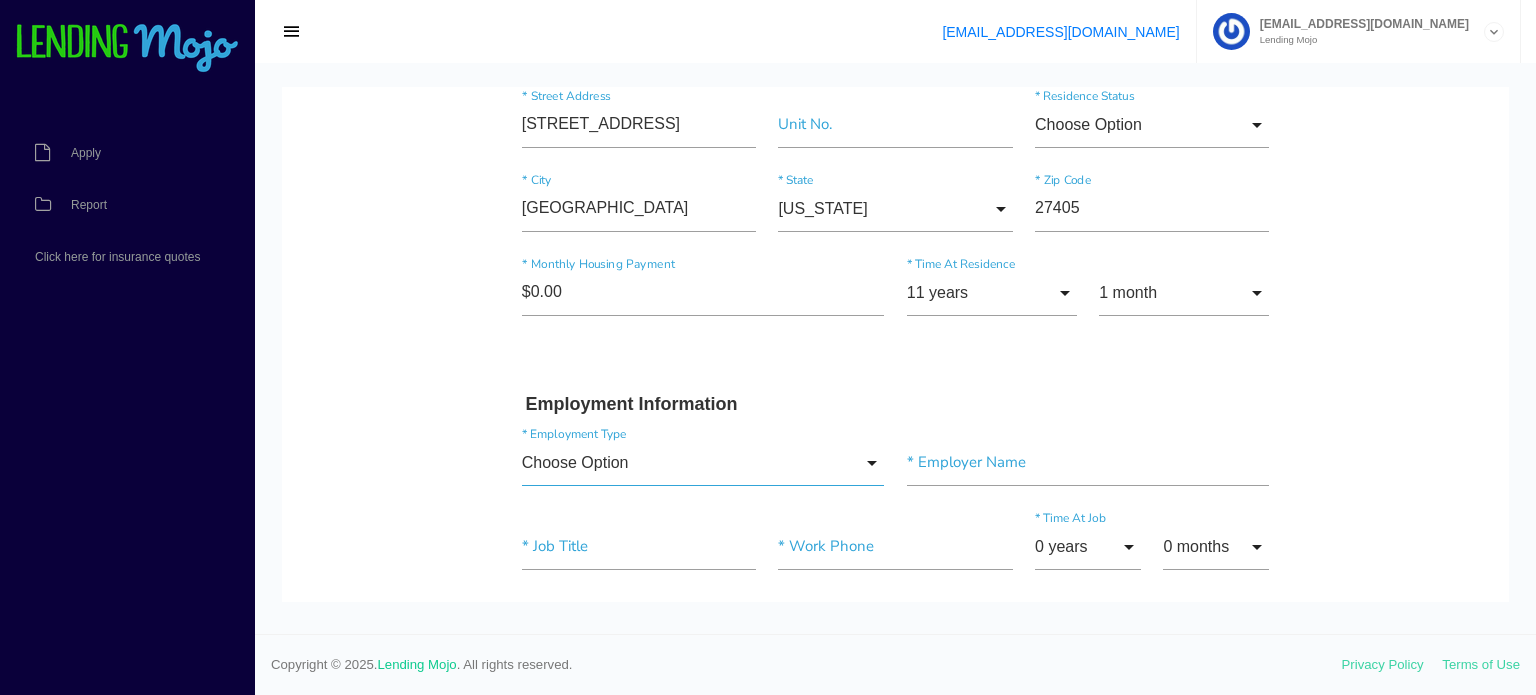 click on "Choose Option" at bounding box center [703, 463] 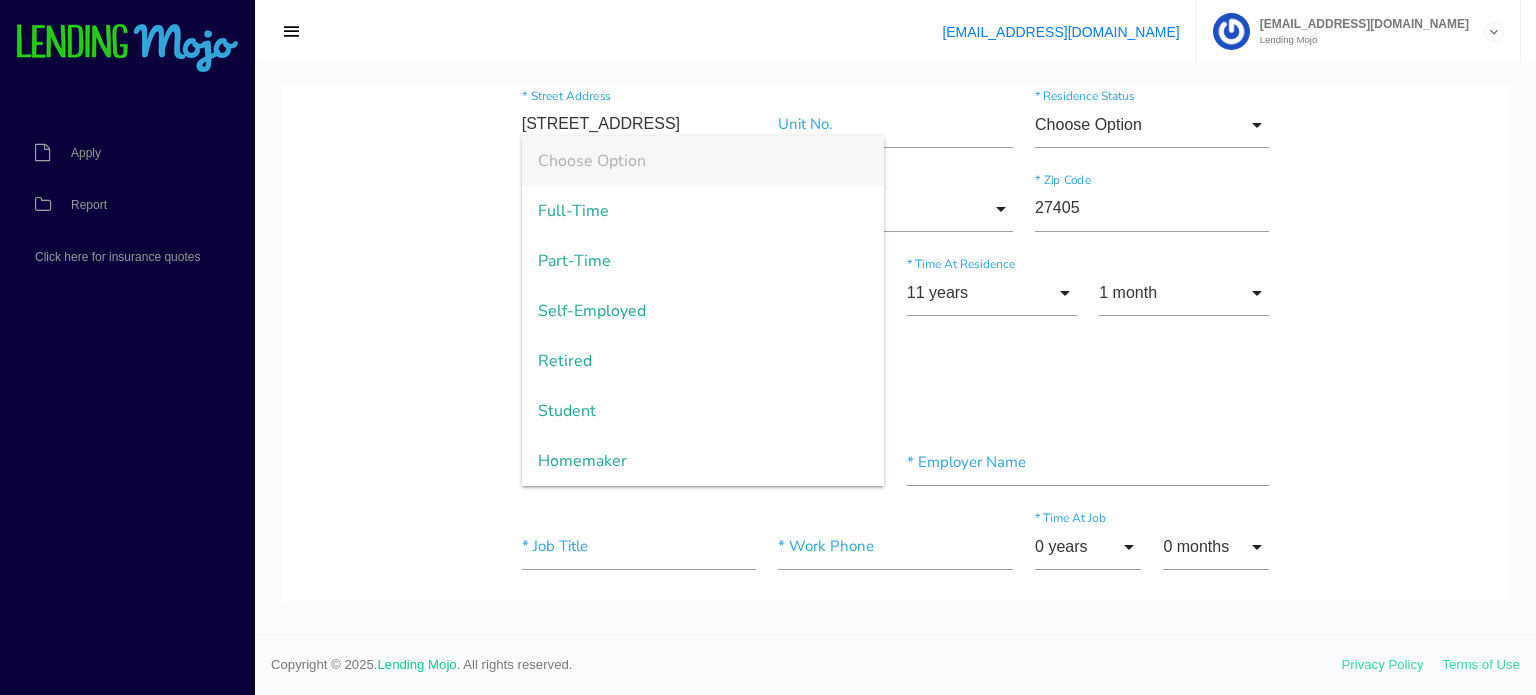 click on "Quick, Secure Financing Personalized to You.
Chuit
*
First Name
Middle Name
Nay
*
Last Name
Oct Month Jan Feb March April May June July Aug Sept Oct Nov Dec
Month
Jan
Feb
March
April
May
June
July
Aug
Sept
Oct
Nov
Dec
*
Date of Birth
7 Day 1 2 3 4 5 6 7 8 9 10 11 12 13 14 15 16 17 18 19 20 21 22 23 24 25 26 27 28 29 30 31
Day
1
2
3 4 5 6 7" at bounding box center (895, 700) 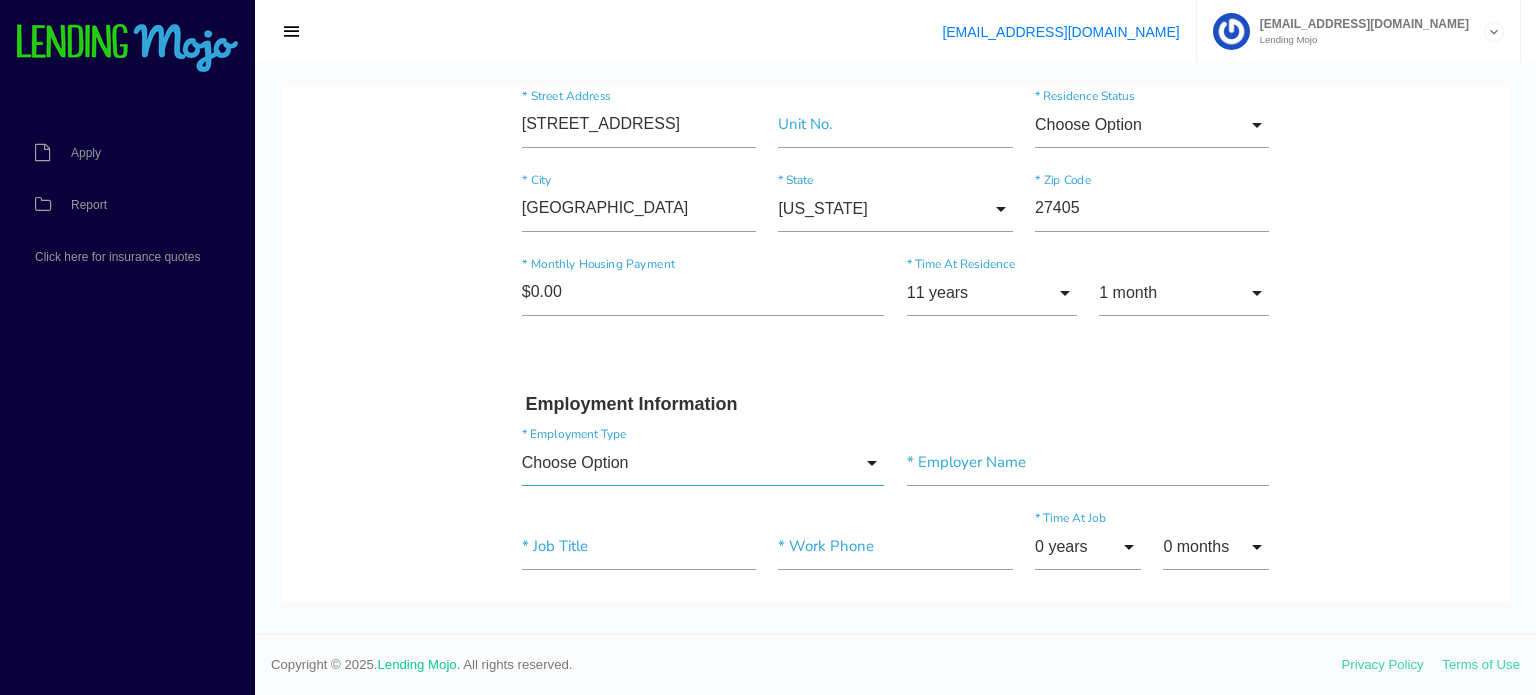 click on "Choose Option" at bounding box center [703, 463] 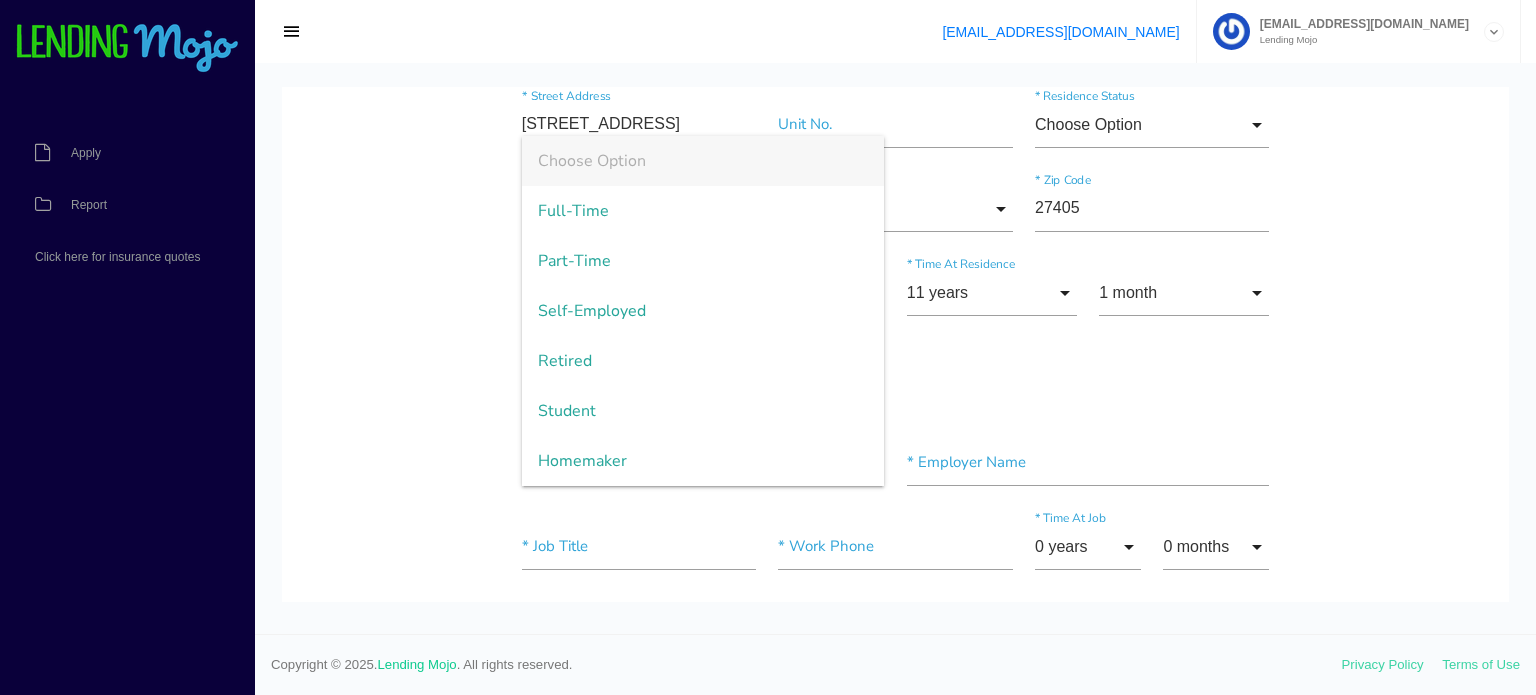 click on "Employment Information" at bounding box center (896, 405) 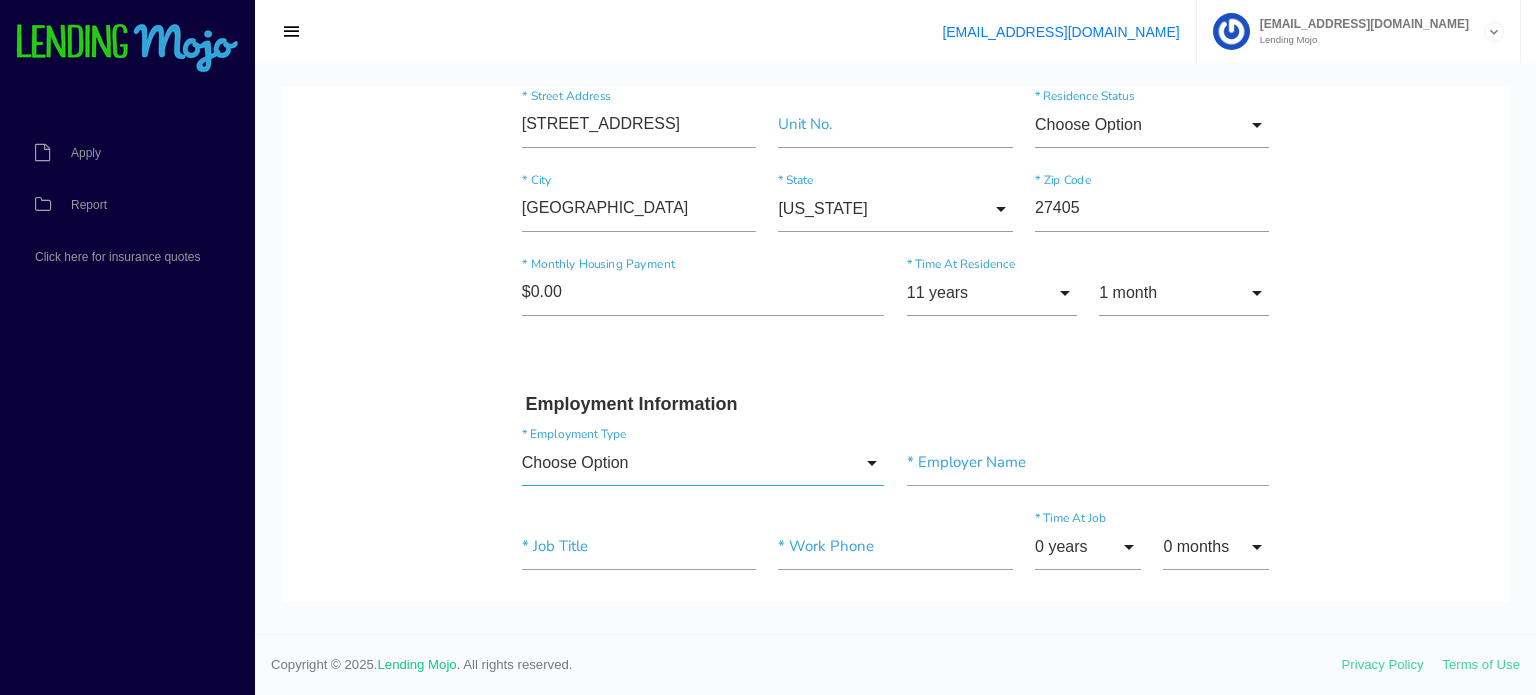click on "Choose Option" at bounding box center (703, 463) 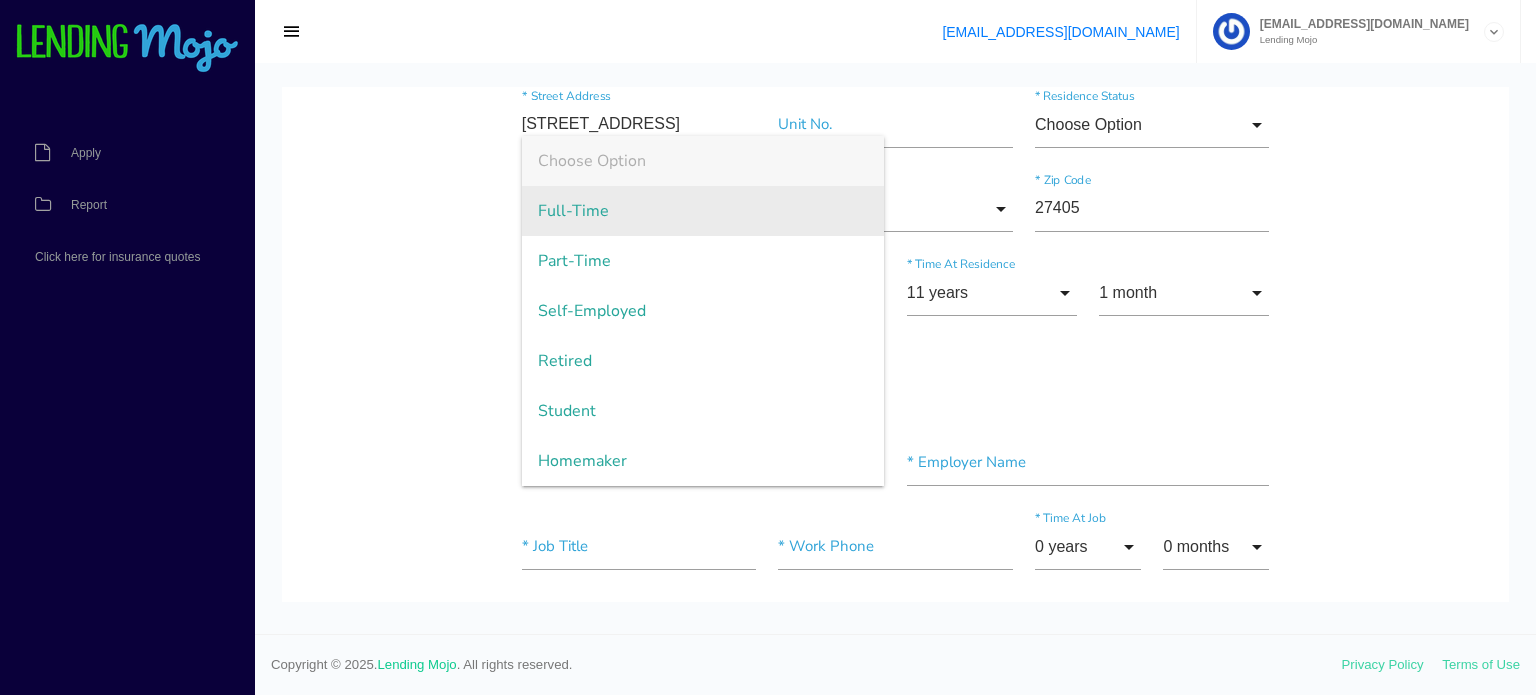 click on "Full-Time" at bounding box center [703, 211] 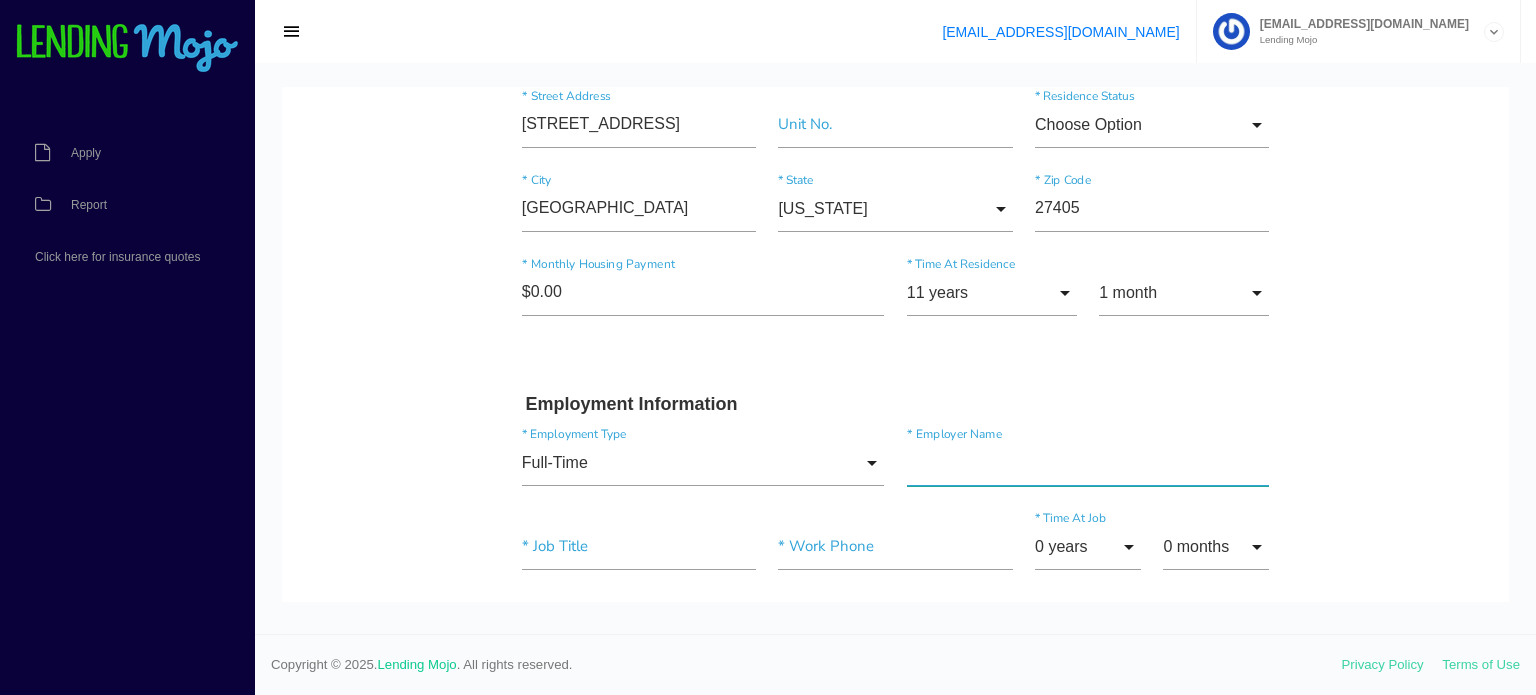 click at bounding box center (1088, 463) 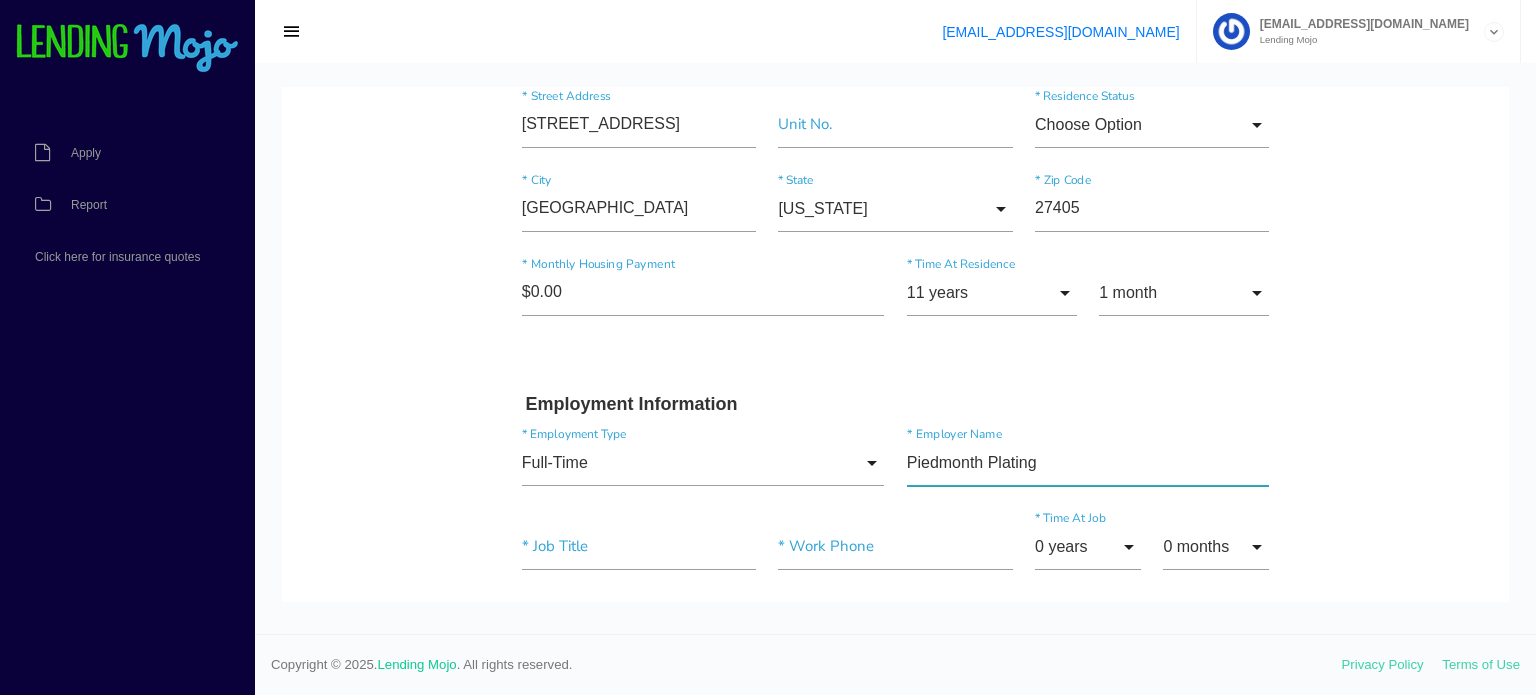 type on "Piedmonth Plating" 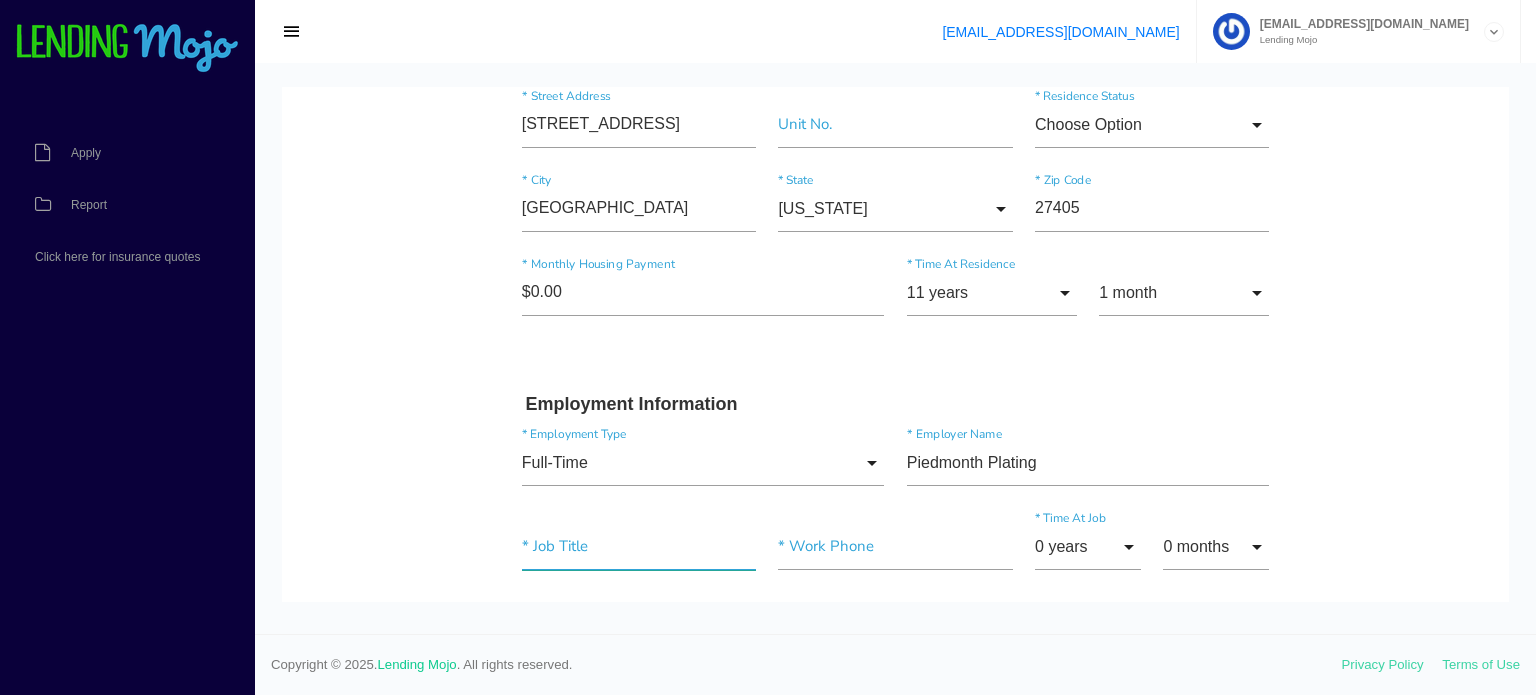click at bounding box center (639, 547) 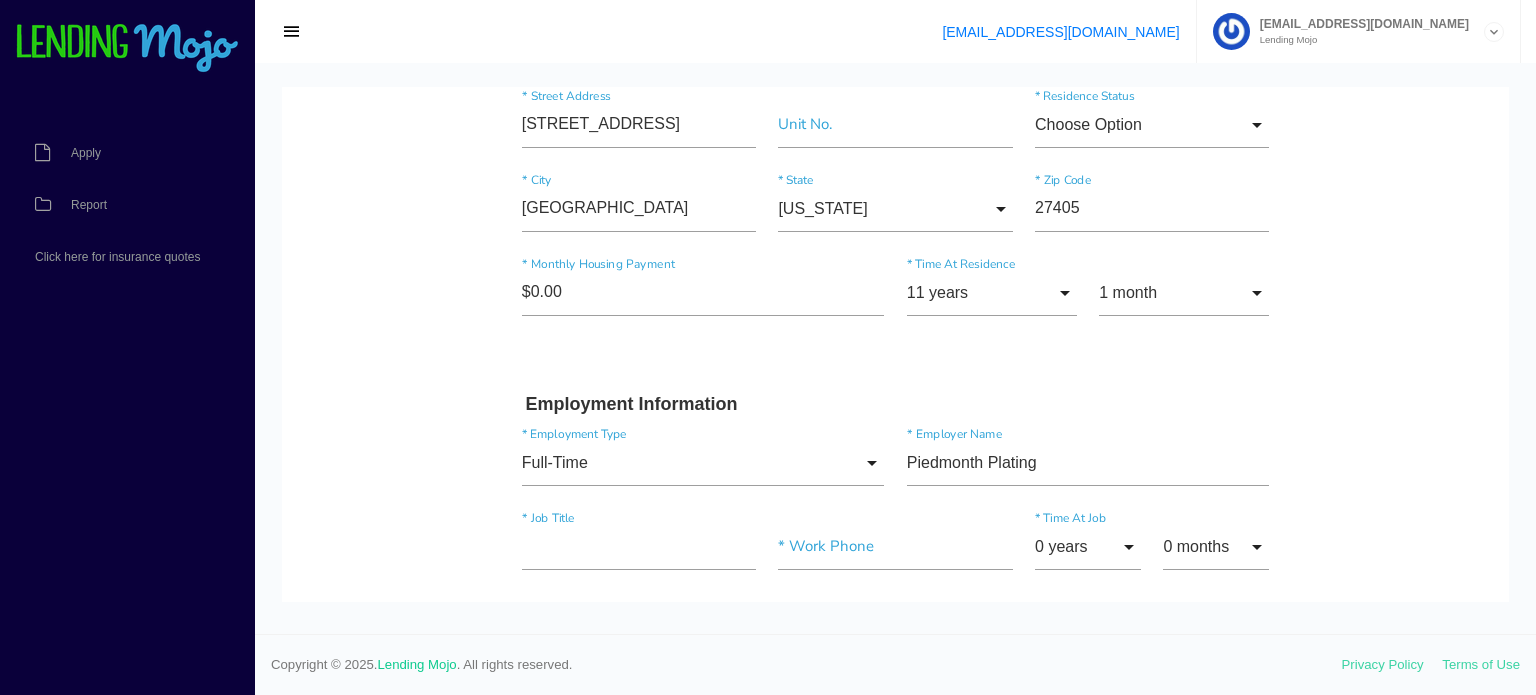 drag, startPoint x: 887, startPoint y: 571, endPoint x: 872, endPoint y: 557, distance: 20.518284 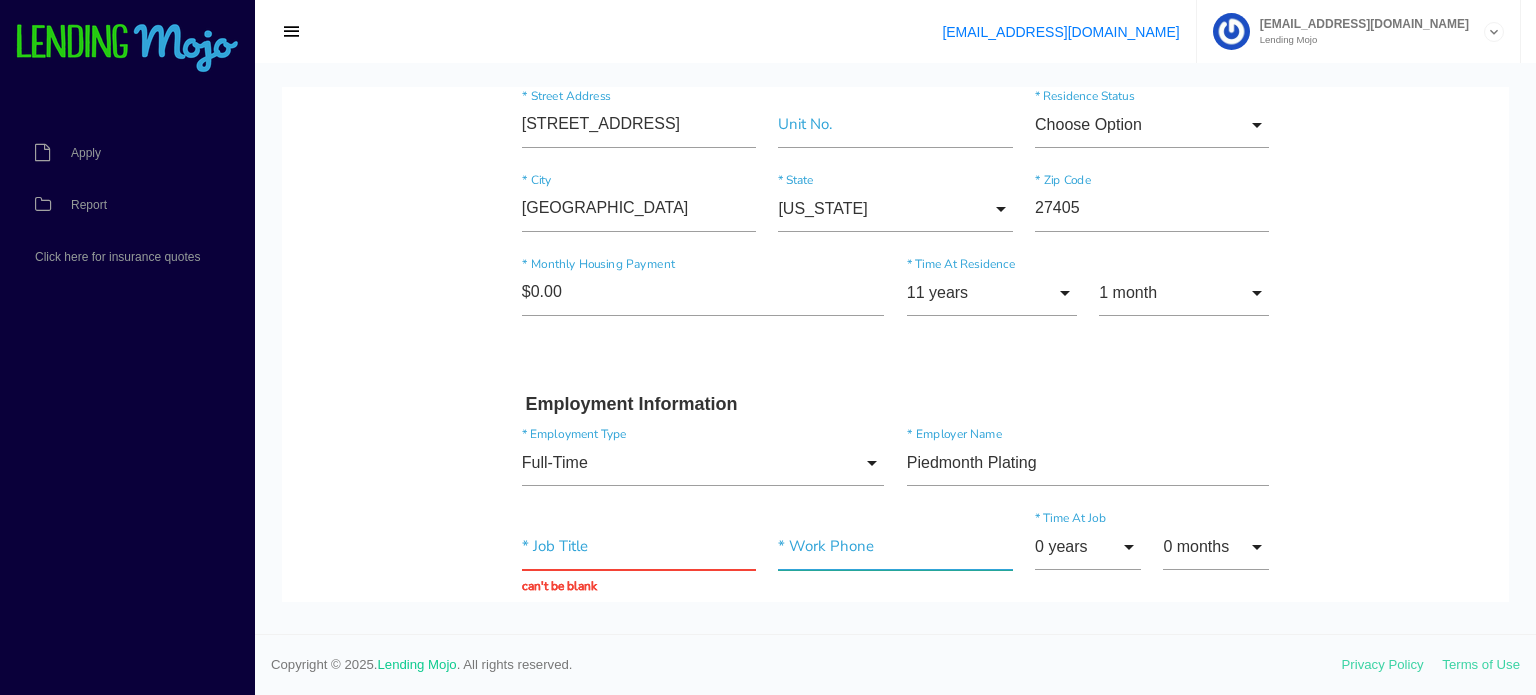 click at bounding box center [895, 547] 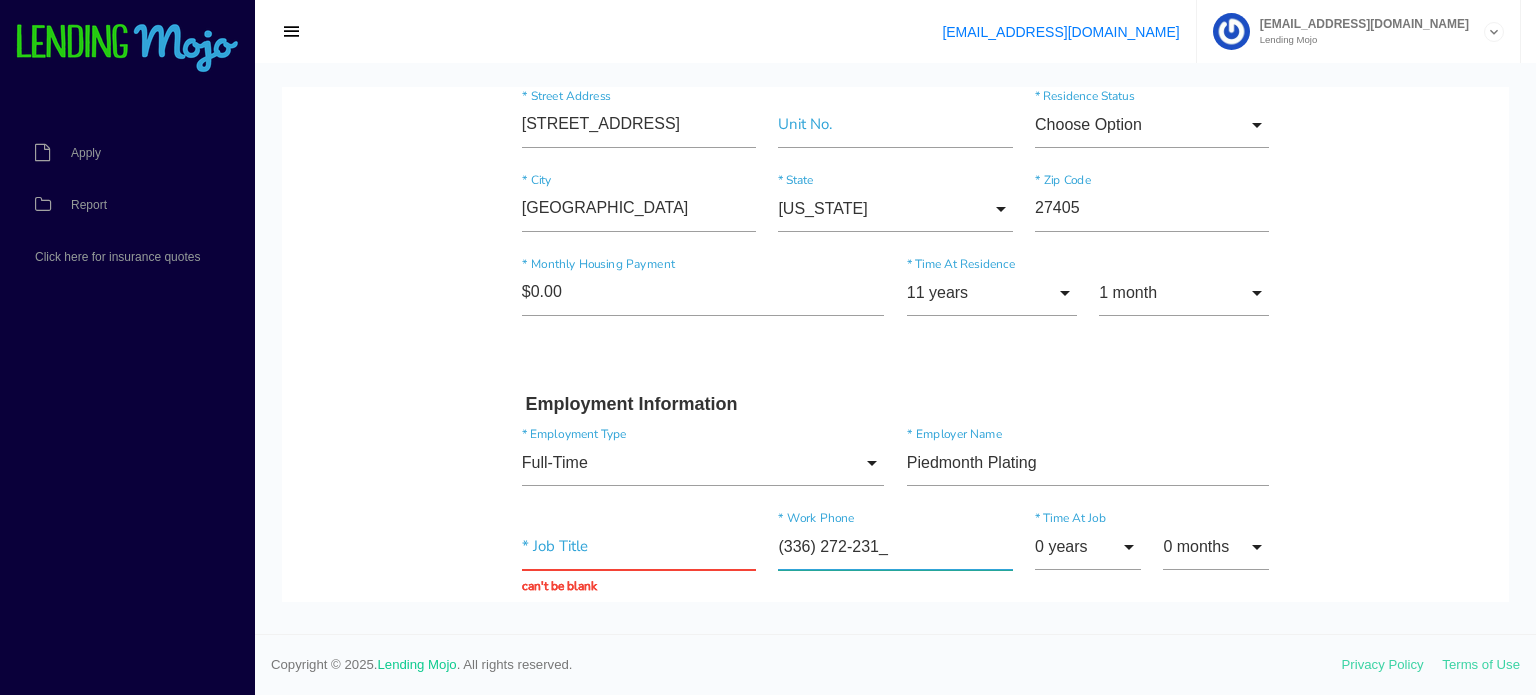 type on "(336) 272-2311" 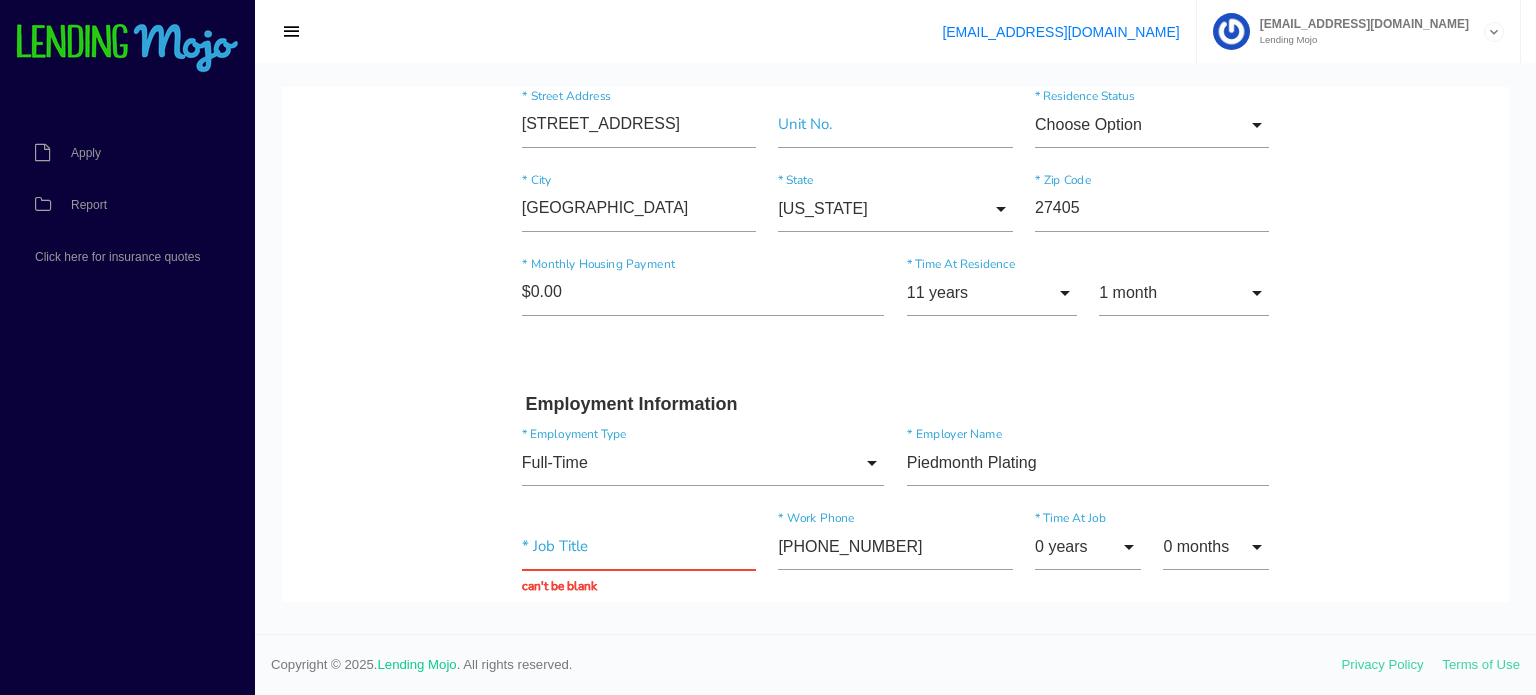 click at bounding box center [895, 348] 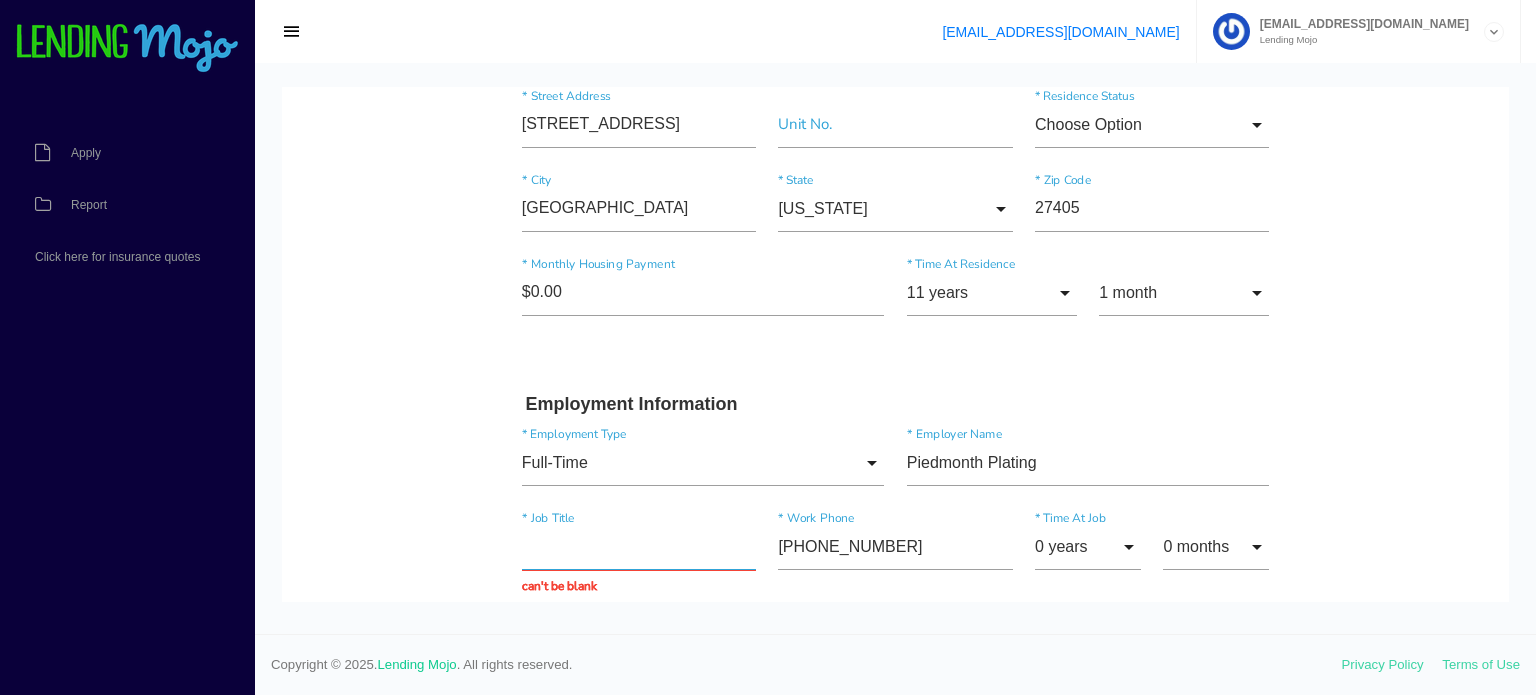 click at bounding box center (639, 547) 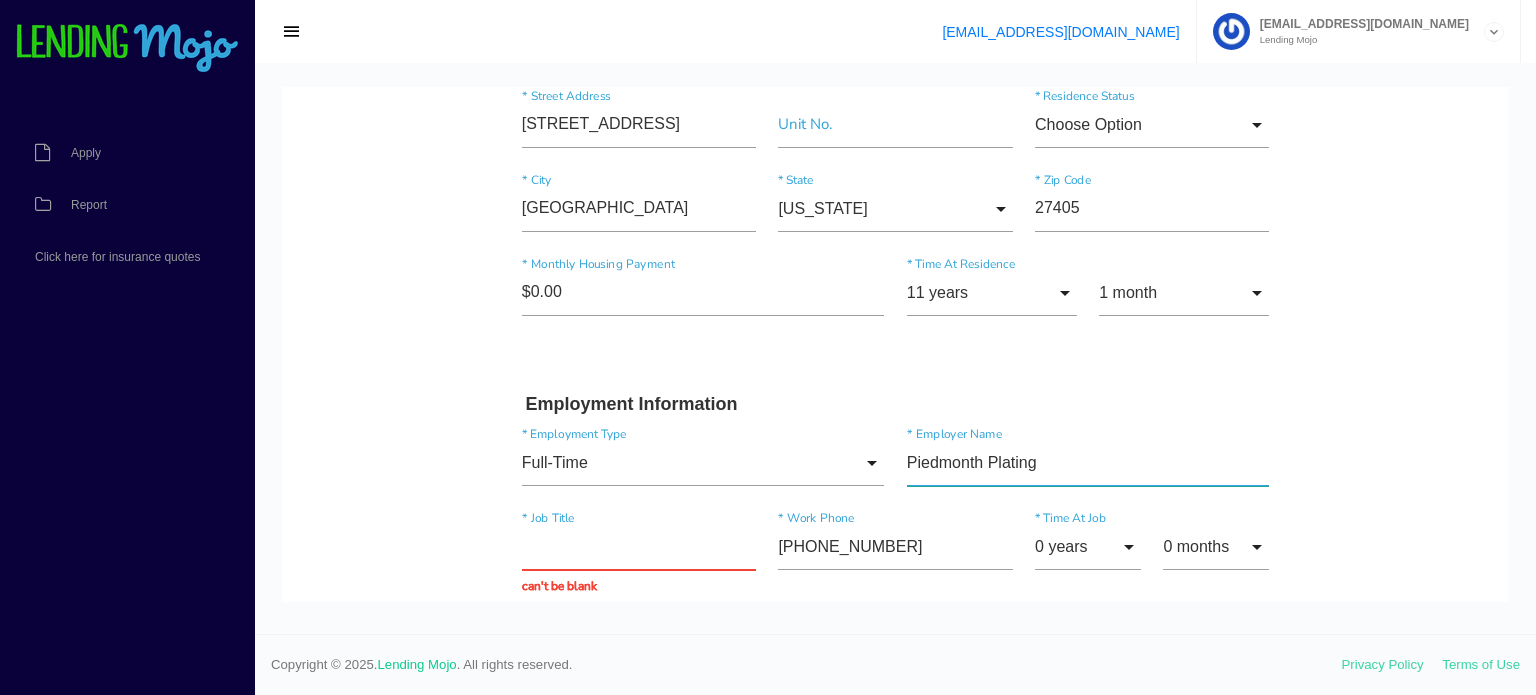 drag, startPoint x: 967, startPoint y: 455, endPoint x: 997, endPoint y: 459, distance: 30.265491 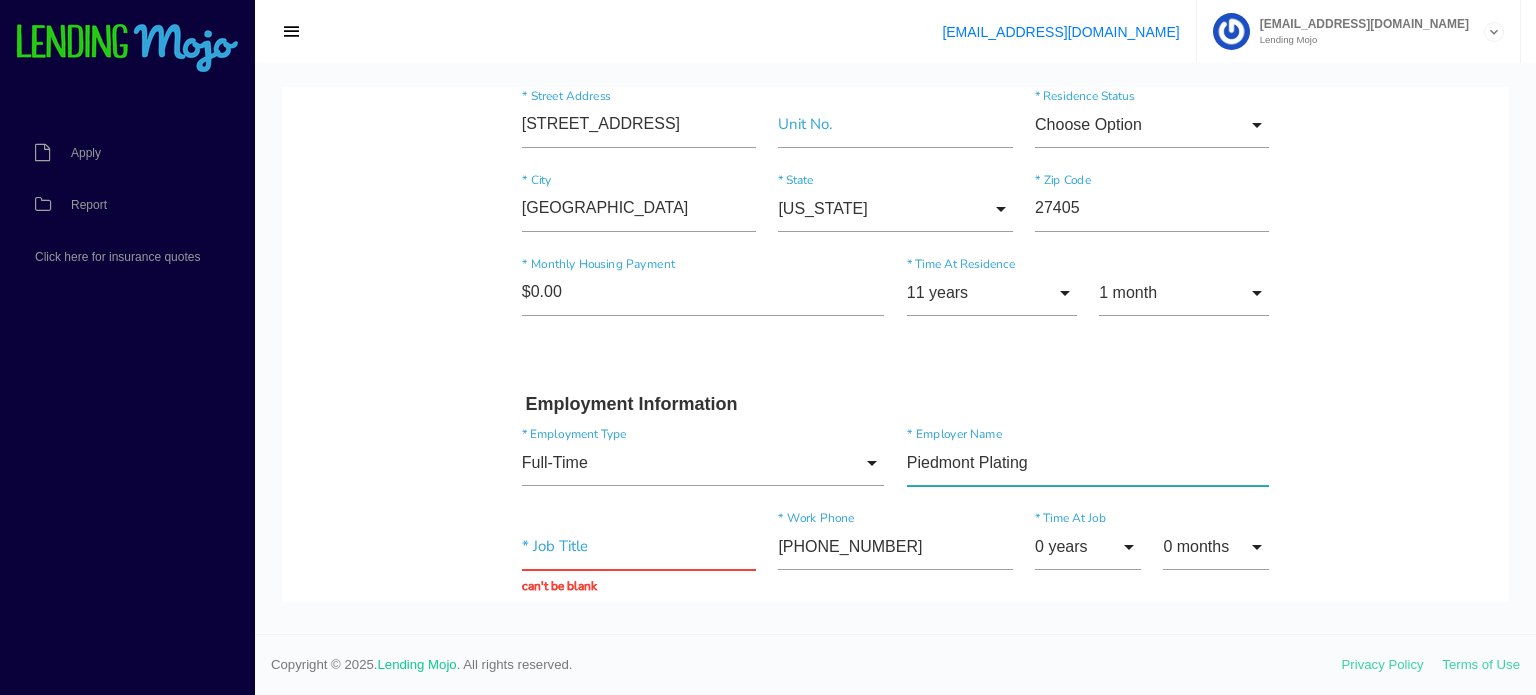 type on "Piedmont Plating" 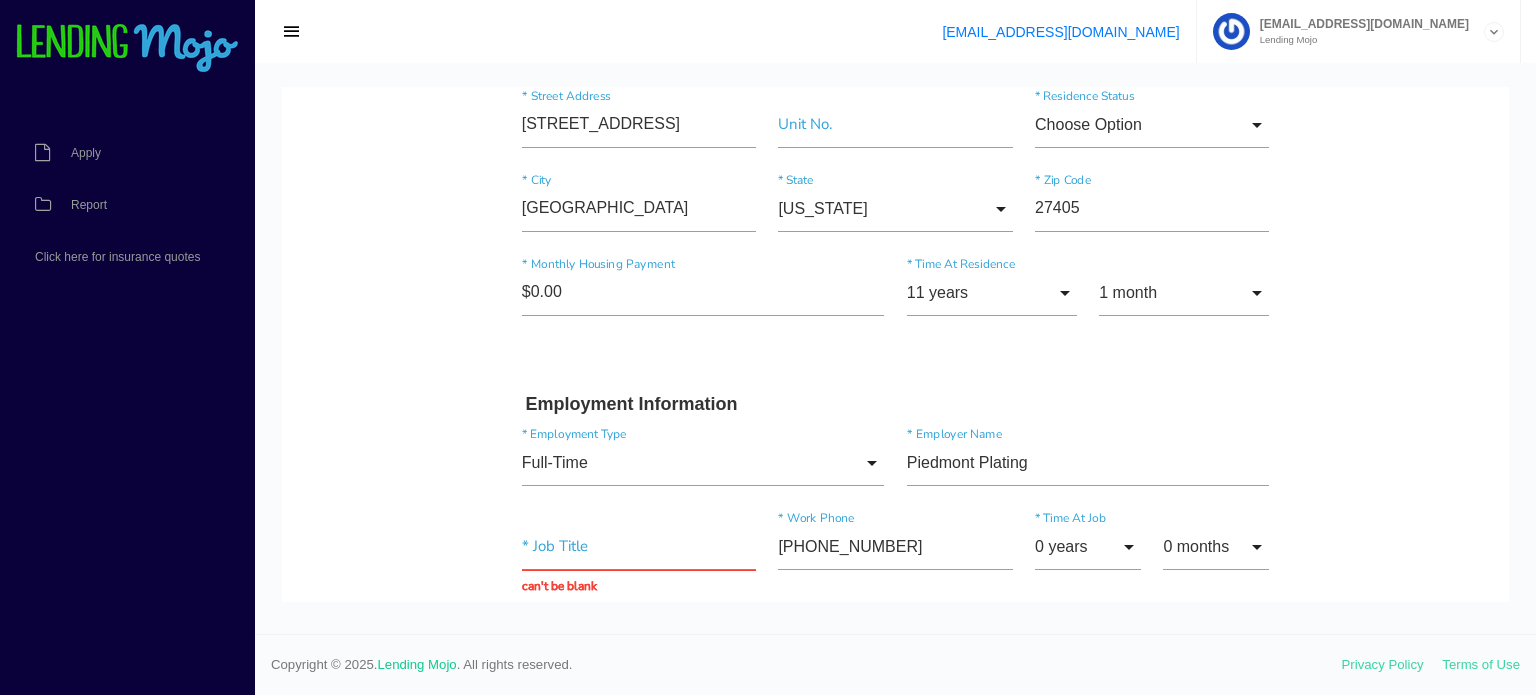 click at bounding box center [639, 547] 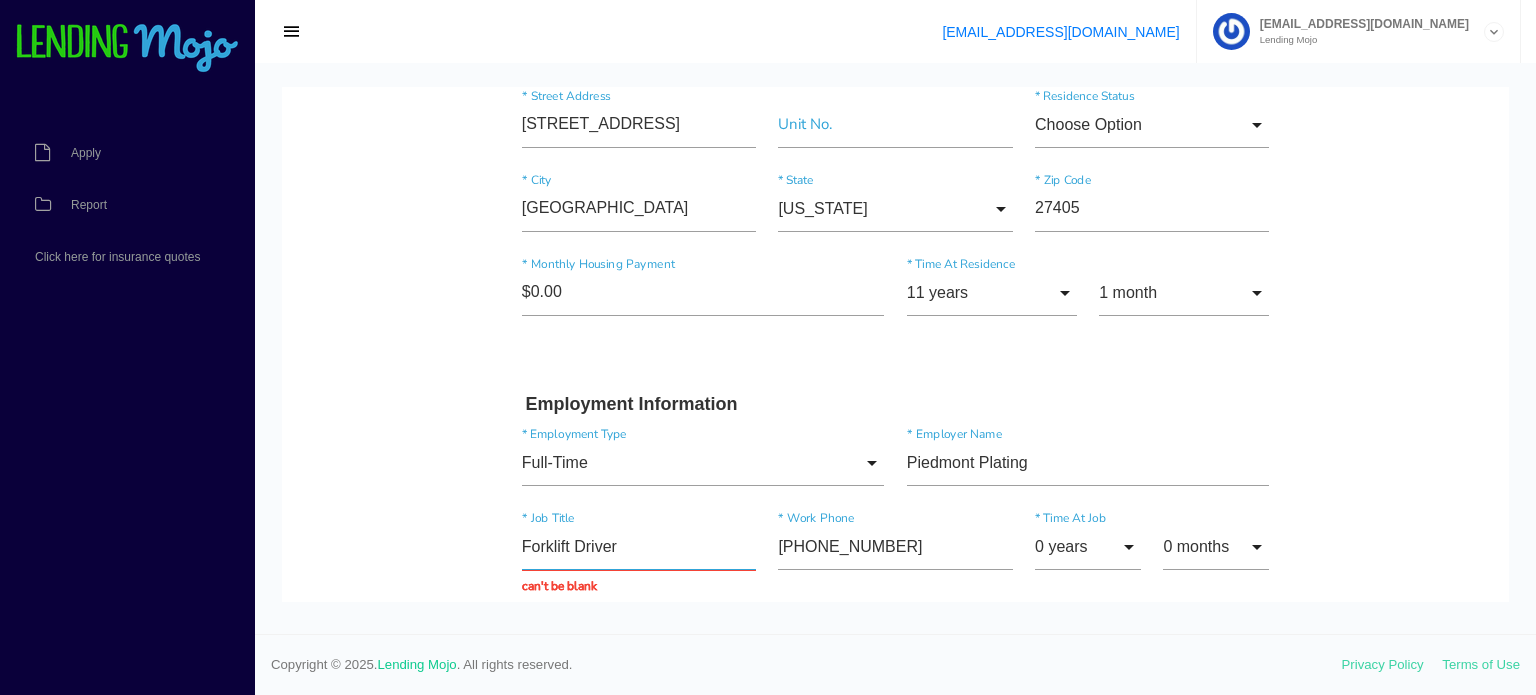 type on "Forklift Driver" 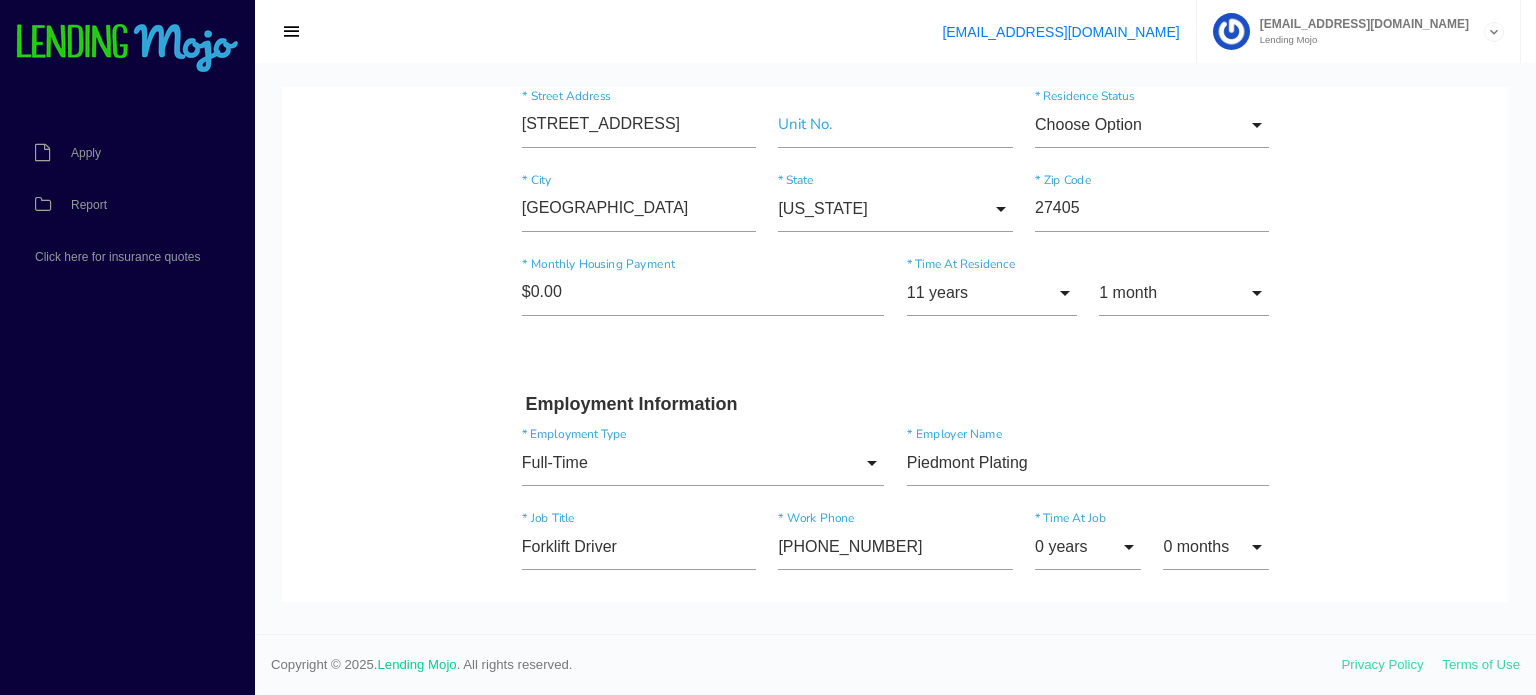 click on "0 years 0 years 1 year 2 years 3 years 4 years 5 years 6 years 7 years 8 years 9 years 10 years 11 years 12 years 13 years 14 years 15 years 16 years 17 years 18 years 19 years 20 years 21 years 22 years 23 years 24 years 25 years 26 years 27 years 28 years 29 years 30 years 31 years 32 years 33 years 34 years 35 years 36 years 37 years 38 years 39 years 40 years 41 years 42 years 43 years 44 years 45 years 46 years 47 years 48 years 49 years 50 years 51 years 52 years 53 years 54 years 55 years 56 years 57 years 58 years 59 years 60 years 61 years 62 years 63 years 64 years 65 years 66 years 67 years 68 years 69 years 70 years 71 years 72 years 73 years 74 years 75 years 76 years 77 years 78 years 79 years 80 years 81 years 82 years 83 years 84 years 85 years 86 years 87 years 88 years 89 years 90 years 91 years 92 years 93 years 94 years 95 years 96 years 97 years 98 years 99 years
0 years
1 year
2 years
3 years
4 years
5 years" at bounding box center [1088, 551] 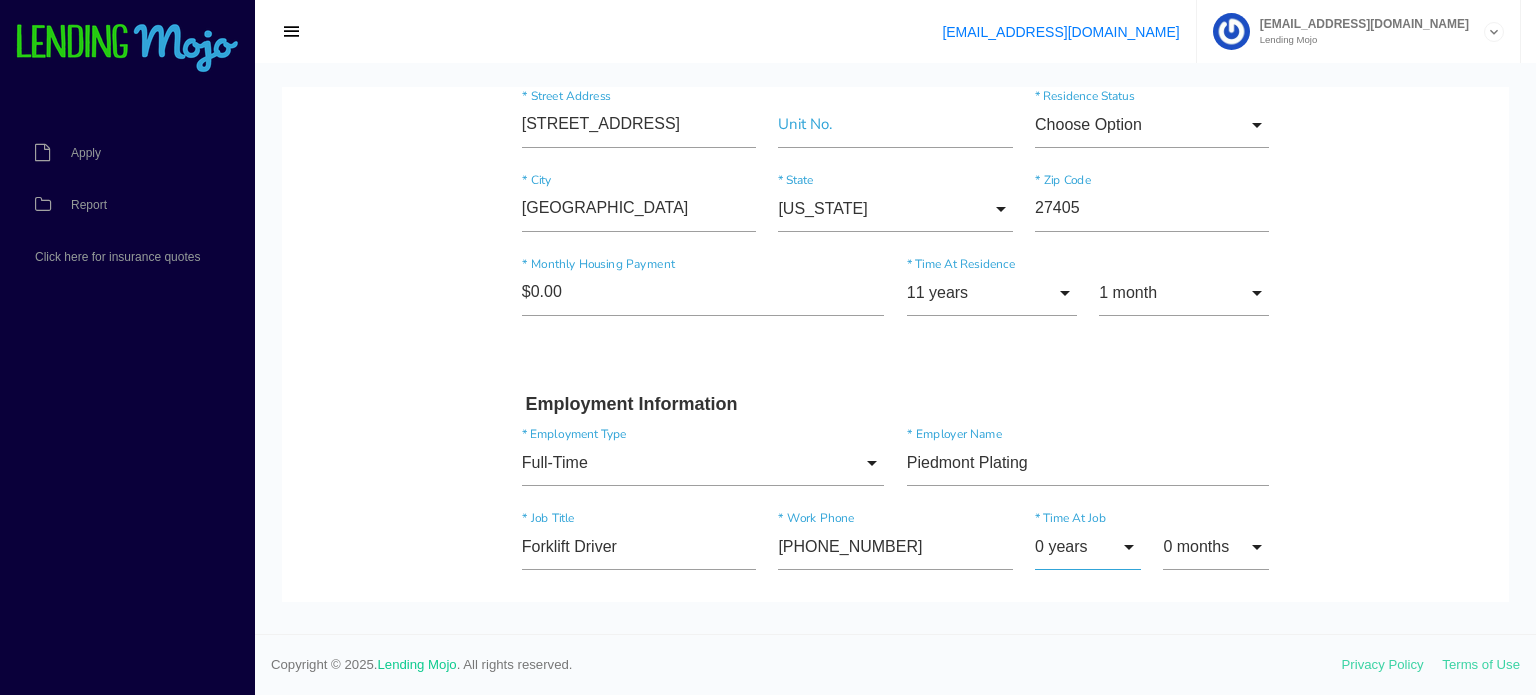 click on "0 years" at bounding box center [1088, 547] 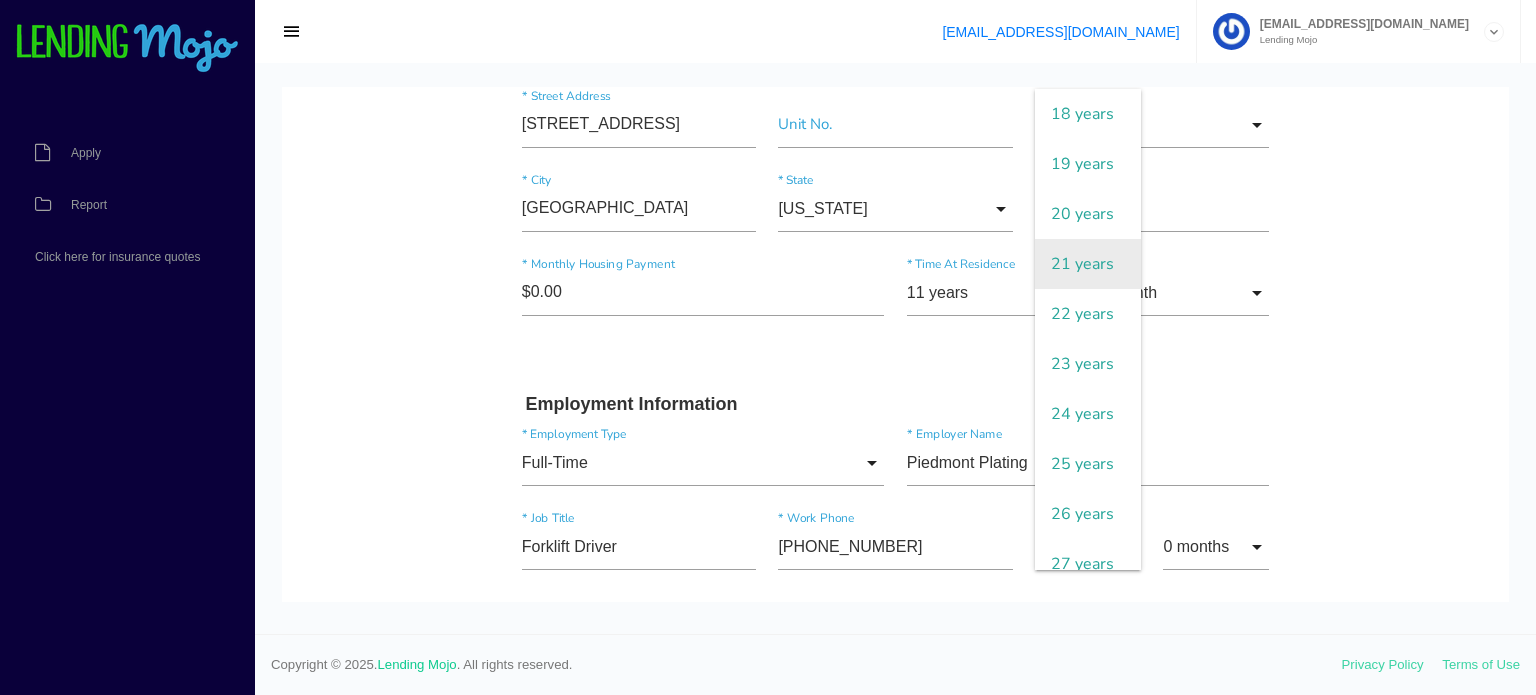 scroll, scrollTop: 1000, scrollLeft: 0, axis: vertical 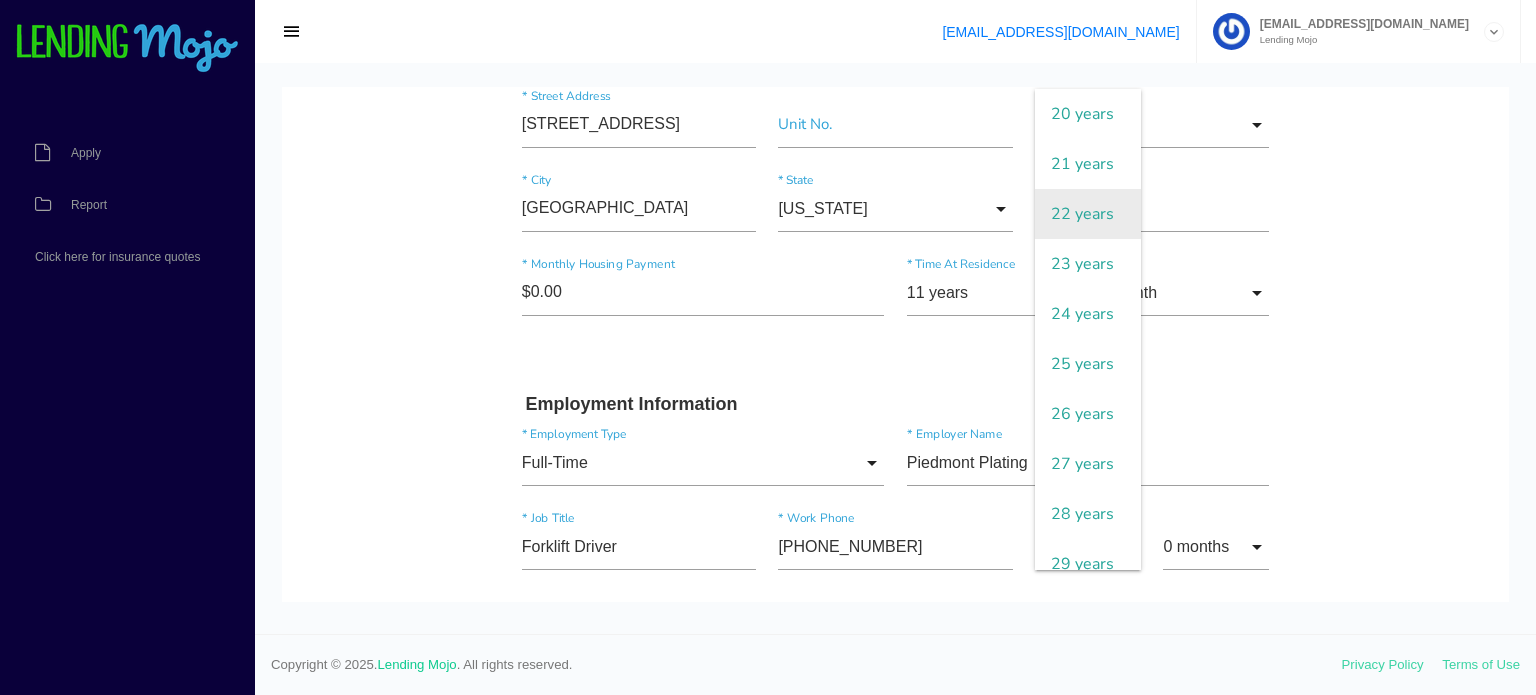 click on "22 years" at bounding box center [1088, 214] 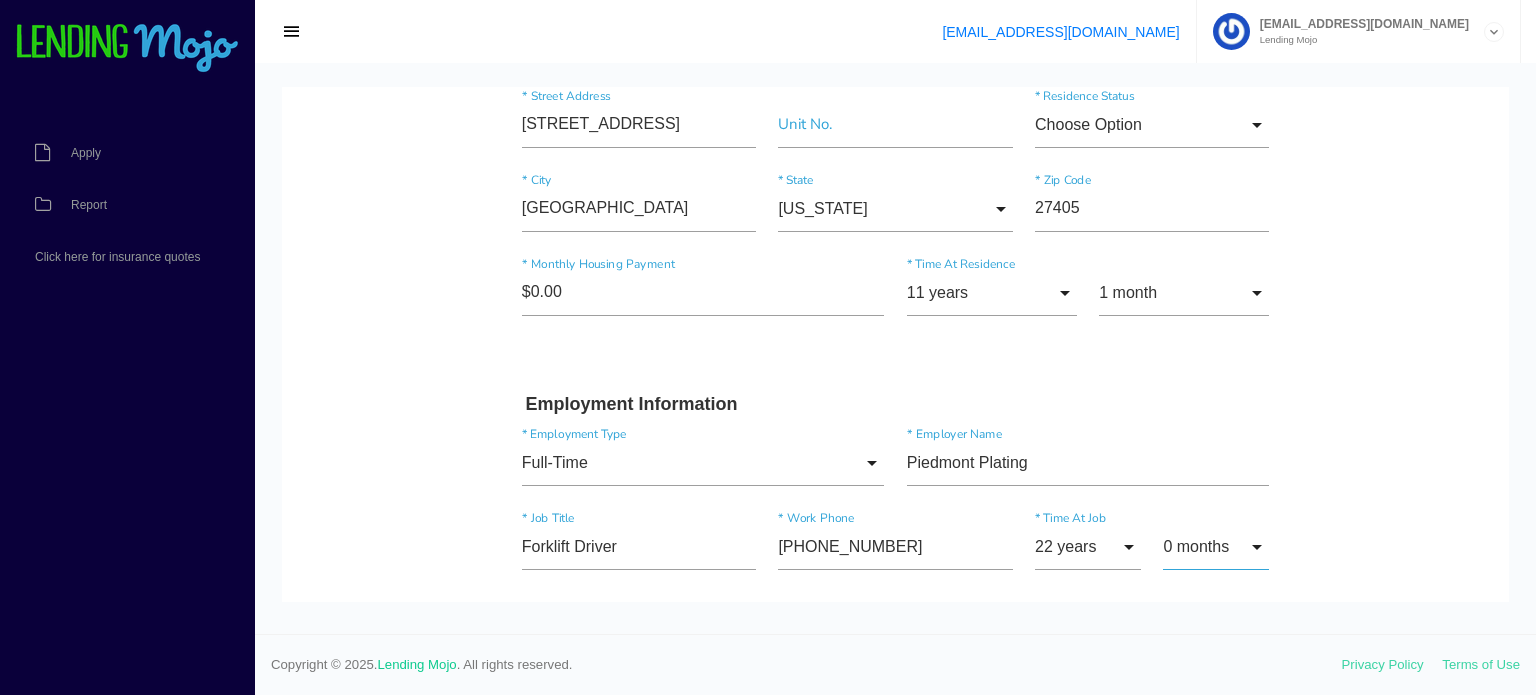 click on "0 months" at bounding box center [1216, 547] 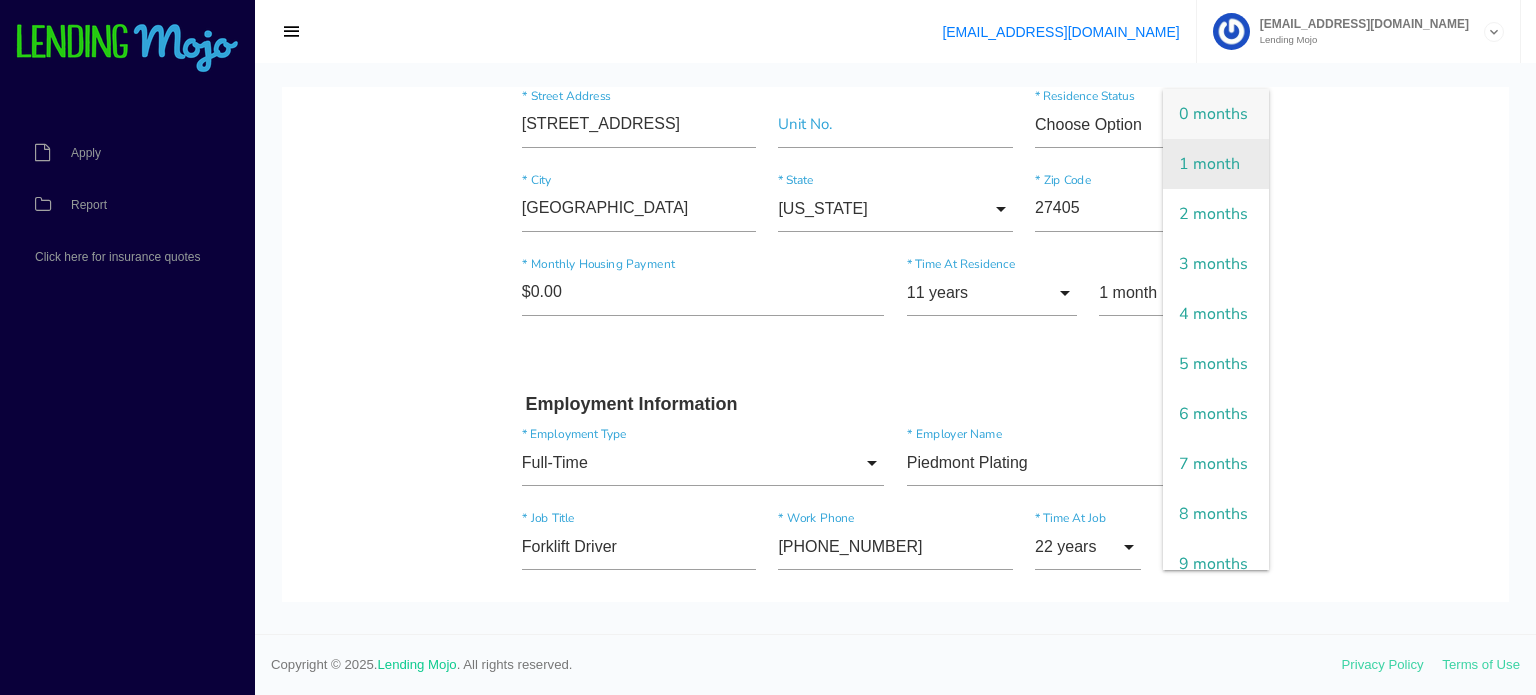 click on "1 month" at bounding box center [1216, 164] 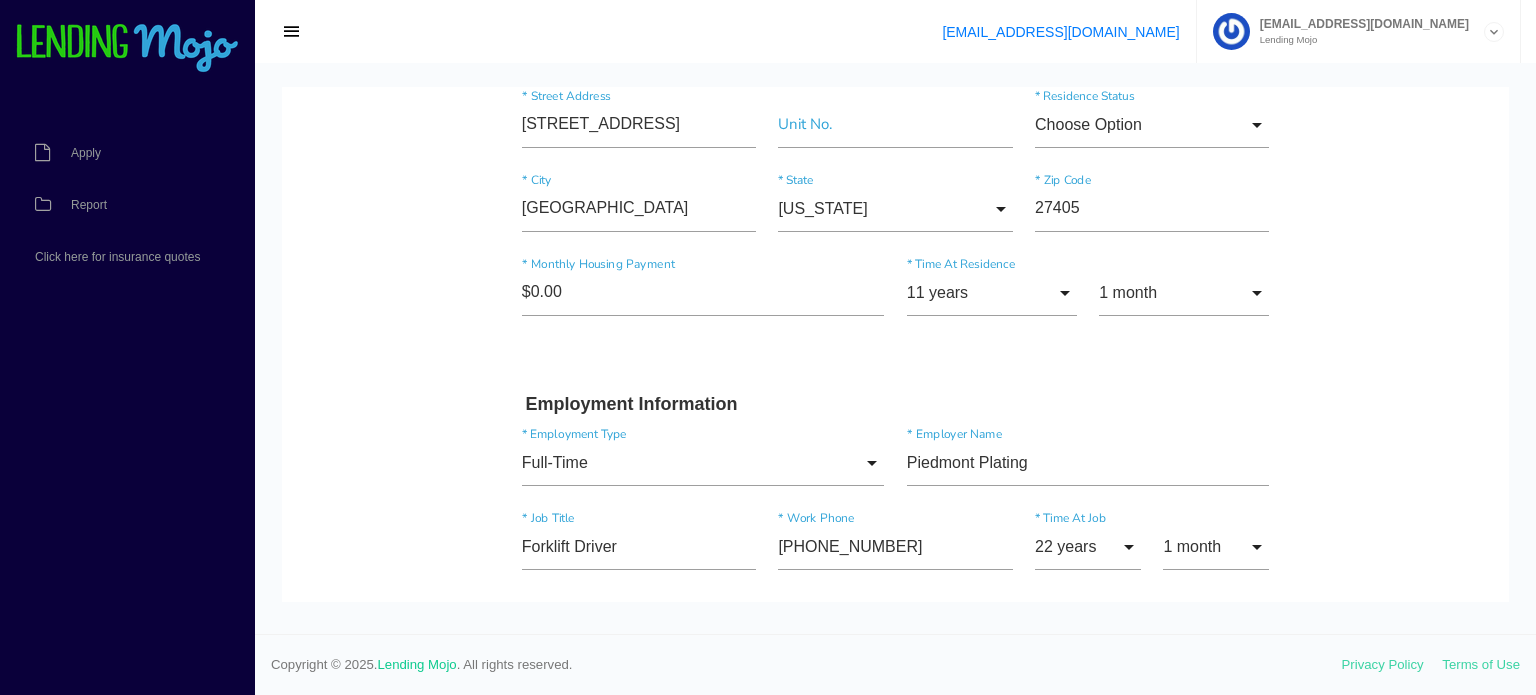 click on "Quick, Secure Financing Personalized to You.
Chuit
*
First Name
Middle Name
Nay
*
Last Name
Oct Month Jan Feb March April May June July Aug Sept Oct Nov Dec
Month
Jan
Feb
March
April
May
June
July
Aug
Sept
Oct
Nov
Dec
*
Date of Birth
7 Day 1 2 3 4 5 6 7 8 9 10 11 12 13 14 15 16 17 18 19 20 21 22 23 24 25 26 27 28 29 30 31
Day
1
2
3 4 5 6 7" at bounding box center (895, 700) 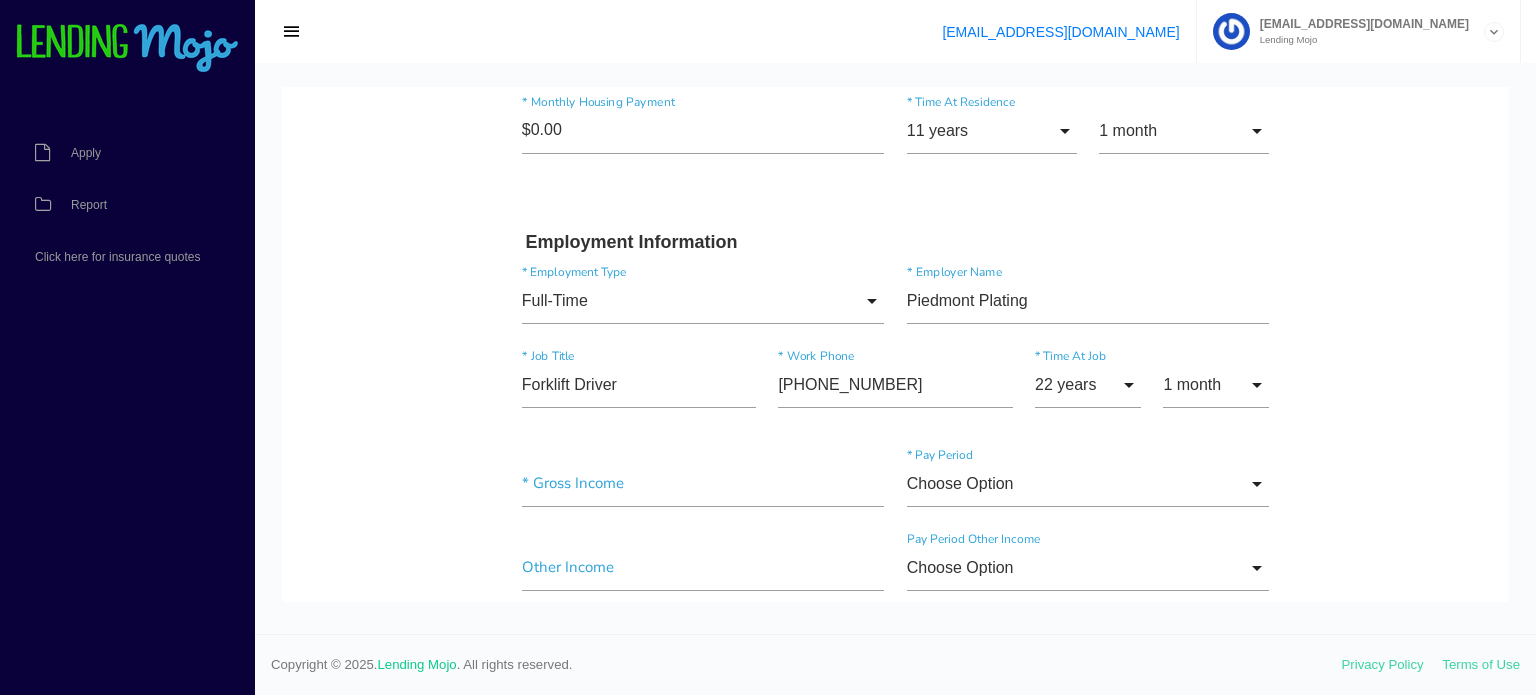 scroll, scrollTop: 900, scrollLeft: 0, axis: vertical 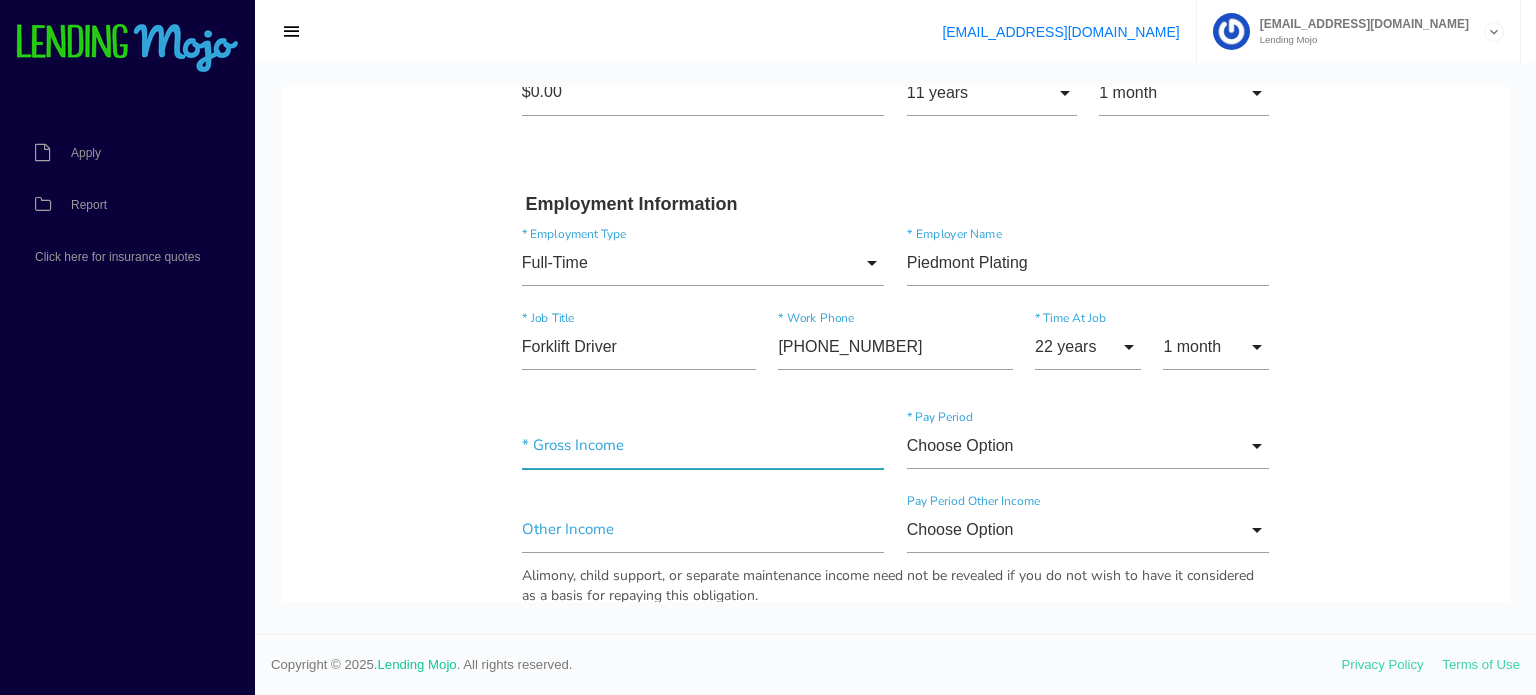 click at bounding box center [703, 446] 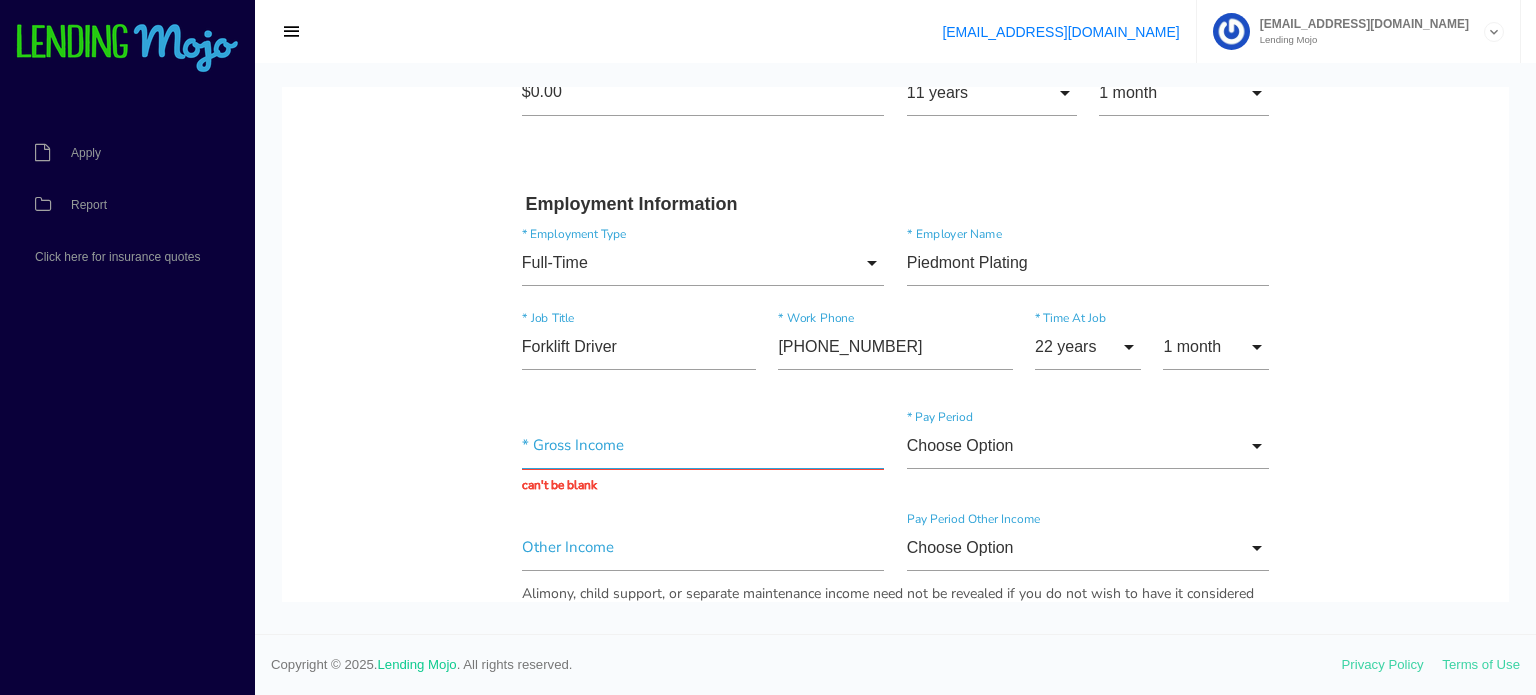 click at bounding box center [703, 446] 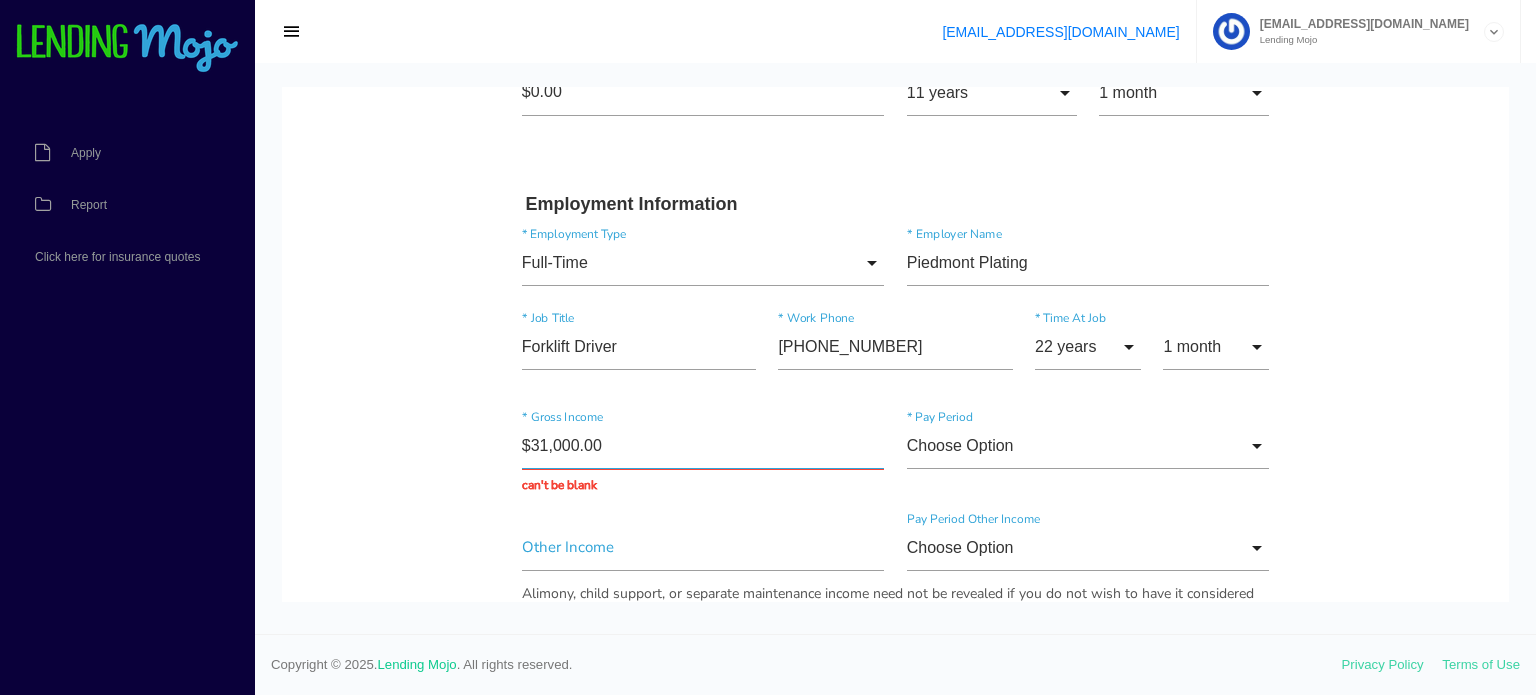 type on "$3,100.00" 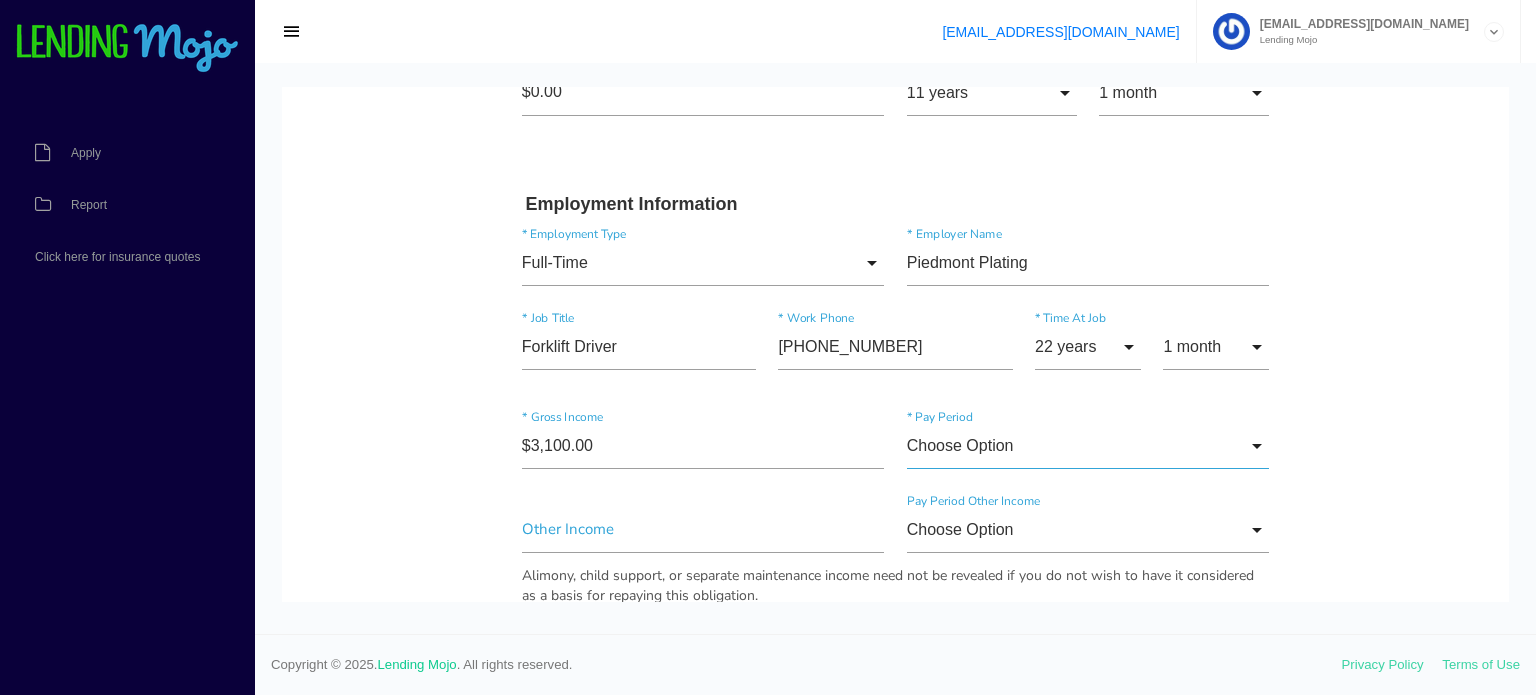 click on "Choose Option" at bounding box center [1088, 446] 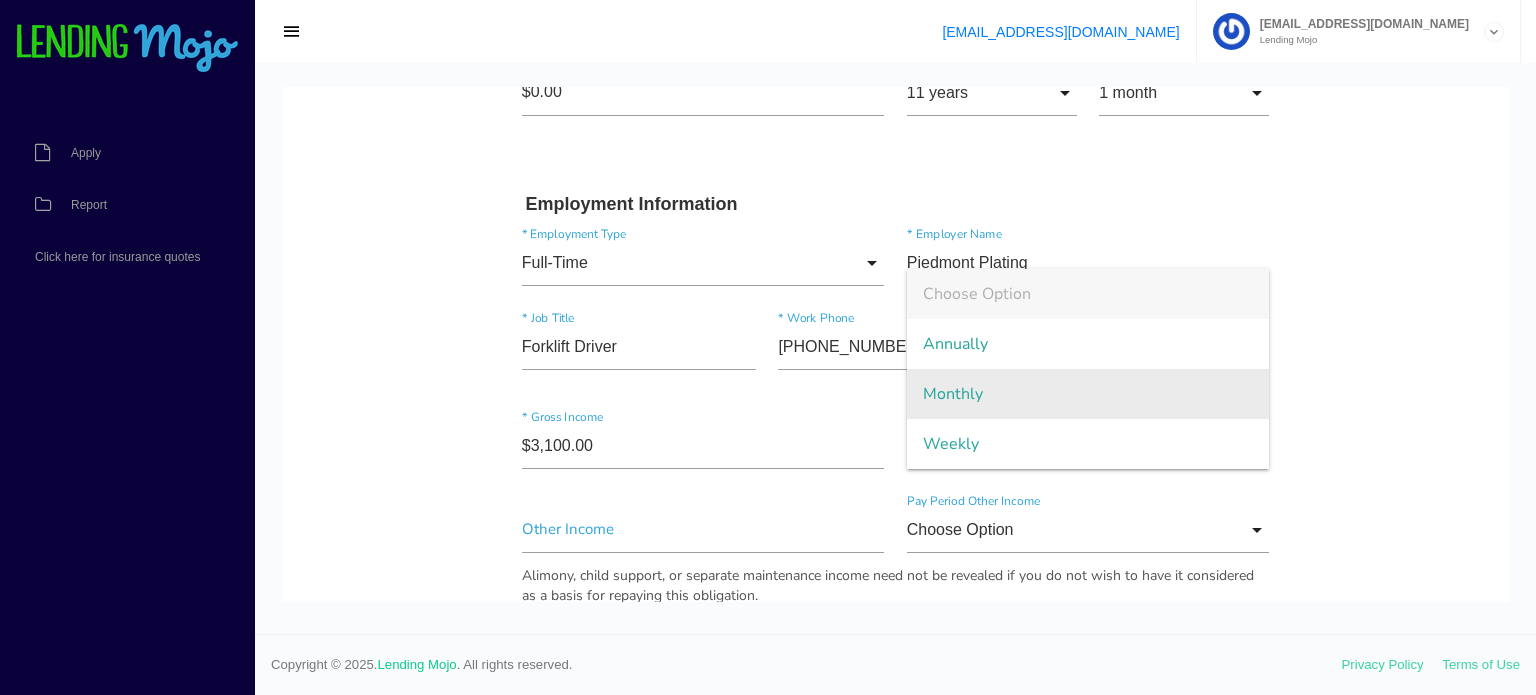 click on "Monthly" at bounding box center [1088, 394] 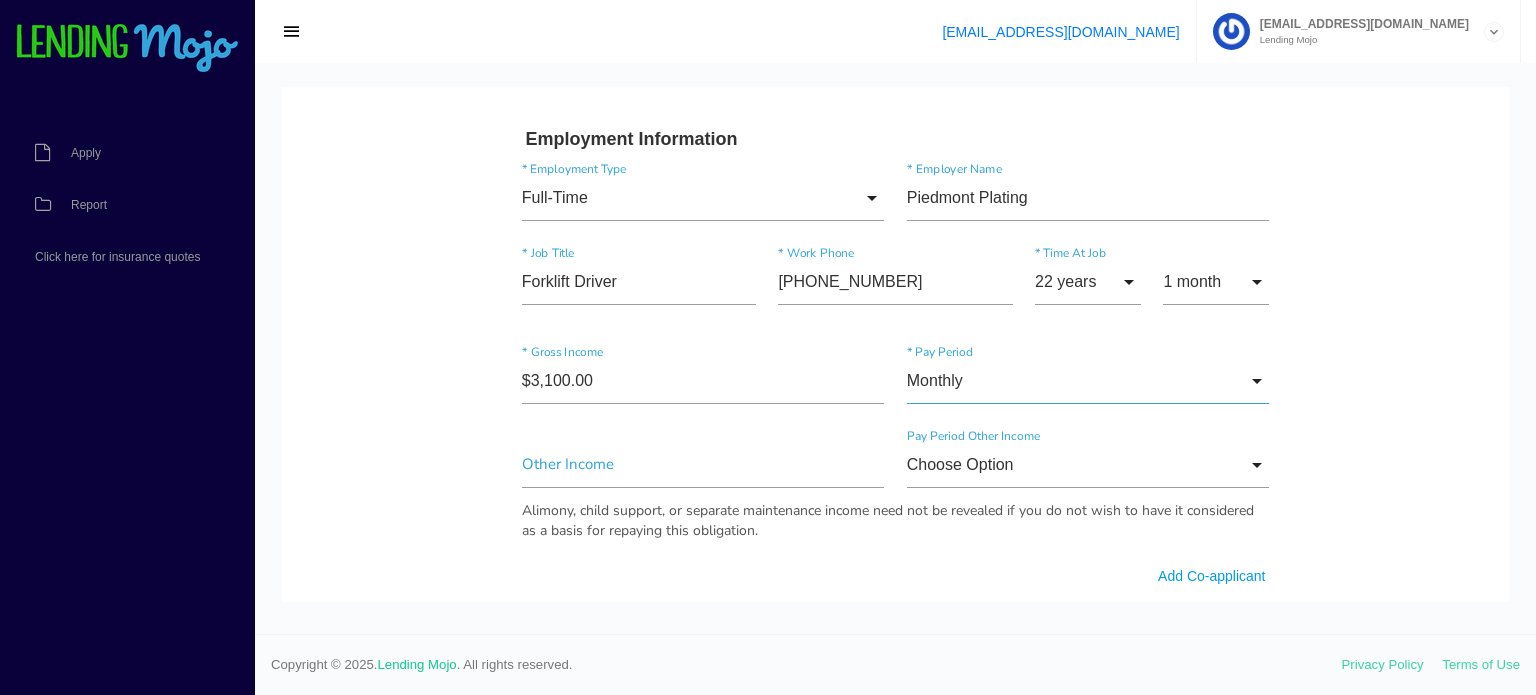 scroll, scrollTop: 1000, scrollLeft: 0, axis: vertical 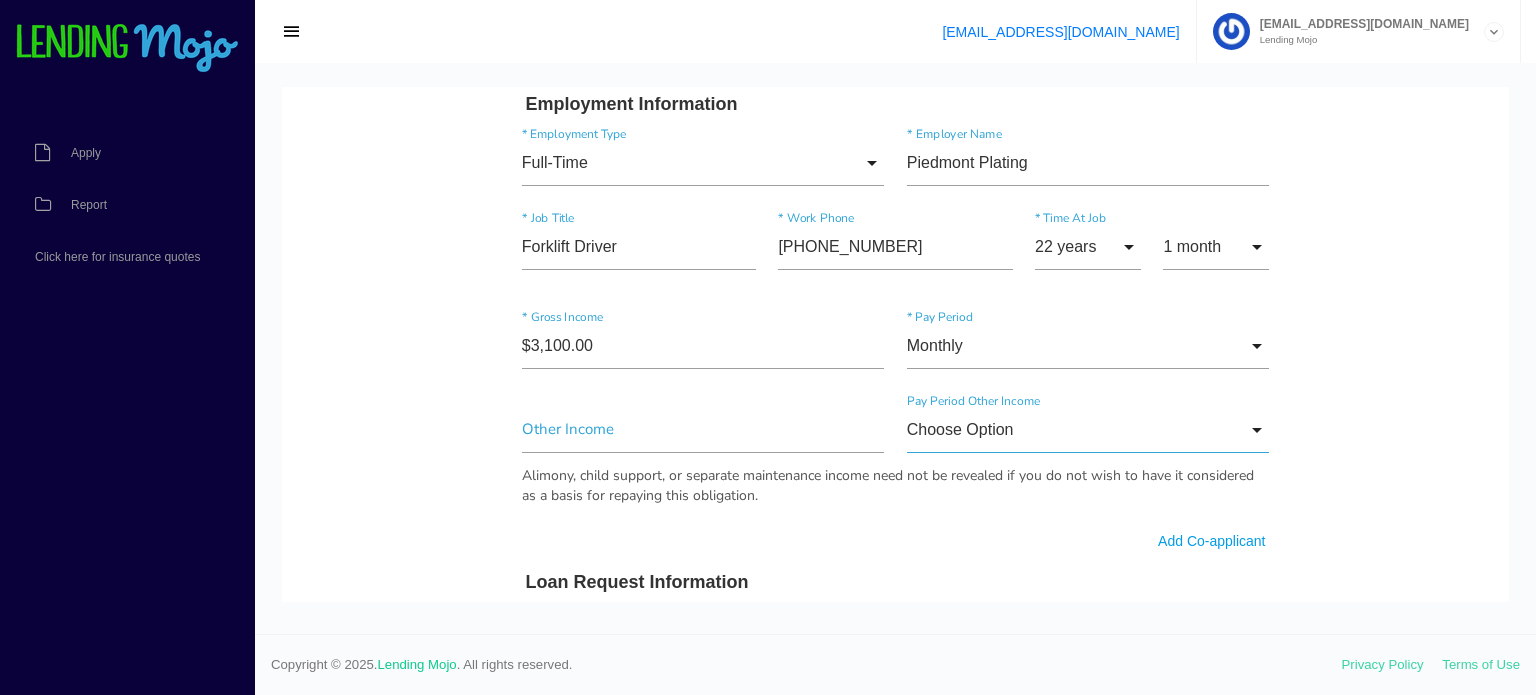 click on "Choose Option" at bounding box center (1088, 430) 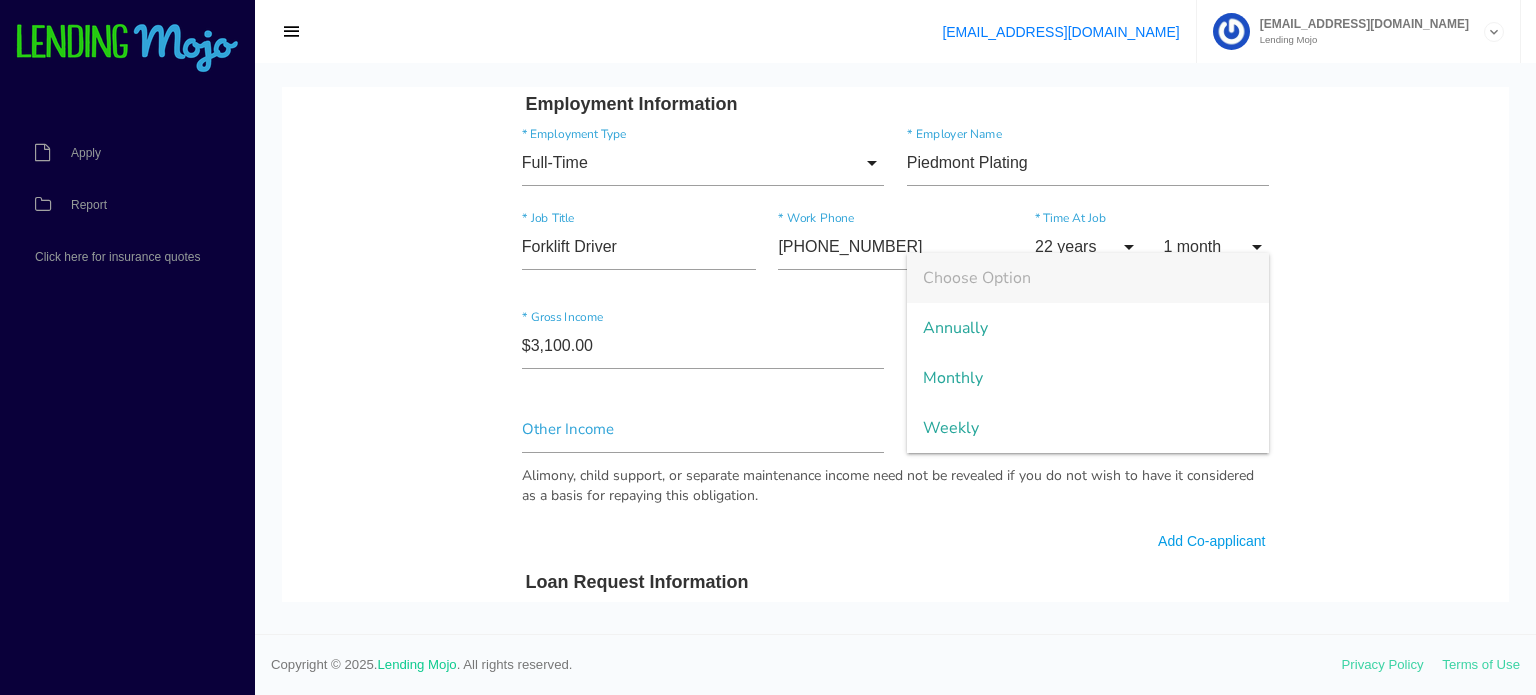 click on "Add Co-applicant" at bounding box center [896, 531] 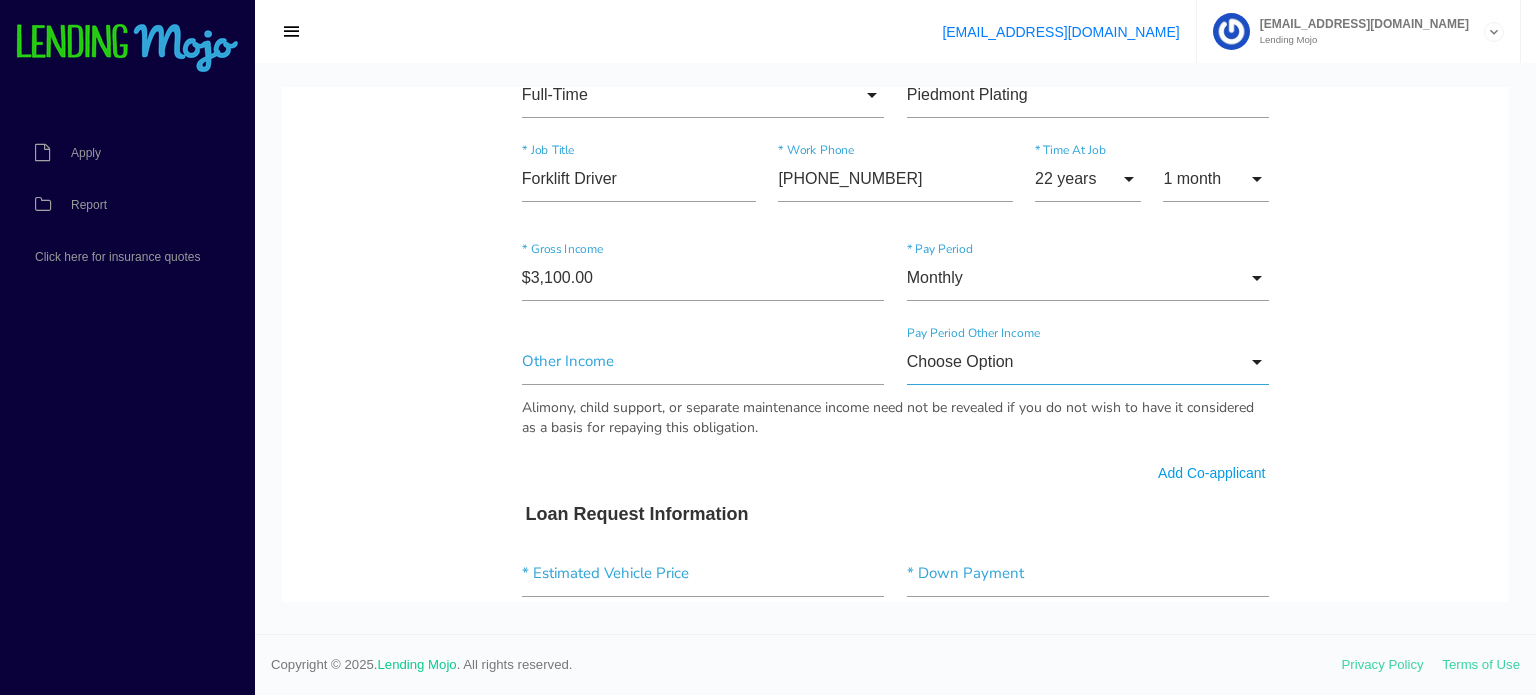 scroll, scrollTop: 1100, scrollLeft: 0, axis: vertical 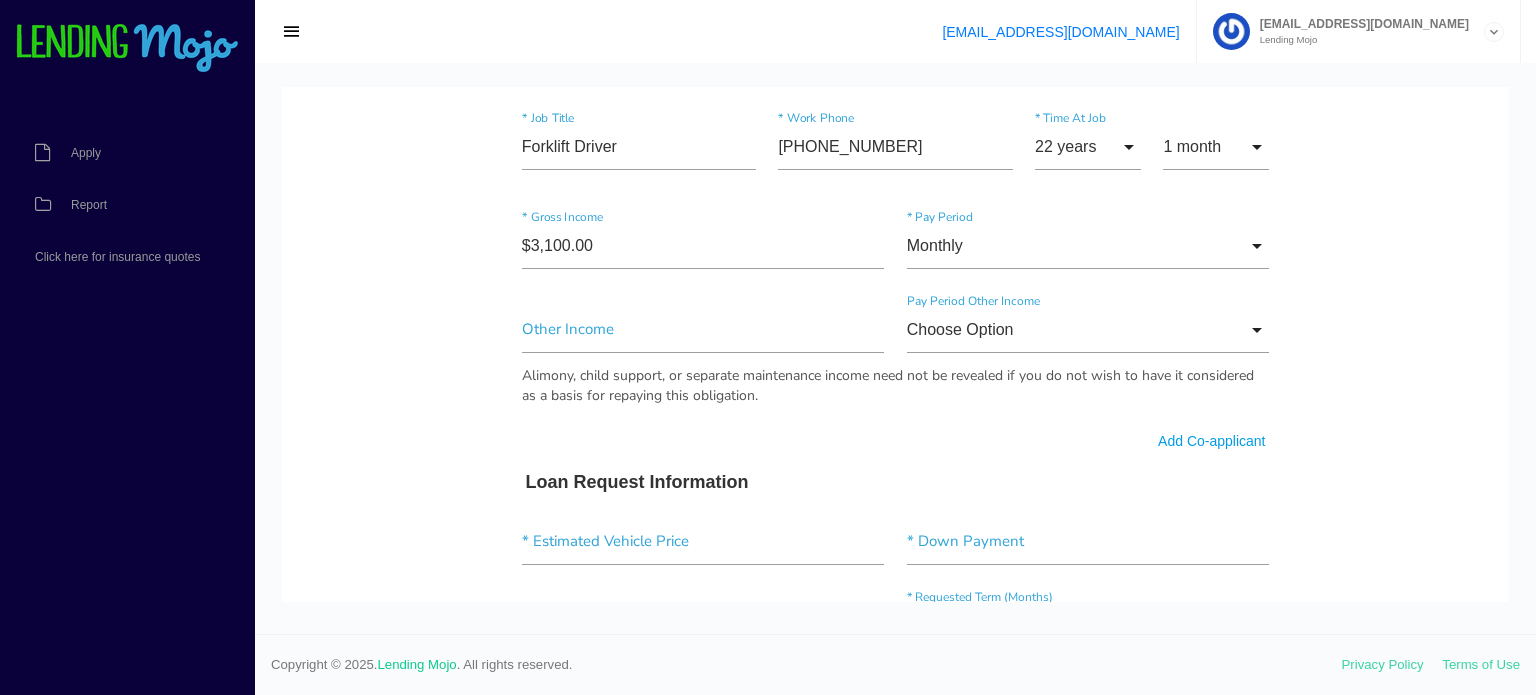 click on "Add Co-applicant" at bounding box center (1211, 441) 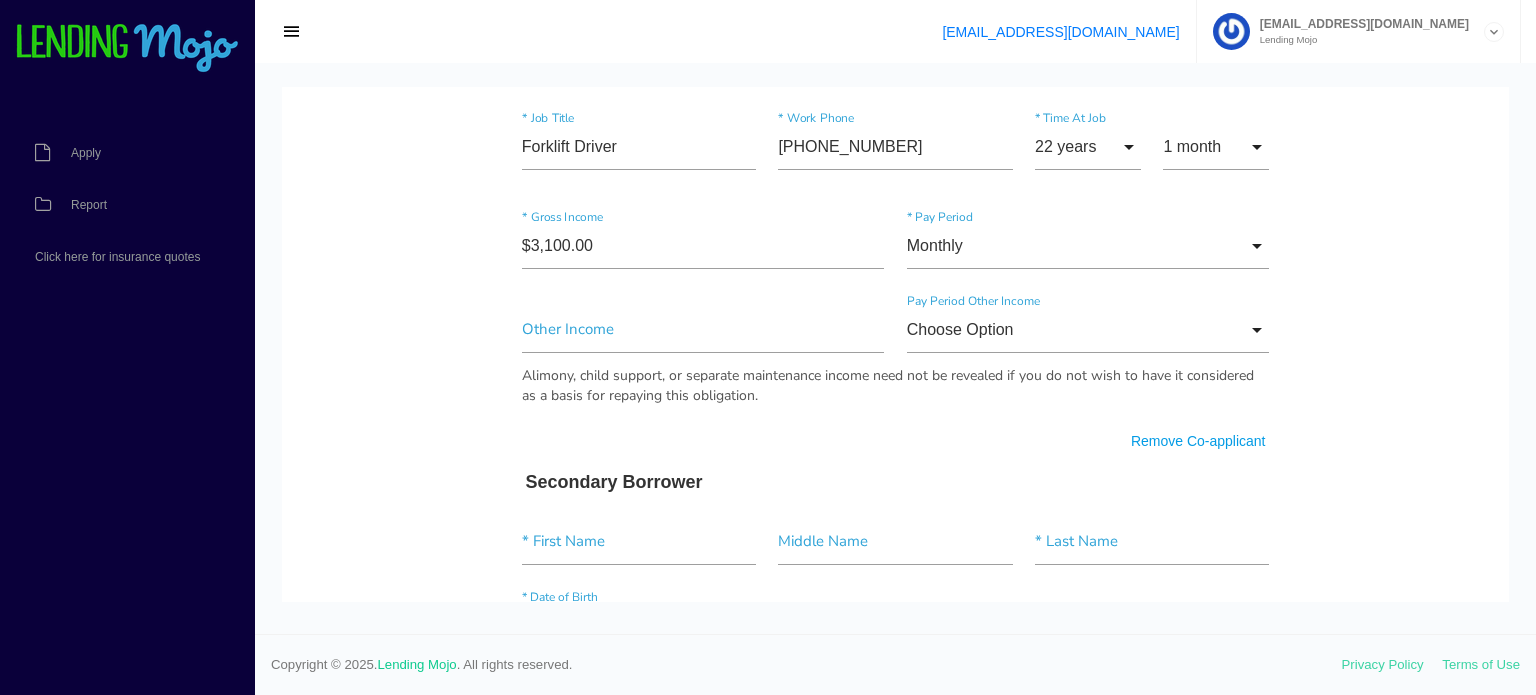 scroll, scrollTop: 1200, scrollLeft: 0, axis: vertical 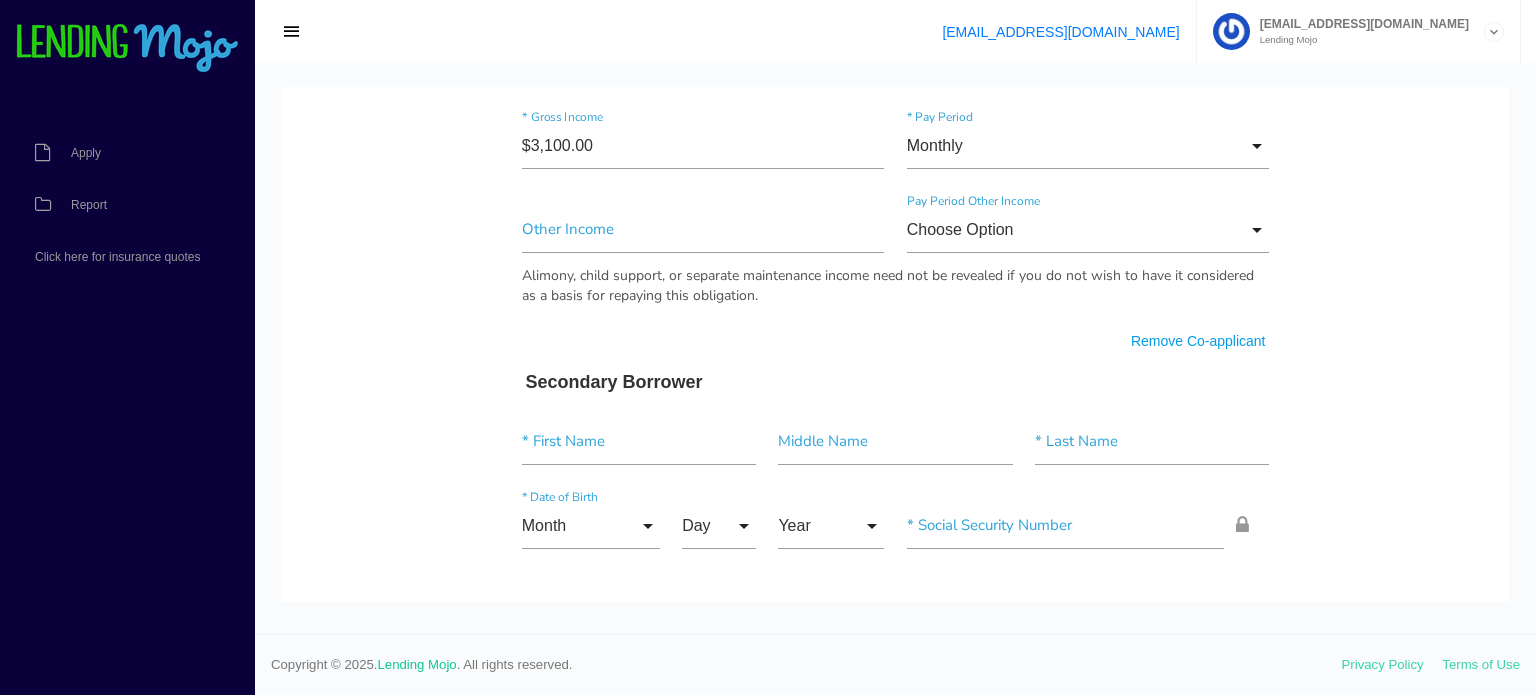 click on "*
First Name" at bounding box center [639, 446] 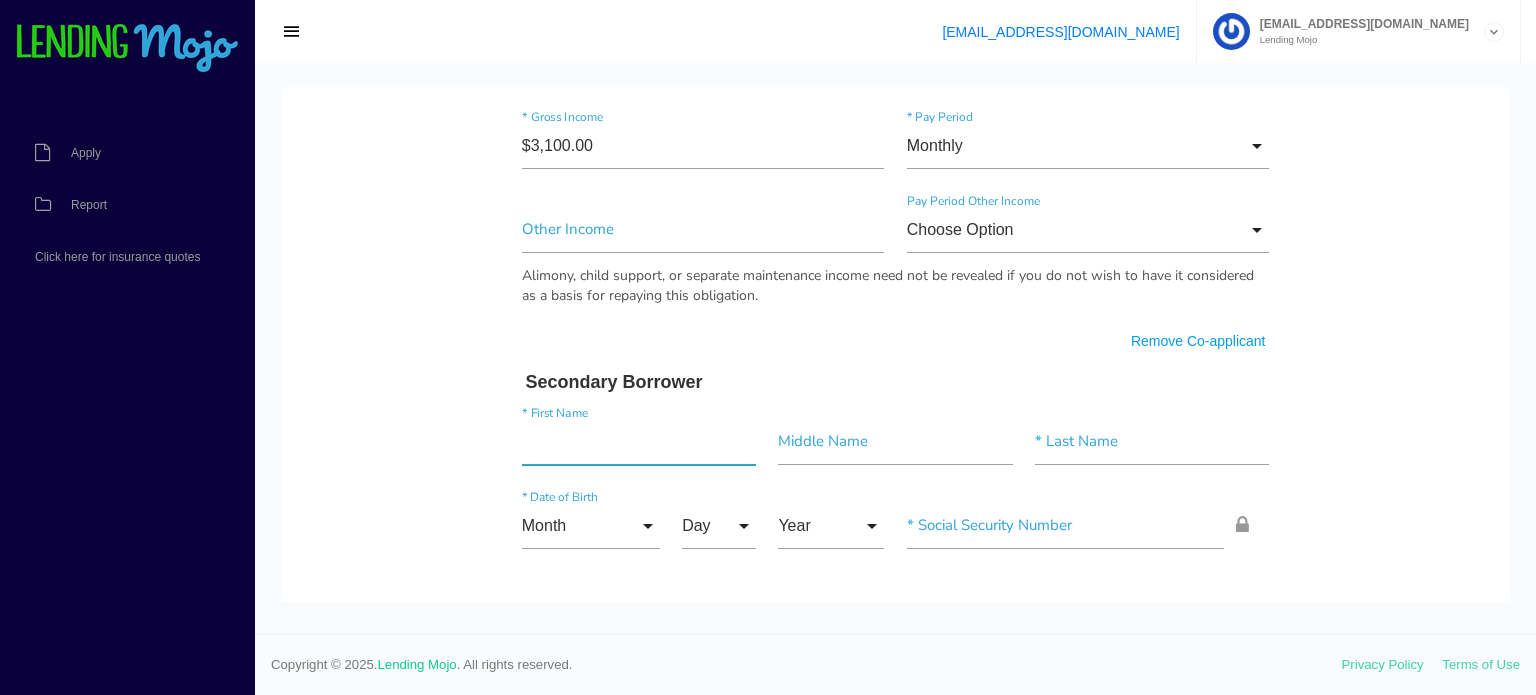 click at bounding box center [639, 442] 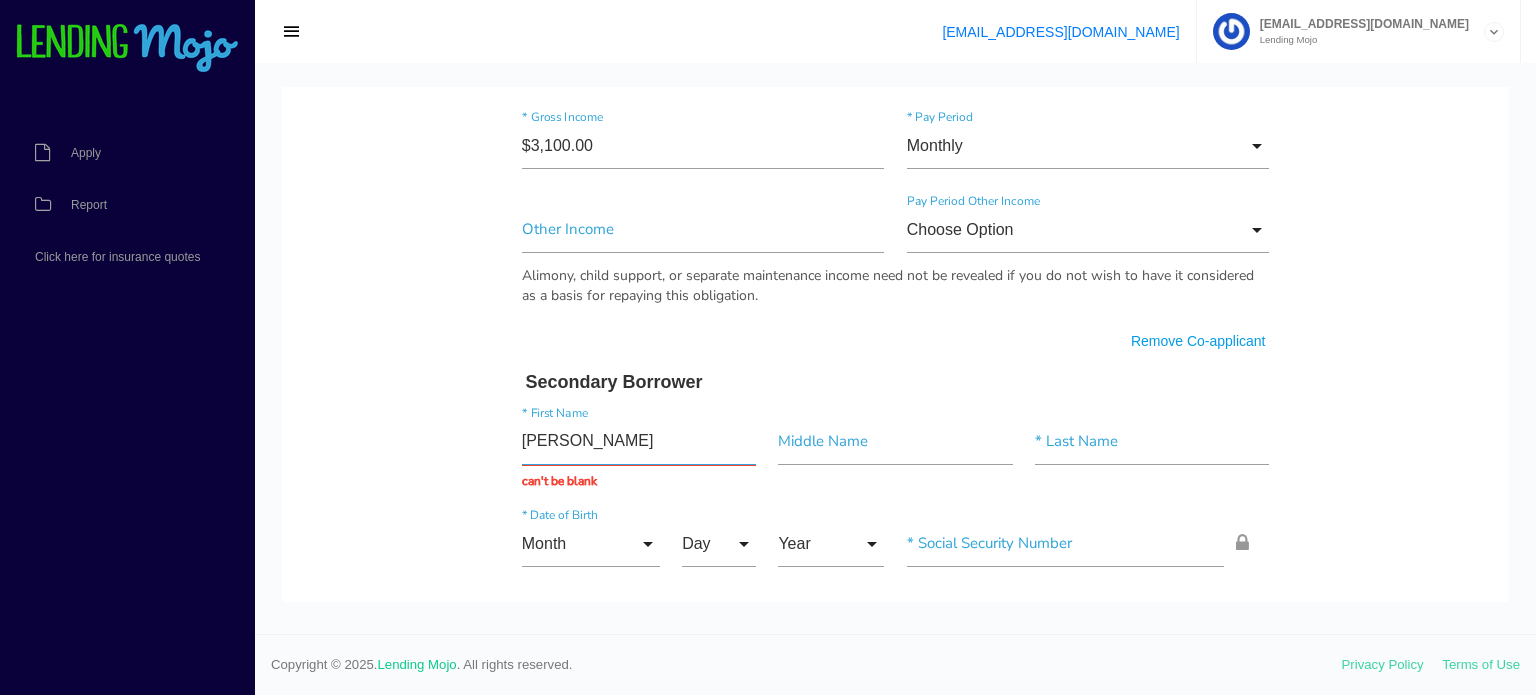 type on "Joseph" 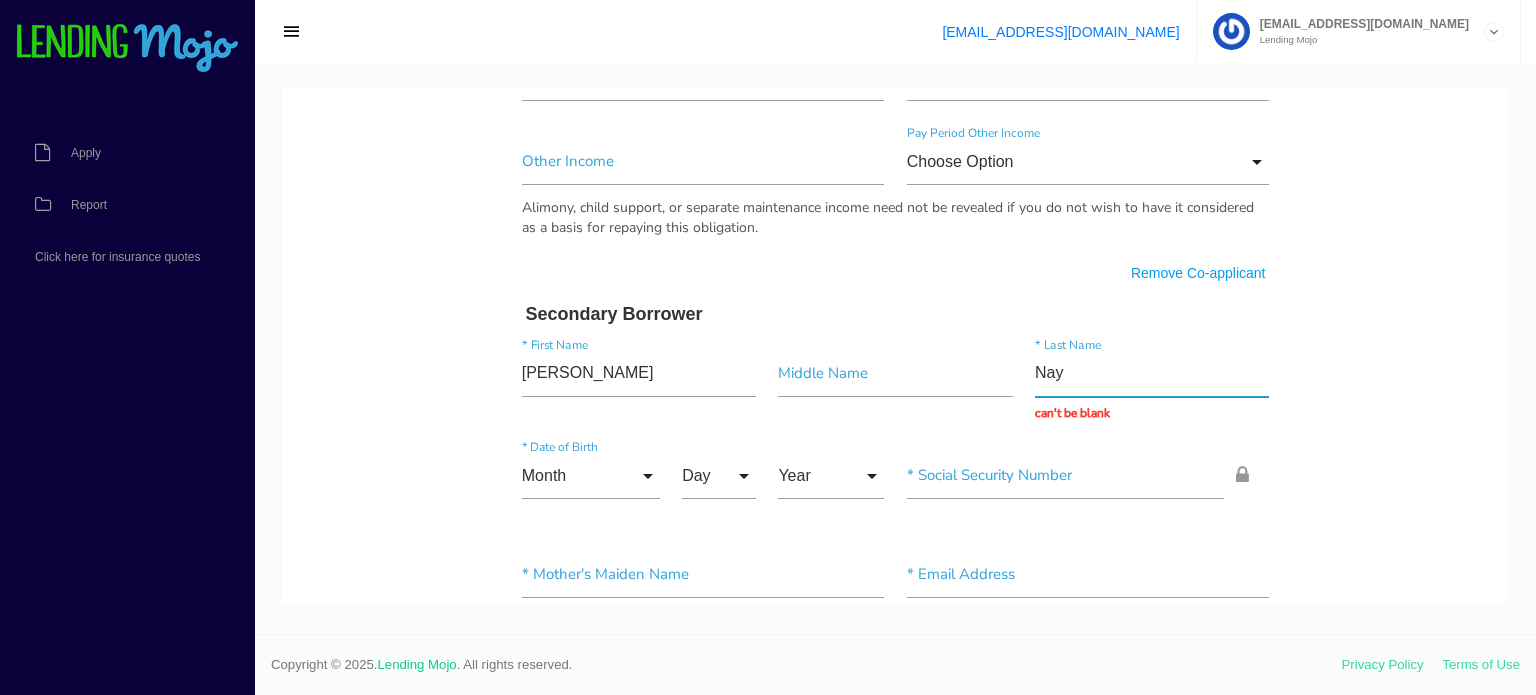 scroll, scrollTop: 1300, scrollLeft: 0, axis: vertical 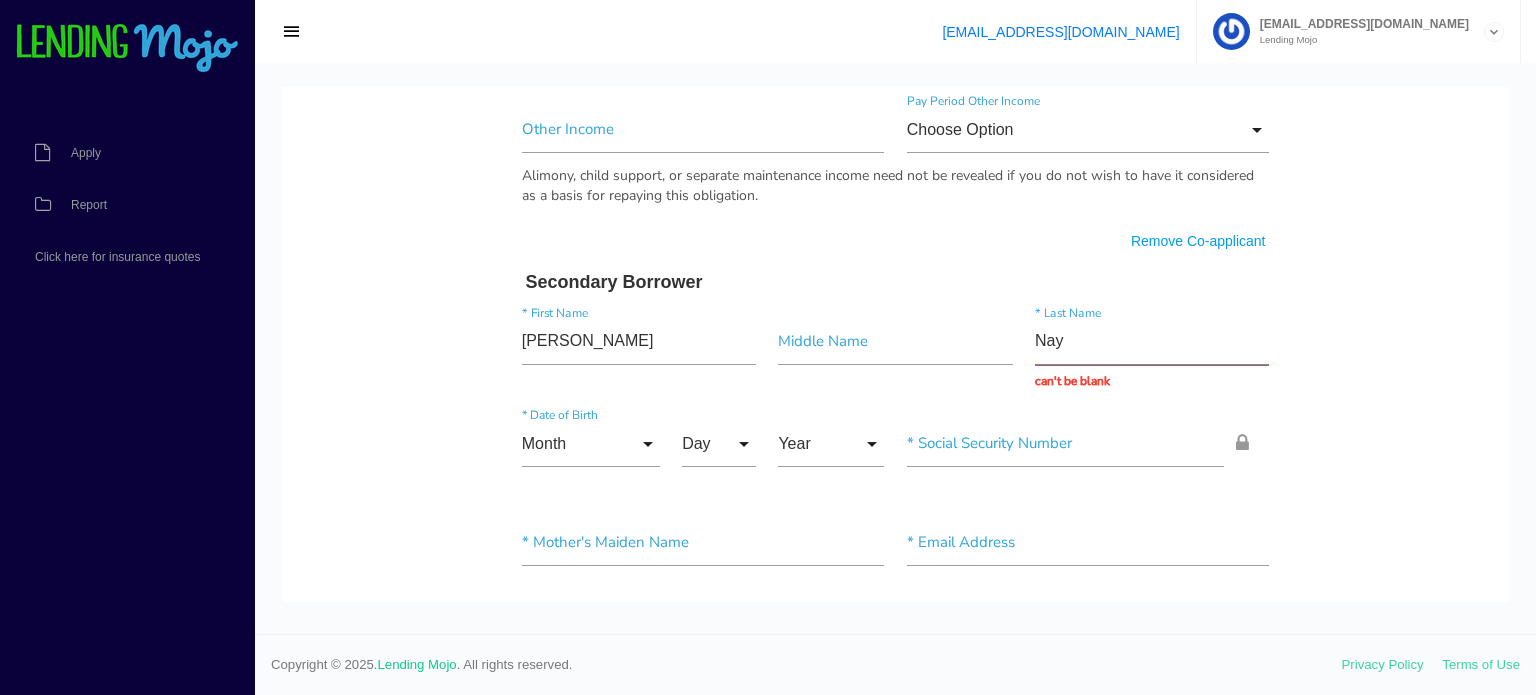 type on "Nay" 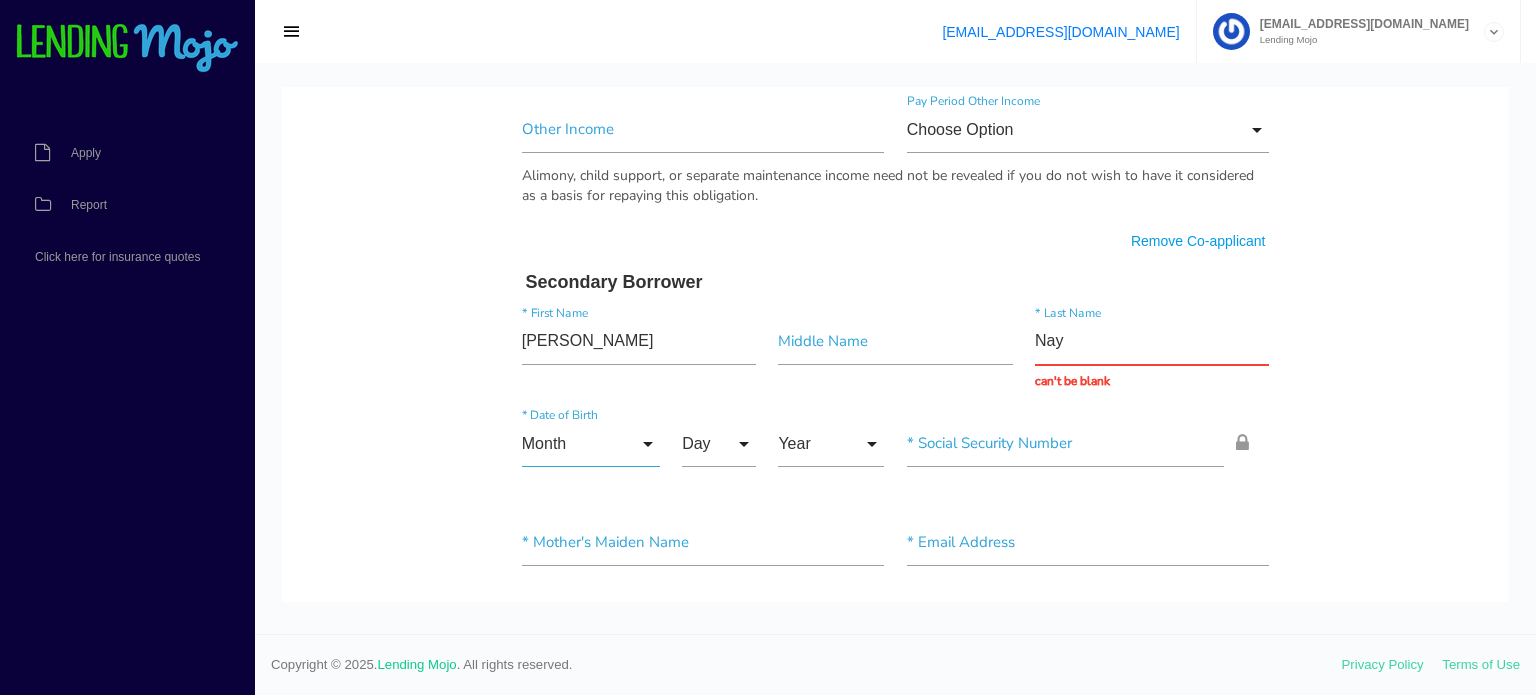 click on "Month Month Jan Feb March April May June July Aug Sept Oct Nov Dec
Month
Jan
Feb
March
April
May
June
July
Aug
Sept
Oct
Nov
Dec
*
Date of Birth" at bounding box center (591, 448) 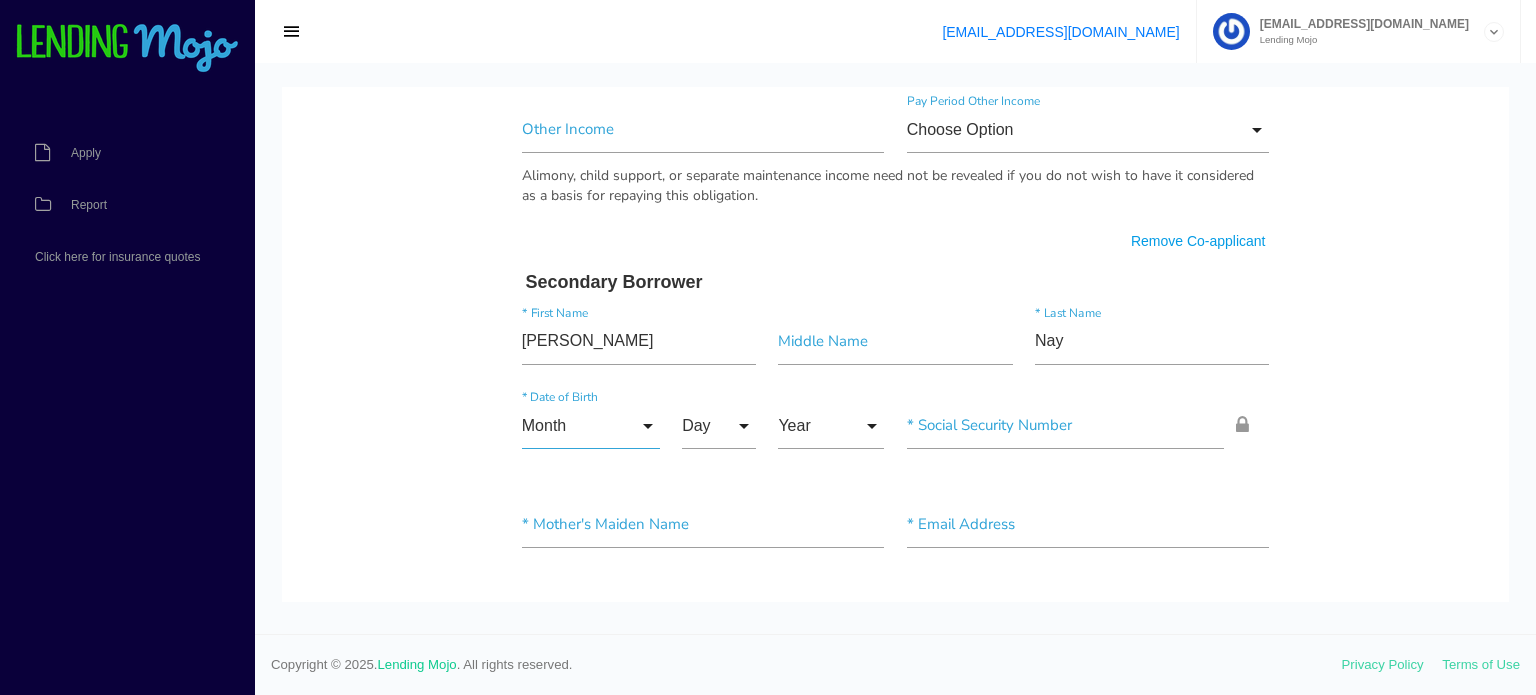 click on "Month" at bounding box center [591, 426] 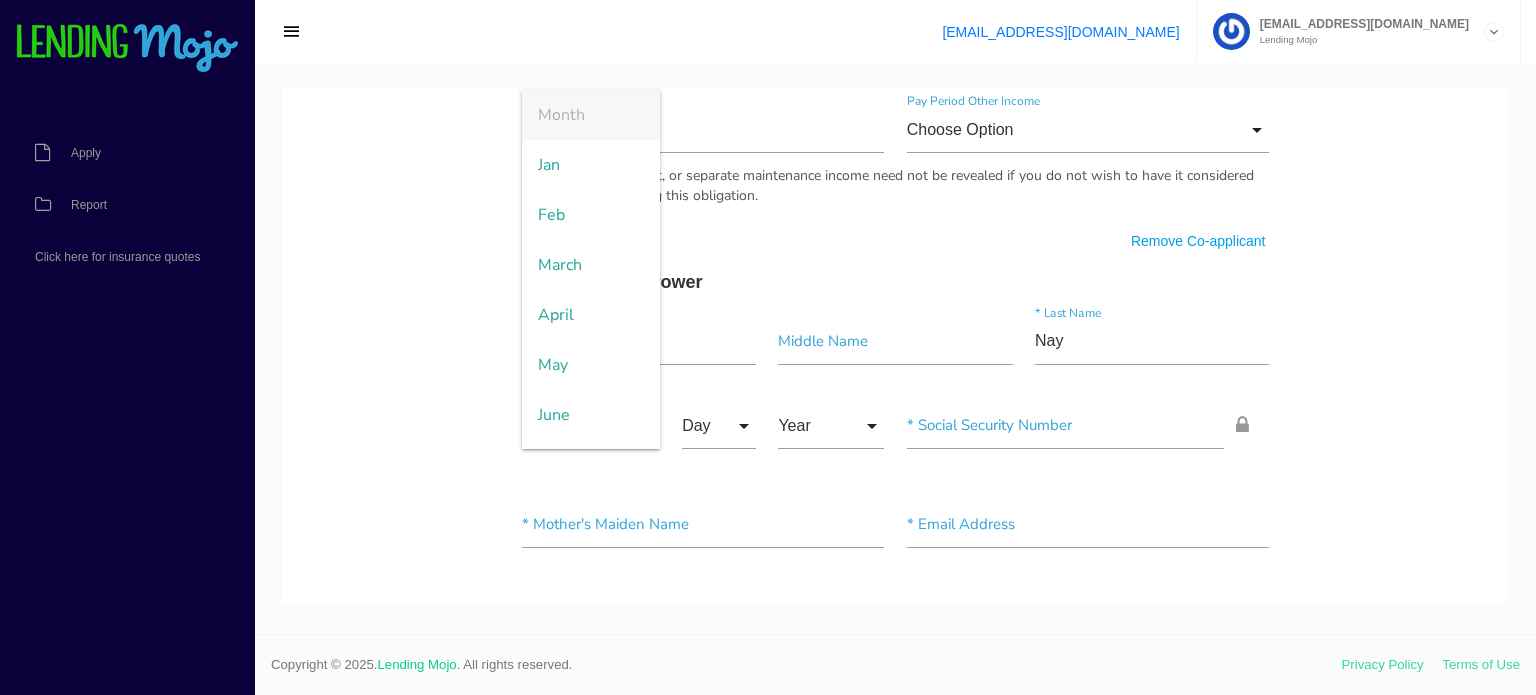 type 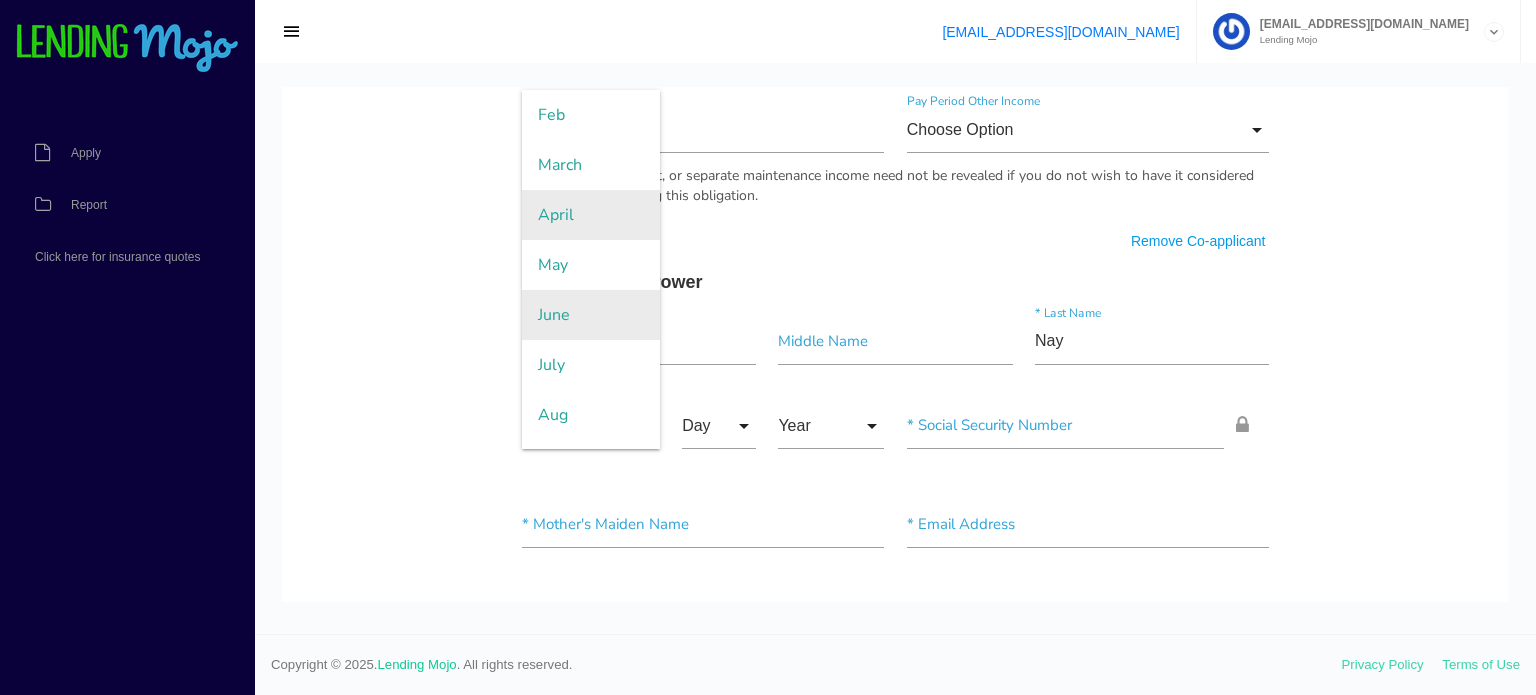 scroll, scrollTop: 200, scrollLeft: 0, axis: vertical 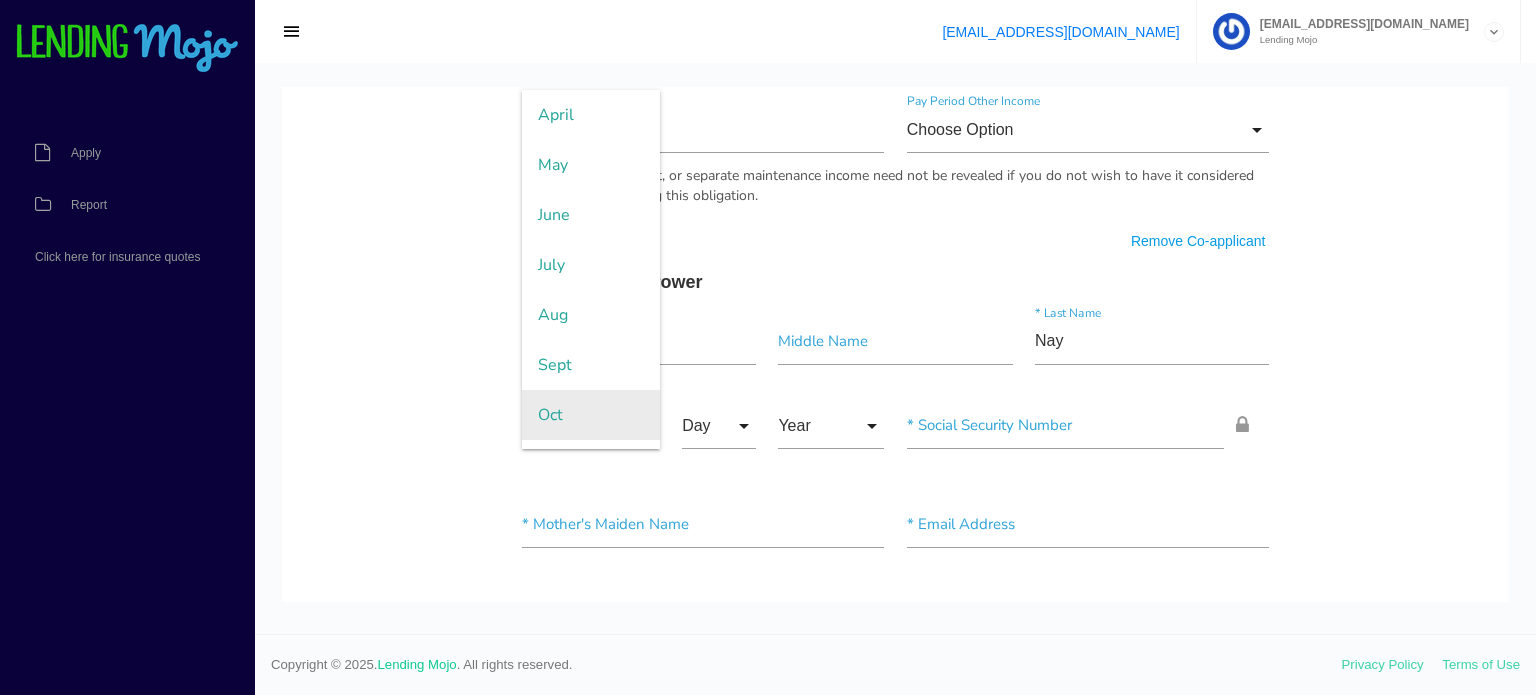 click on "Oct" at bounding box center (591, 415) 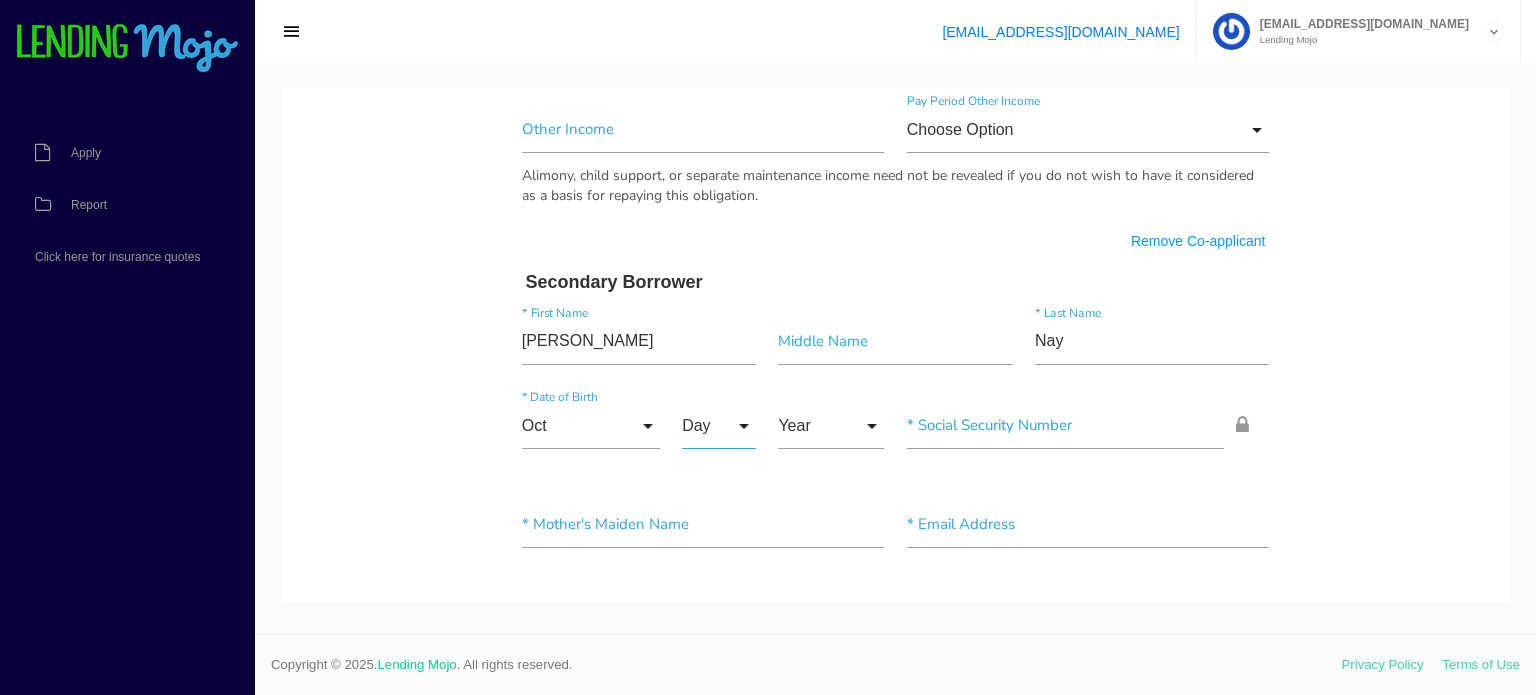 click on "Day" at bounding box center [719, 426] 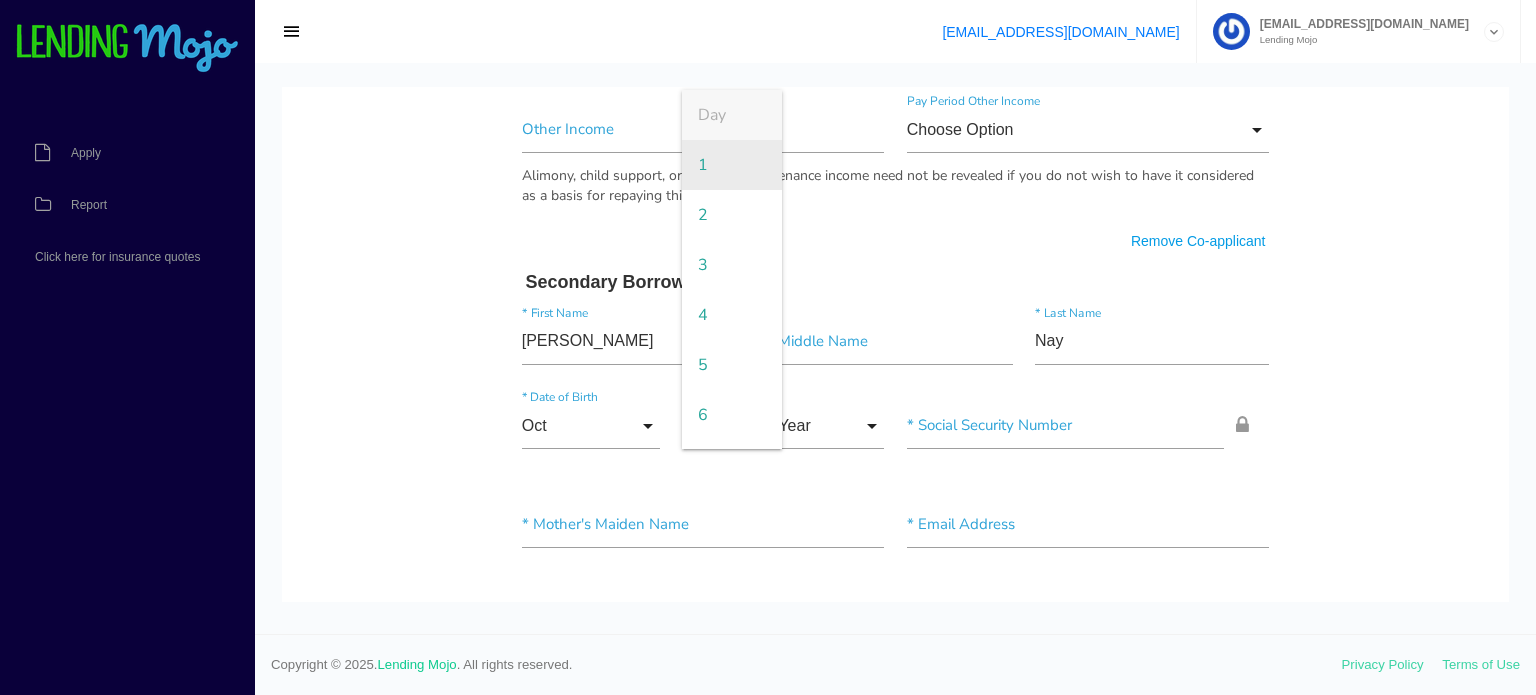 click on "1" at bounding box center [732, 165] 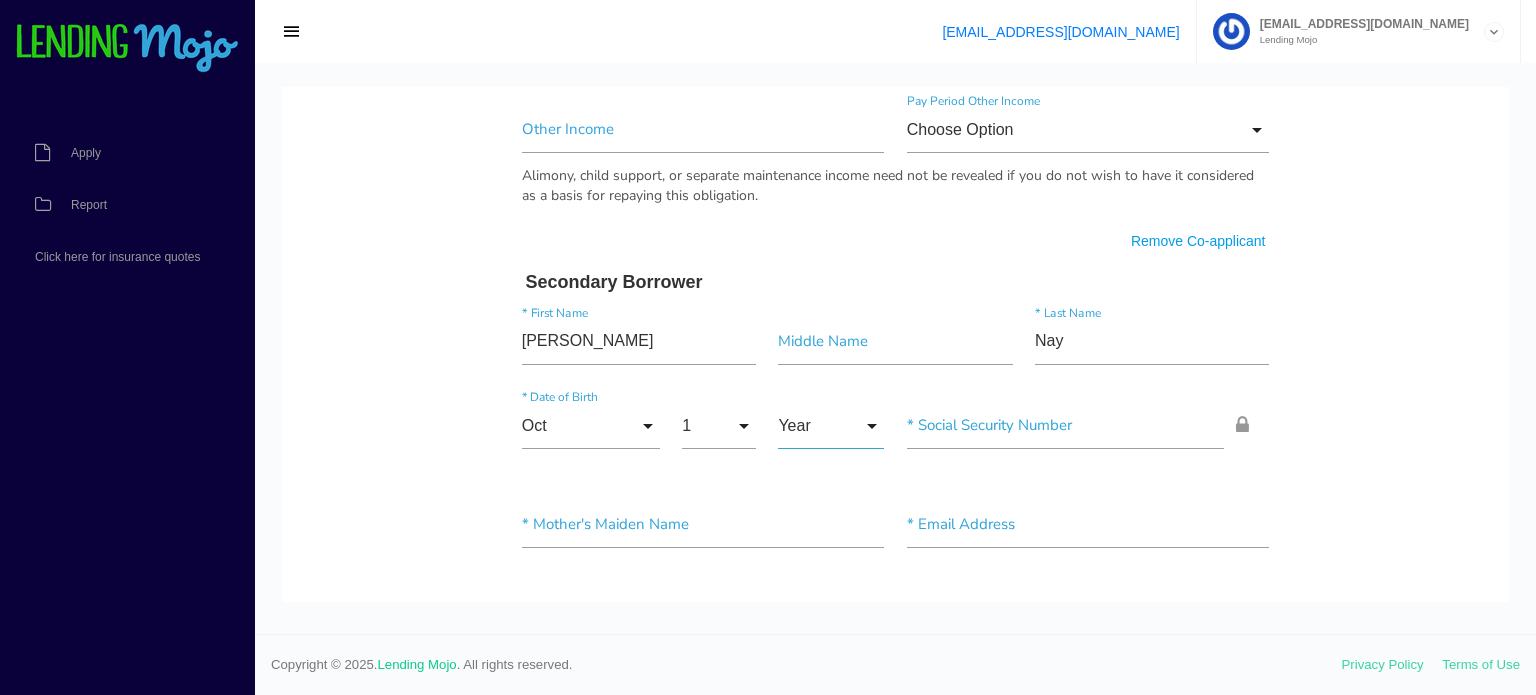 click on "Year" at bounding box center [831, 426] 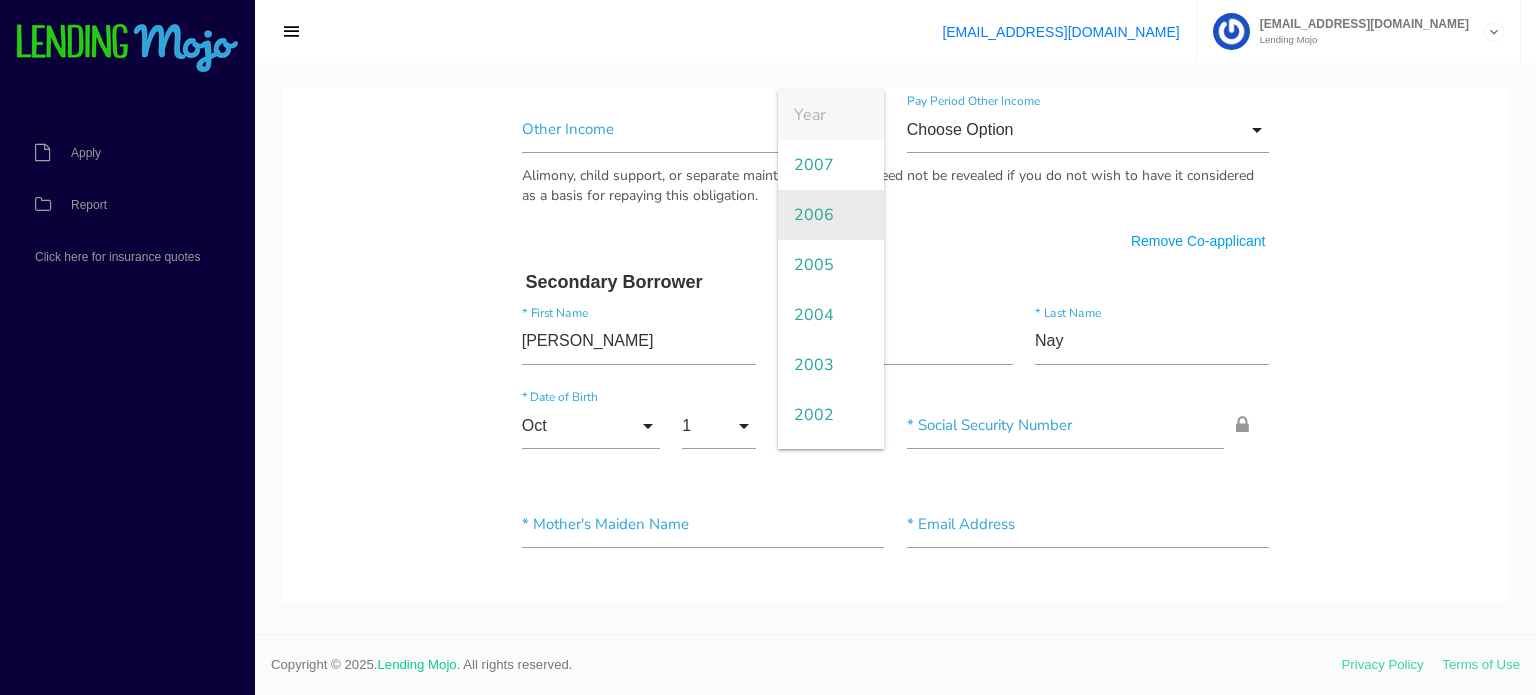 click on "2006" at bounding box center [831, 215] 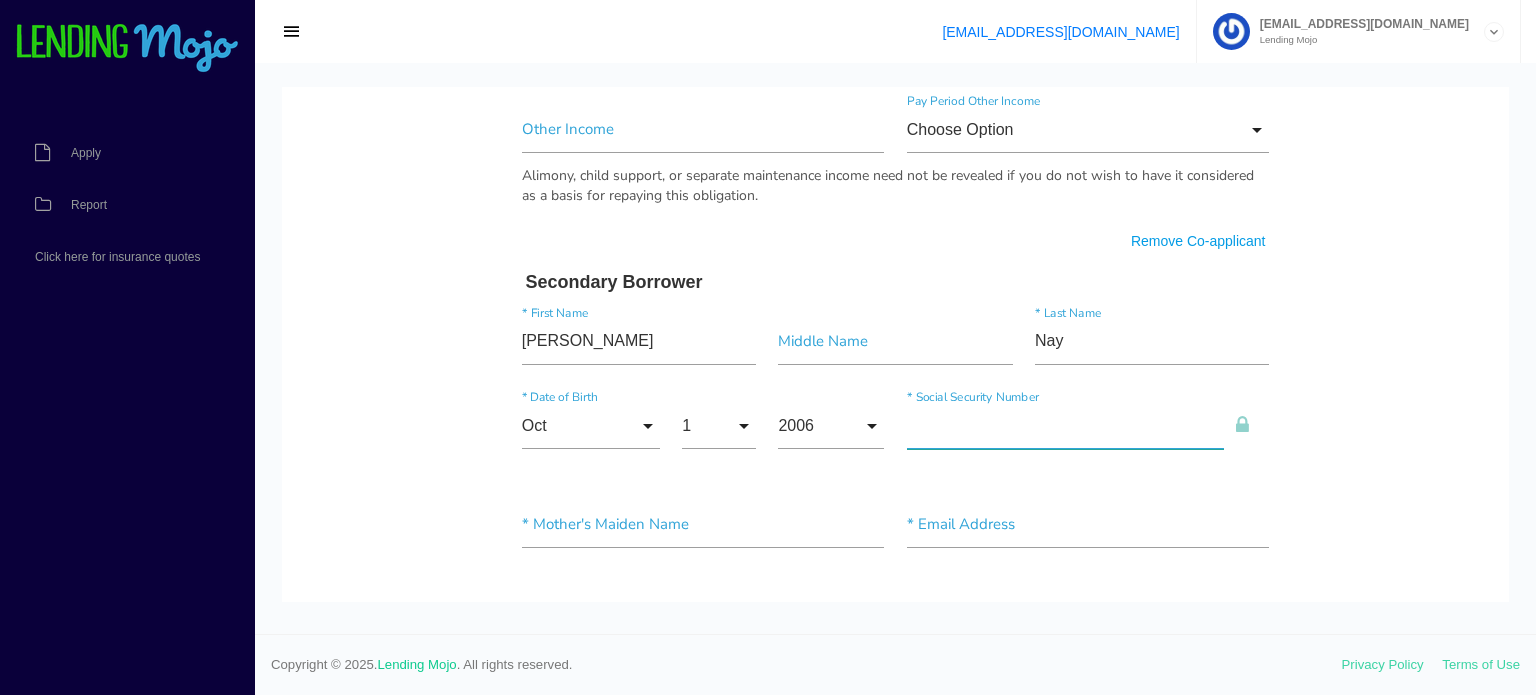 click at bounding box center (1066, 426) 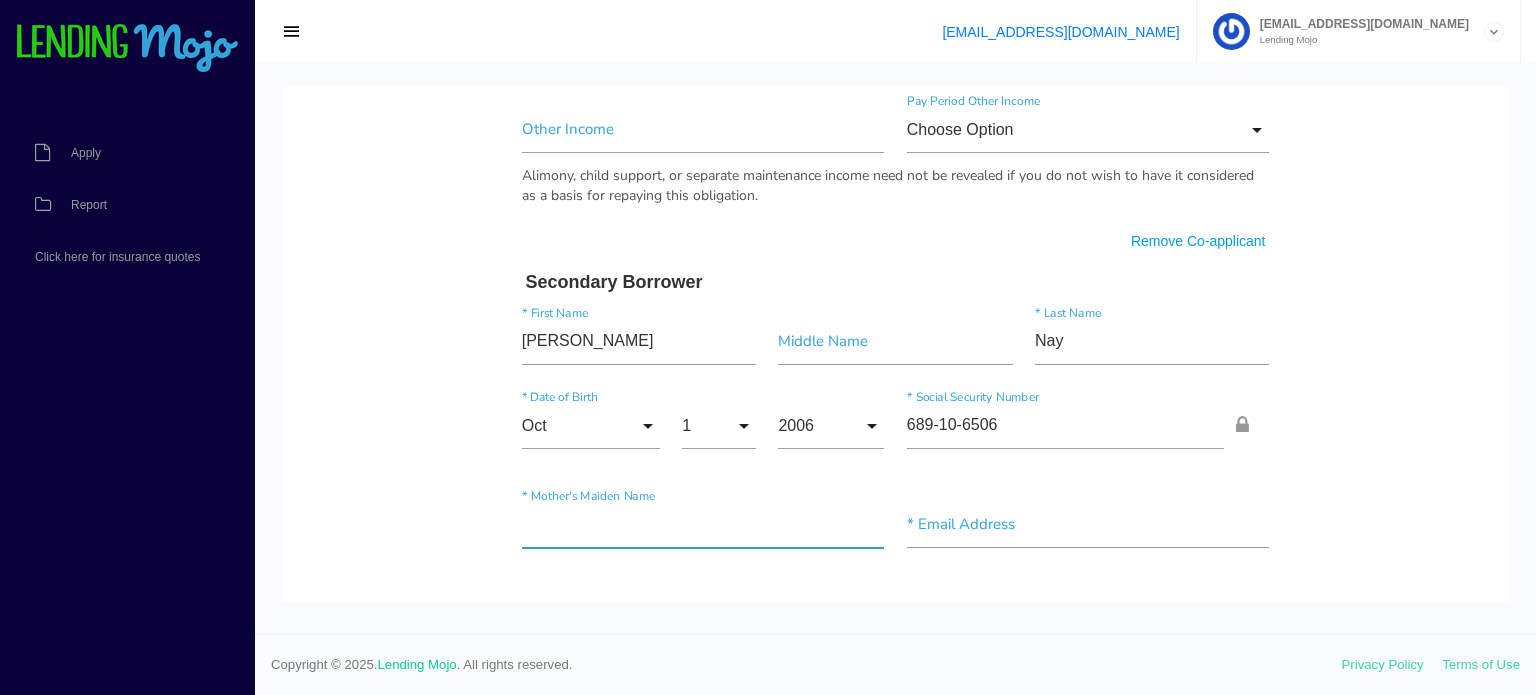 click at bounding box center [703, 525] 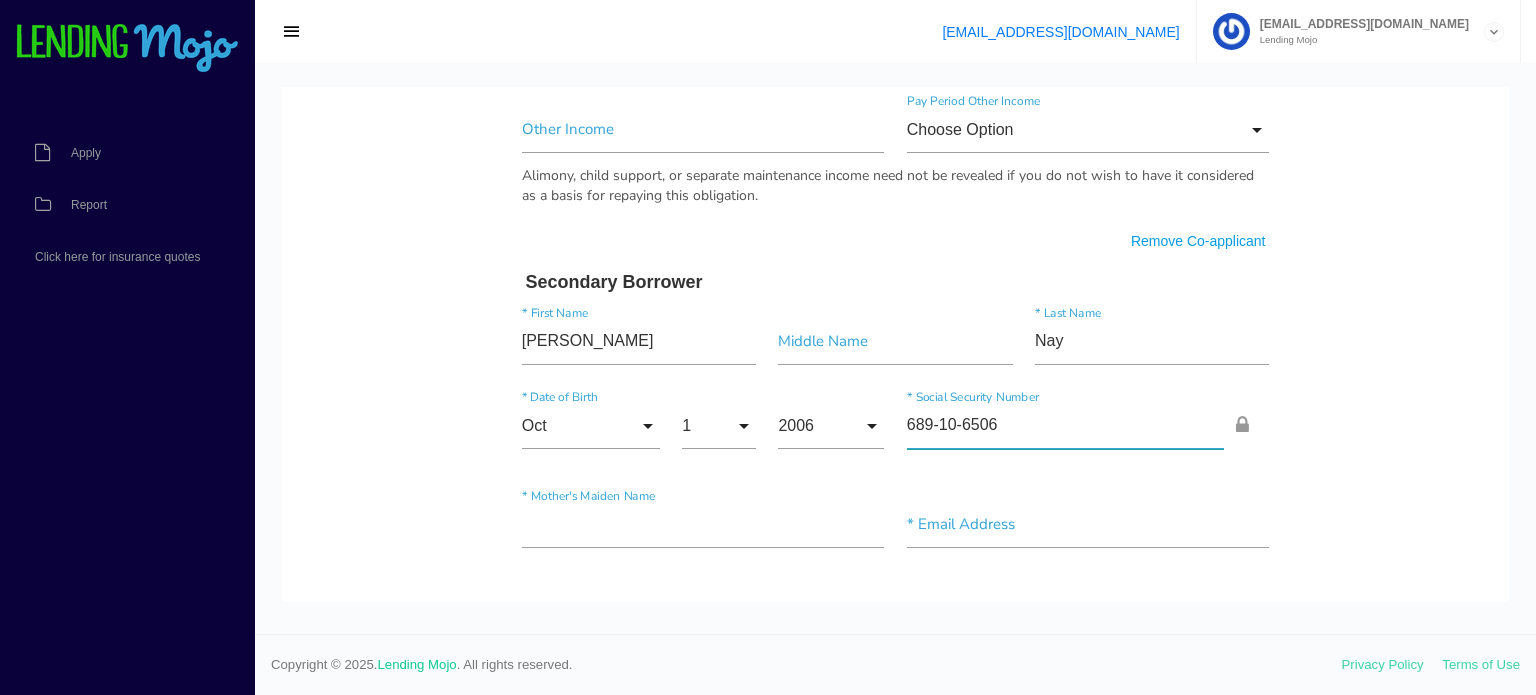 click on "689-10-6506" at bounding box center (1066, 426) 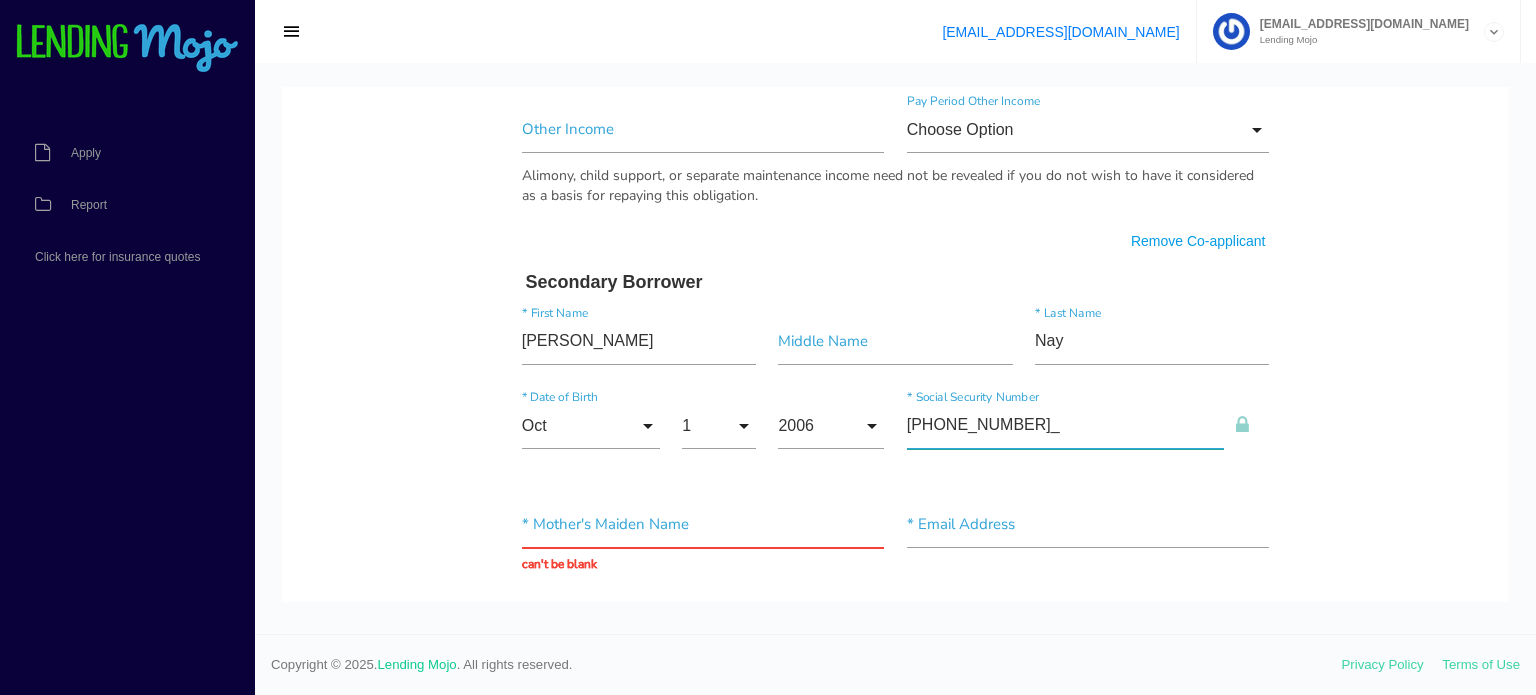 type on "689-10-6560" 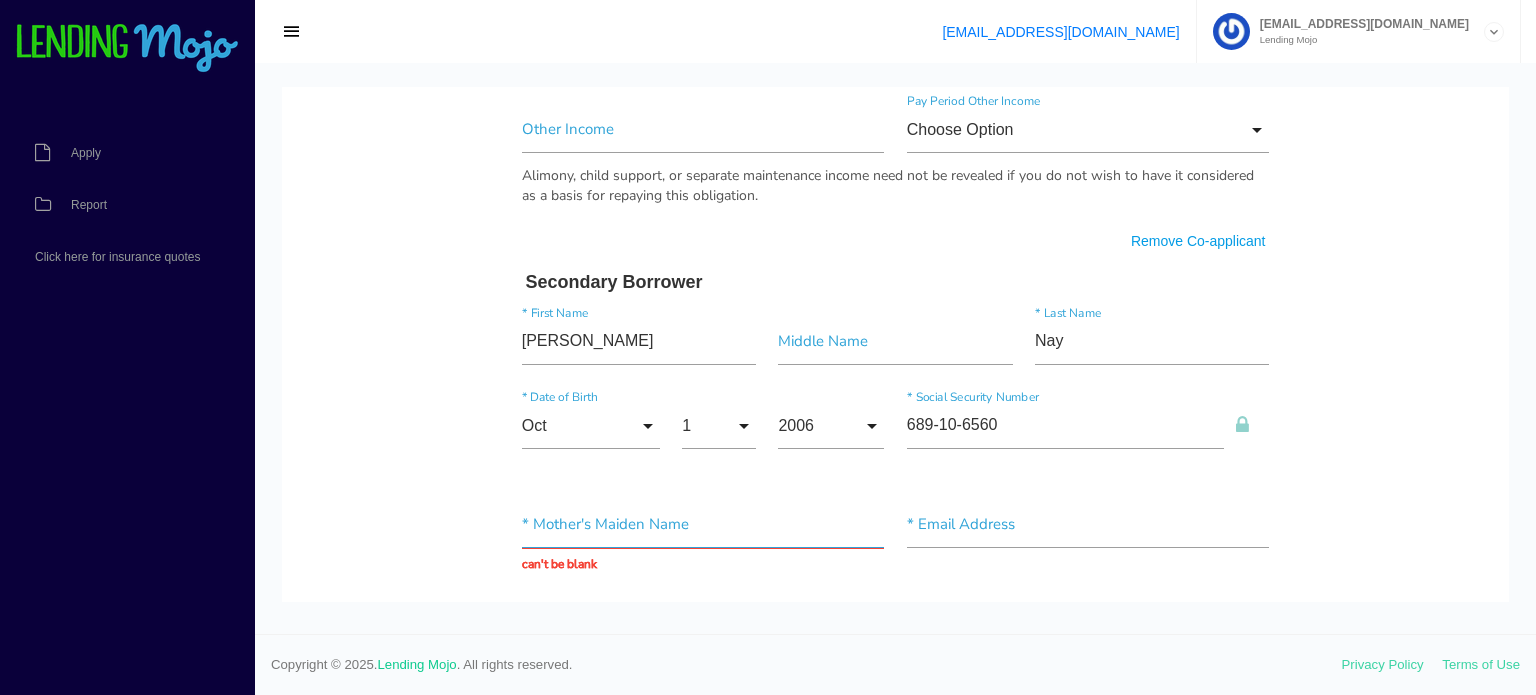 click at bounding box center (703, 525) 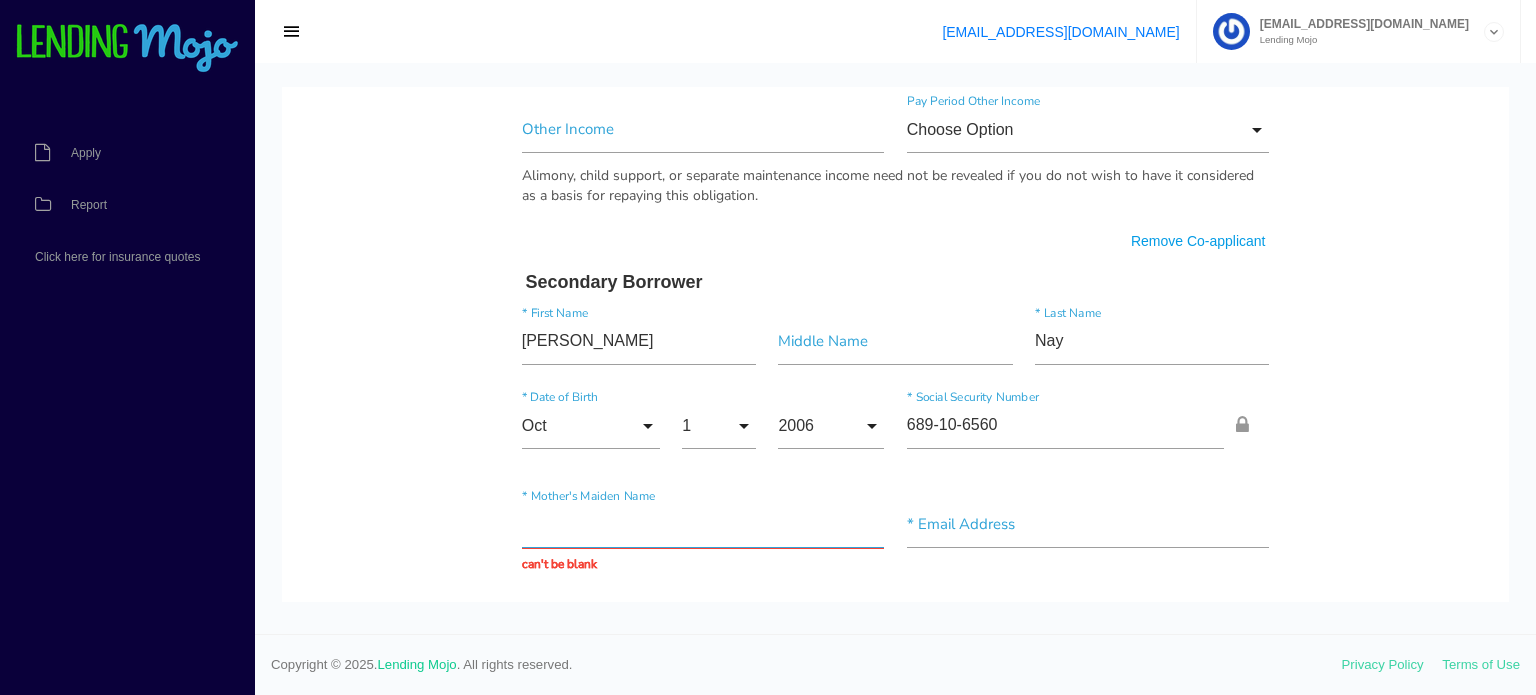 type on "N" 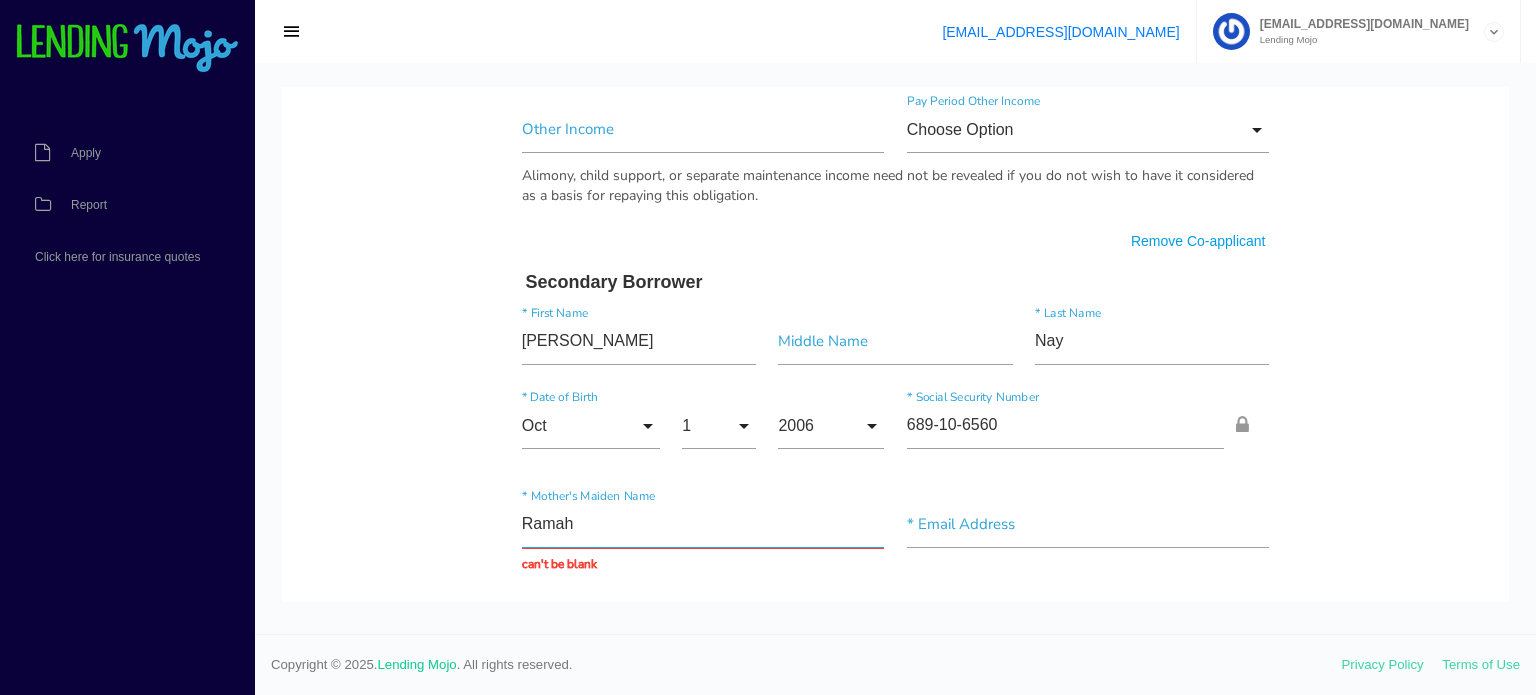 type on "Ramah" 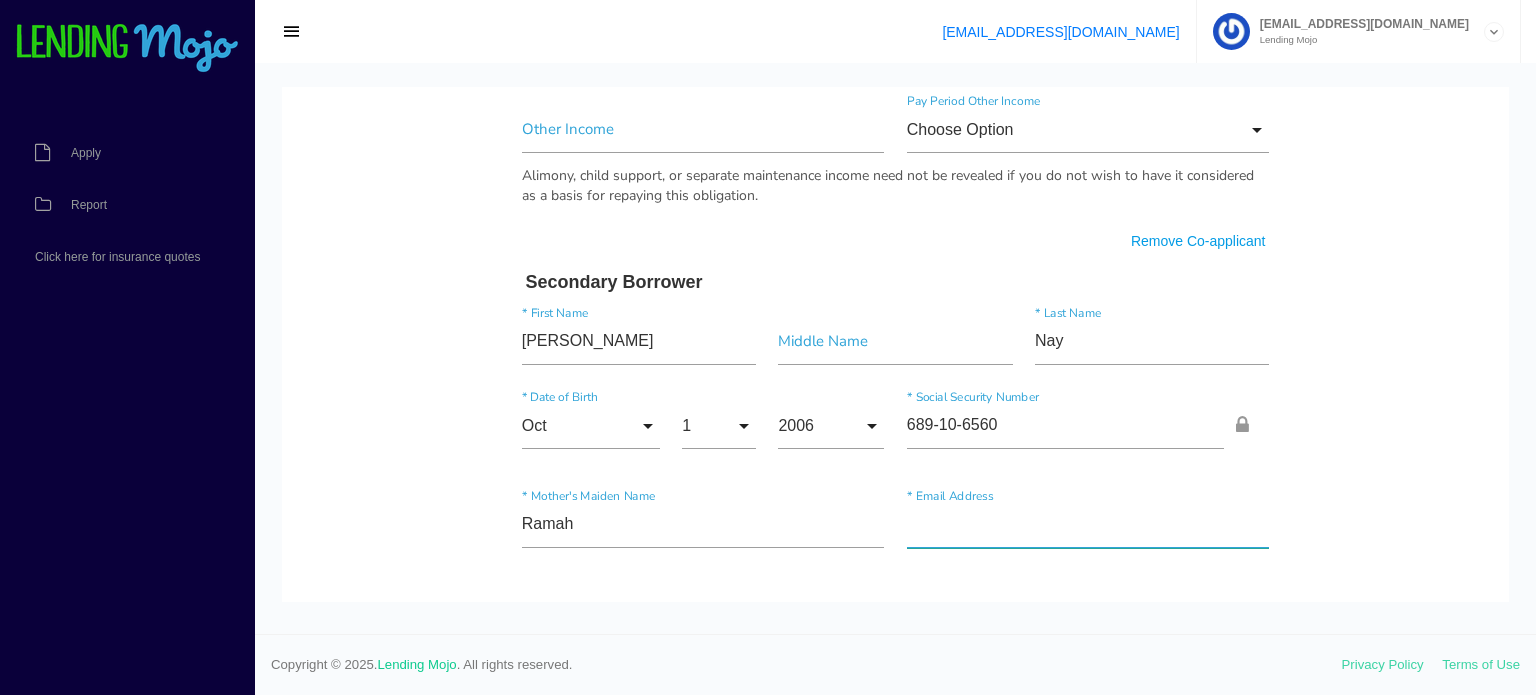 click at bounding box center [1088, 525] 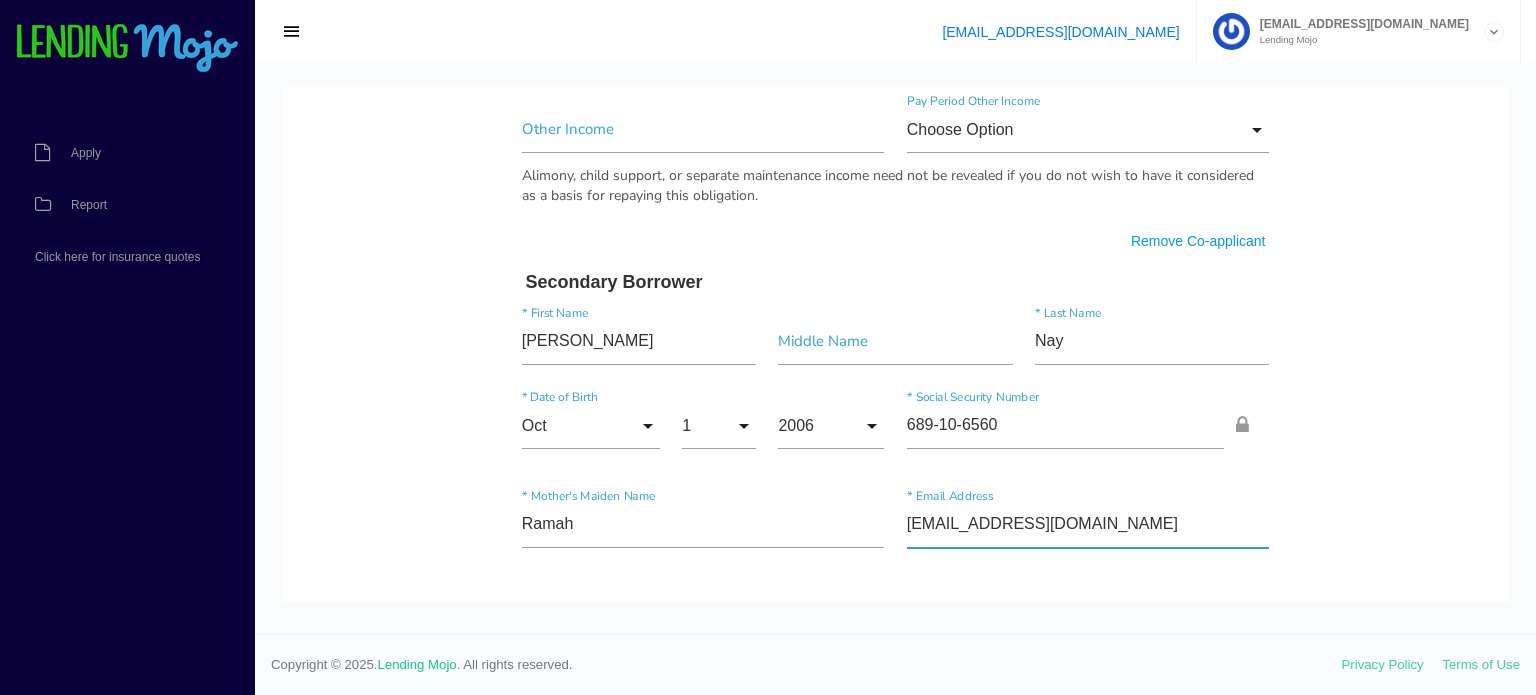 type on "josephnay2006@gmail.com" 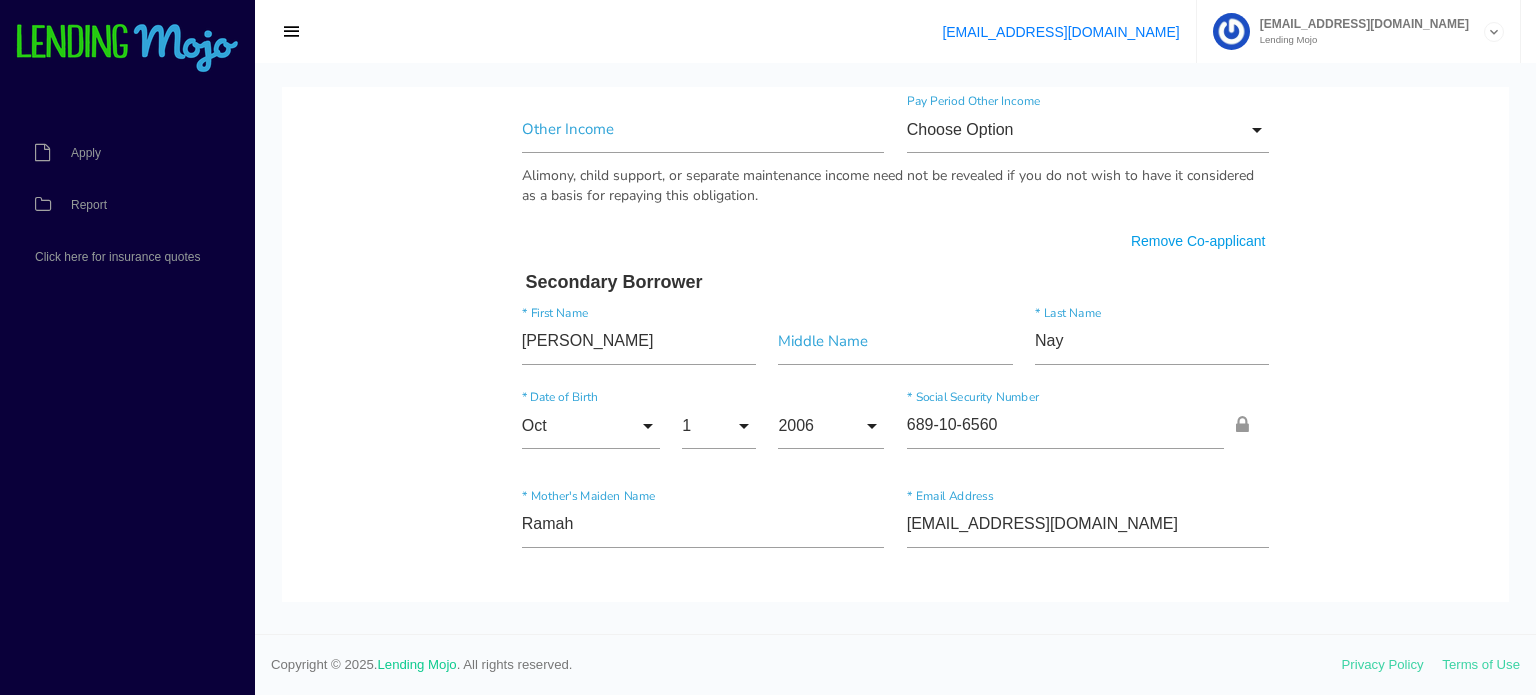 click on "Quick, Secure Financing Personalized to You.
Chuit
*
First Name
Middle Name
Nay
*
Last Name
Oct Month Jan Feb March April May June July Aug Sept Oct Nov Dec
Month
Jan
Feb
March
April
May
June
July
Aug
Sept
Oct
Nov
Dec
*
Date of Birth
7 Day 1 2 3 4 5 6 7 8 9 10 11 12 13 14 15 16 17 18 19 20 21 22 23 24 25 26 27 28 29 30 31
Day
1
2
3 4 5 6 7" at bounding box center (895, 841) 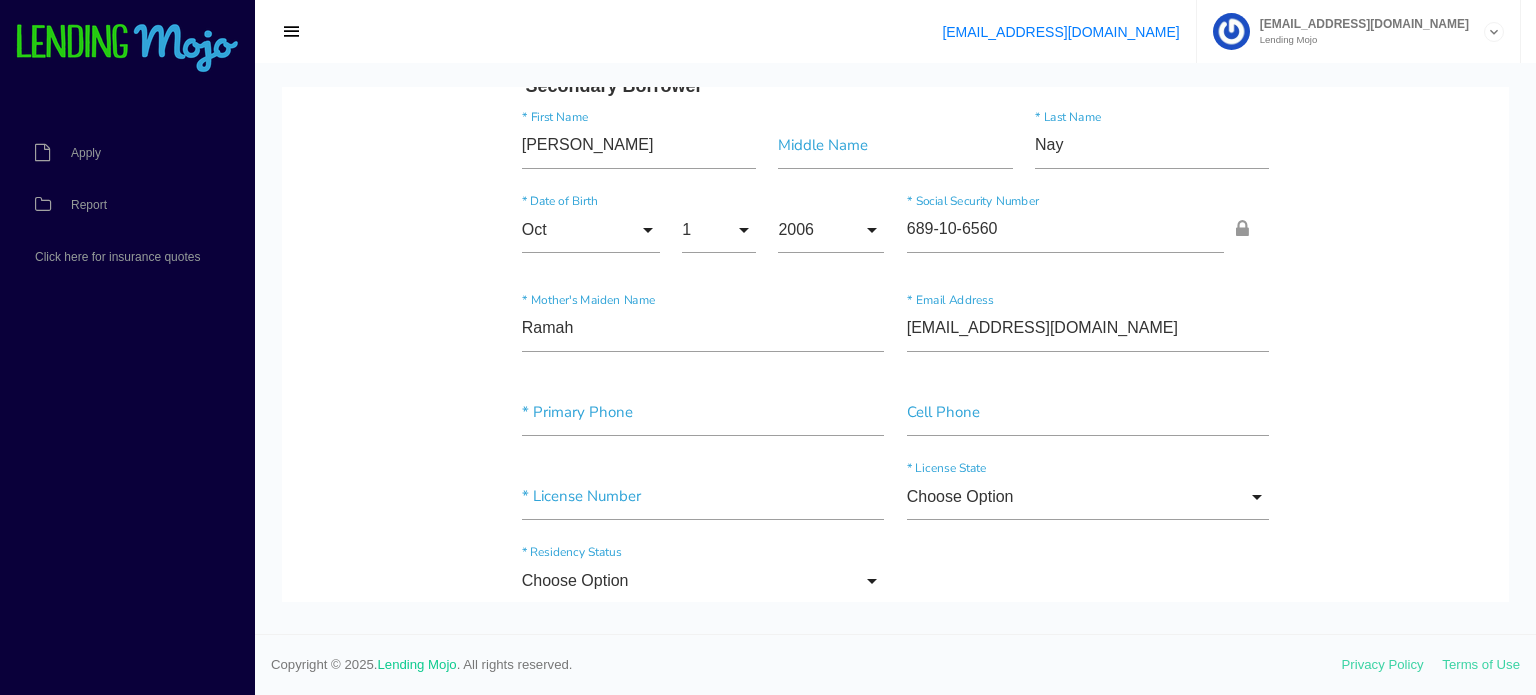 scroll, scrollTop: 1500, scrollLeft: 0, axis: vertical 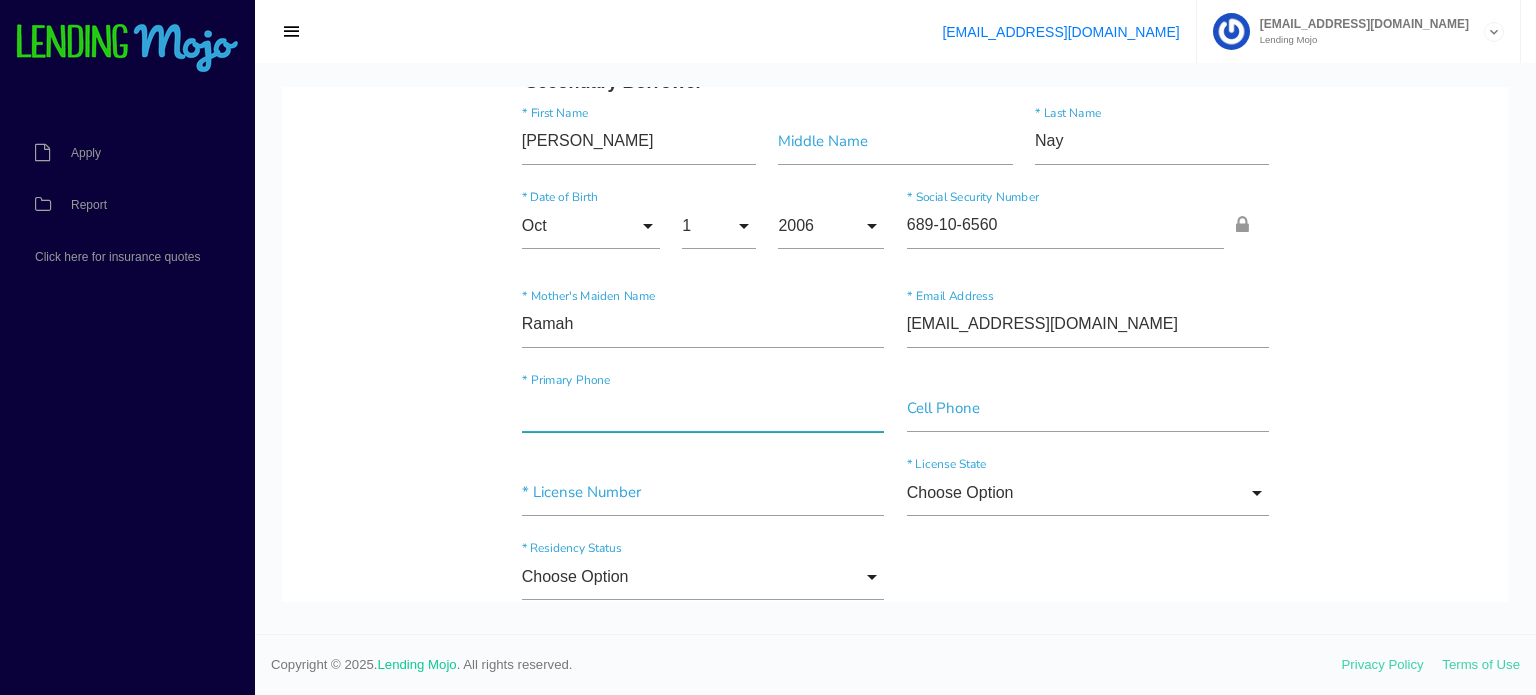 click at bounding box center (703, 409) 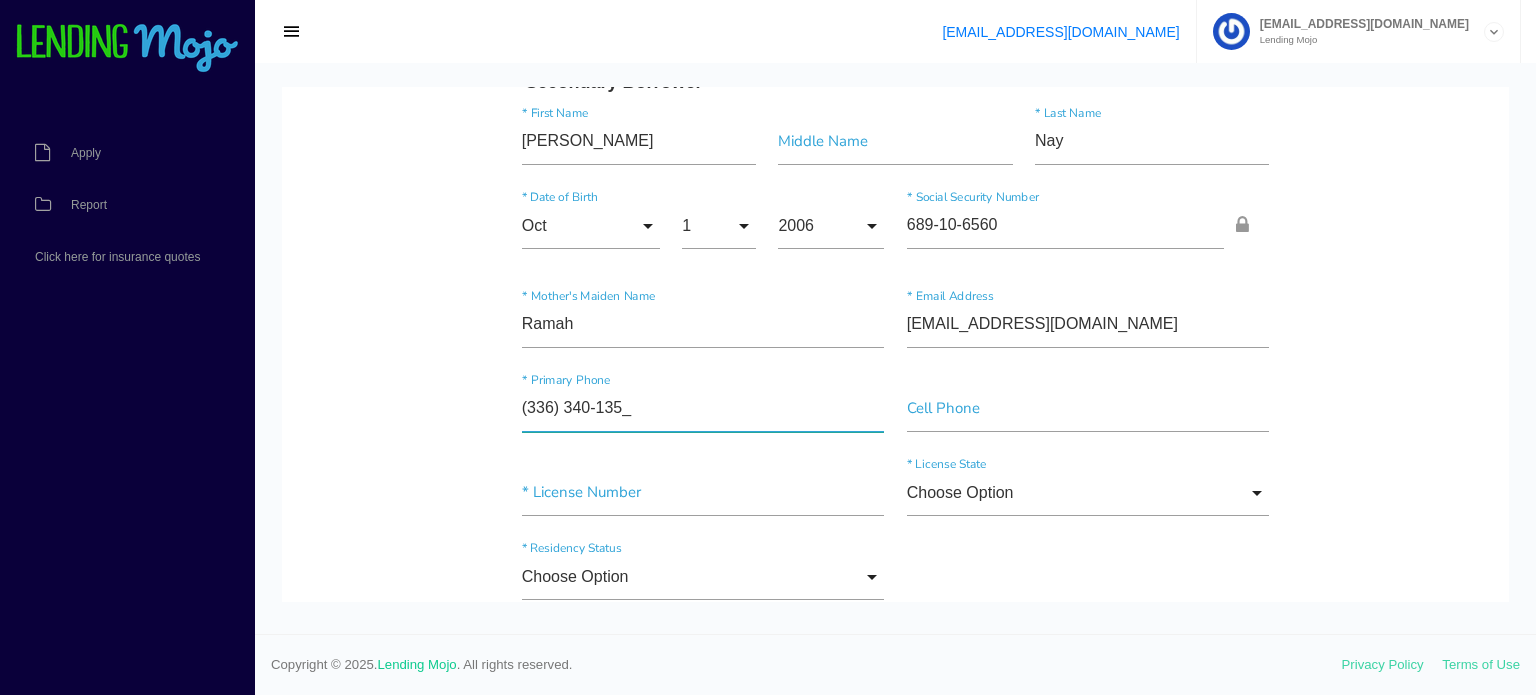 type on "(336) 340-1357" 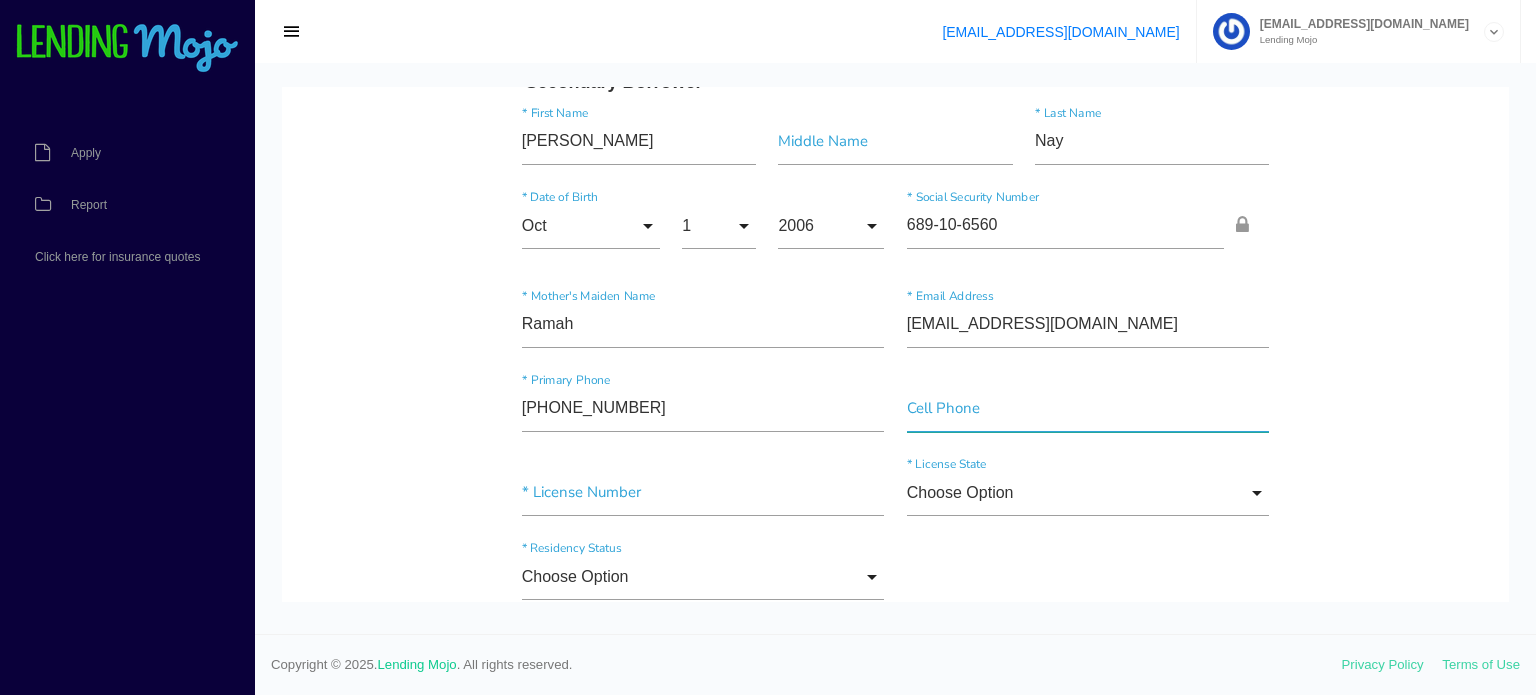 click at bounding box center [1088, 409] 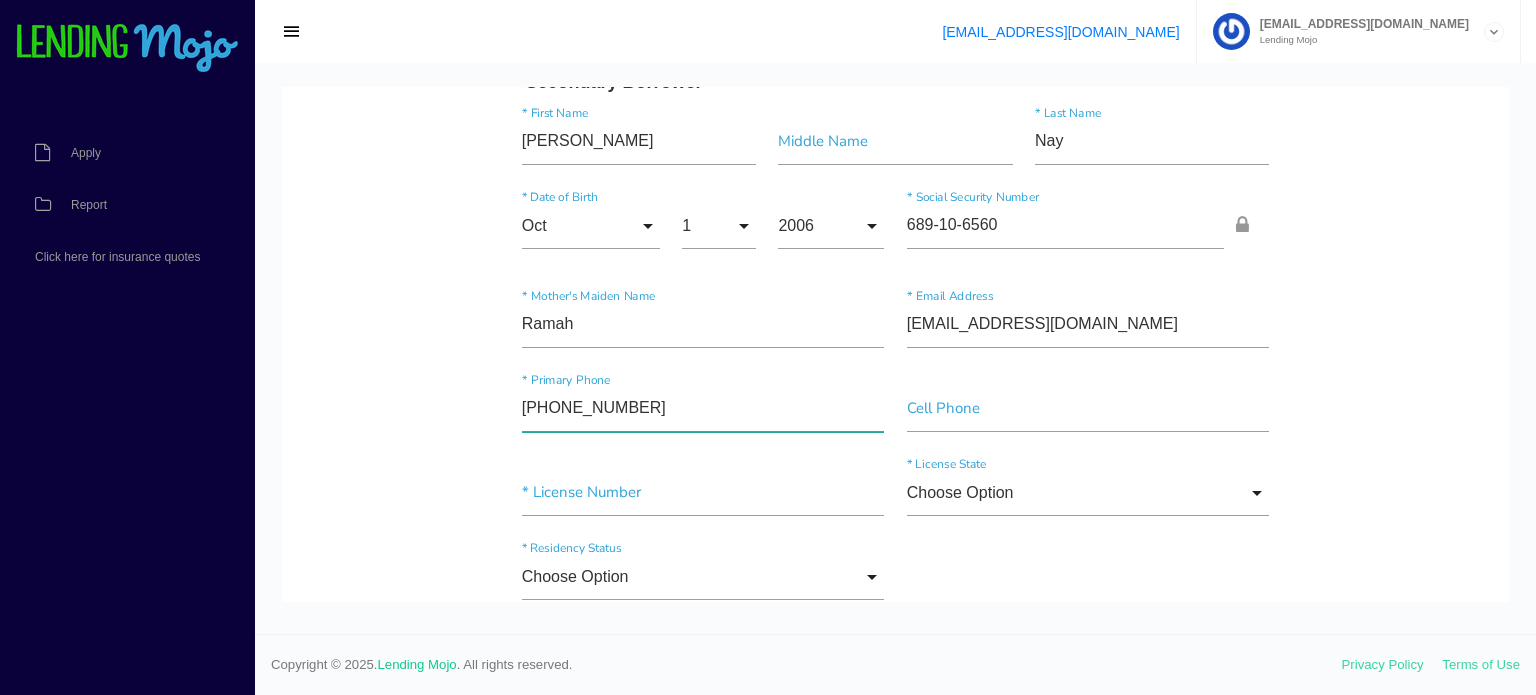 drag, startPoint x: 666, startPoint y: 414, endPoint x: 488, endPoint y: 399, distance: 178.6309 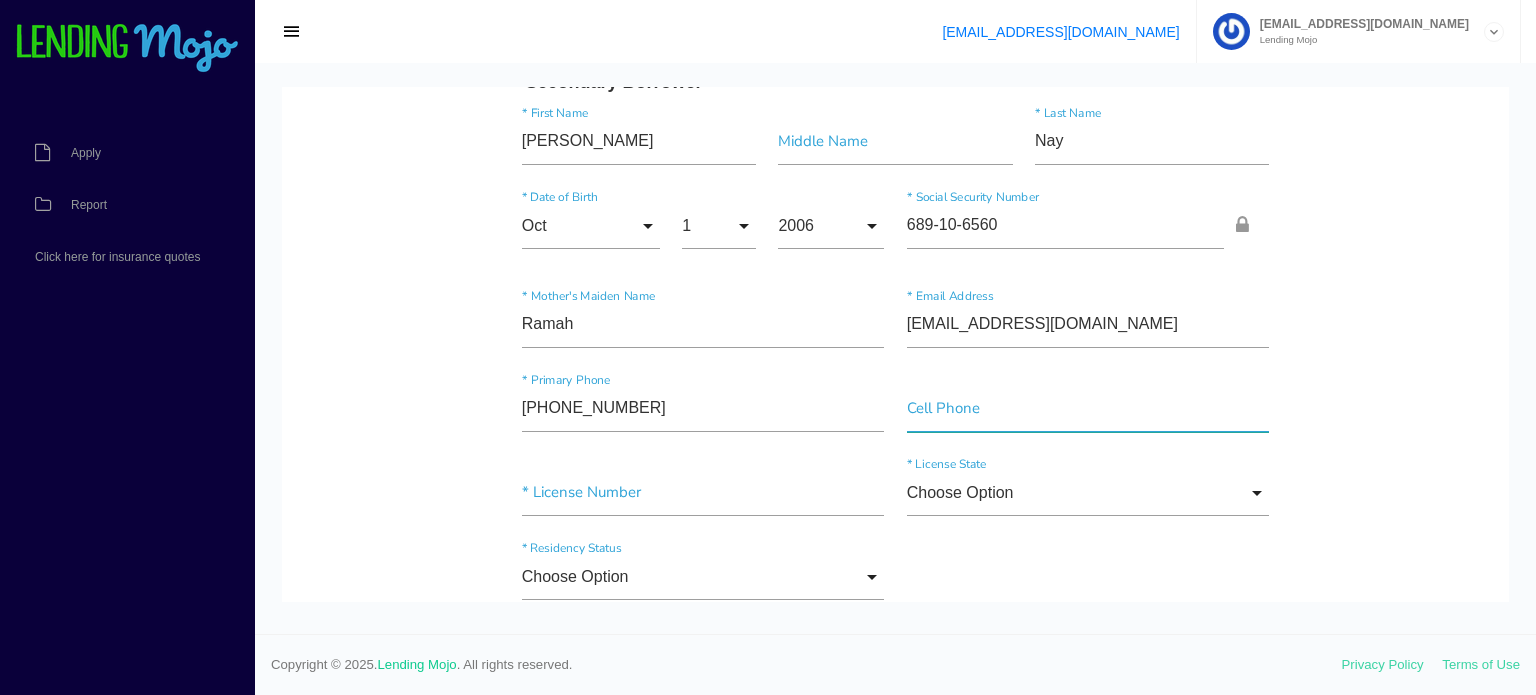 click at bounding box center [1088, 409] 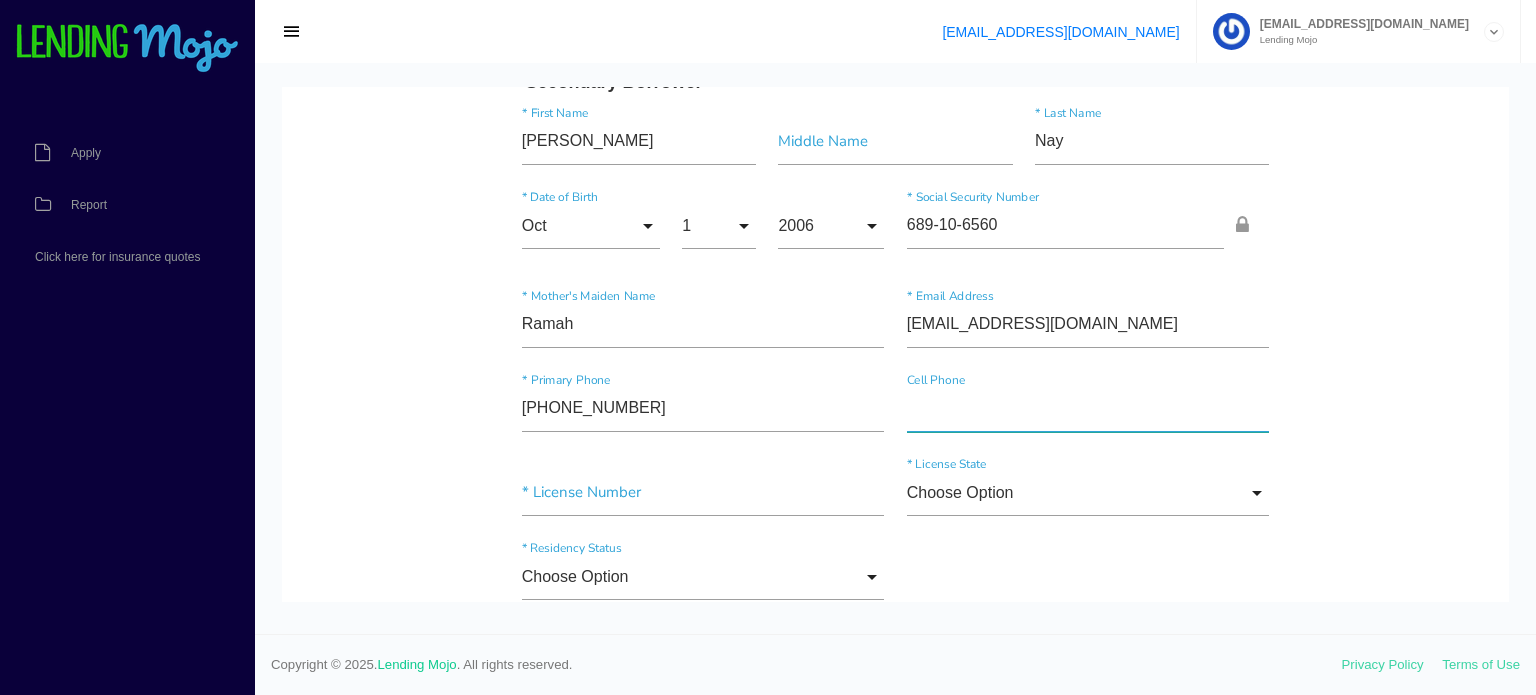paste on "(336) 340-1357" 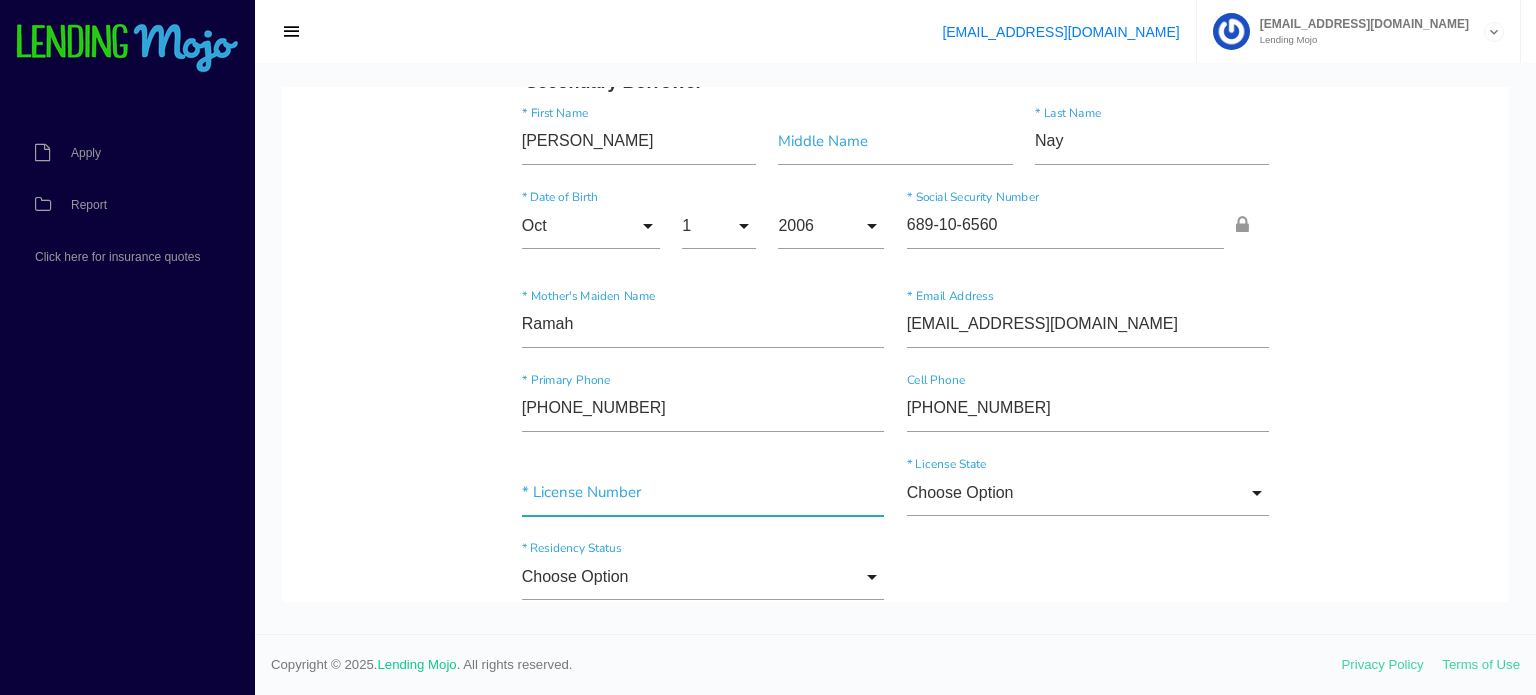 click at bounding box center [703, 493] 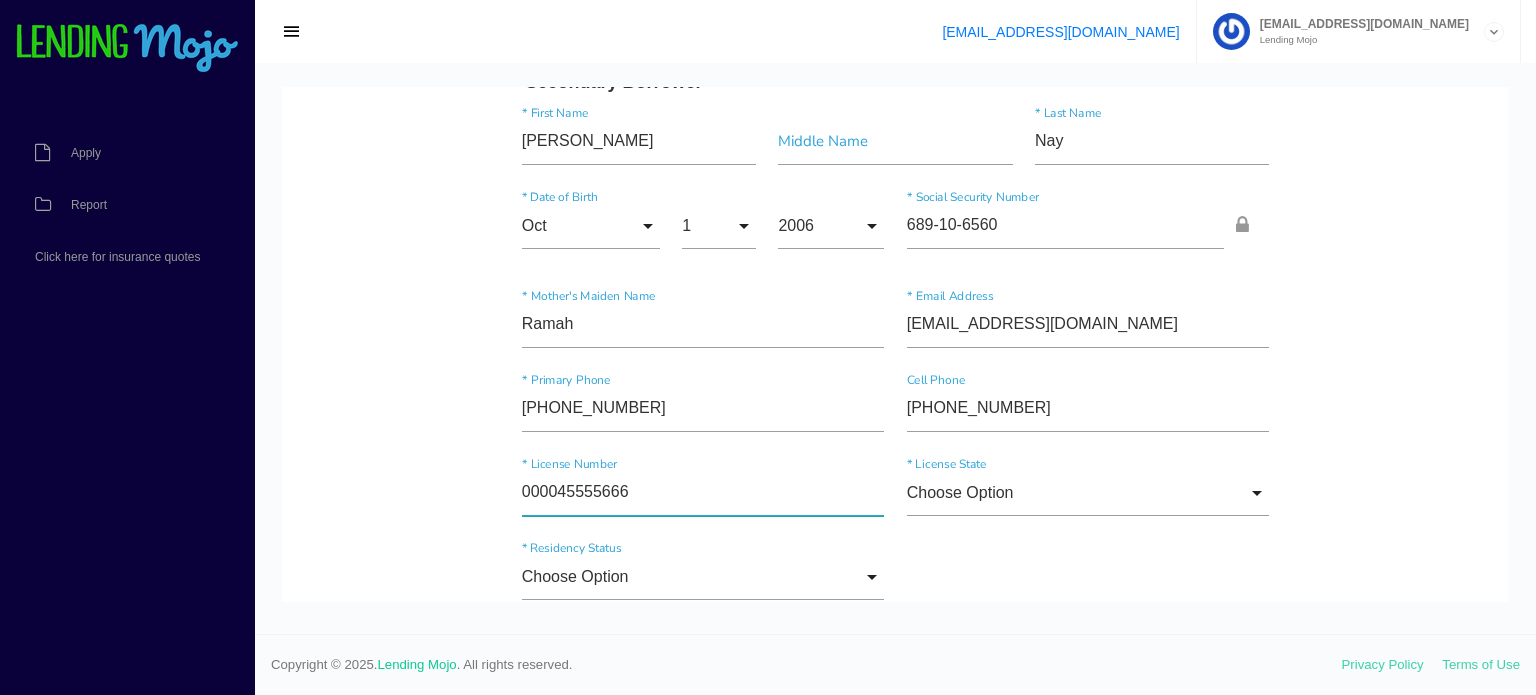 type on "000045555666" 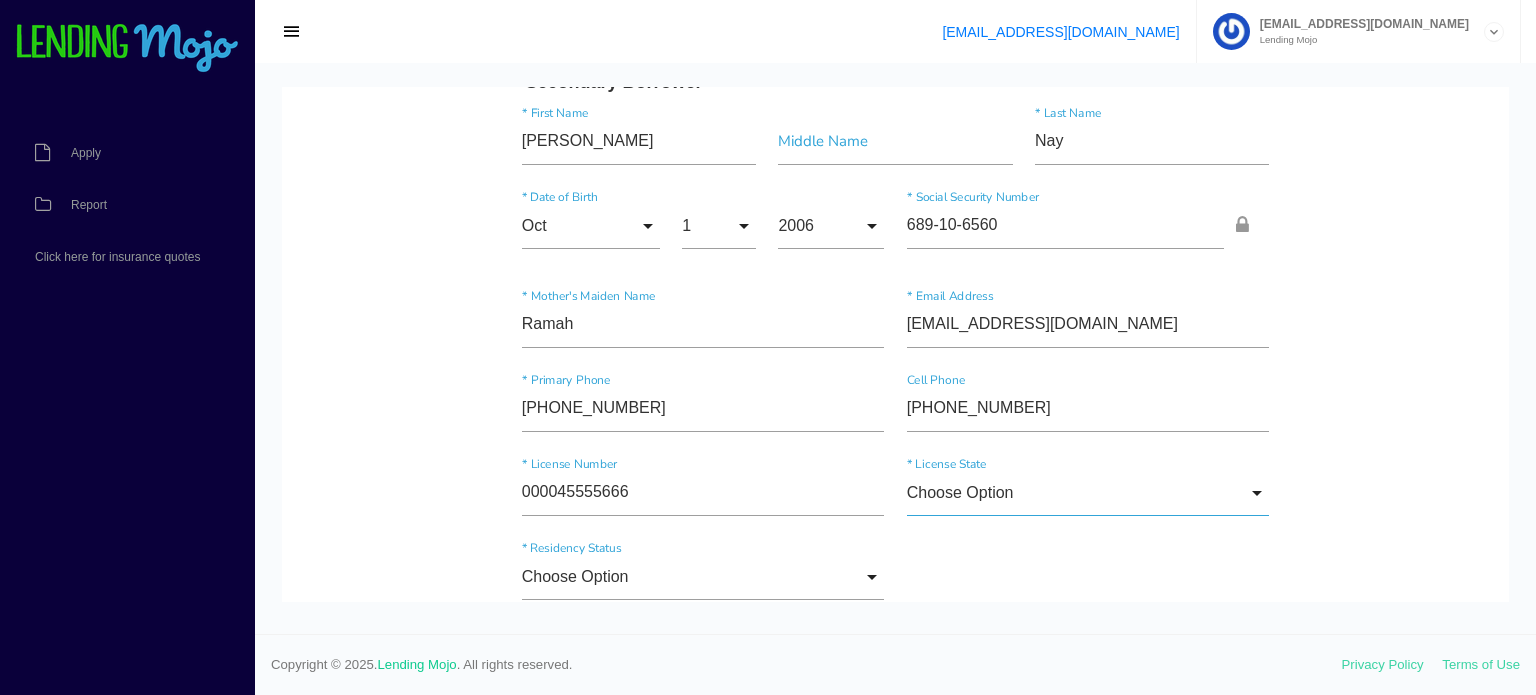 click on "Choose Option" at bounding box center [1088, 493] 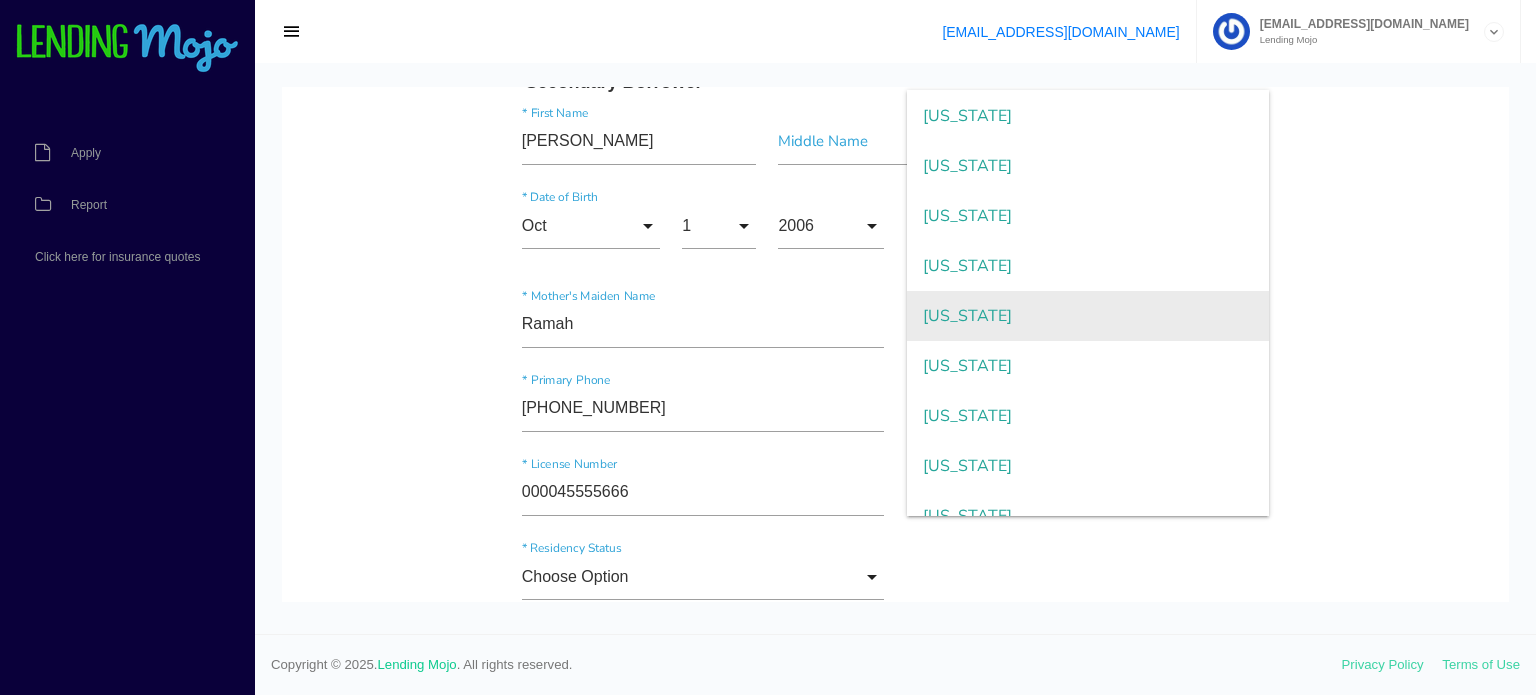 scroll, scrollTop: 1200, scrollLeft: 0, axis: vertical 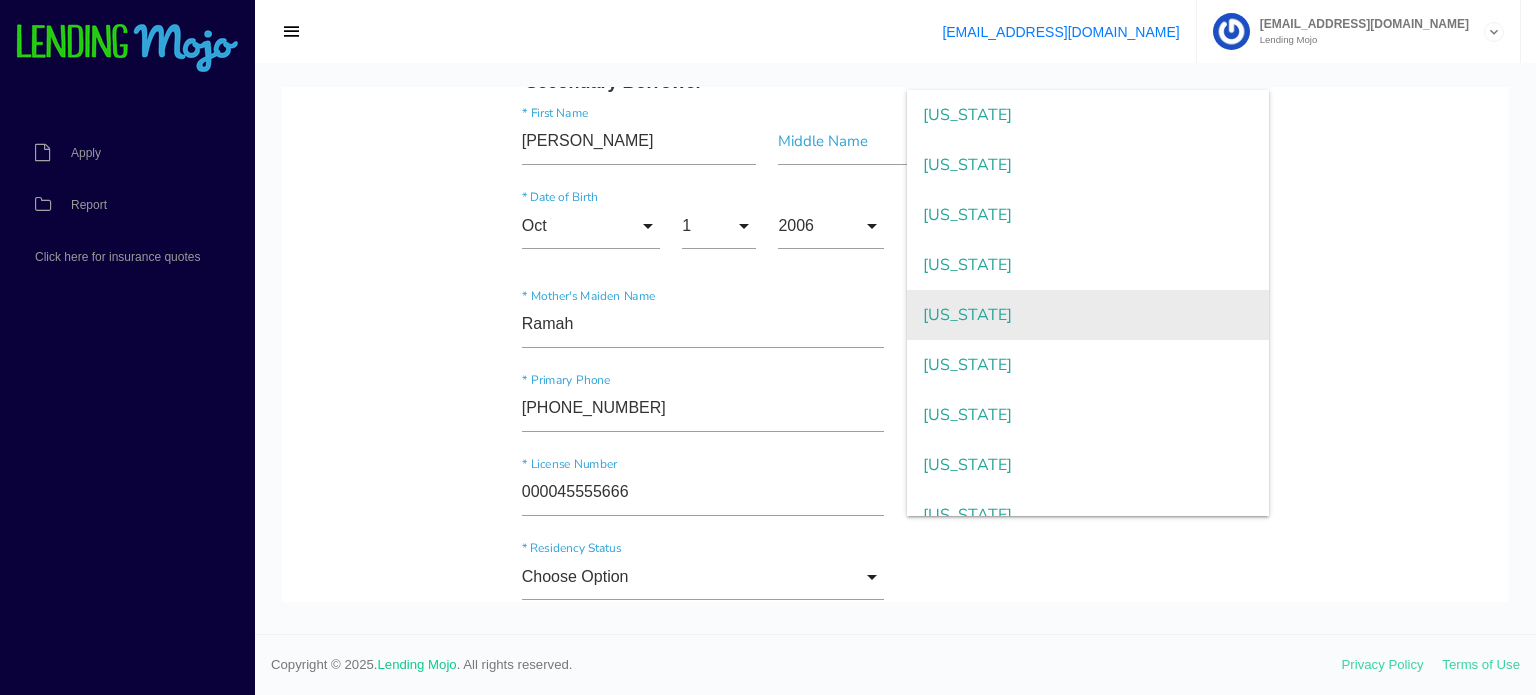 click on "[US_STATE]" at bounding box center (1088, 315) 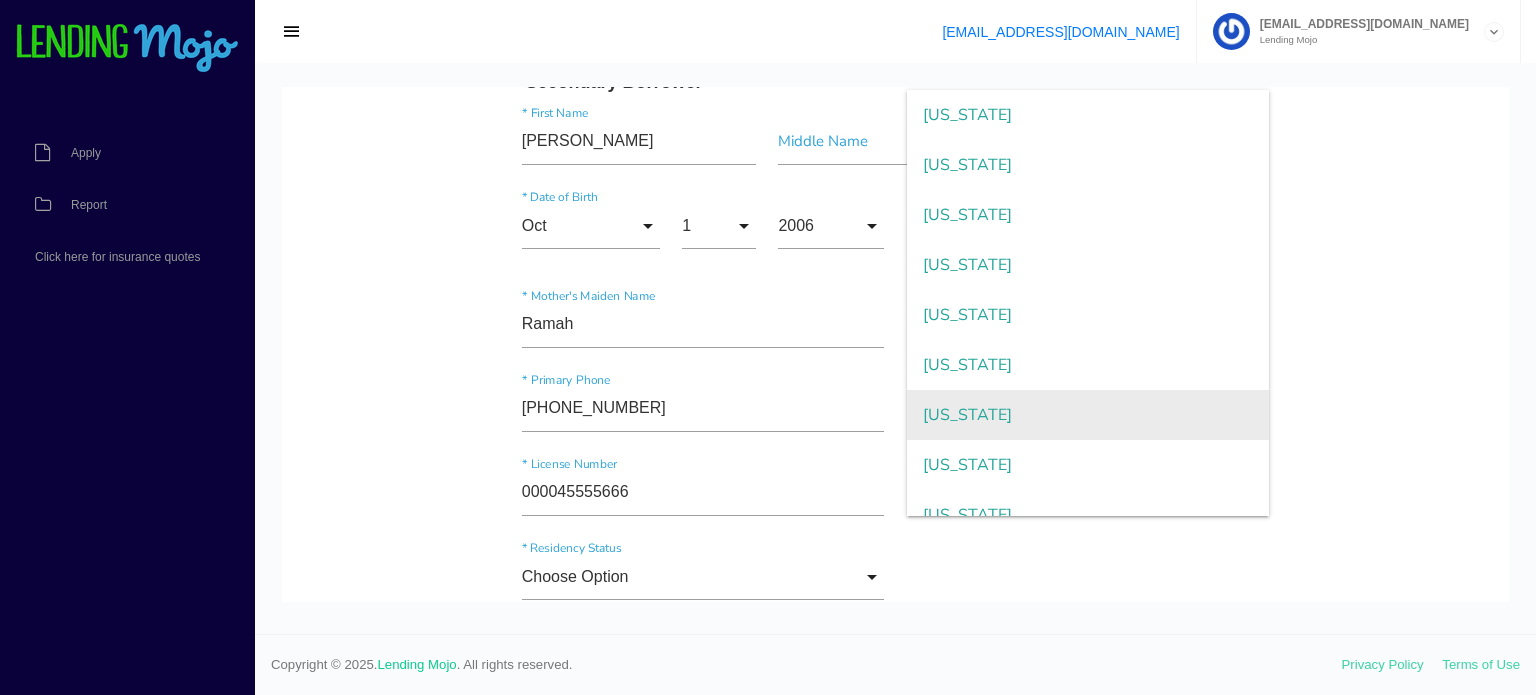 type on "[US_STATE]" 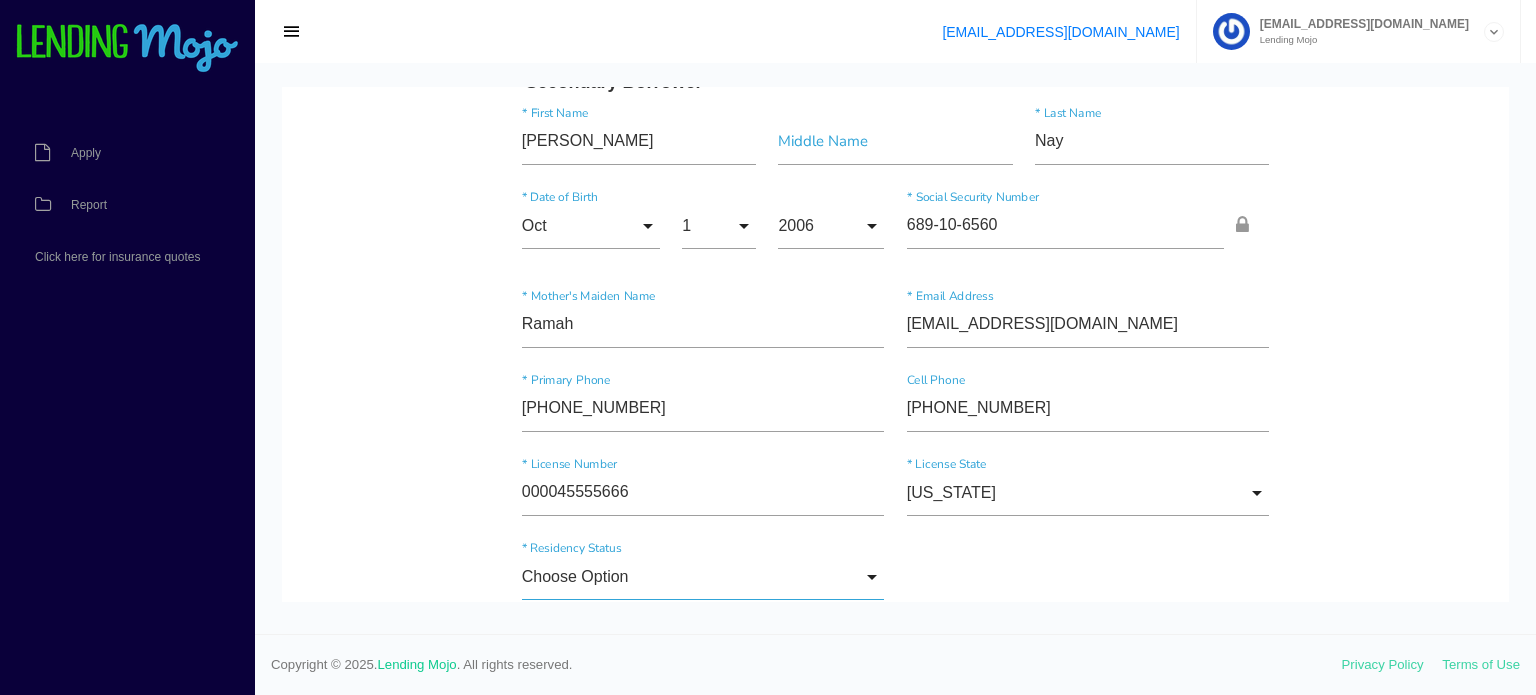 click on "Choose Option" at bounding box center [703, 577] 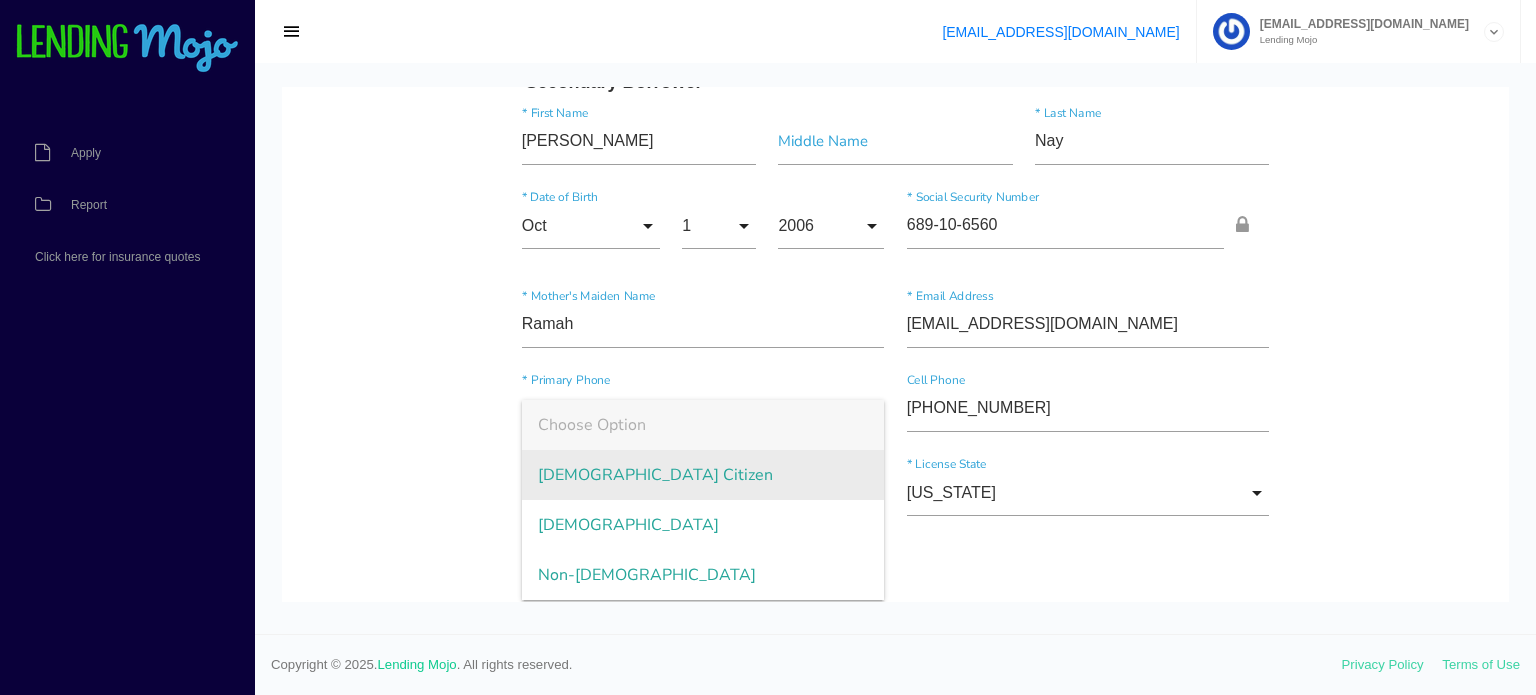 click on "[DEMOGRAPHIC_DATA] Citizen" at bounding box center (703, 475) 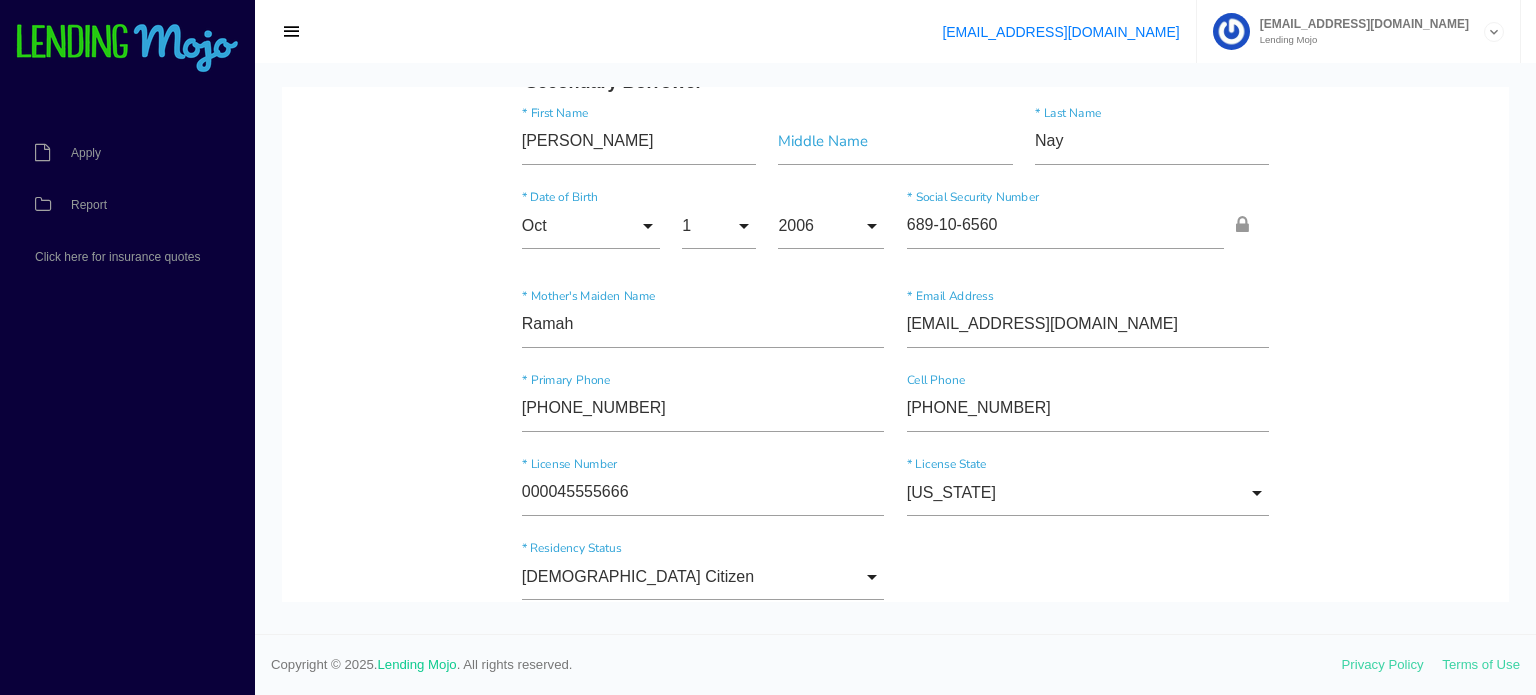 click on "US Citizen Choose Option US Citizen Permanent Resident Non-Permanent Resident
Choose Option
US Citizen
Permanent Resident
Non-Permanent Resident
*
Residency Status" at bounding box center [896, 581] 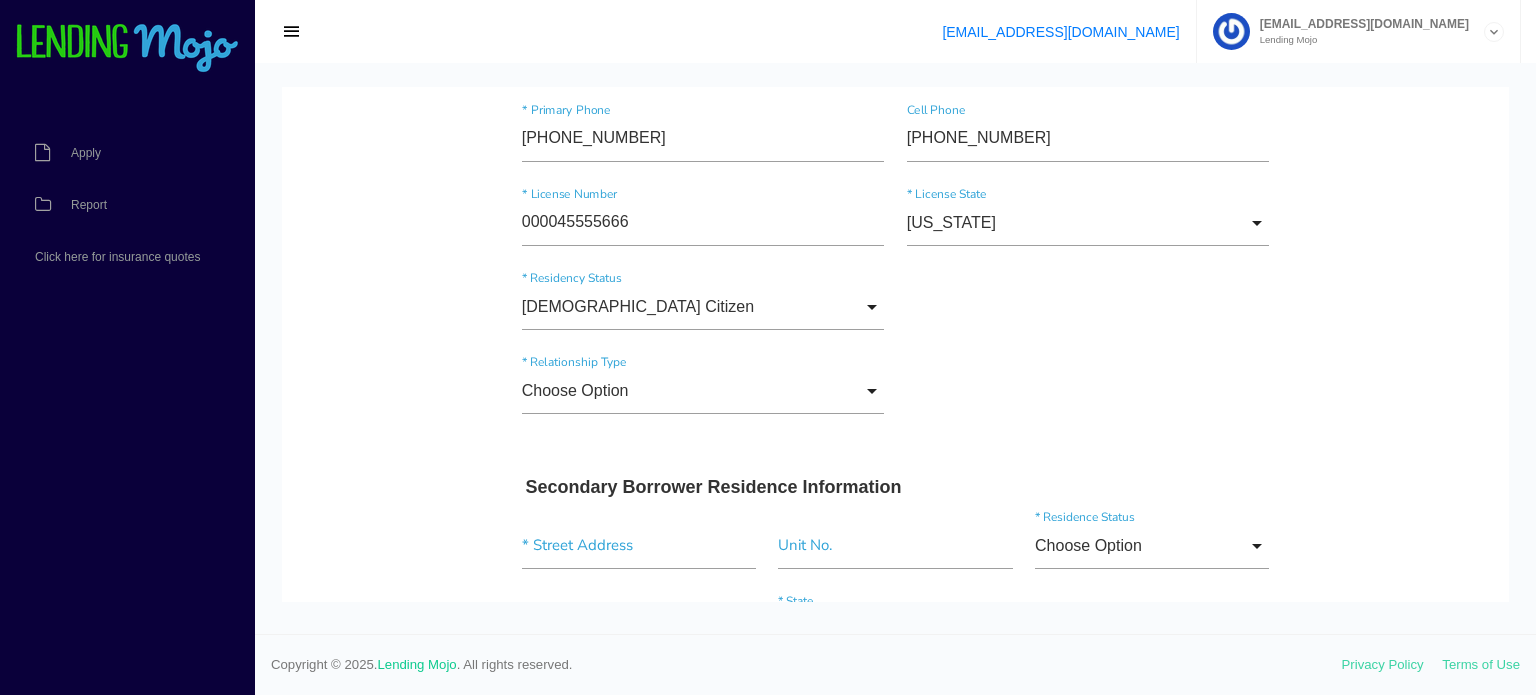 scroll, scrollTop: 1800, scrollLeft: 0, axis: vertical 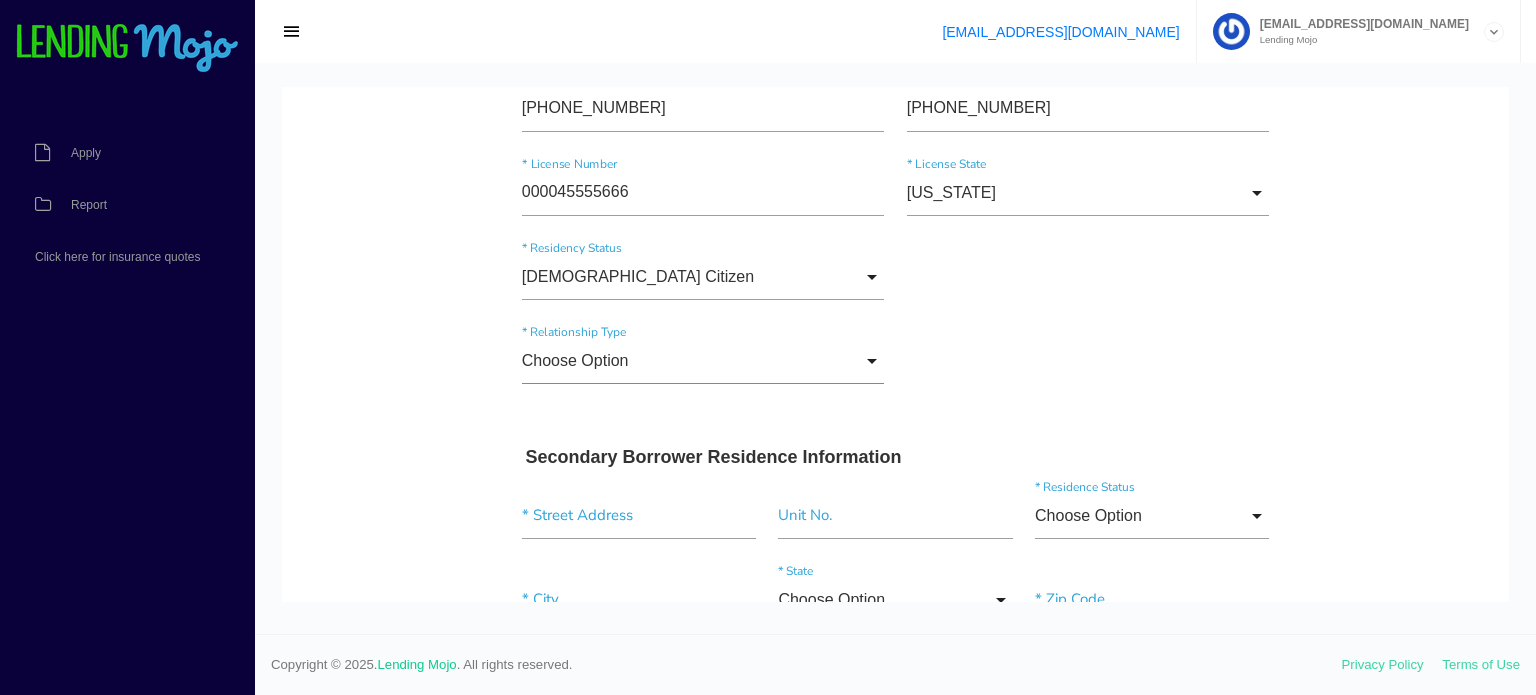 click on "Choose Option" at bounding box center [703, 361] 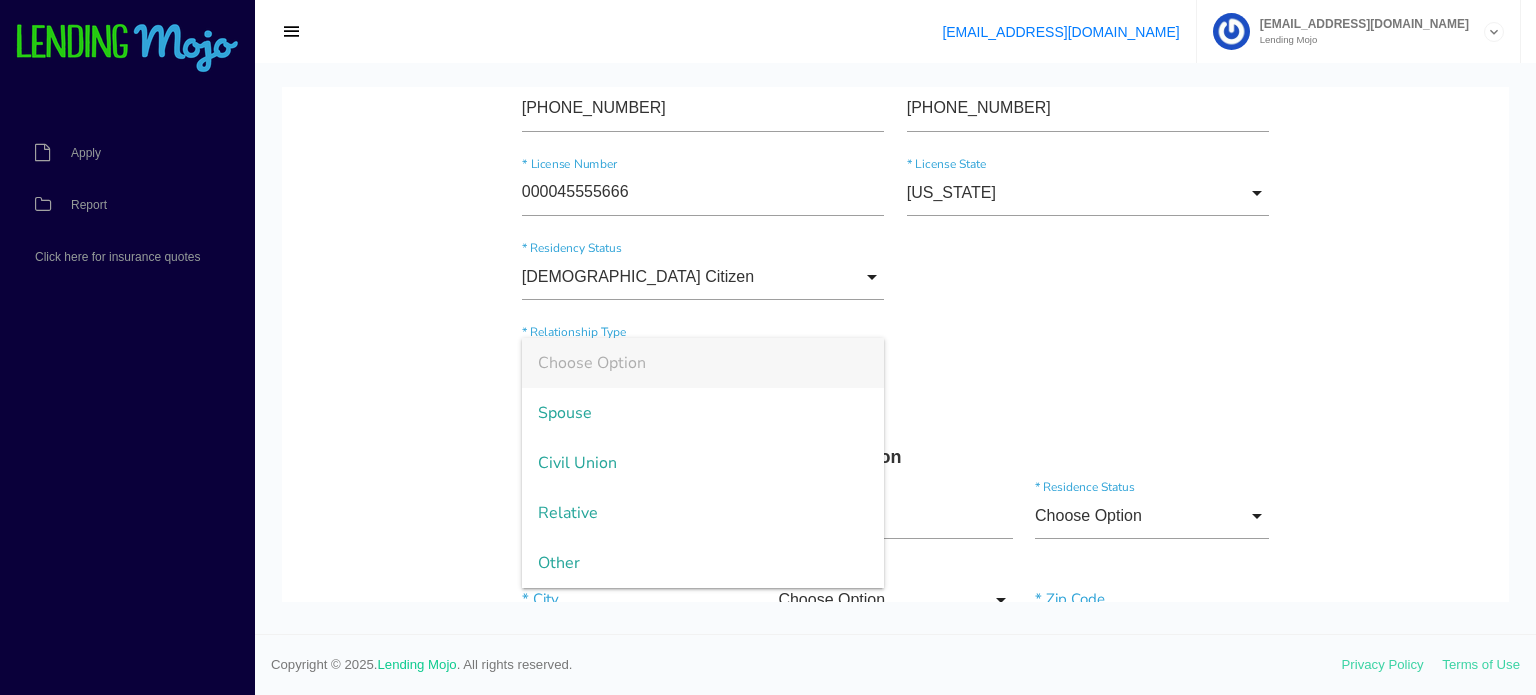 click on "Quick, Secure Financing Personalized to You.
Chuit
*
First Name
Middle Name
Nay
*
Last Name
Oct Month Jan Feb March April May June July Aug Sept Oct Nov Dec
Month
Jan
Feb
March
April
May
June
July
Aug
Sept
Oct
Nov
Dec
*
Date of Birth
7 Day 1 2 3 4 5 6 7 8 9 10 11 12 13 14 15 16 17 18 19 20 21 22 23 24 25 26 27 28 29 30 31
Day
1
2
3 4 5 6 7" at bounding box center (895, 341) 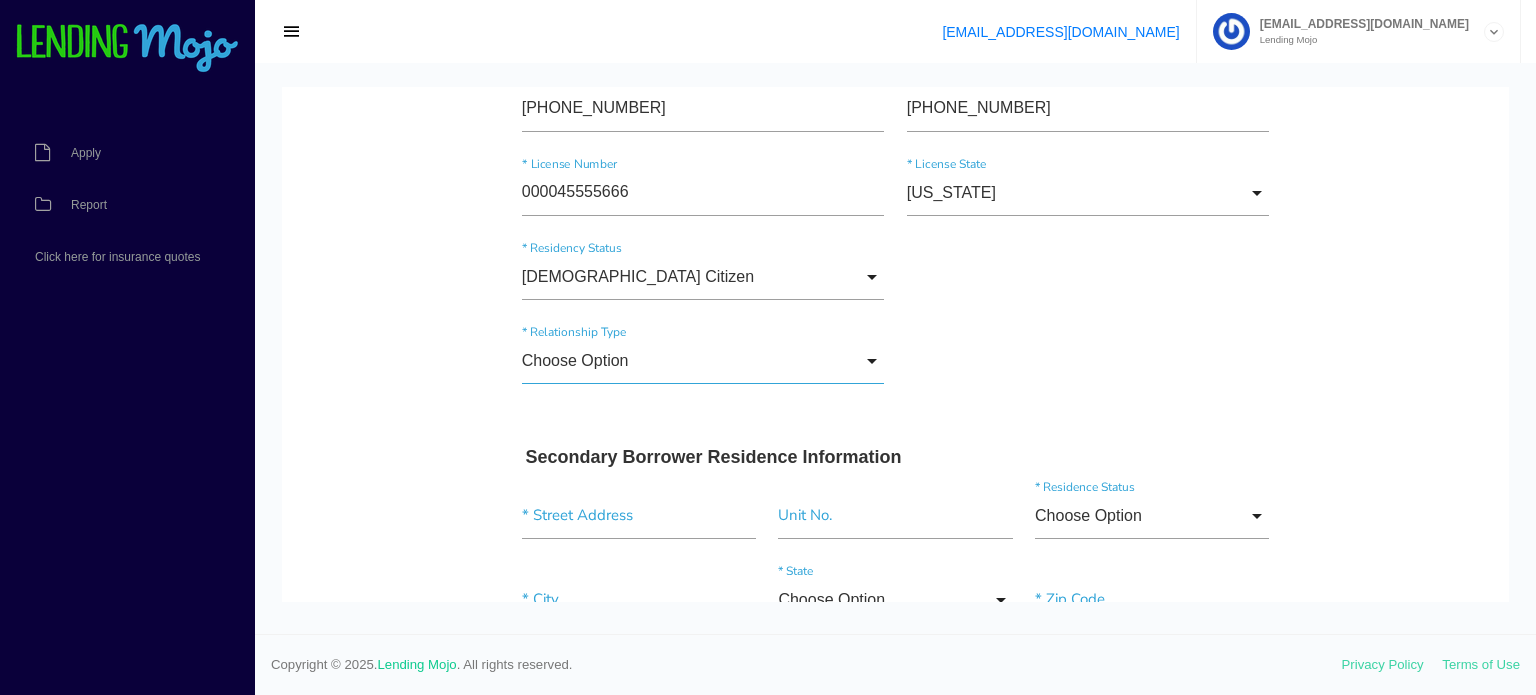 click on "Choose Option" at bounding box center (703, 361) 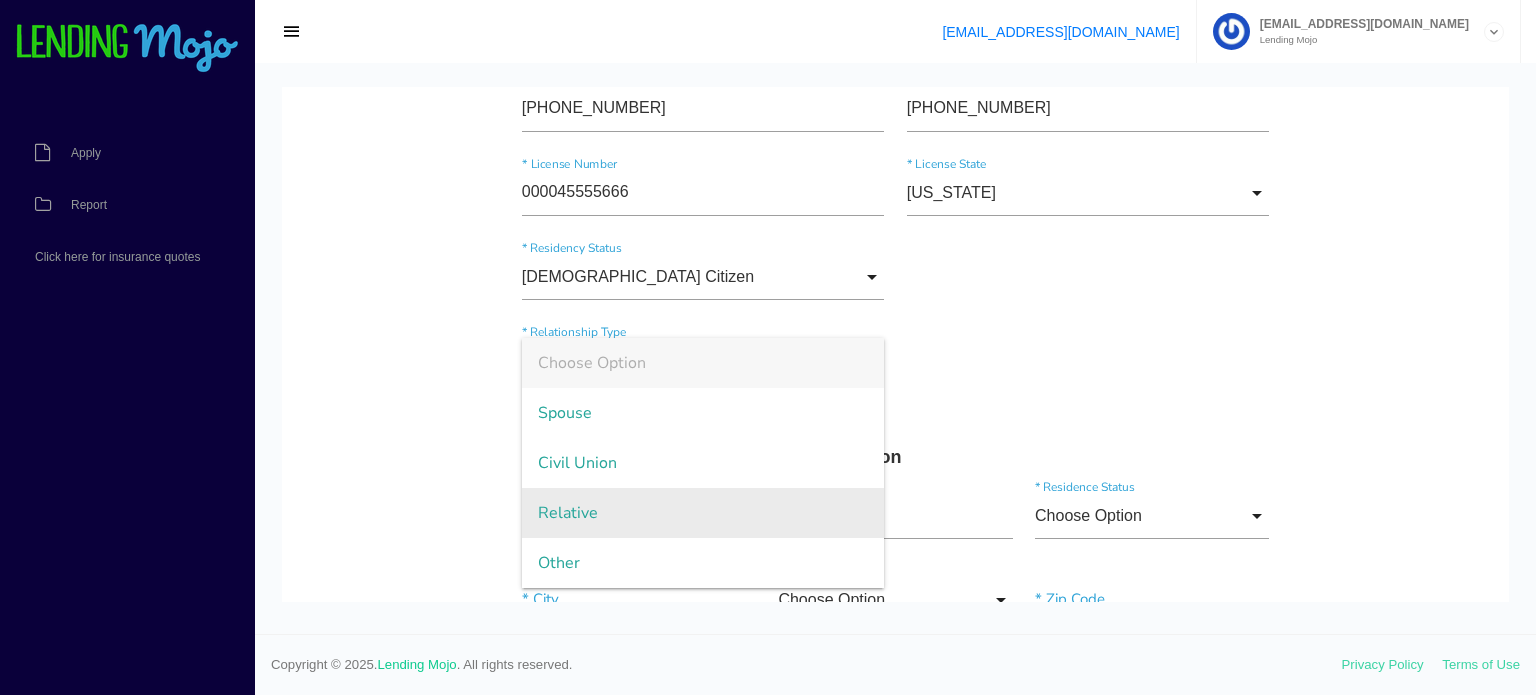 click on "Relative" at bounding box center [703, 513] 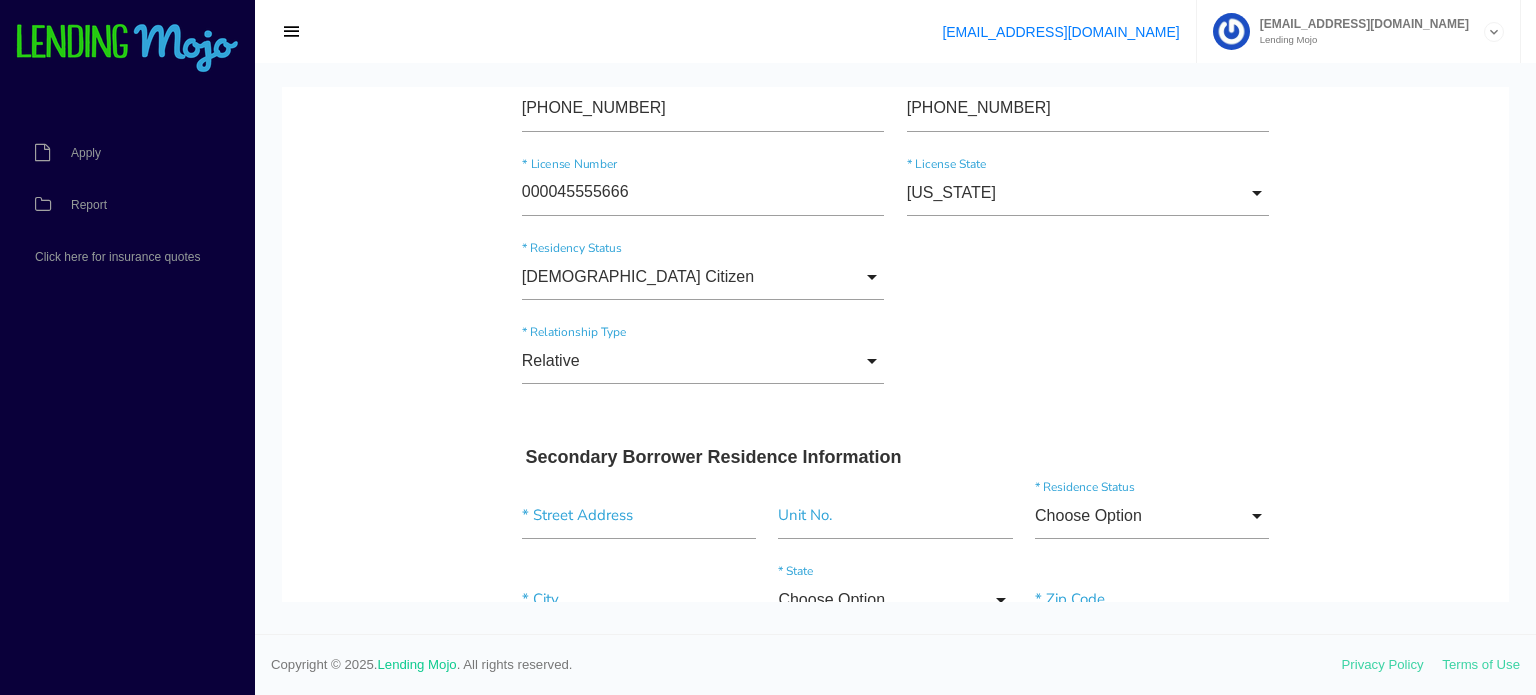 click on "Quick, Secure Financing Personalized to You.
Chuit
*
First Name
Middle Name
Nay
*
Last Name
Oct Month Jan Feb March April May June July Aug Sept Oct Nov Dec
Month
Jan
Feb
March
April
May
June
July
Aug
Sept
Oct
Nov
Dec
*
Date of Birth
7 Day 1 2 3 4 5 6 7 8 9 10 11 12 13 14 15 16 17 18 19 20 21 22 23 24 25 26 27 28 29 30 31
Day
1
2
3 4 5 6 7" at bounding box center [895, 341] 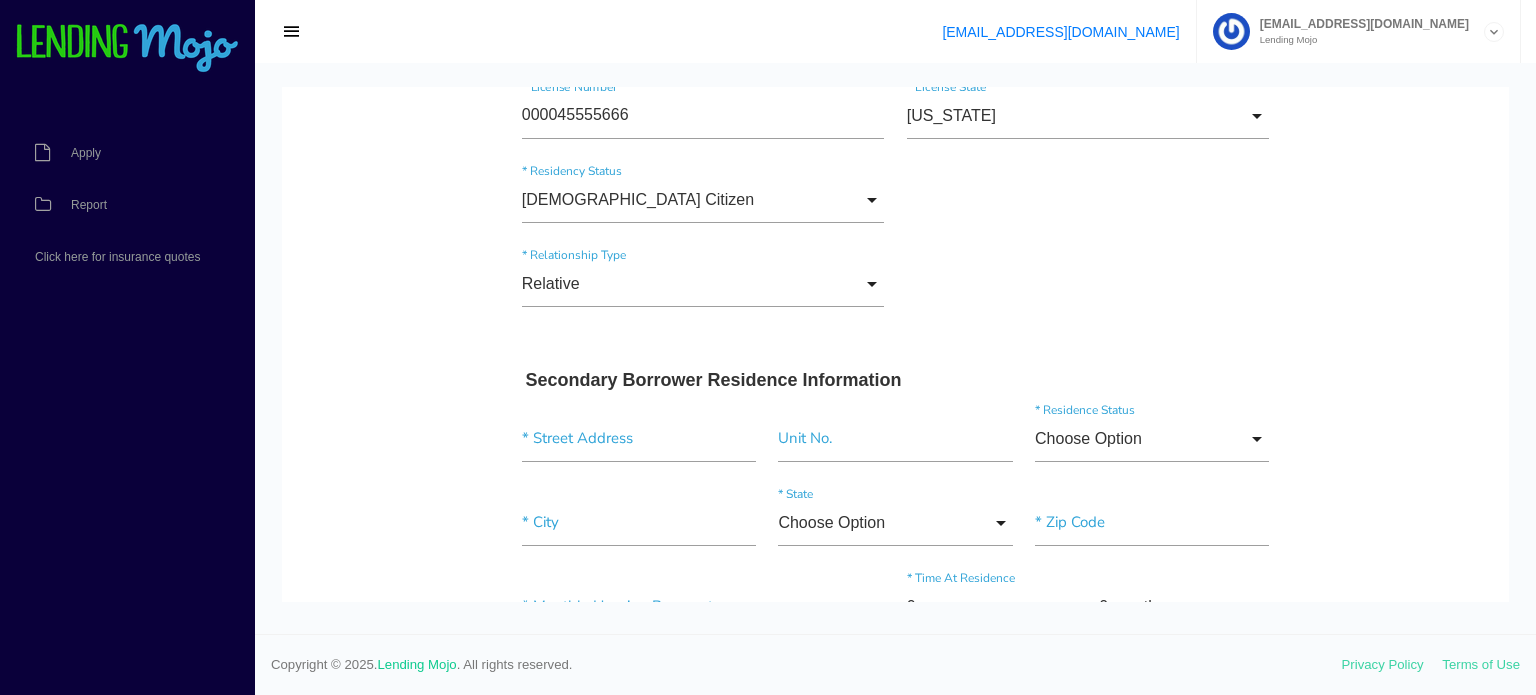 scroll, scrollTop: 1900, scrollLeft: 0, axis: vertical 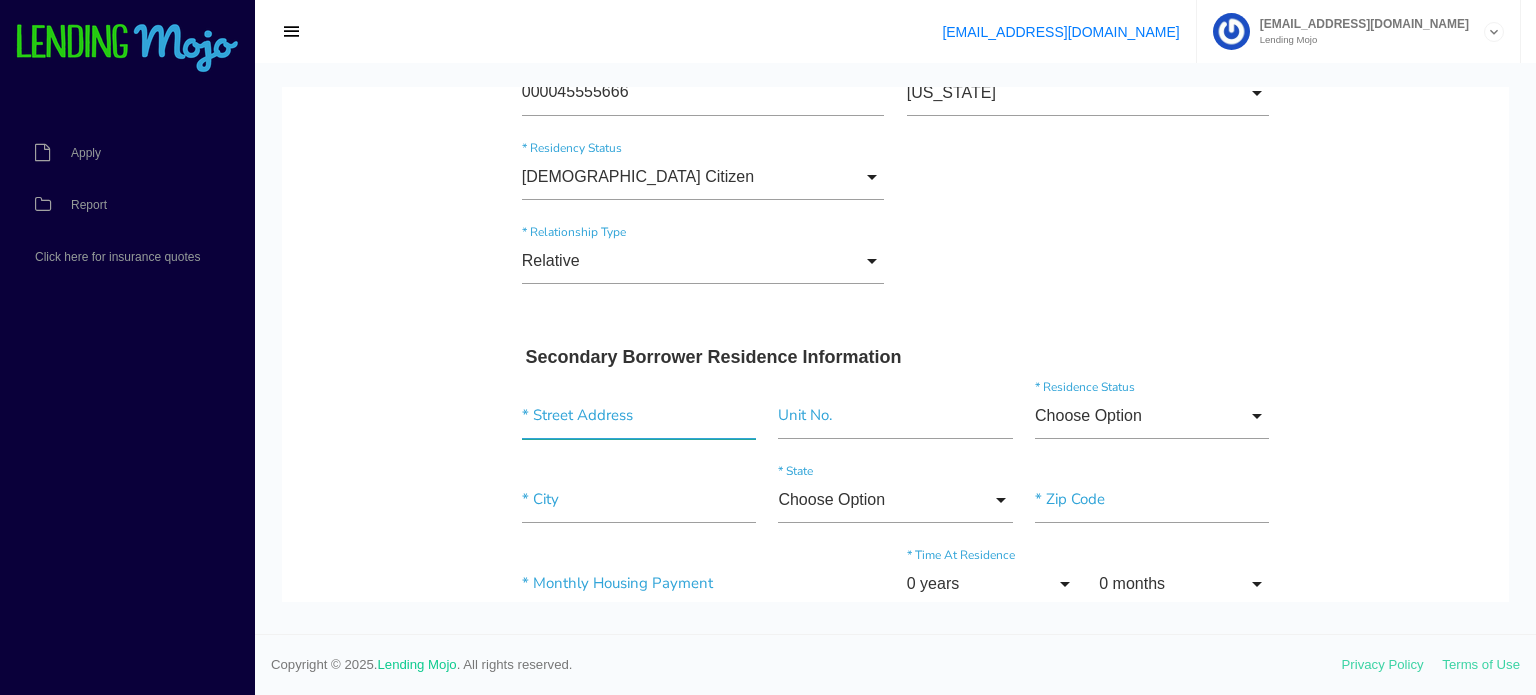 click at bounding box center [639, 416] 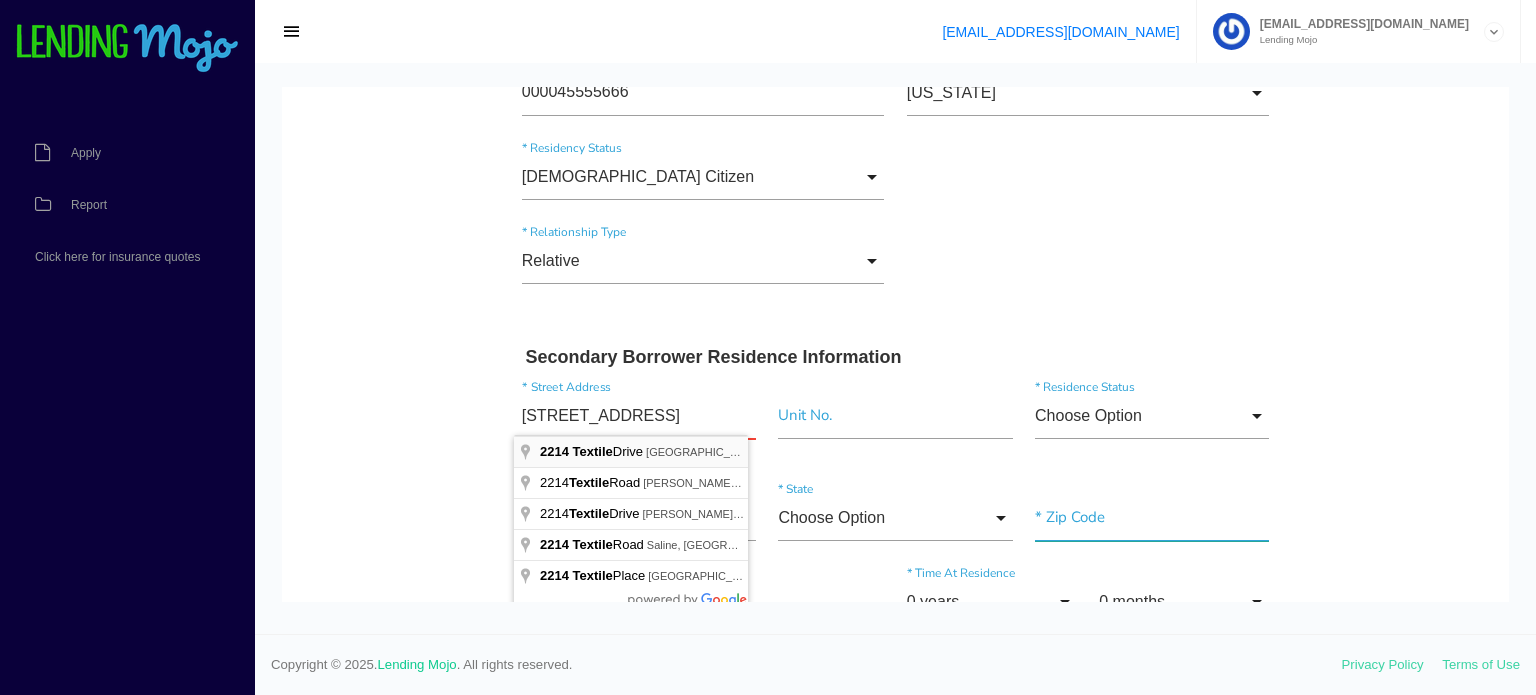 type on "2214 Textile Dr" 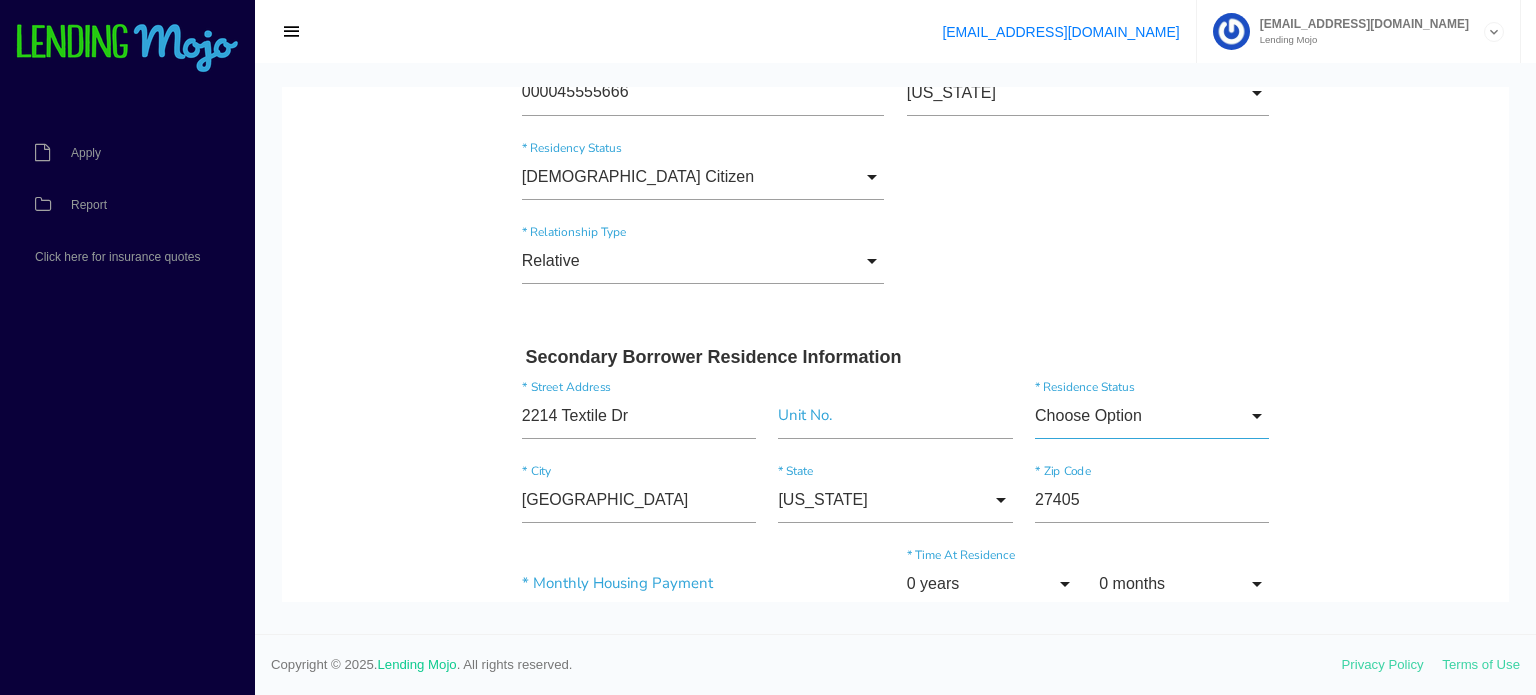 click on "Choose Option" at bounding box center (1152, 416) 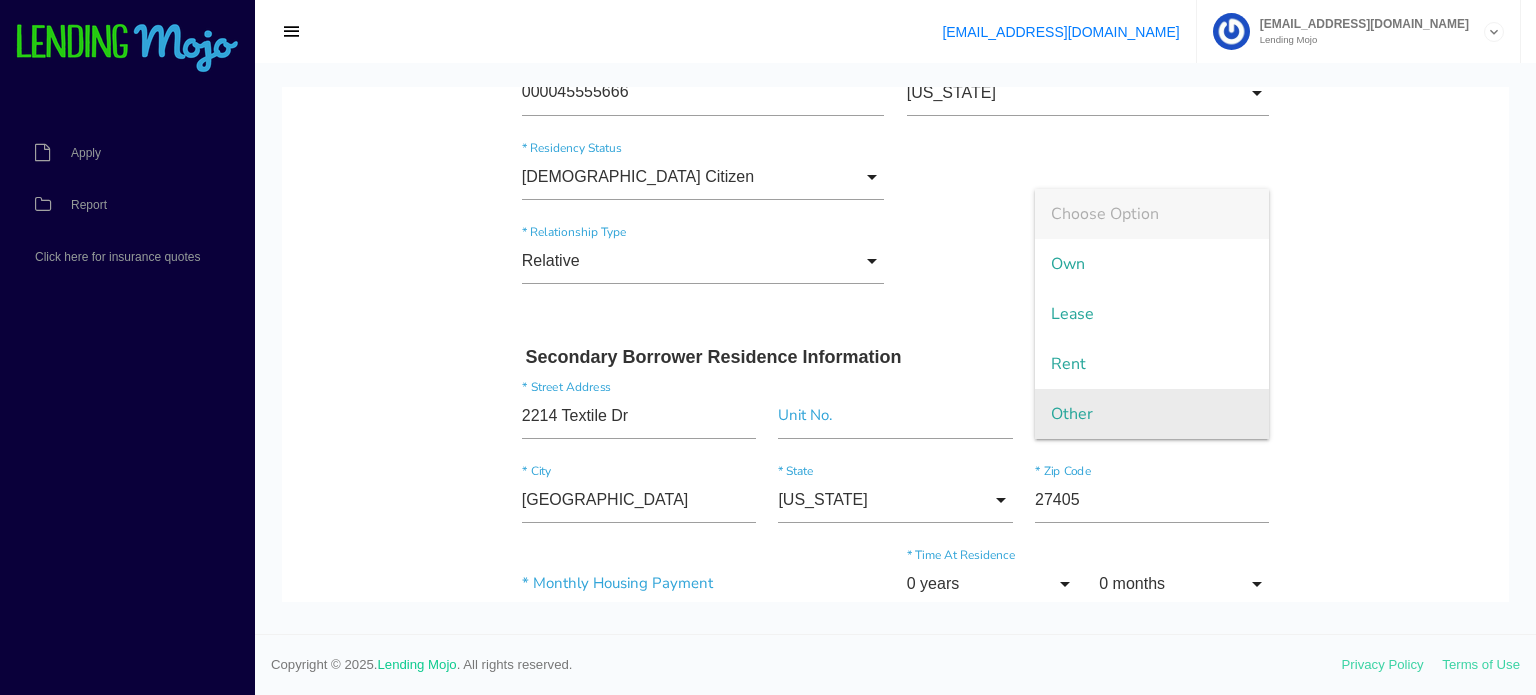 click on "Other" at bounding box center [1152, 414] 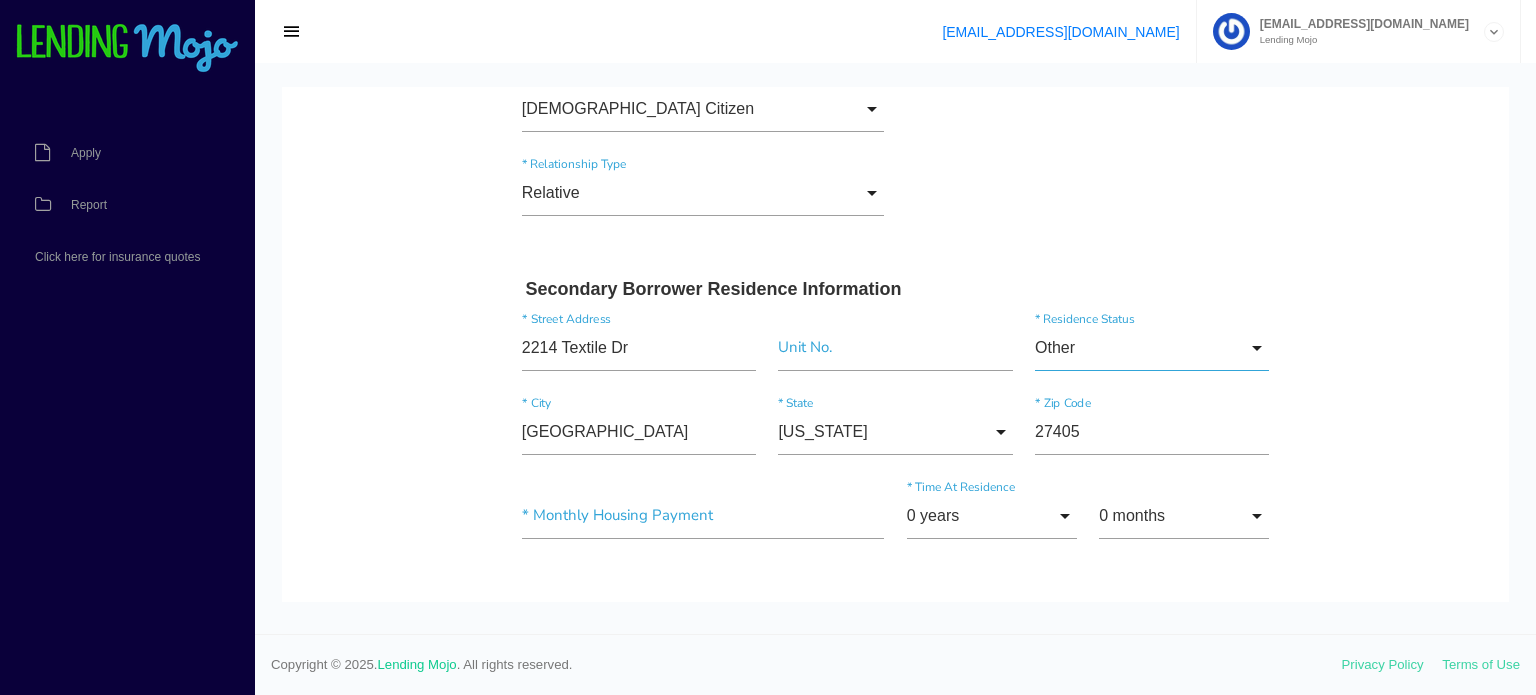 scroll, scrollTop: 2000, scrollLeft: 0, axis: vertical 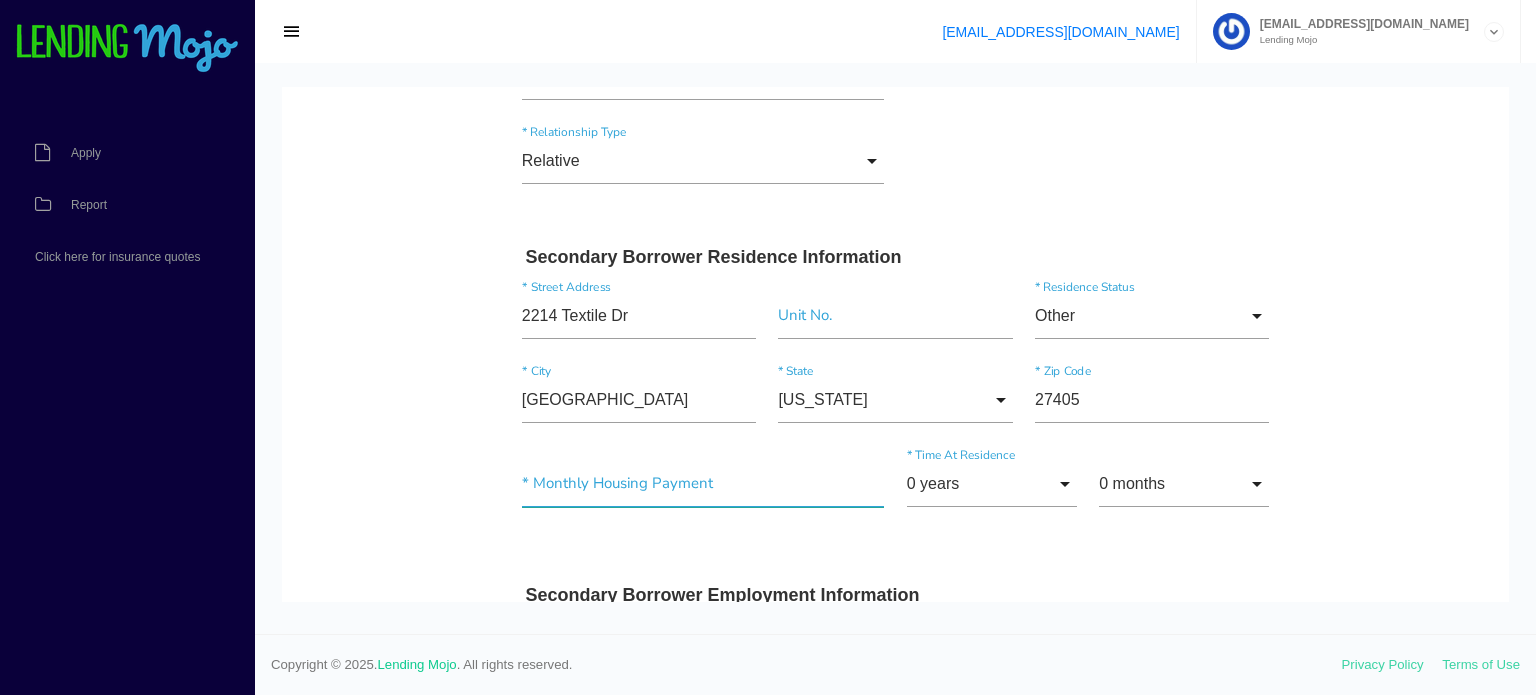 click at bounding box center (703, 484) 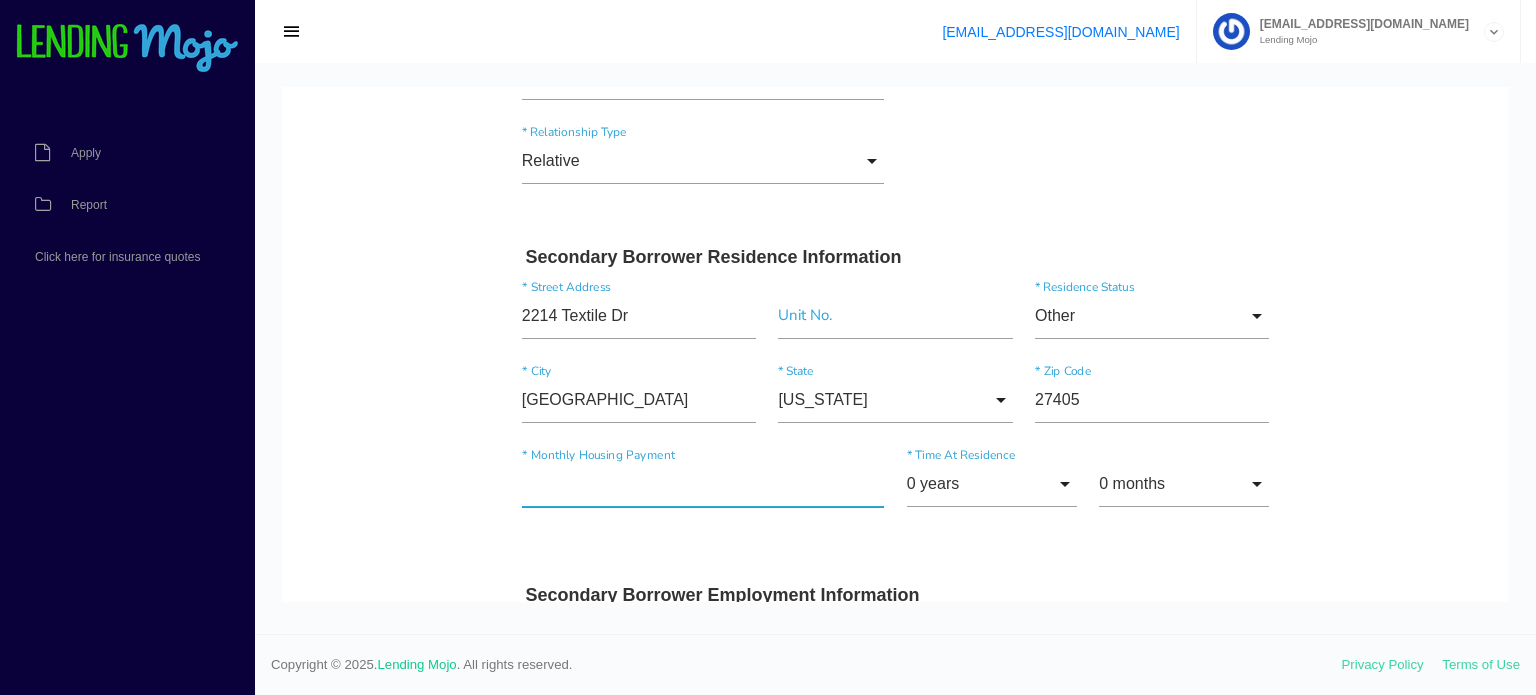 type on "$0.00" 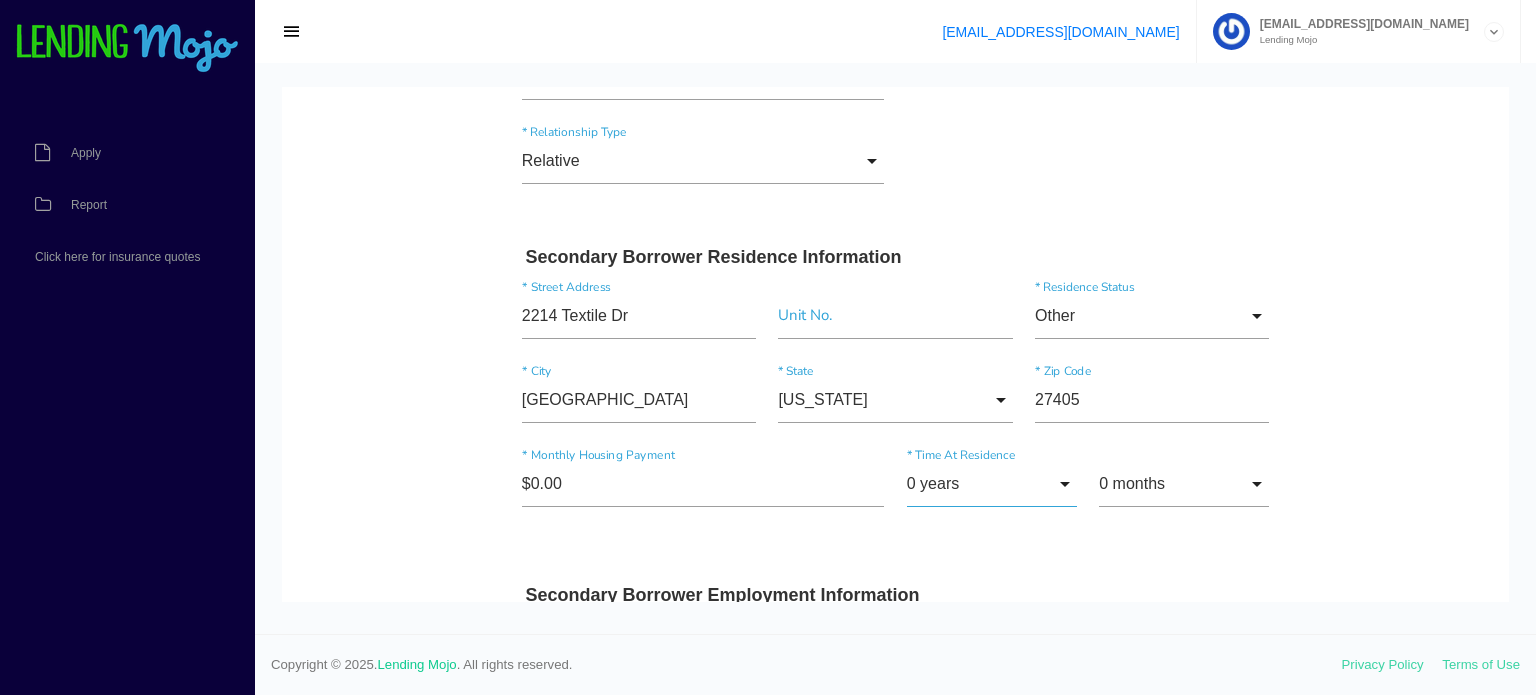 click on "0 years" at bounding box center [992, 484] 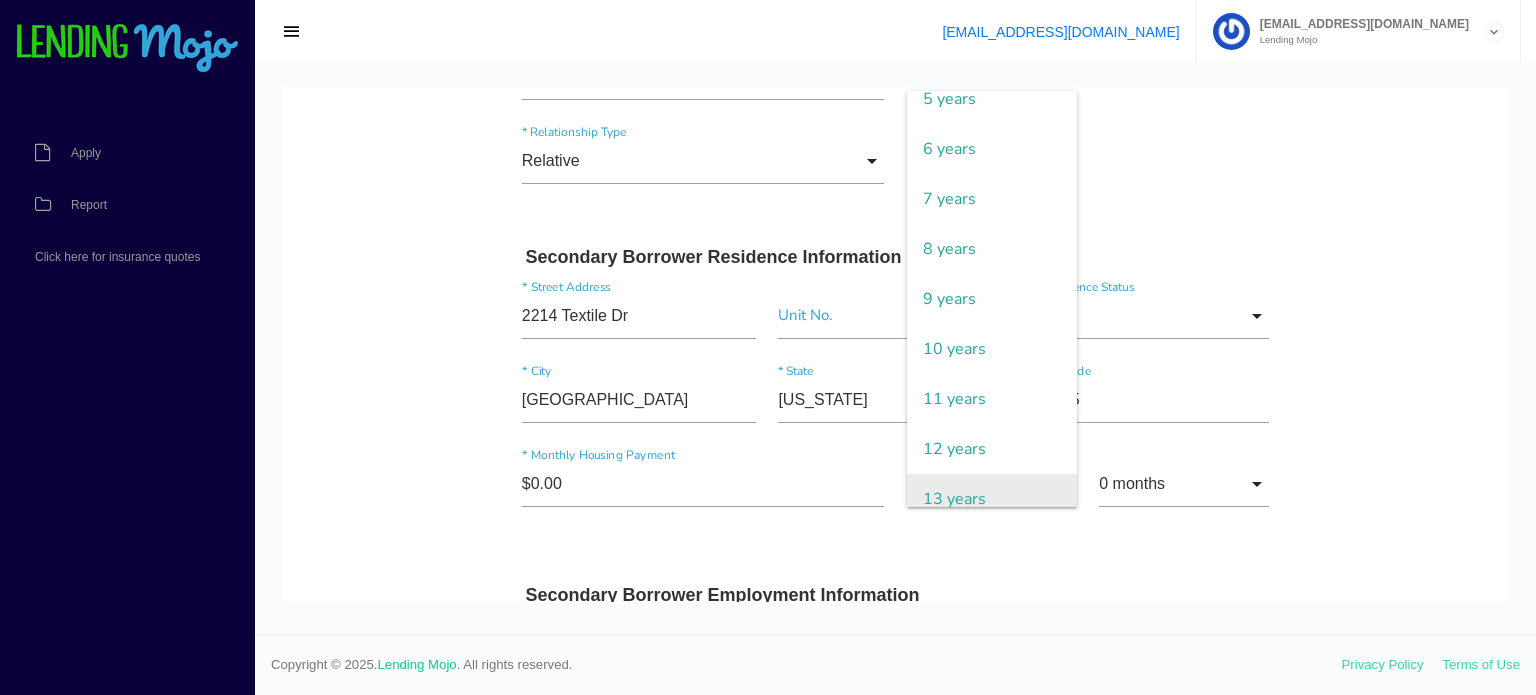 scroll, scrollTop: 300, scrollLeft: 0, axis: vertical 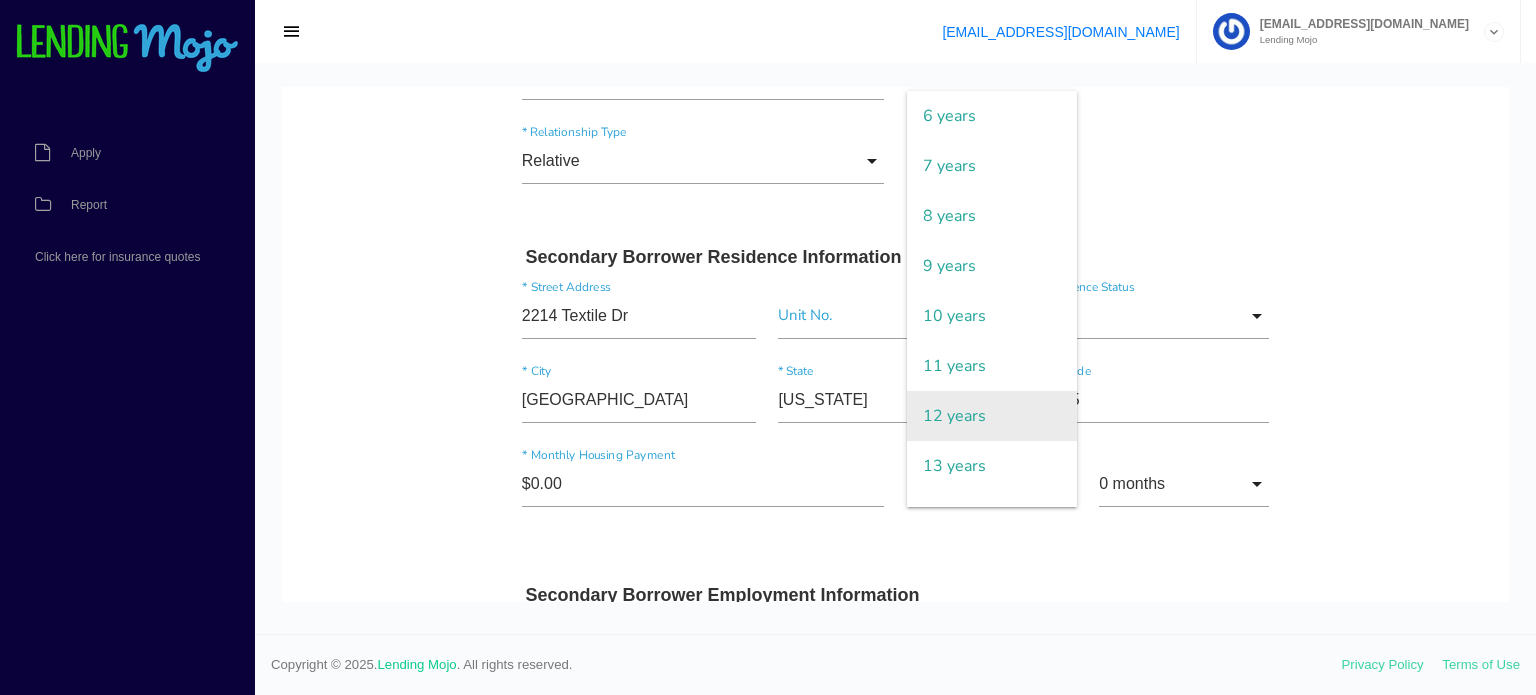 click on "12 years" at bounding box center [992, 416] 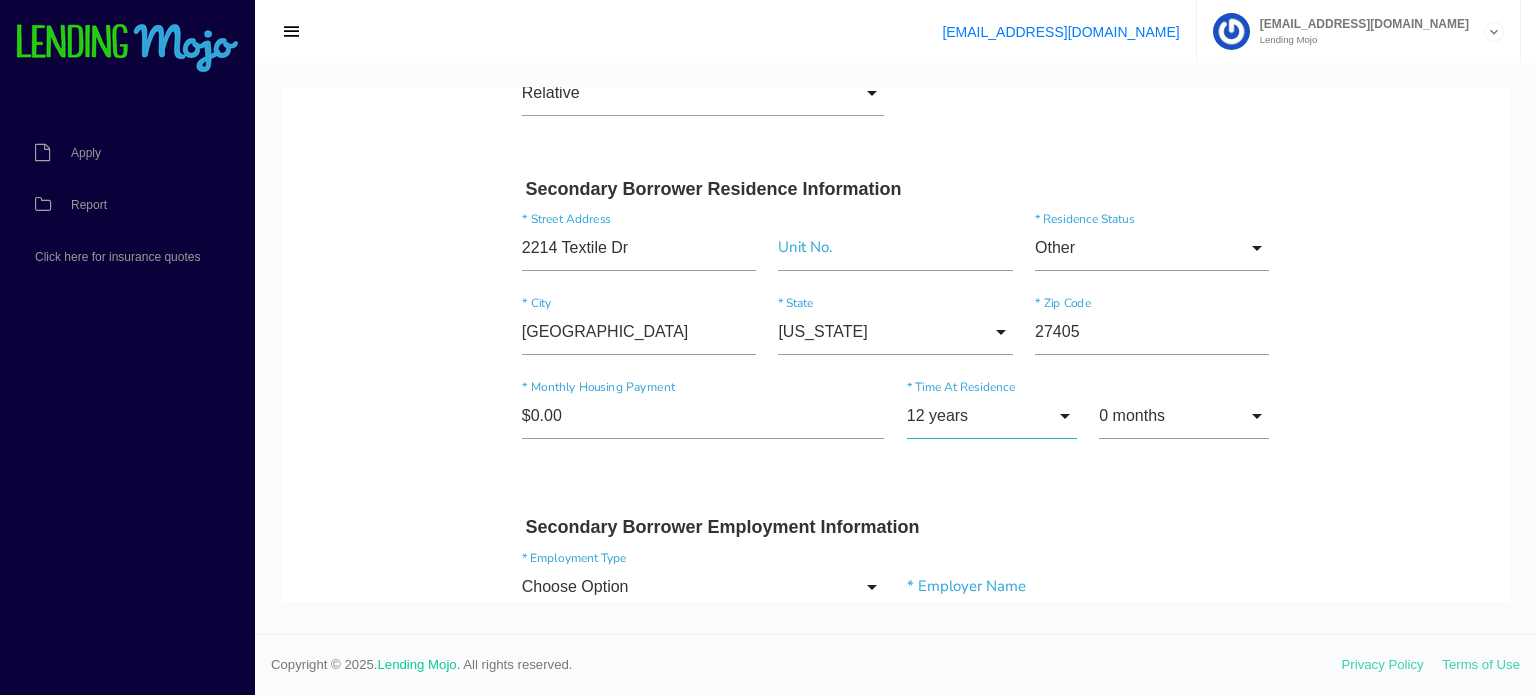 scroll, scrollTop: 2100, scrollLeft: 0, axis: vertical 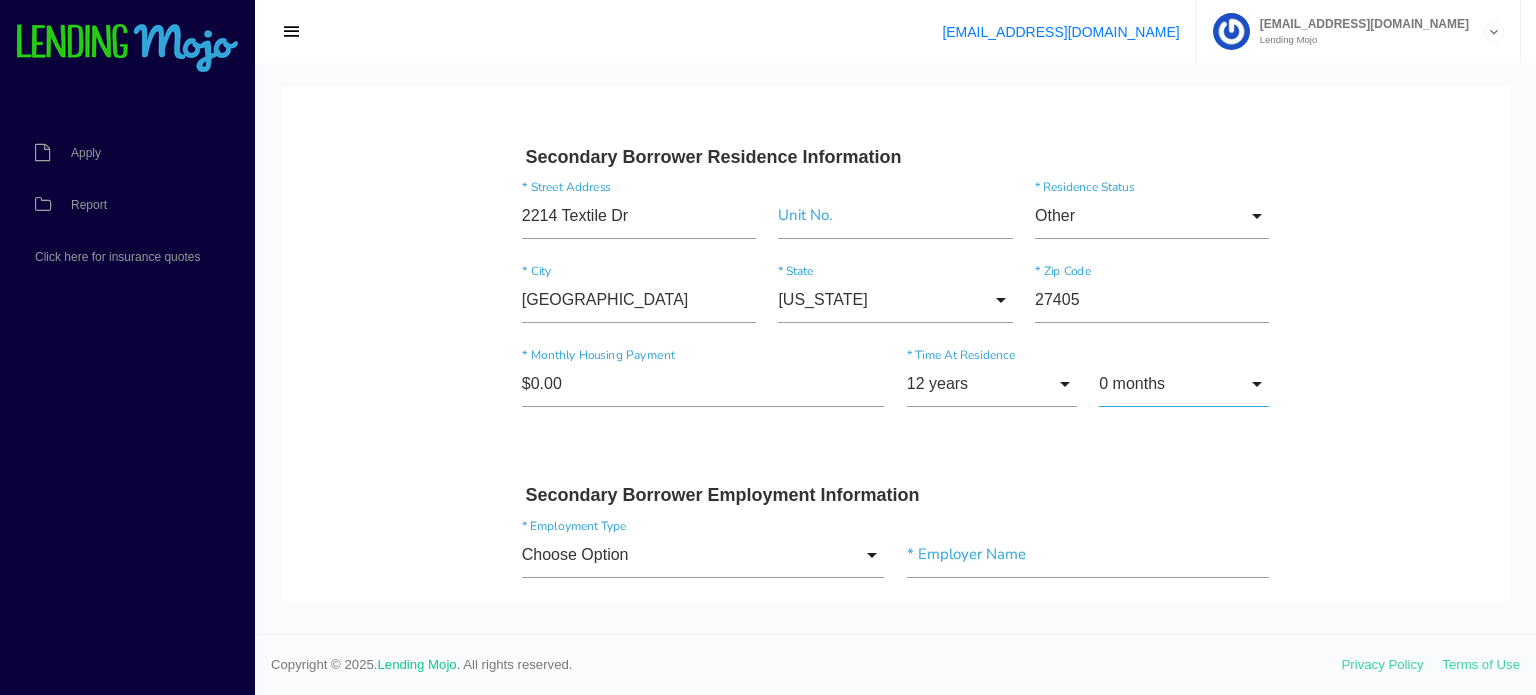 click on "0 months" at bounding box center (1184, 384) 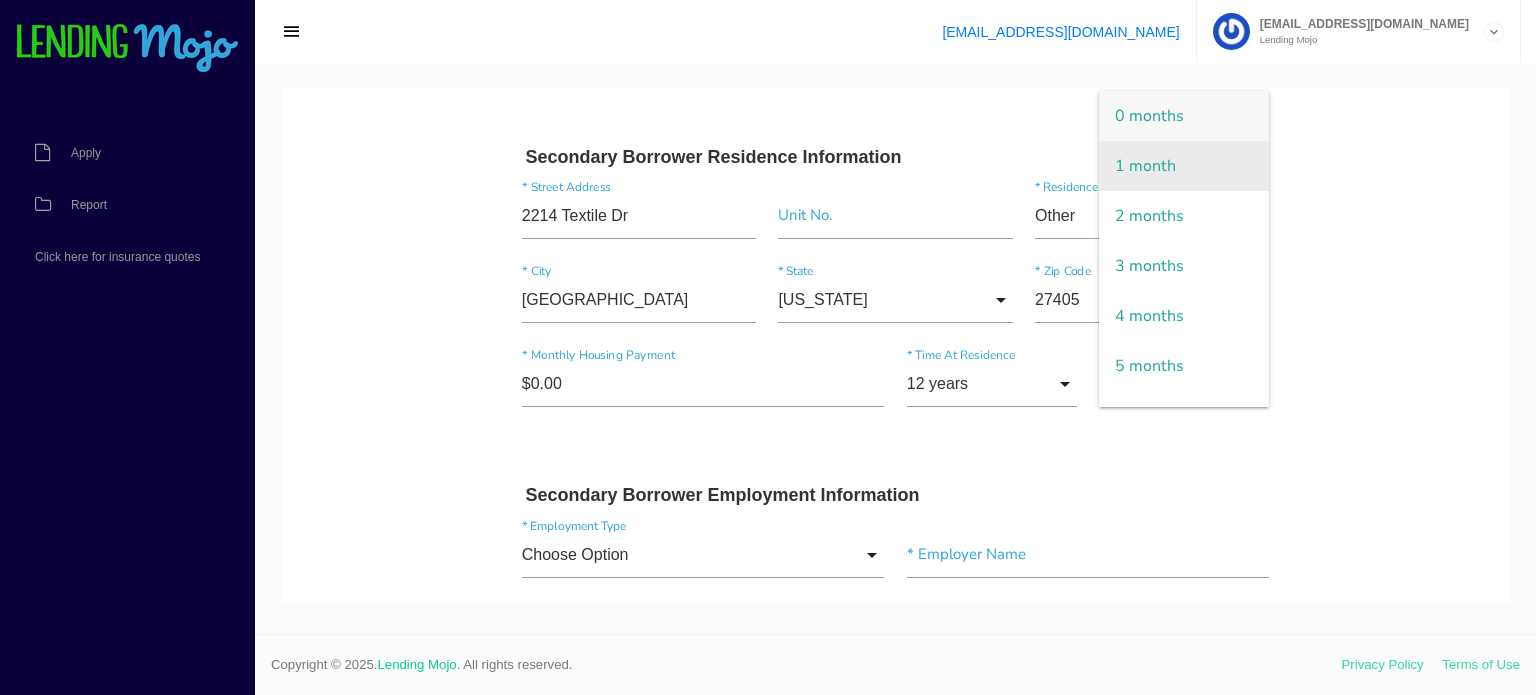 click on "1 month" at bounding box center [1184, 166] 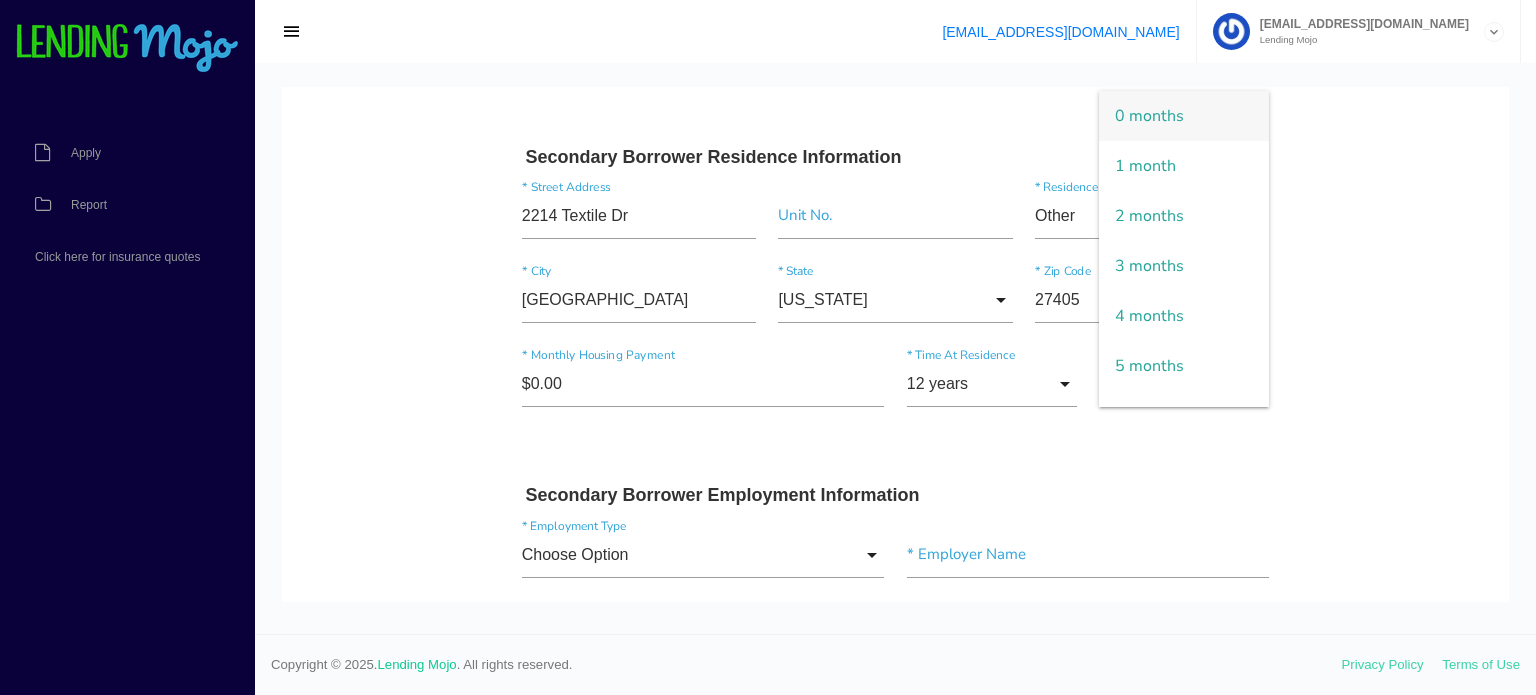 type on "1 month" 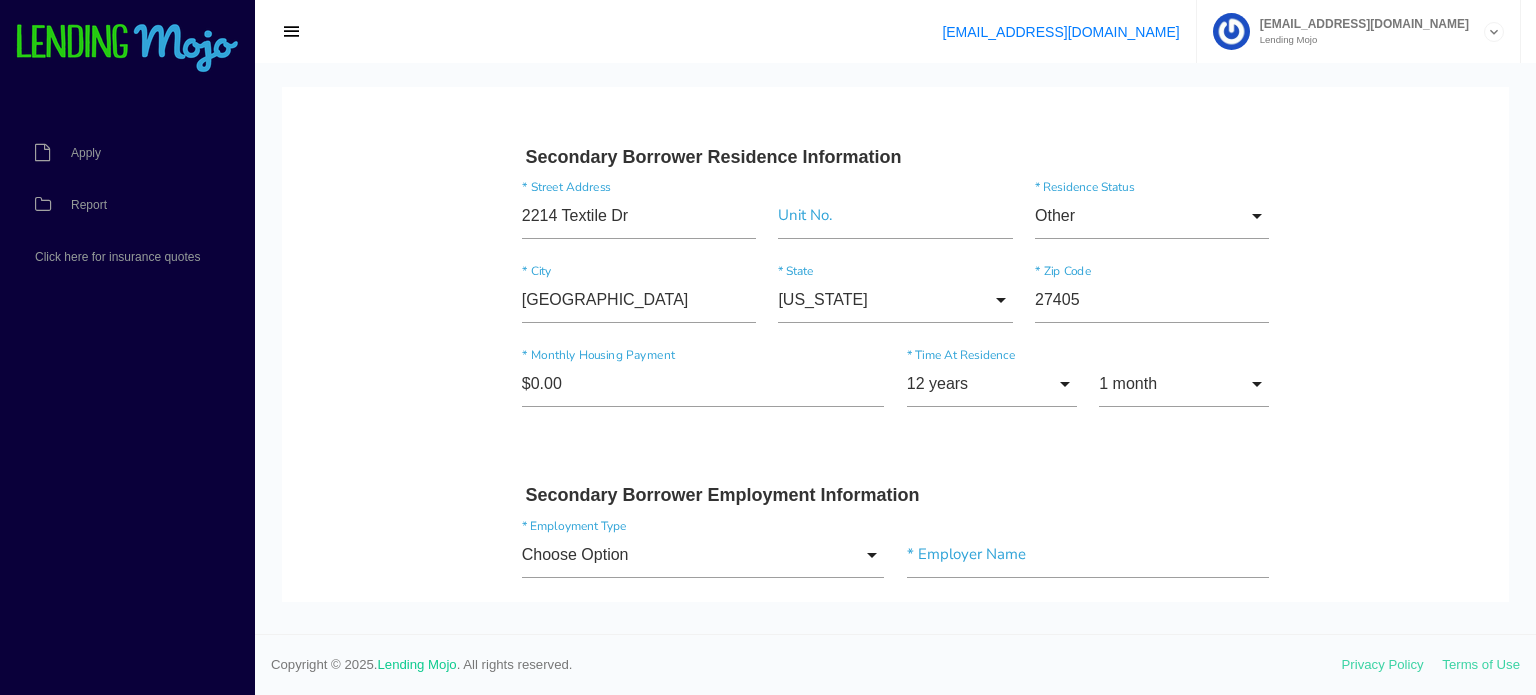 click on "$0.00
*
Monthly Housing Payment
12 years 0 years 1 year 2 years 3 years 4 years 5 years 6 years 7 years 8 years 9 years 10 years 11 years 12 years 13 years 14 years 15 years 16 years 17 years 18 years 19 years 20 years 21 years 22 years 23 years 24 years 25 years 26 years 27 years 28 years 29 years 30 years 31 years 32 years 33 years 34 years 35 years 36 years 37 years 38 years 39 years 40 years 41 years 42 years 43 years 44 years 45 years 46 years 47 years 48 years 49 years 50 years 51 years 52 years 53 years 54 years 55 years 56 years 57 years 58 years 59 years 60 years 61 years 62 years 63 years 64 years 65 years 66 years 67 years 68 years 69 years 70 years 71 years 72 years 73 years 74 years 75 years 76 years 77 years 78 years 79 years 80 years 81 years 82 years 83 years 84 years 85 years 86 years 87 years 88 years 89 years 90 years 91 years" at bounding box center [896, 395] 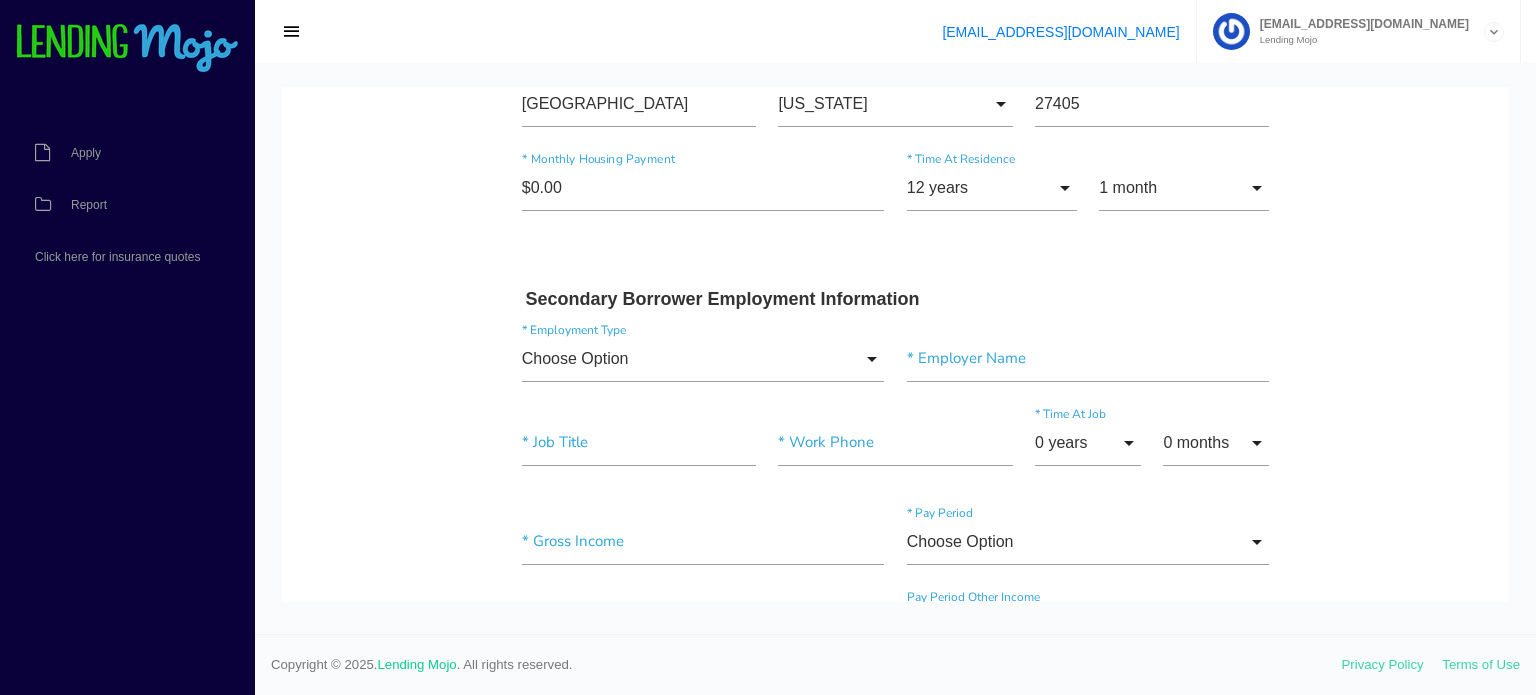 scroll, scrollTop: 2300, scrollLeft: 0, axis: vertical 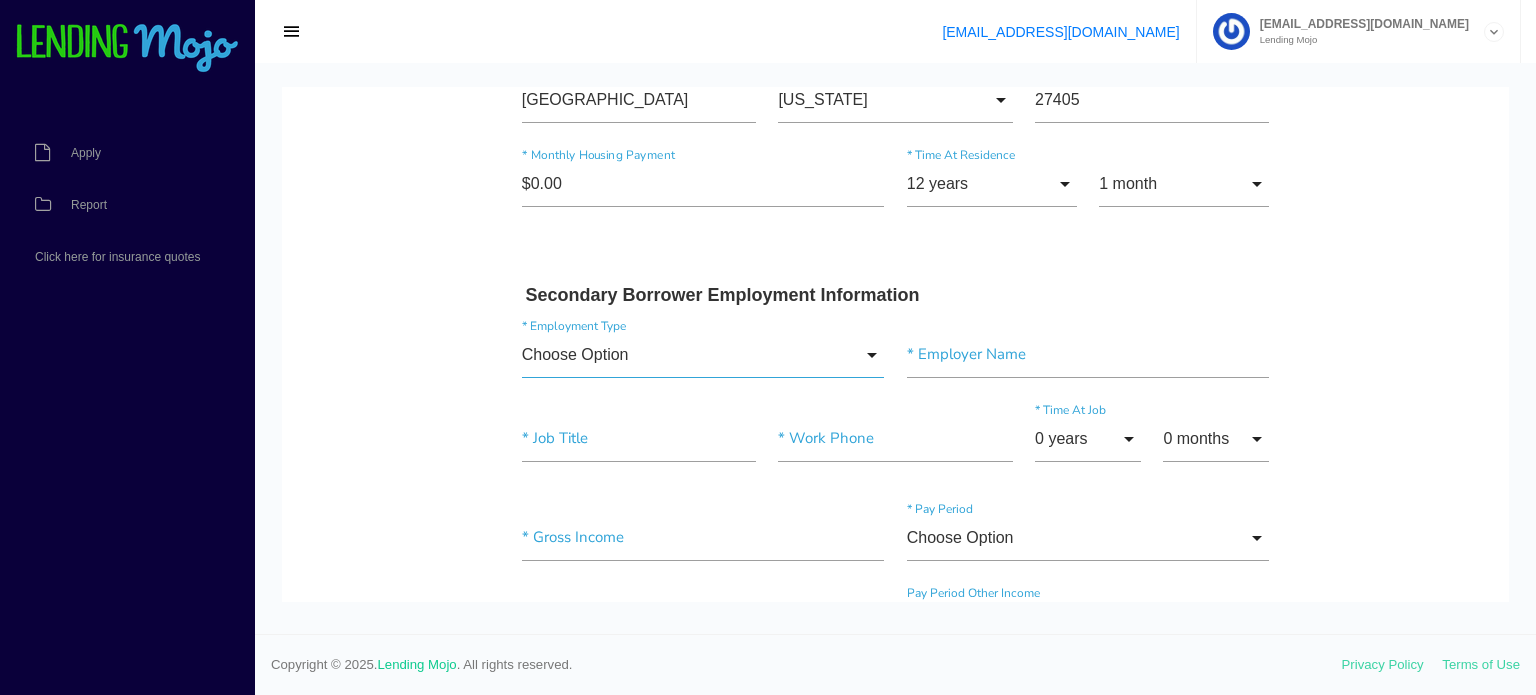 click on "Choose Option" at bounding box center [703, 355] 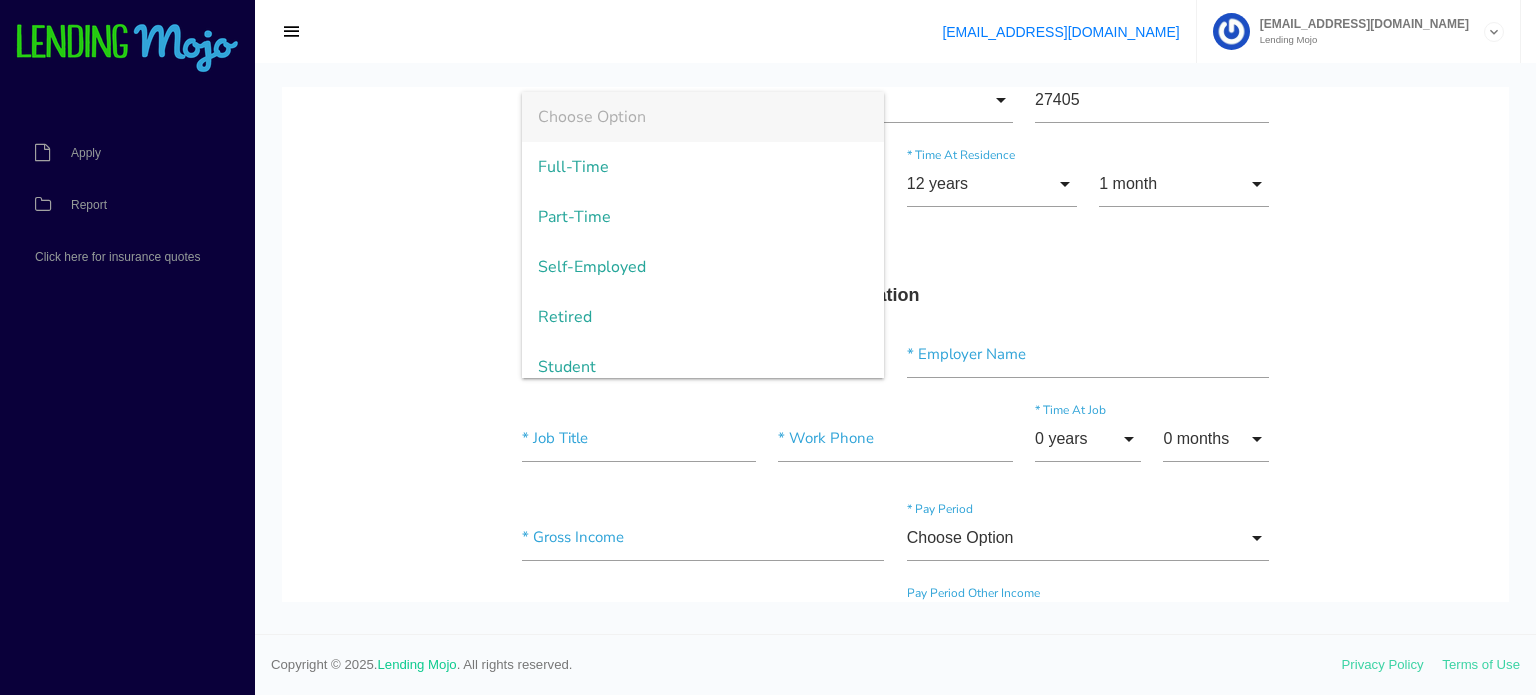 click on "Quick, Secure Financing Personalized to You.
Chuit
*
First Name
Middle Name
Nay
*
Last Name
Oct Month Jan Feb March April May June July Aug Sept Oct Nov Dec
Month
Jan
Feb
March
April
May
June
July
Aug
Sept
Oct
Nov
Dec
*
Date of Birth
7 Day 1 2 3 4 5 6 7 8 9 10 11 12 13 14 15 16 17 18 19 20 21 22 23 24 25 26 27 28 29 30 31
Day
1
2
3 4 5 6 7" at bounding box center [895, -159] 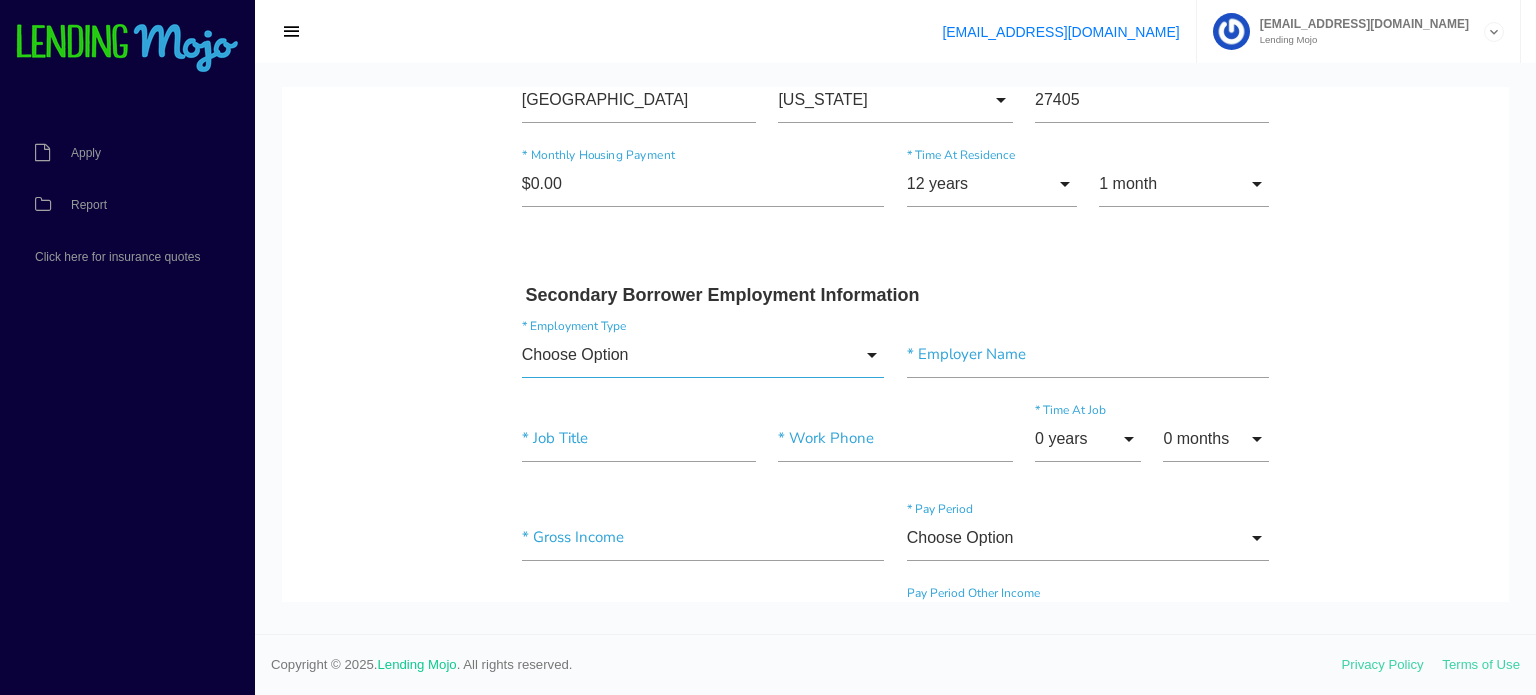 click on "Choose Option" at bounding box center [703, 355] 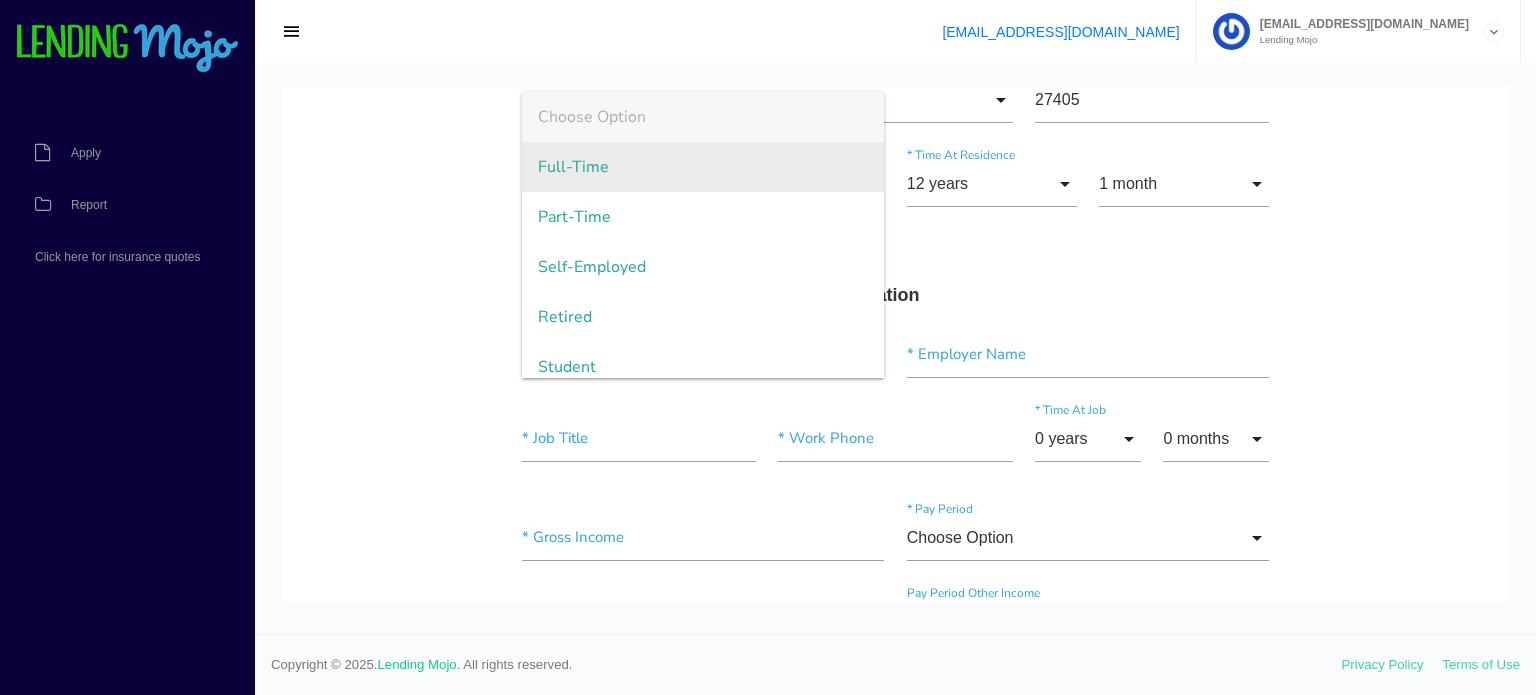 click on "Full-Time" at bounding box center [703, 167] 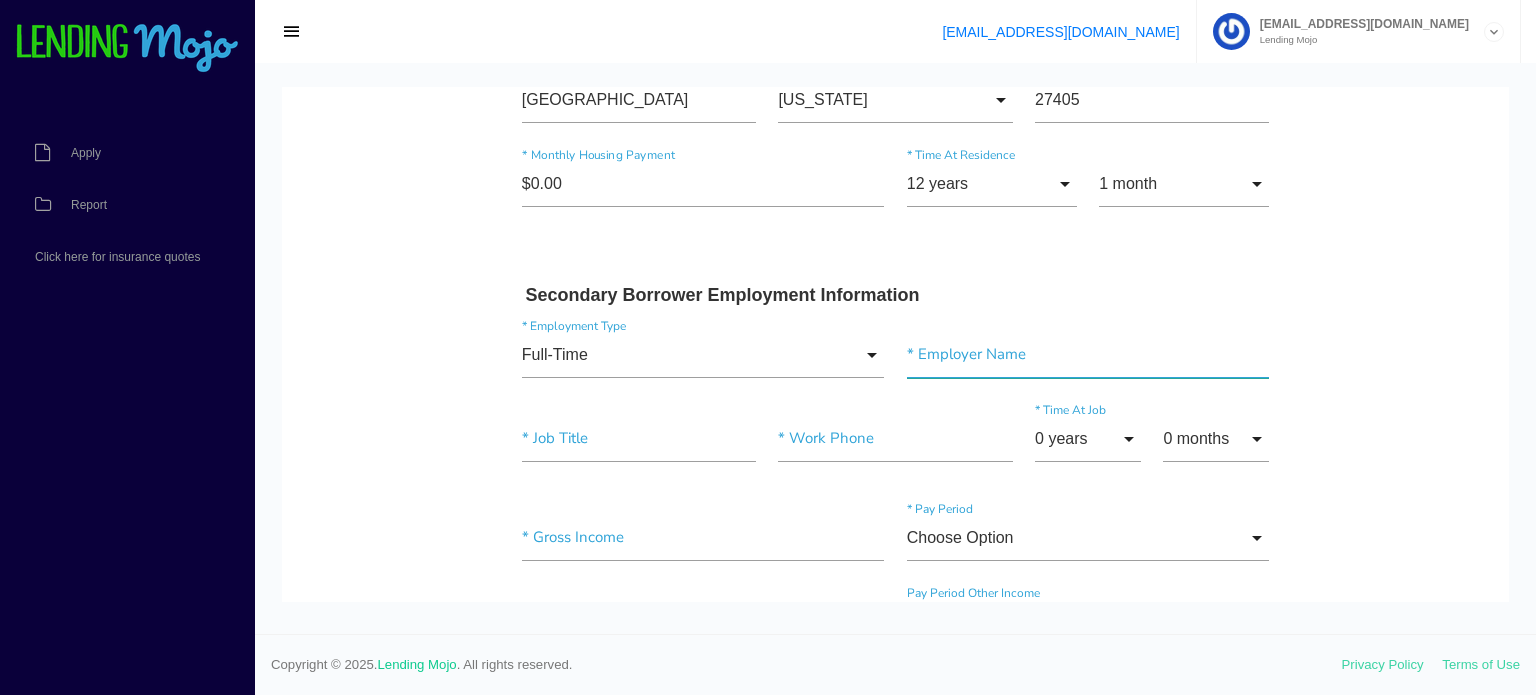 click at bounding box center (1088, 355) 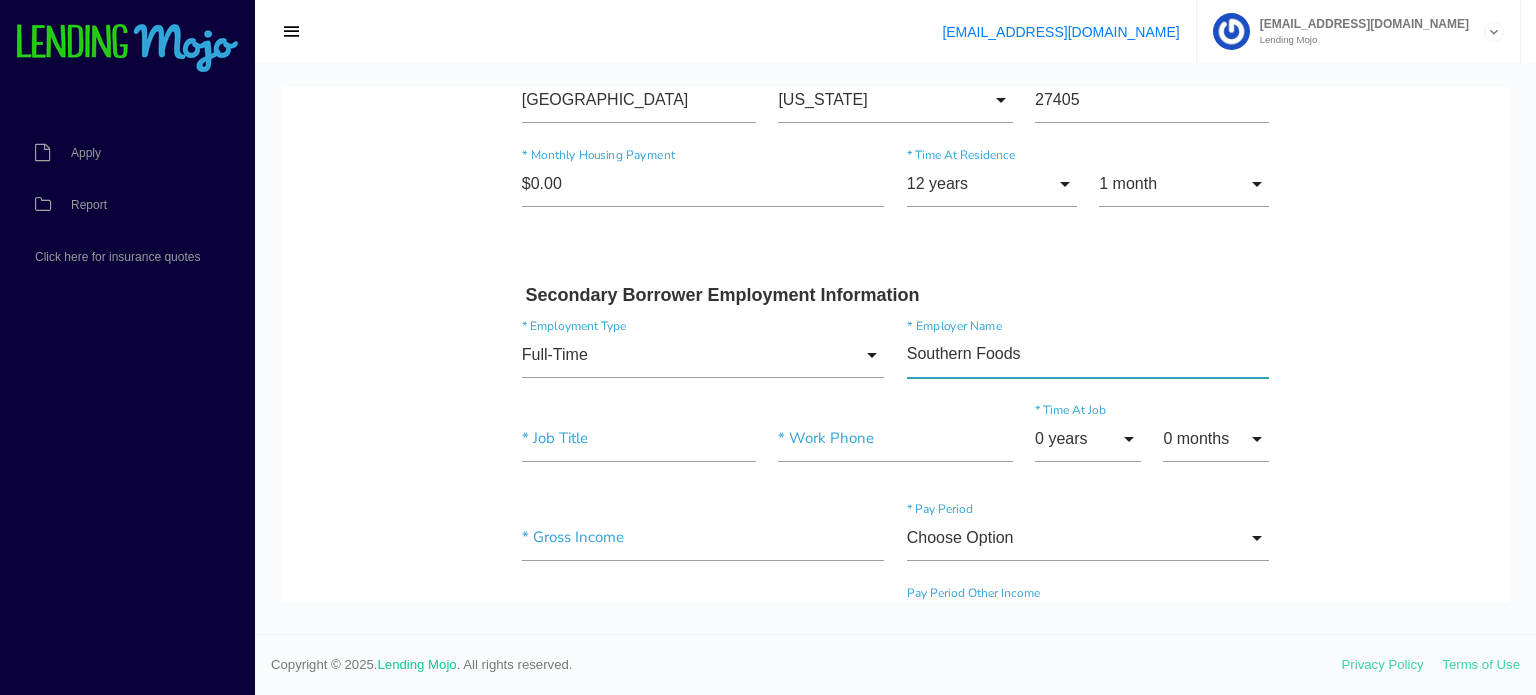 type on "Southern Foods" 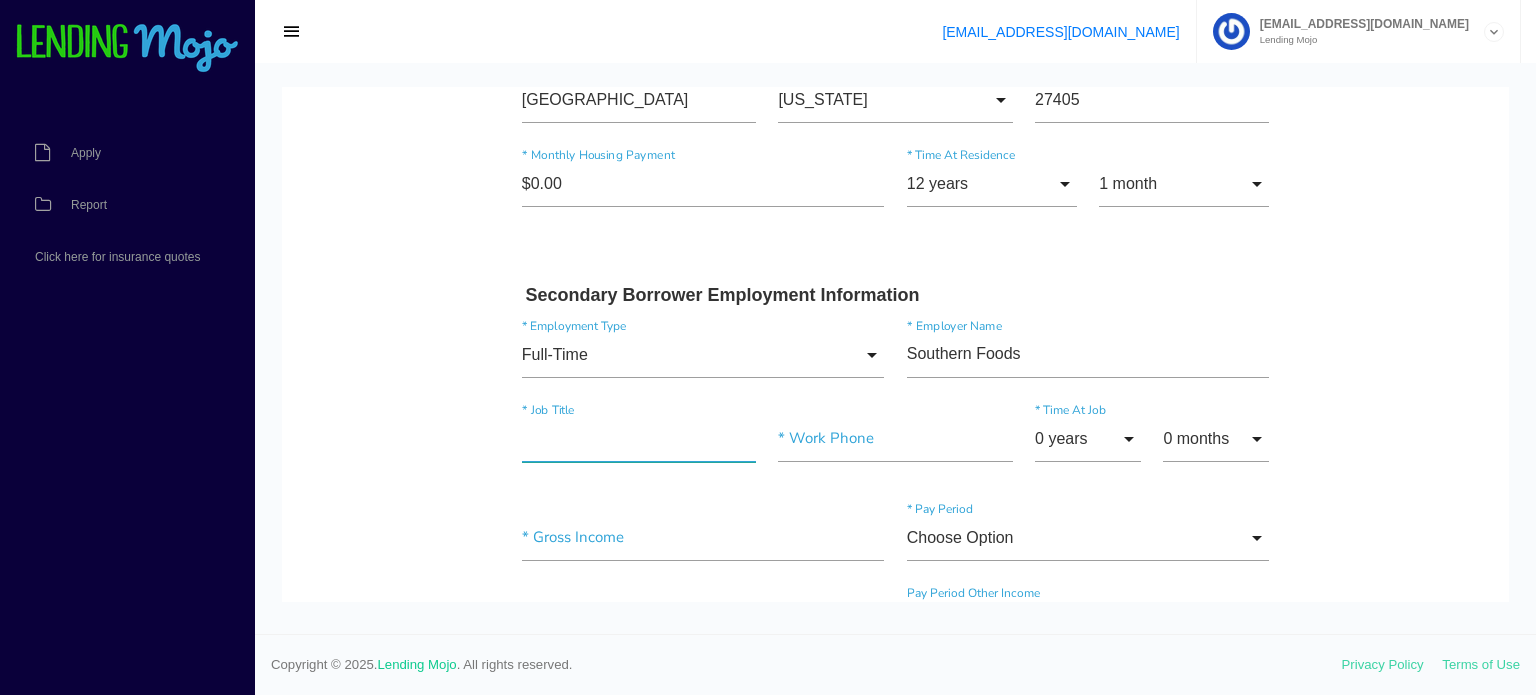 click at bounding box center (639, 439) 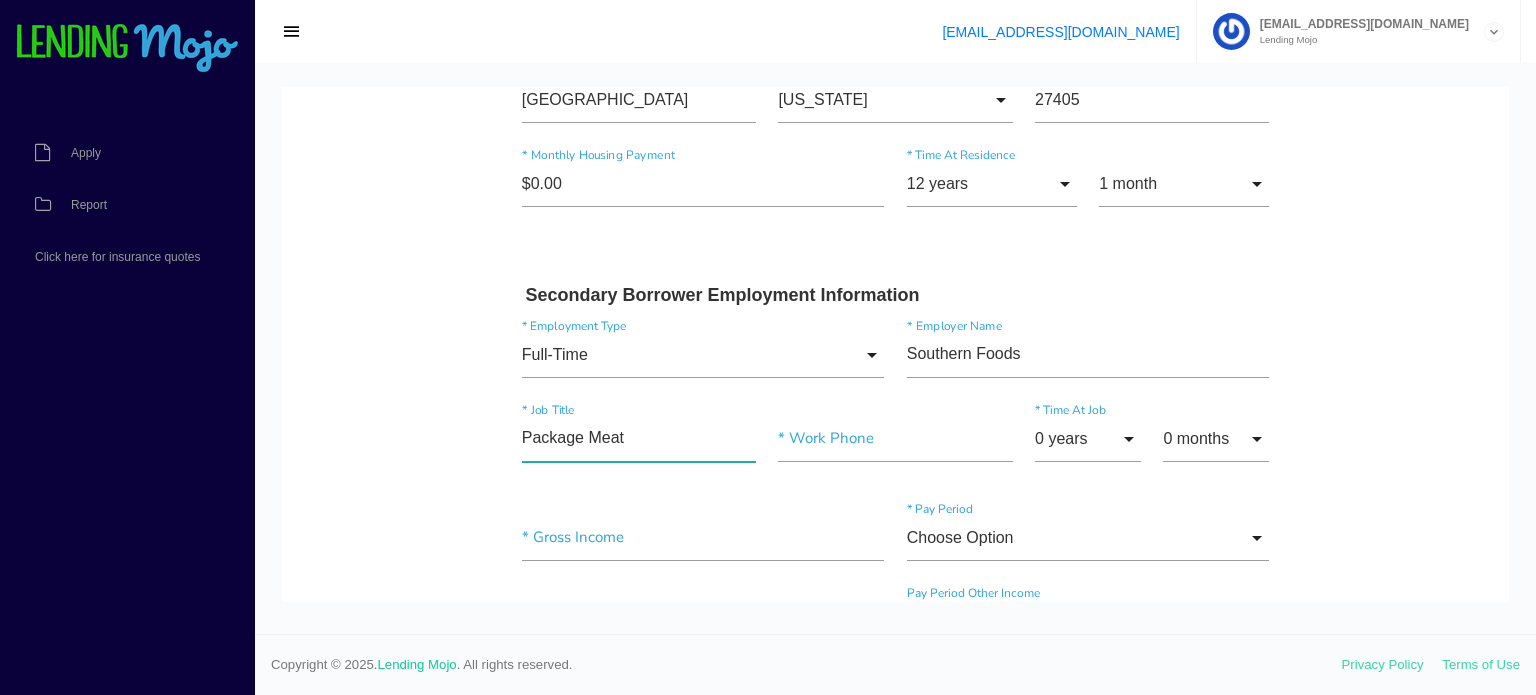 type on "Package Meat" 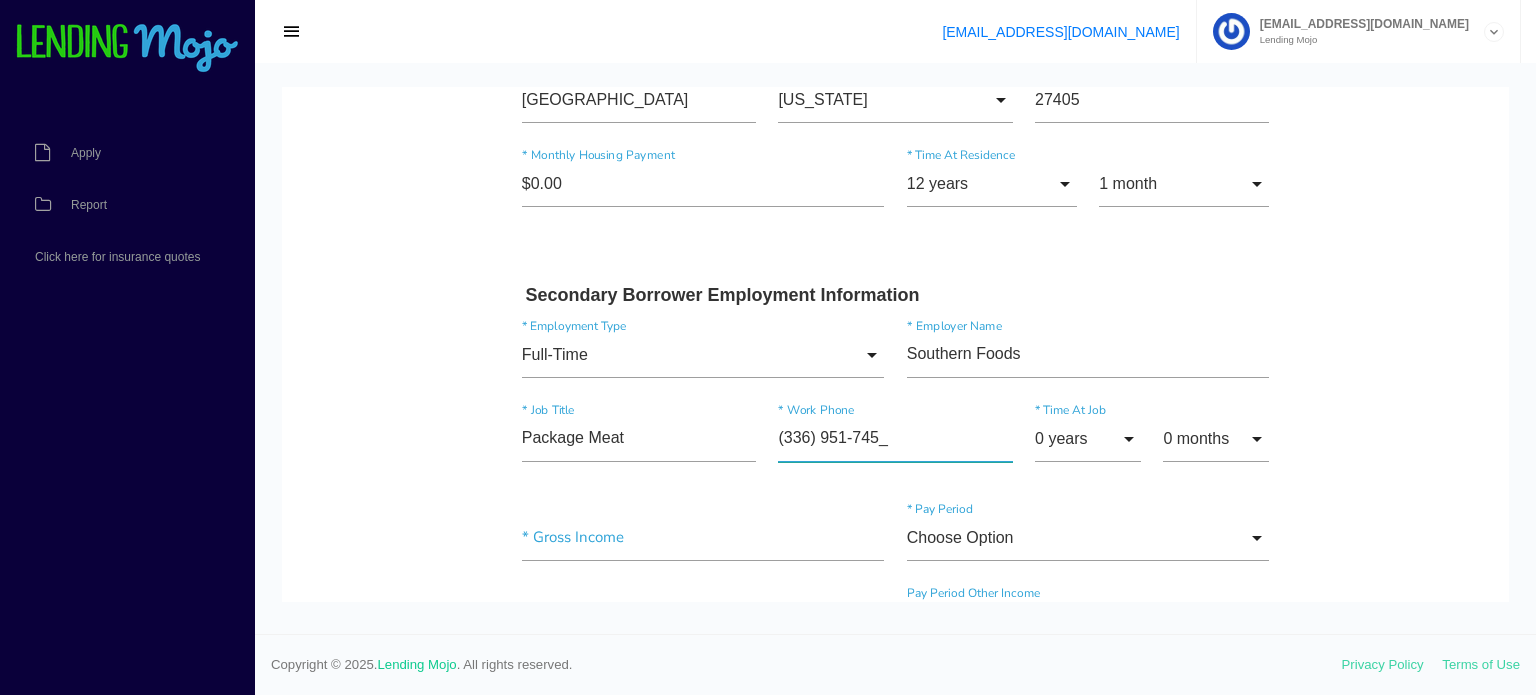 type on "(336) 951-7454" 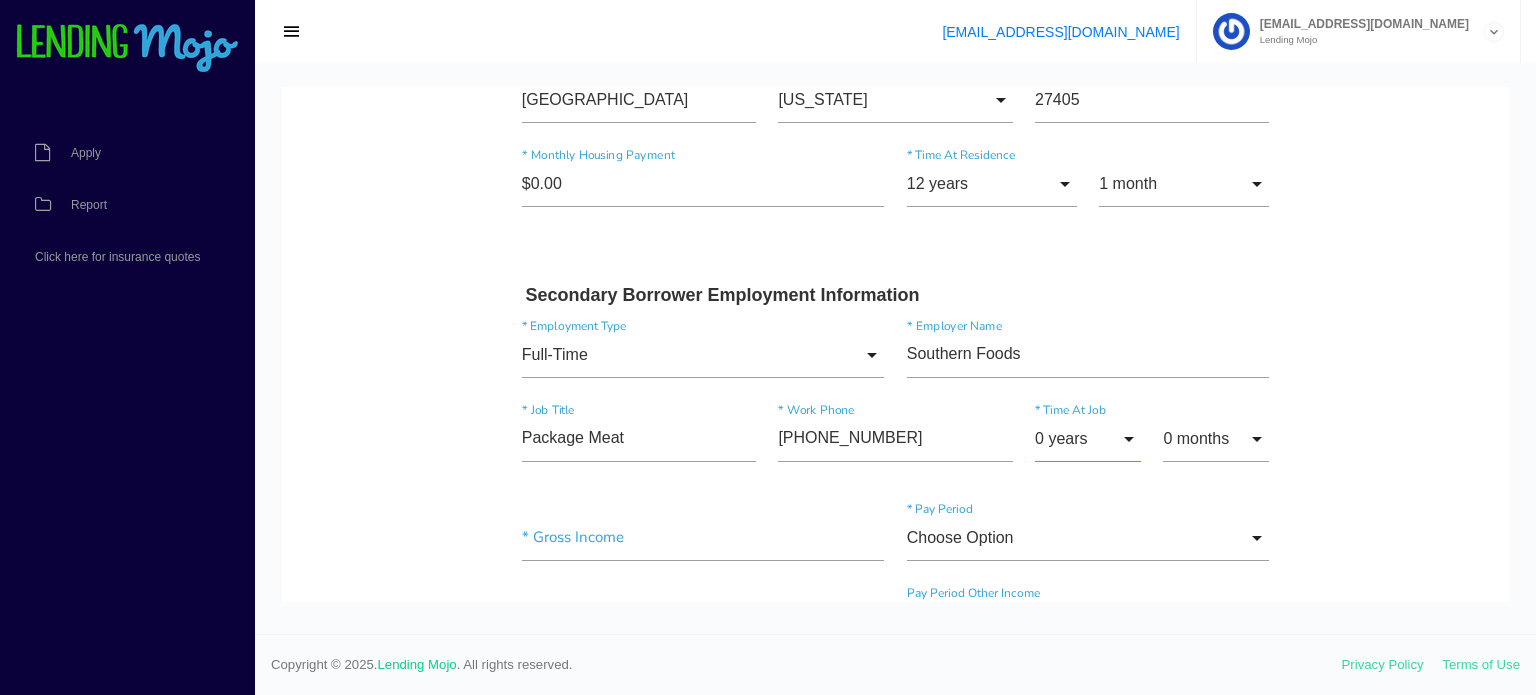 click on "0 years" at bounding box center (1088, 439) 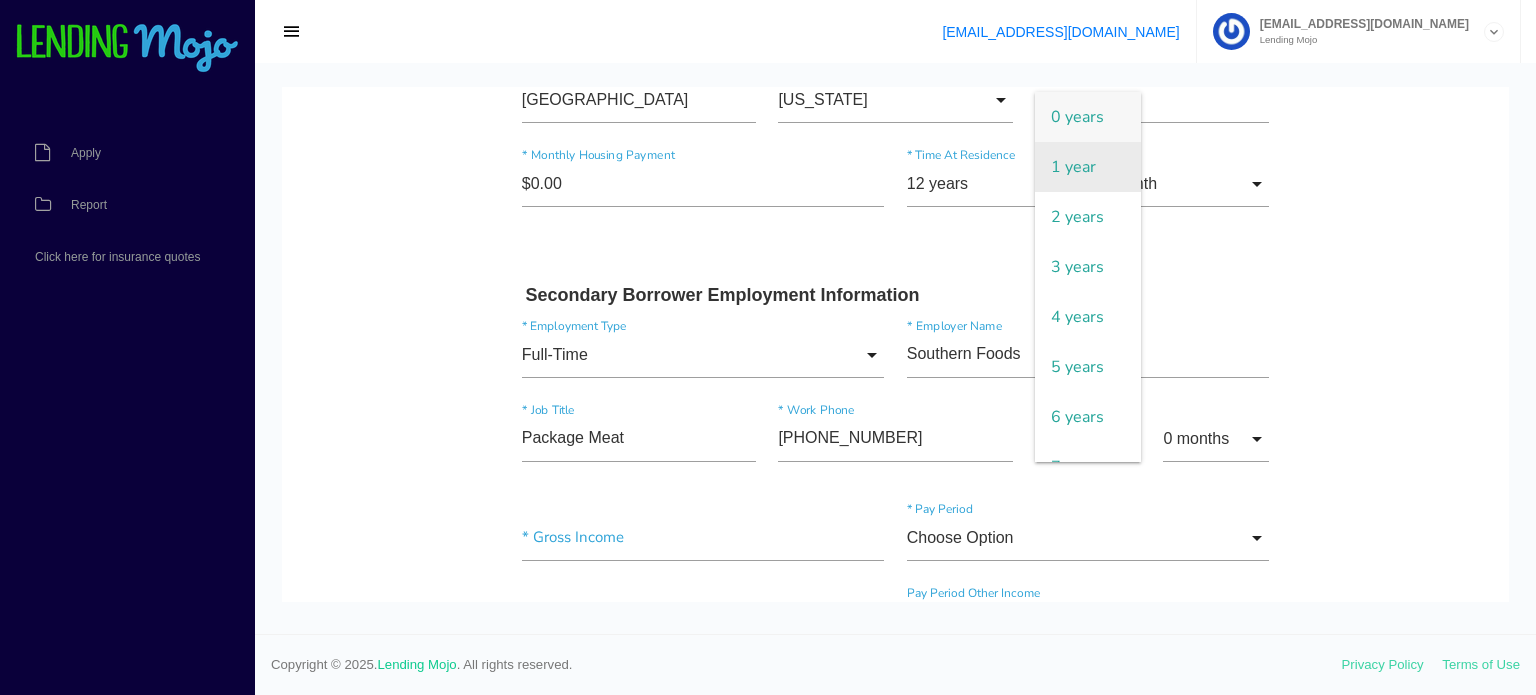 click on "1 year" at bounding box center (1088, 167) 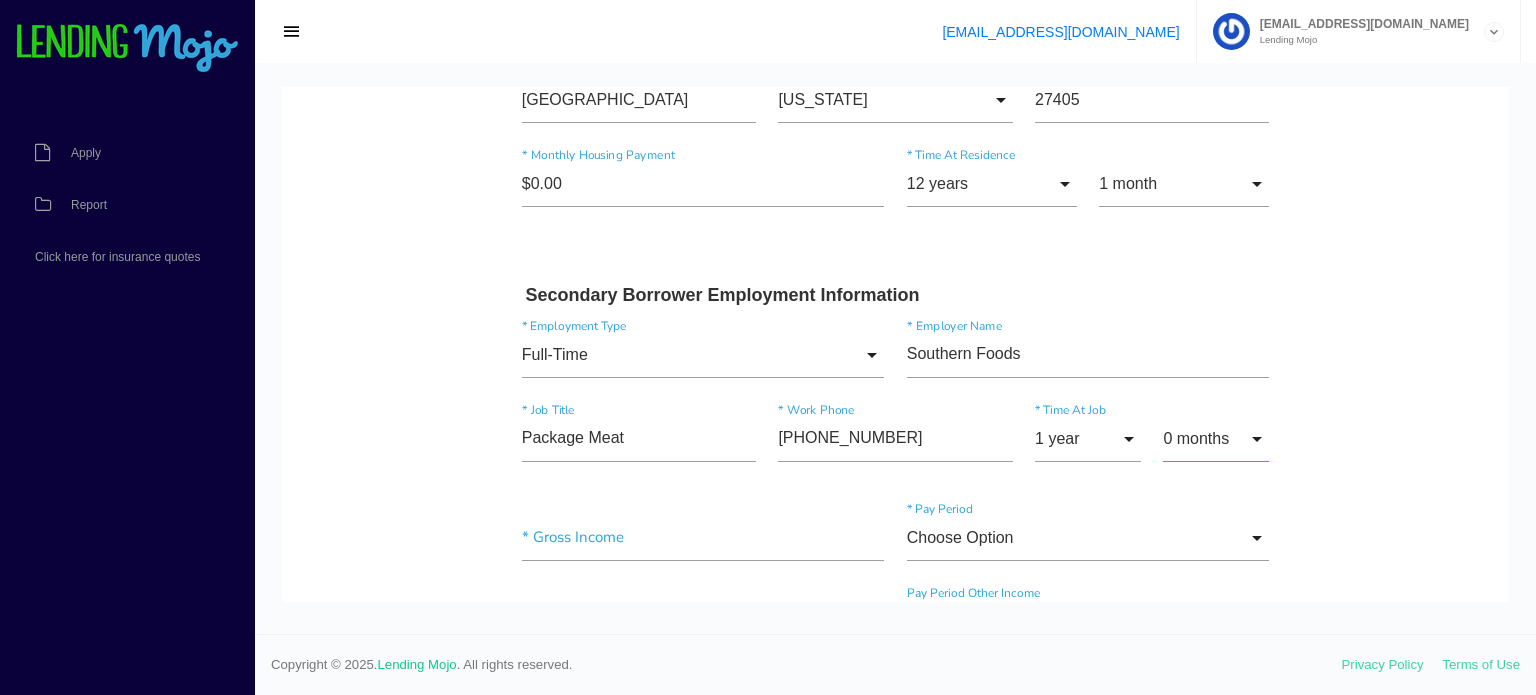 click on "0 months" at bounding box center (1216, 439) 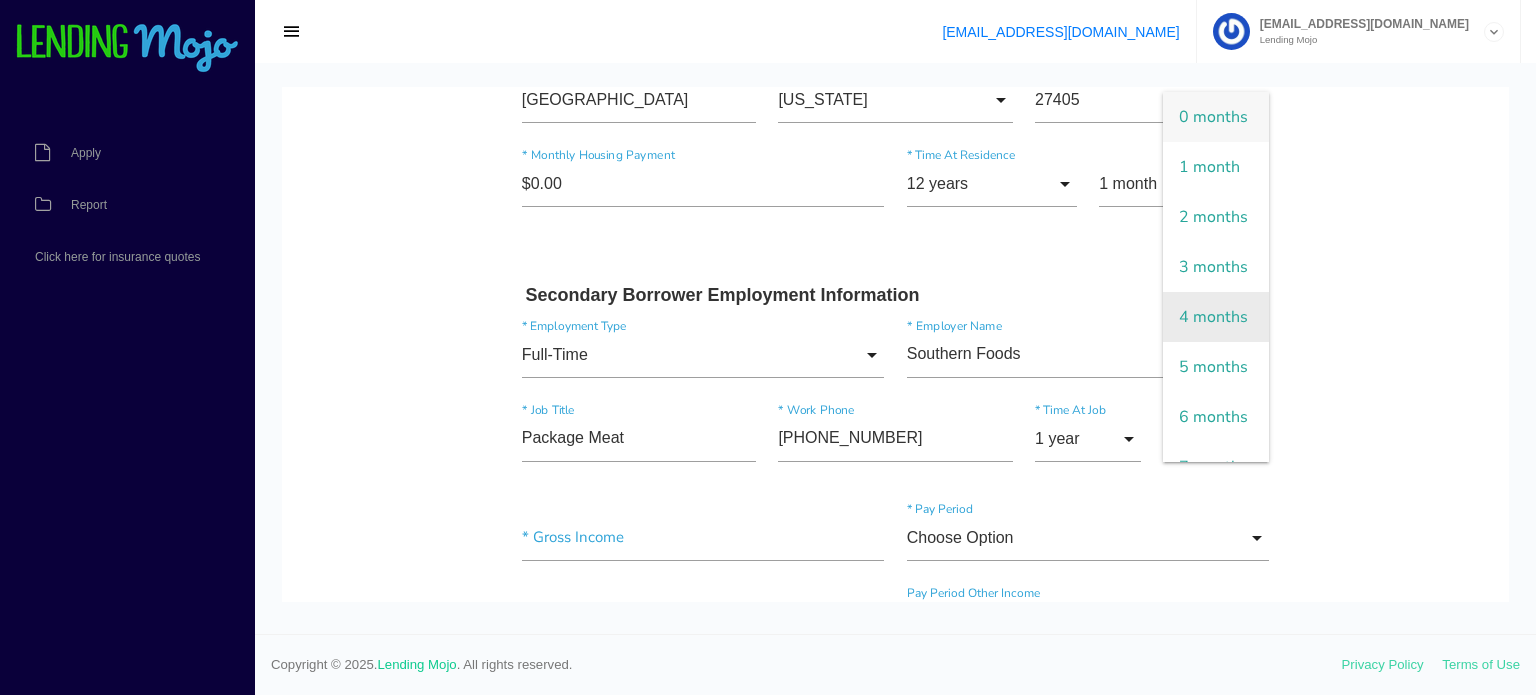 click on "4 months" at bounding box center [1216, 317] 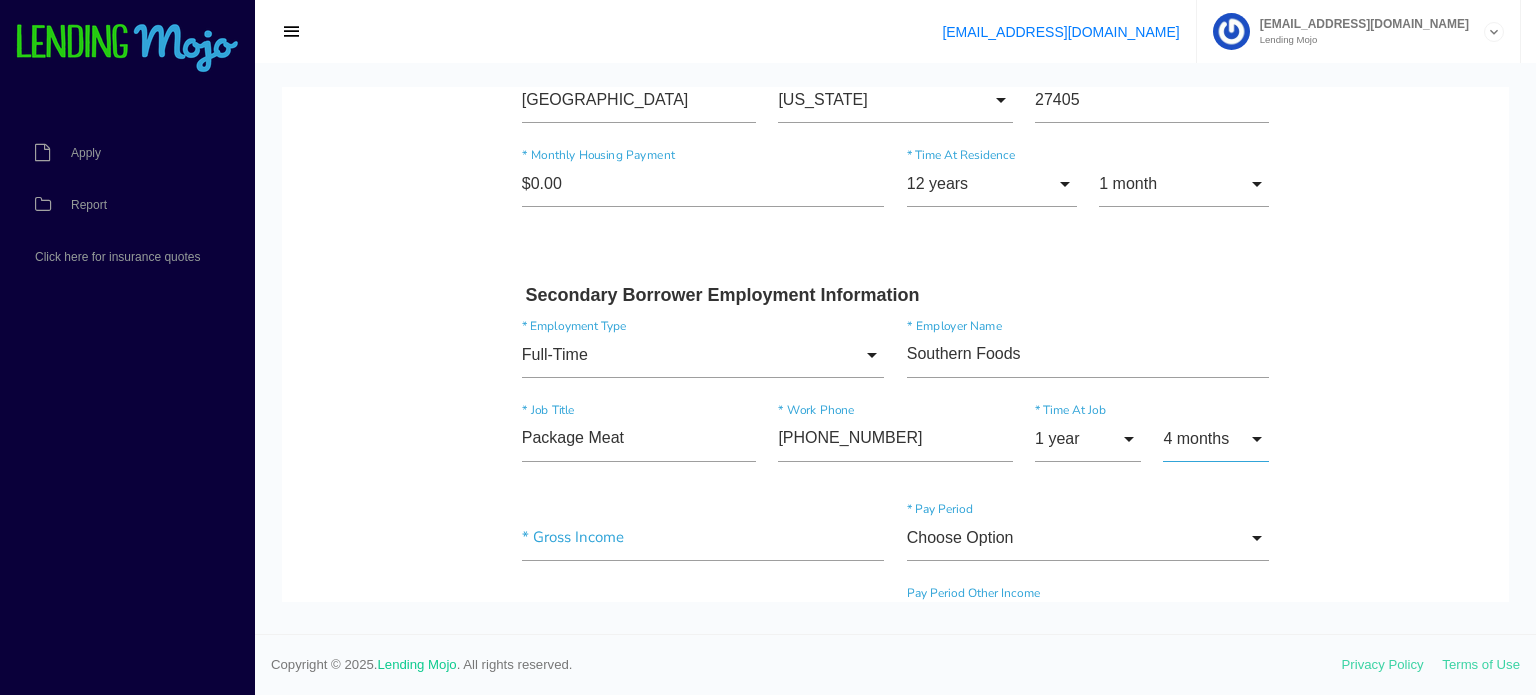 click on "4 months" at bounding box center [1216, 439] 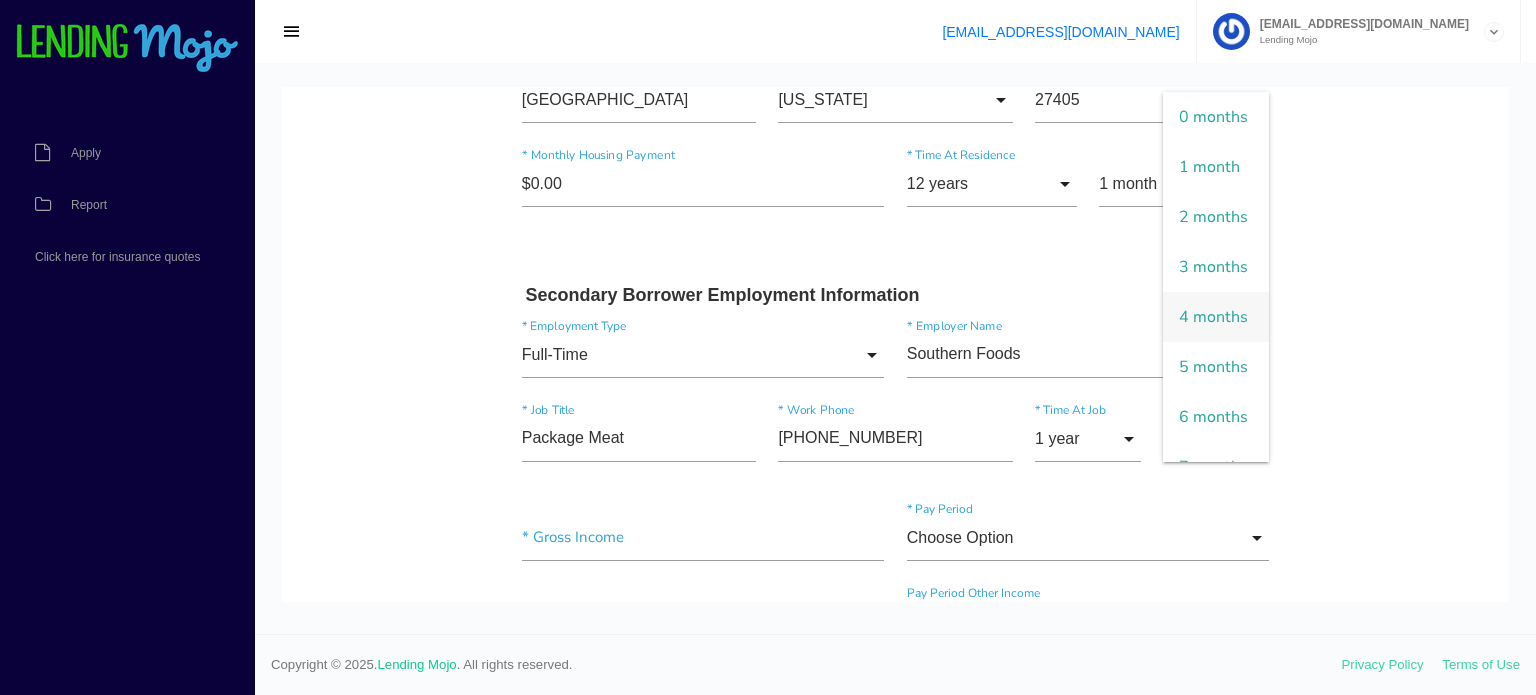 click on "4 months" at bounding box center (1216, 317) 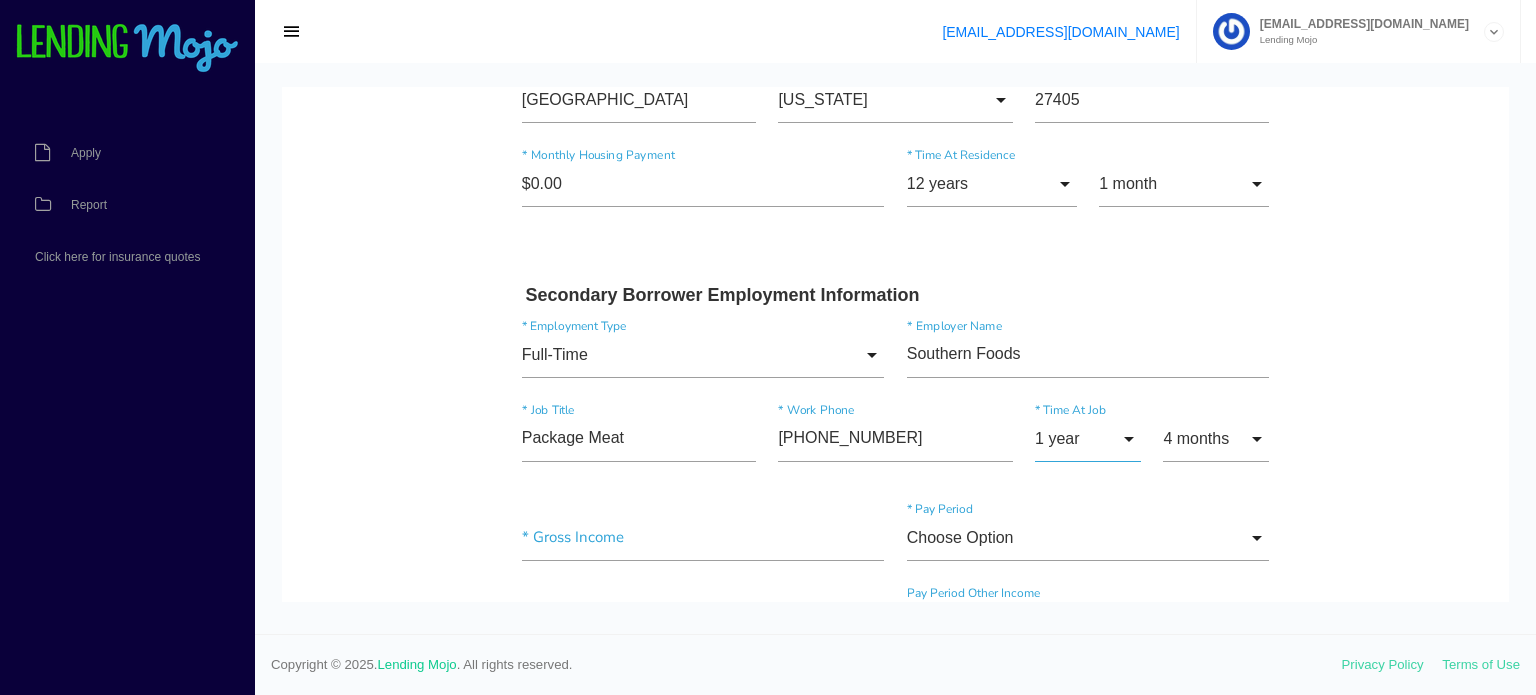 click on "1 year" at bounding box center [1088, 439] 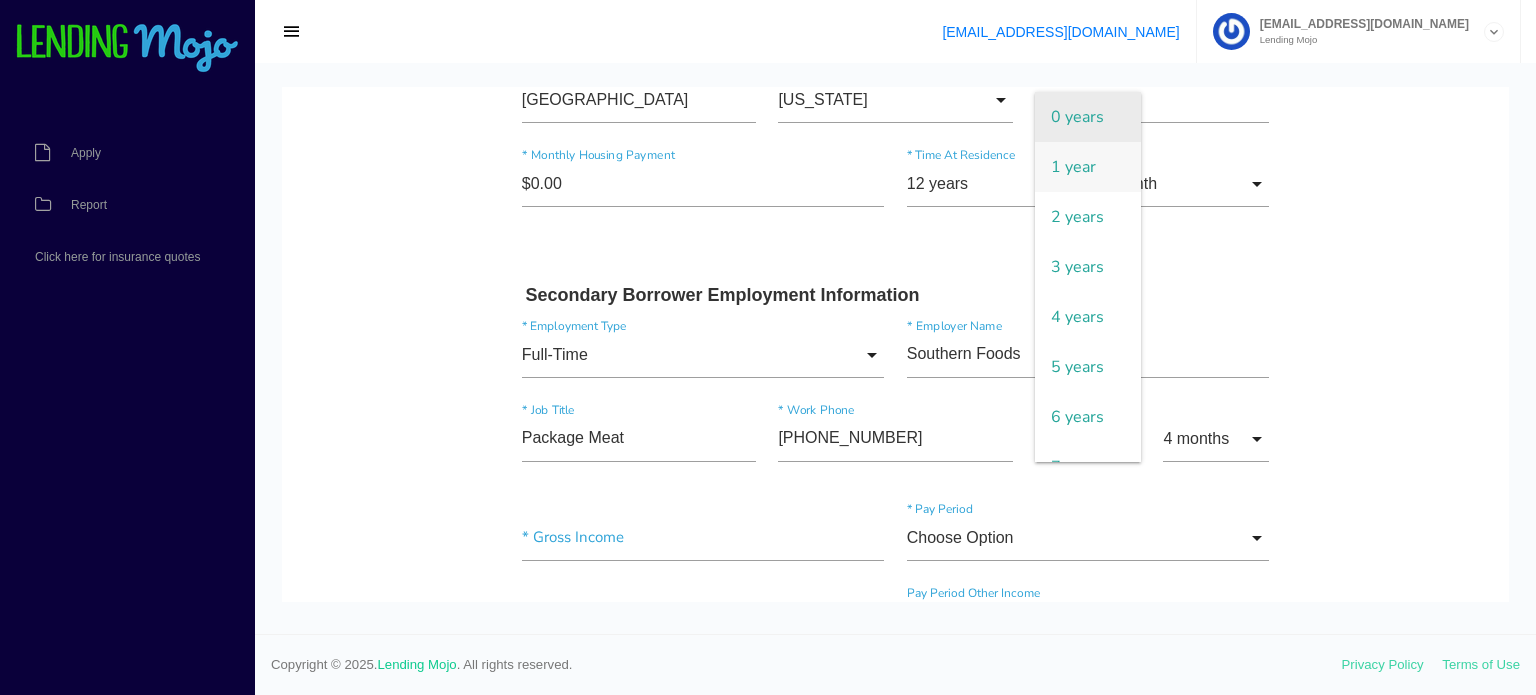 click on "0 years" at bounding box center [1088, 117] 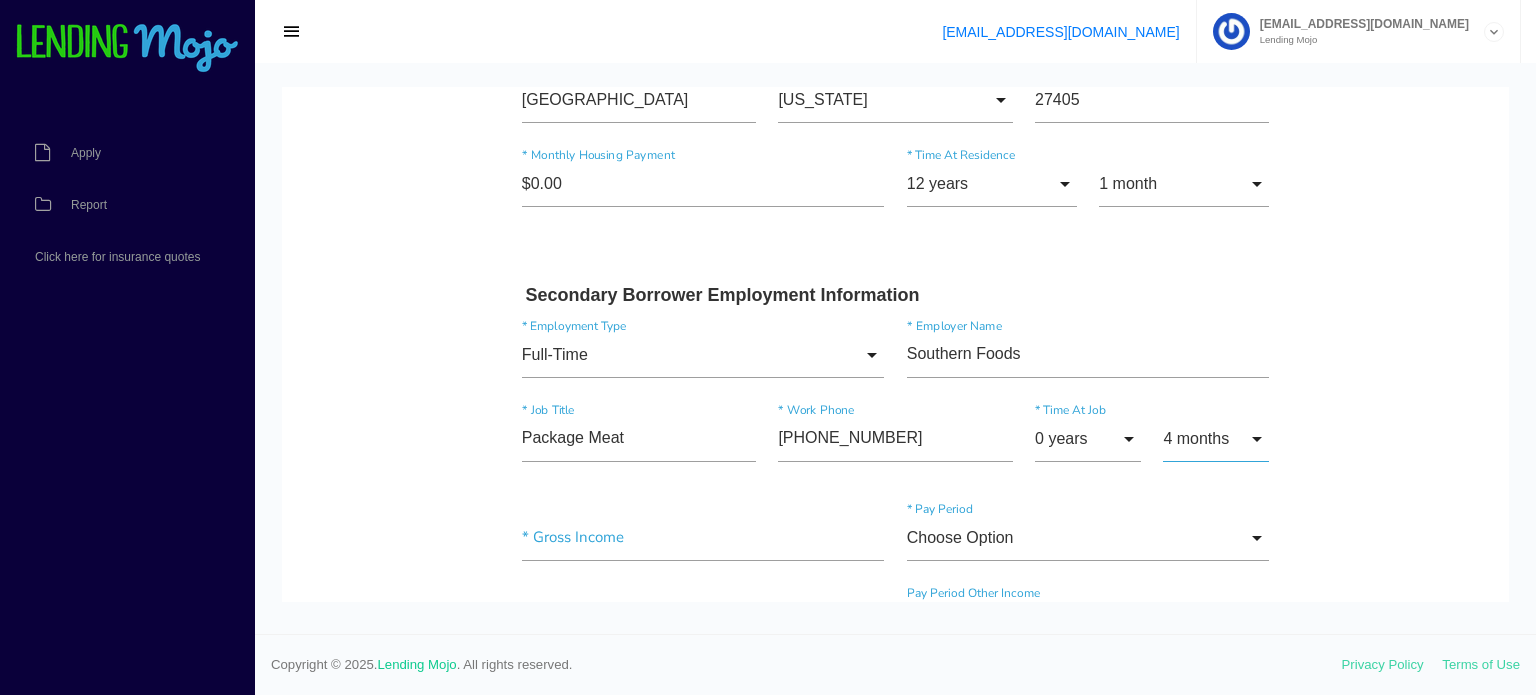 click on "4 months" at bounding box center (1216, 439) 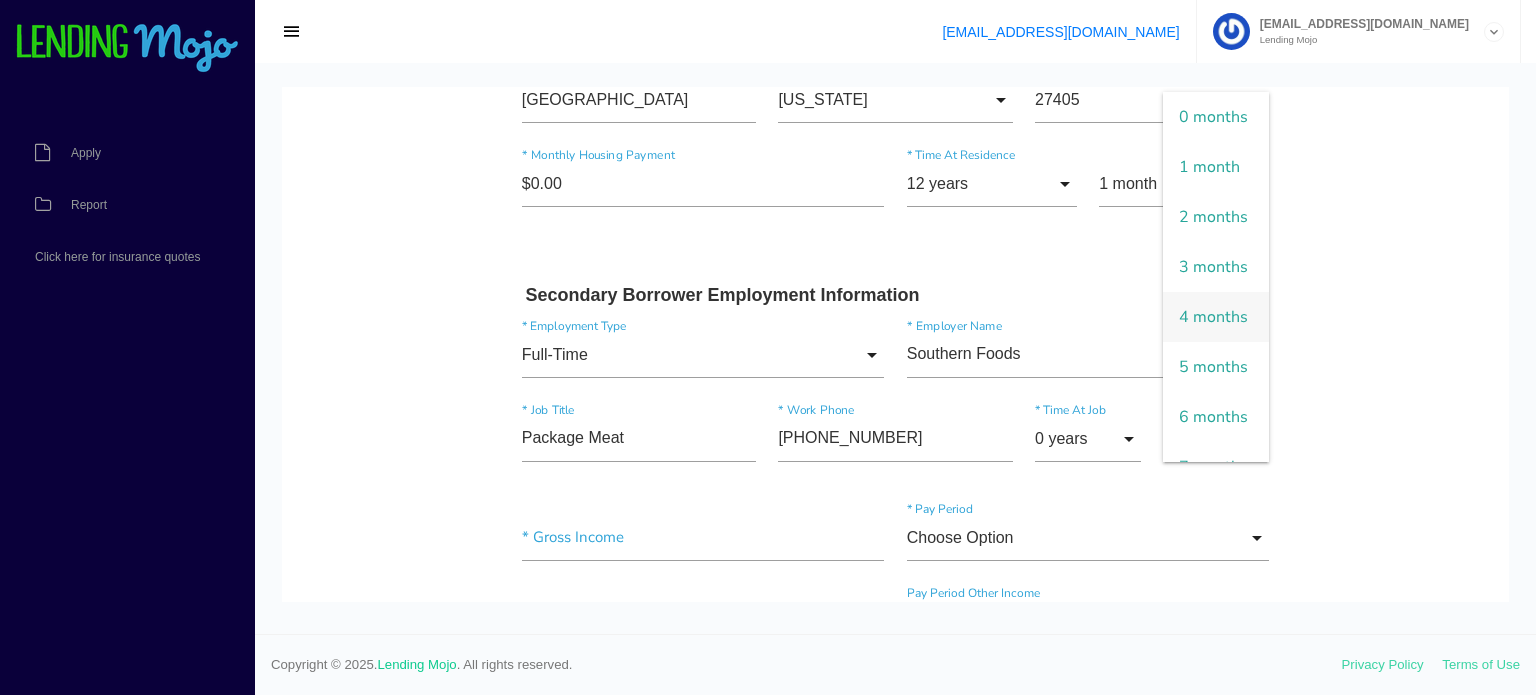 scroll, scrollTop: 100, scrollLeft: 0, axis: vertical 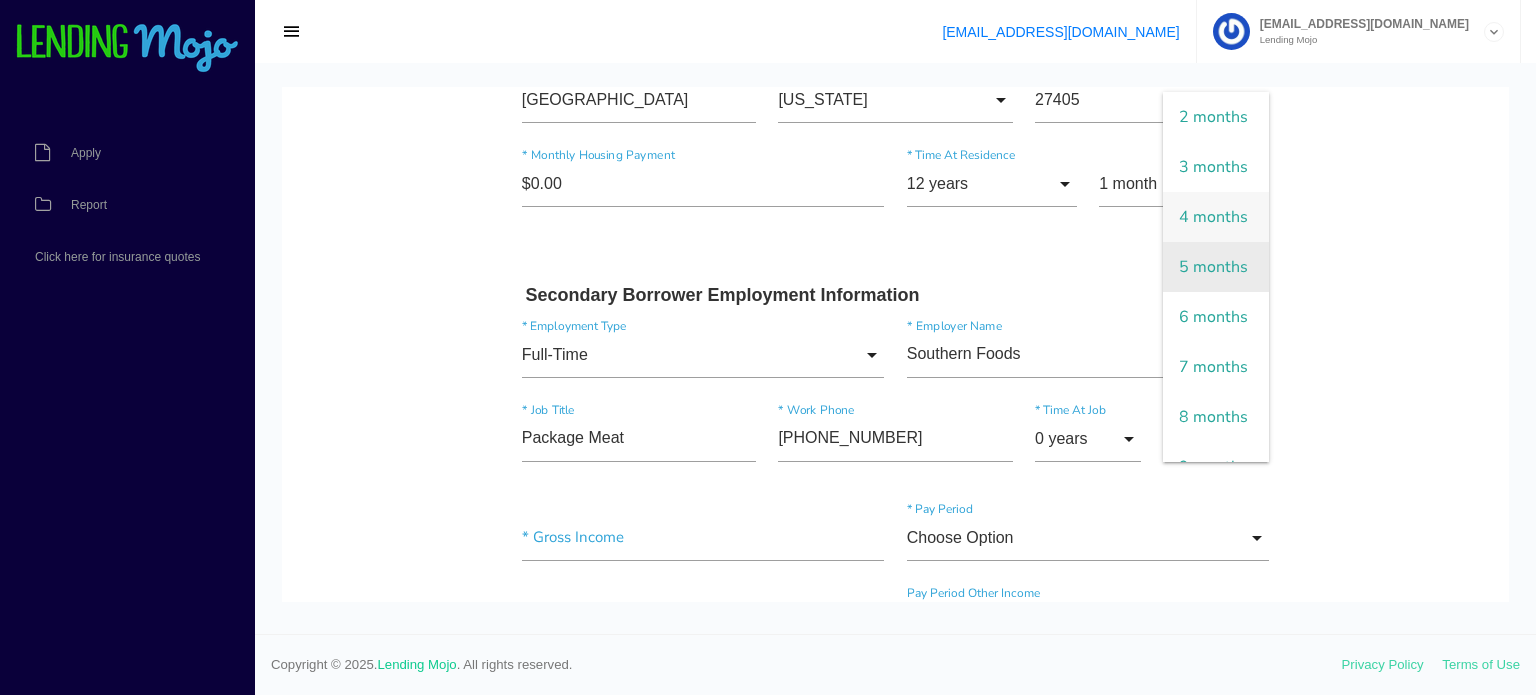 click on "5 months" at bounding box center (1216, 267) 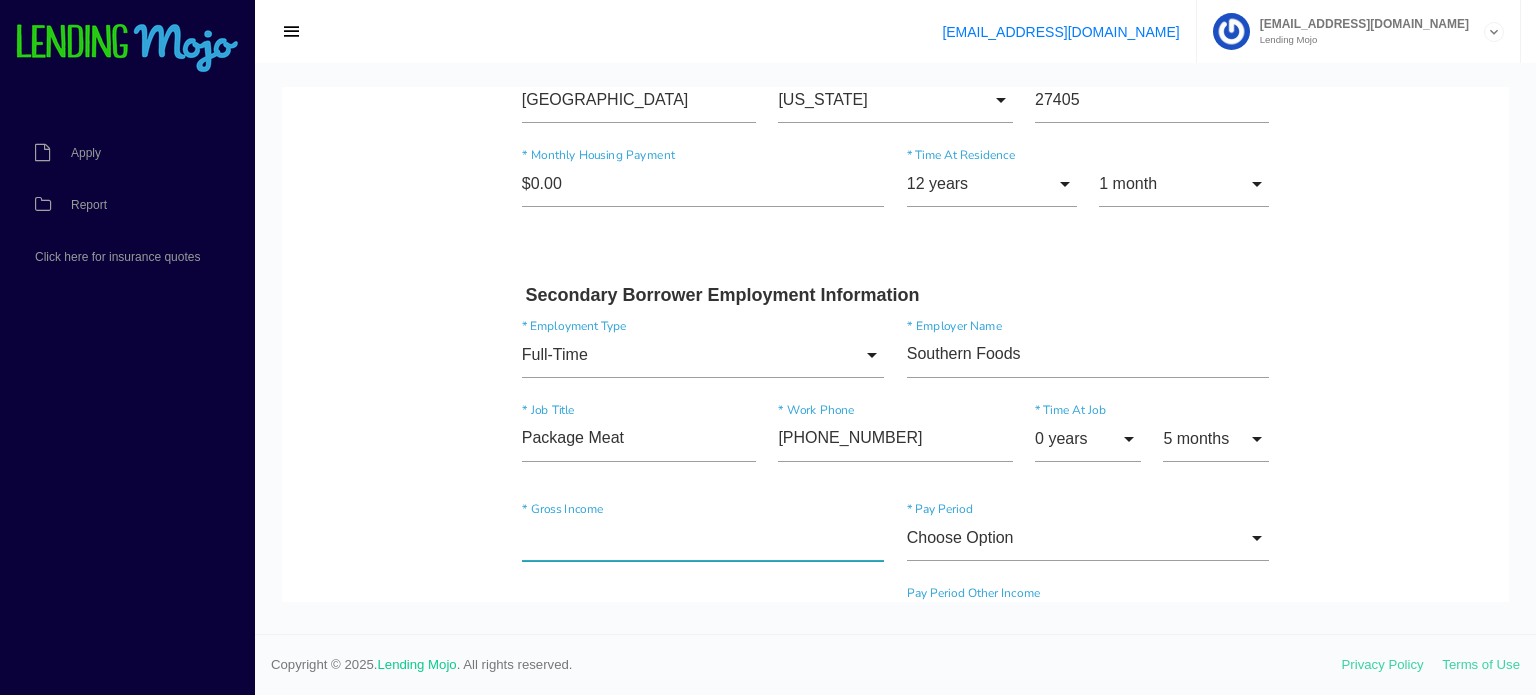 click at bounding box center [703, 538] 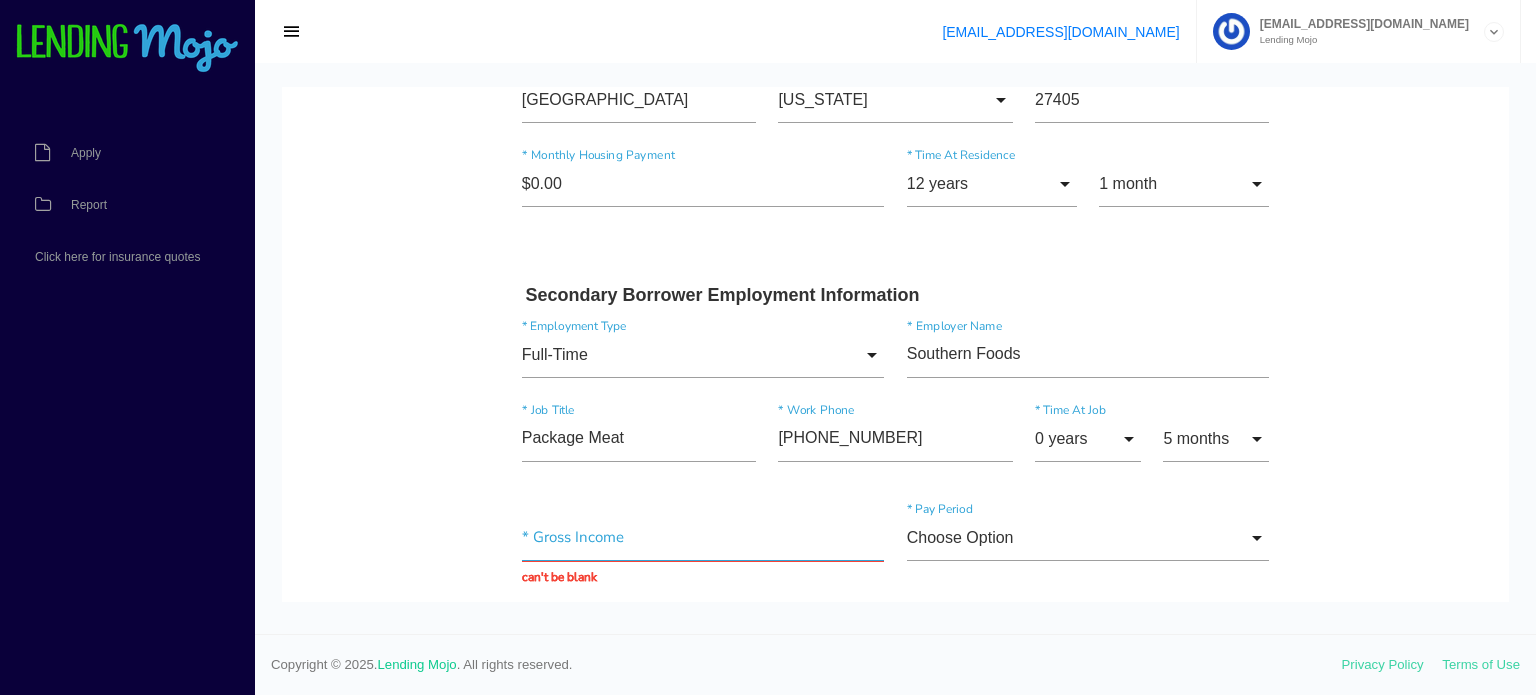 click at bounding box center (703, 538) 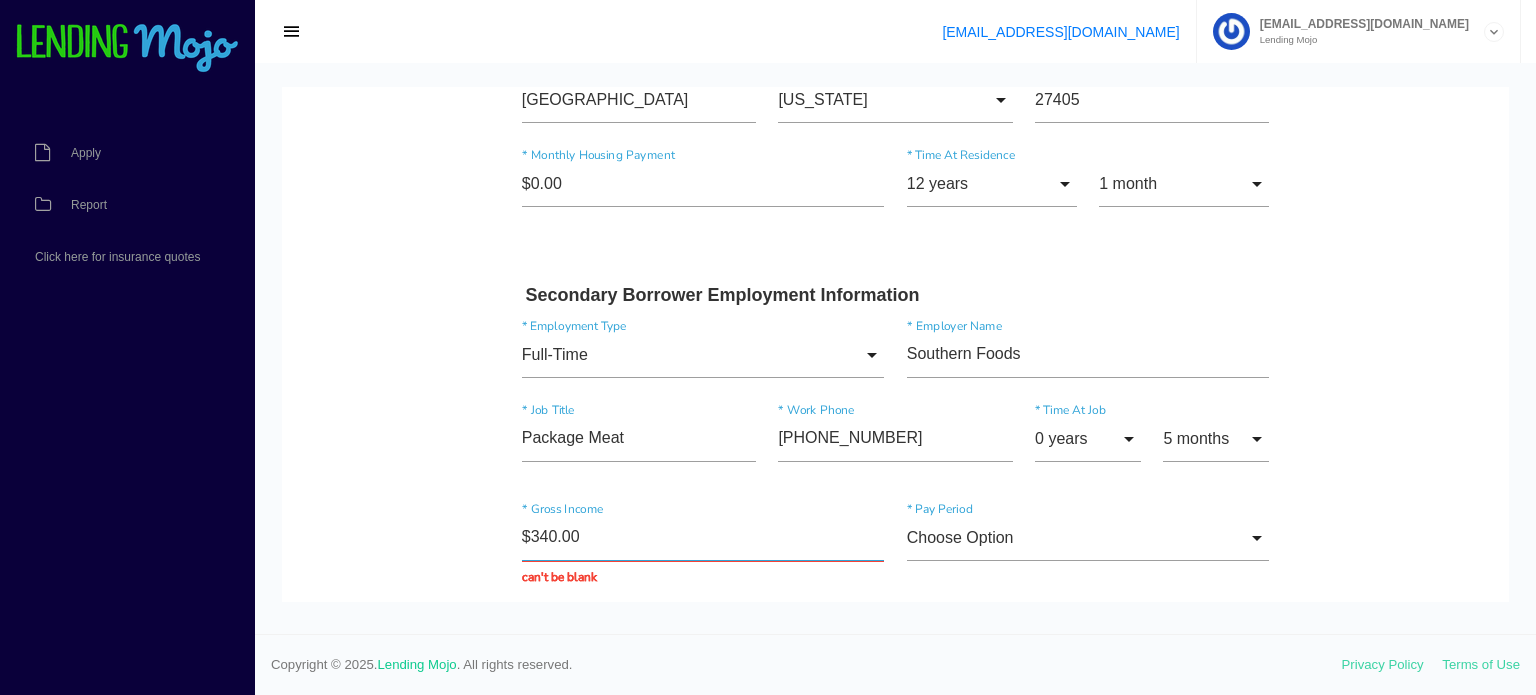 type on "$3,400.00" 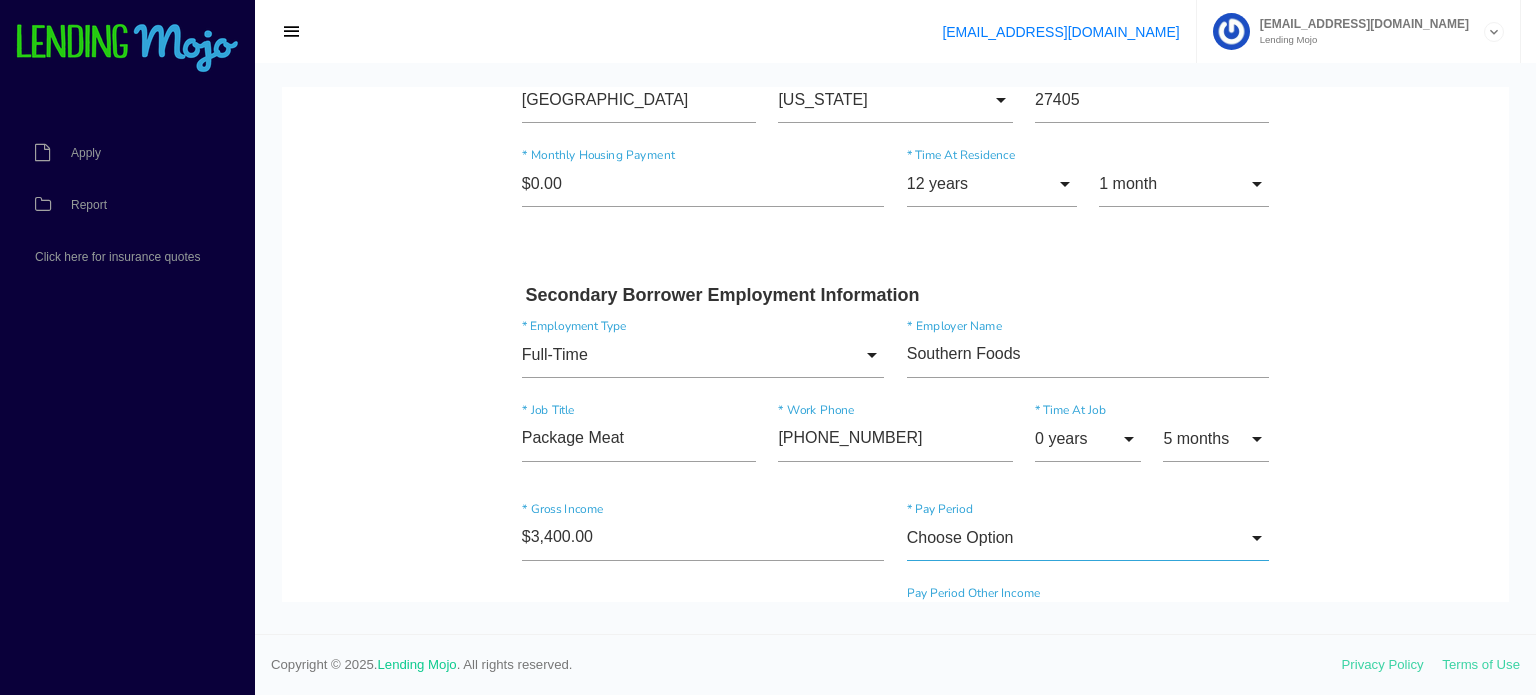 click on "Choose Option" at bounding box center [1088, 538] 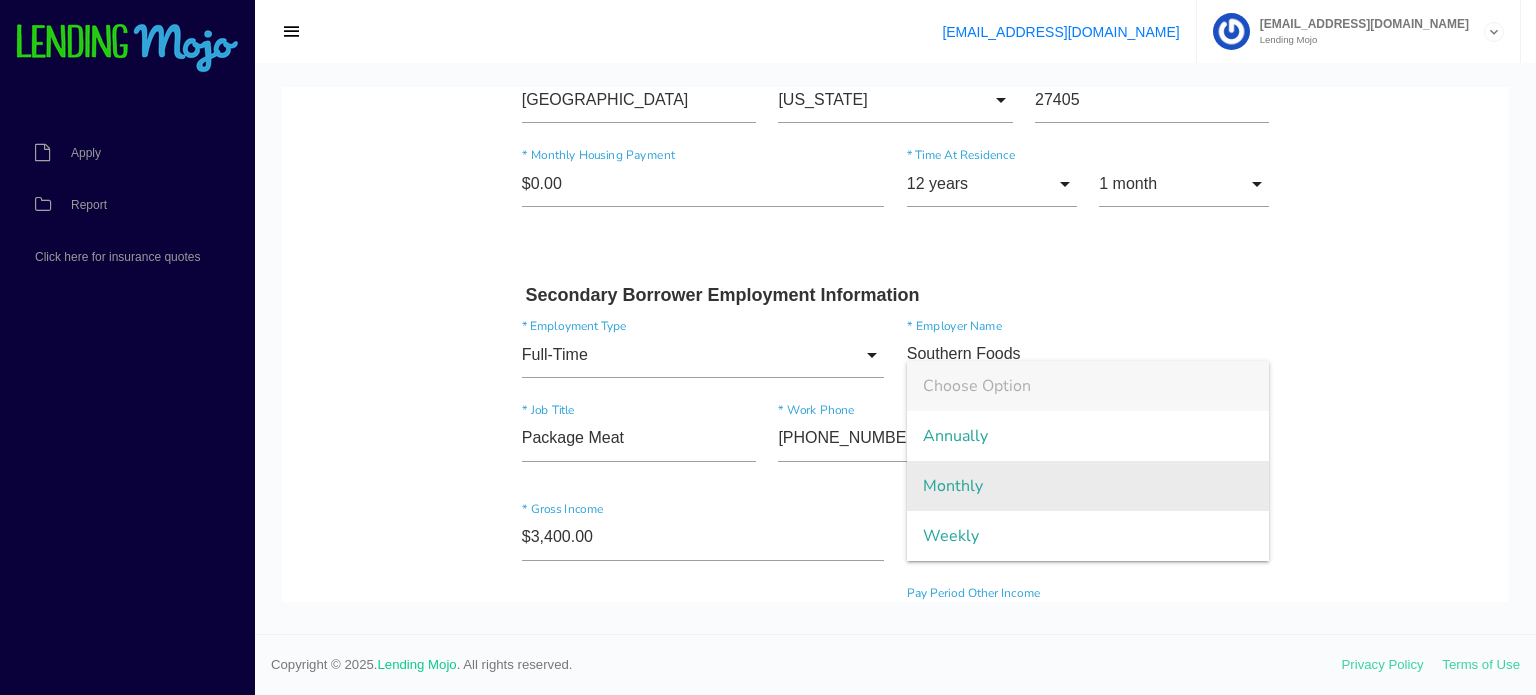 click on "Monthly" at bounding box center (1088, 486) 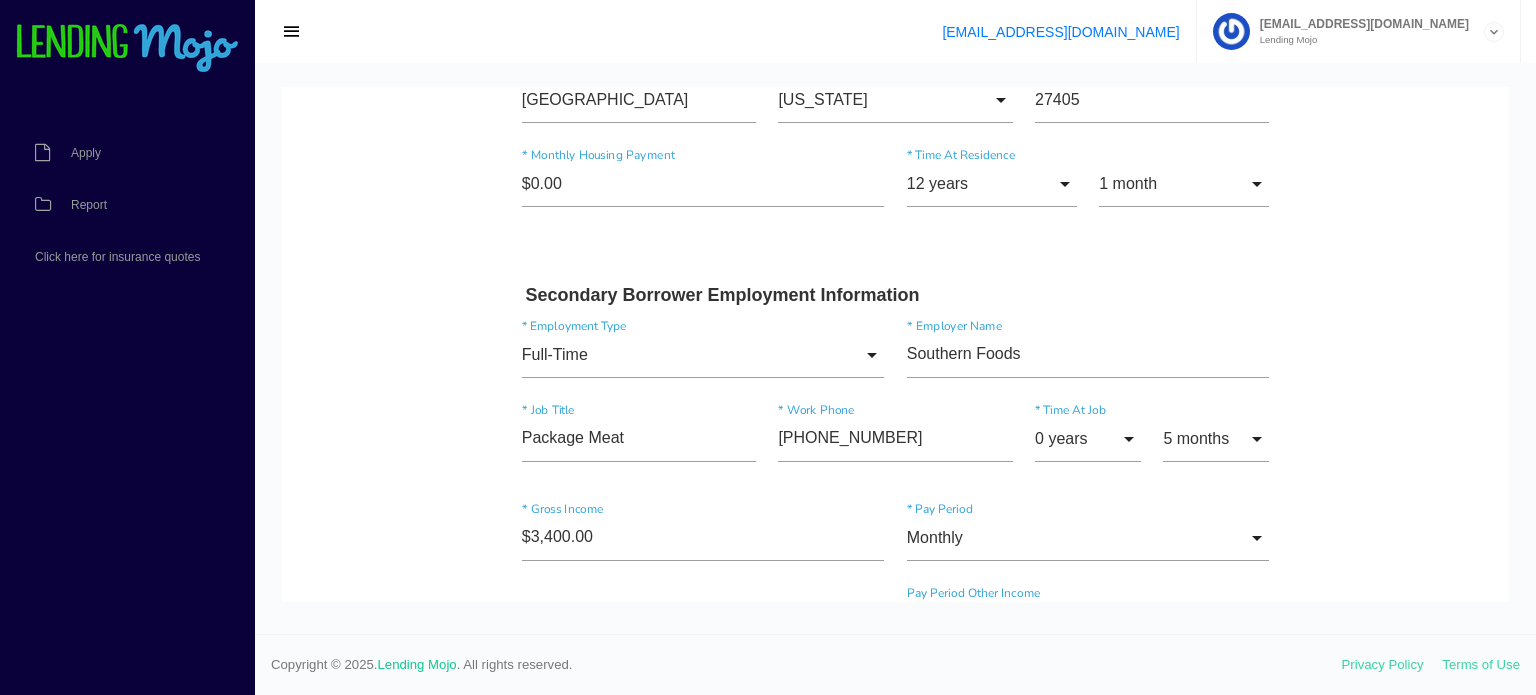 click on "Quick, Secure Financing Personalized to You.
Chuit
*
First Name
Middle Name
Nay
*
Last Name
Oct Month Jan Feb March April May June July Aug Sept Oct Nov Dec
Month
Jan
Feb
March
April
May
June
July
Aug
Sept
Oct
Nov
Dec
*
Date of Birth
7 Day 1 2 3 4 5 6 7 8 9 10 11 12 13 14 15 16 17 18 19 20 21 22 23 24 25 26 27 28 29 30 31
Day
1
2
3 4 5 6 7" at bounding box center [895, -159] 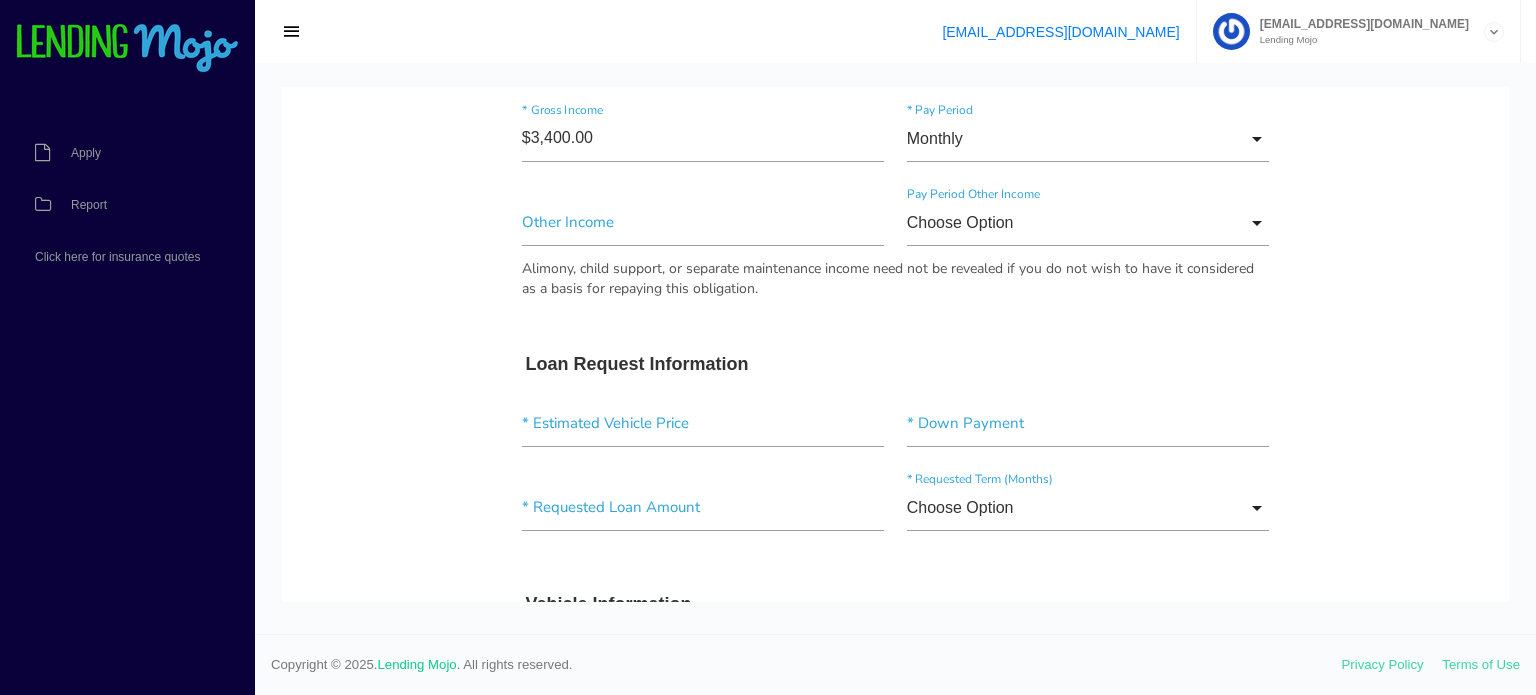 scroll, scrollTop: 2700, scrollLeft: 0, axis: vertical 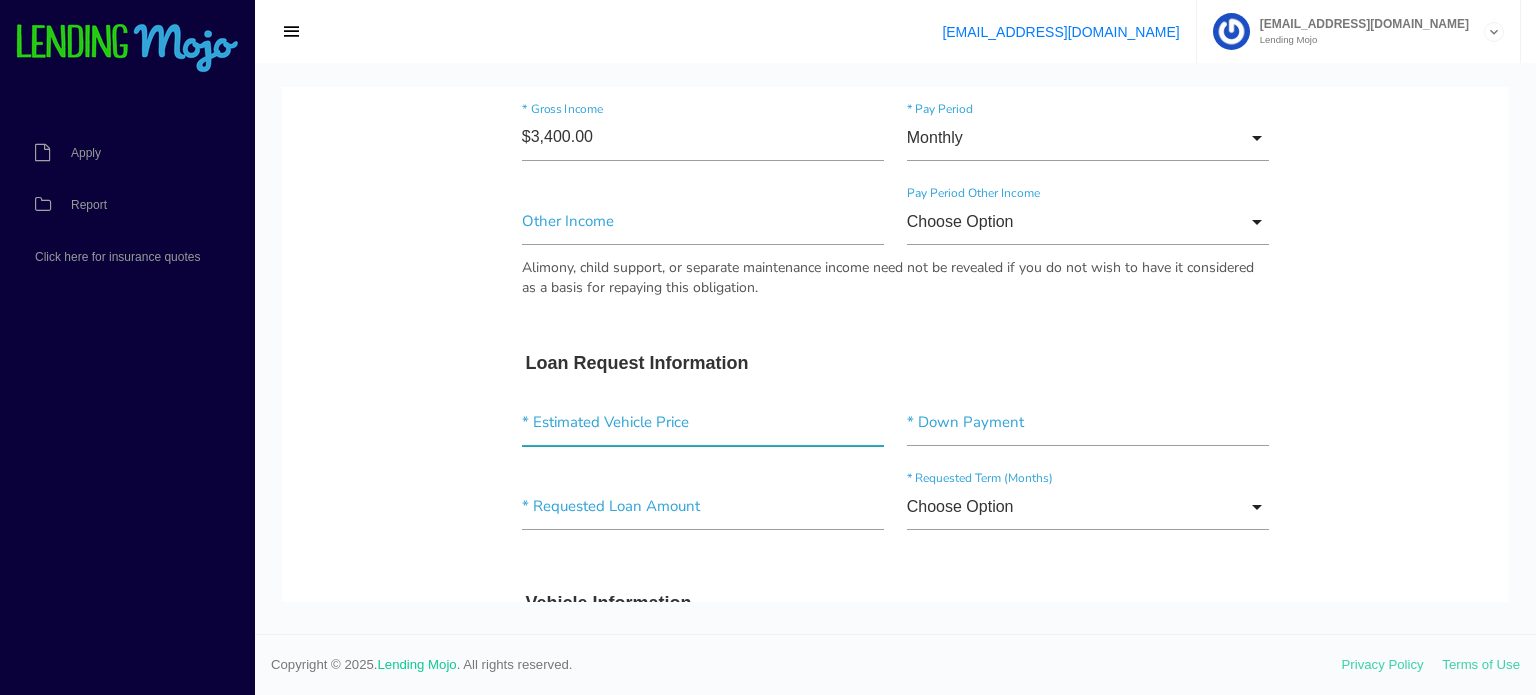 click at bounding box center [703, 423] 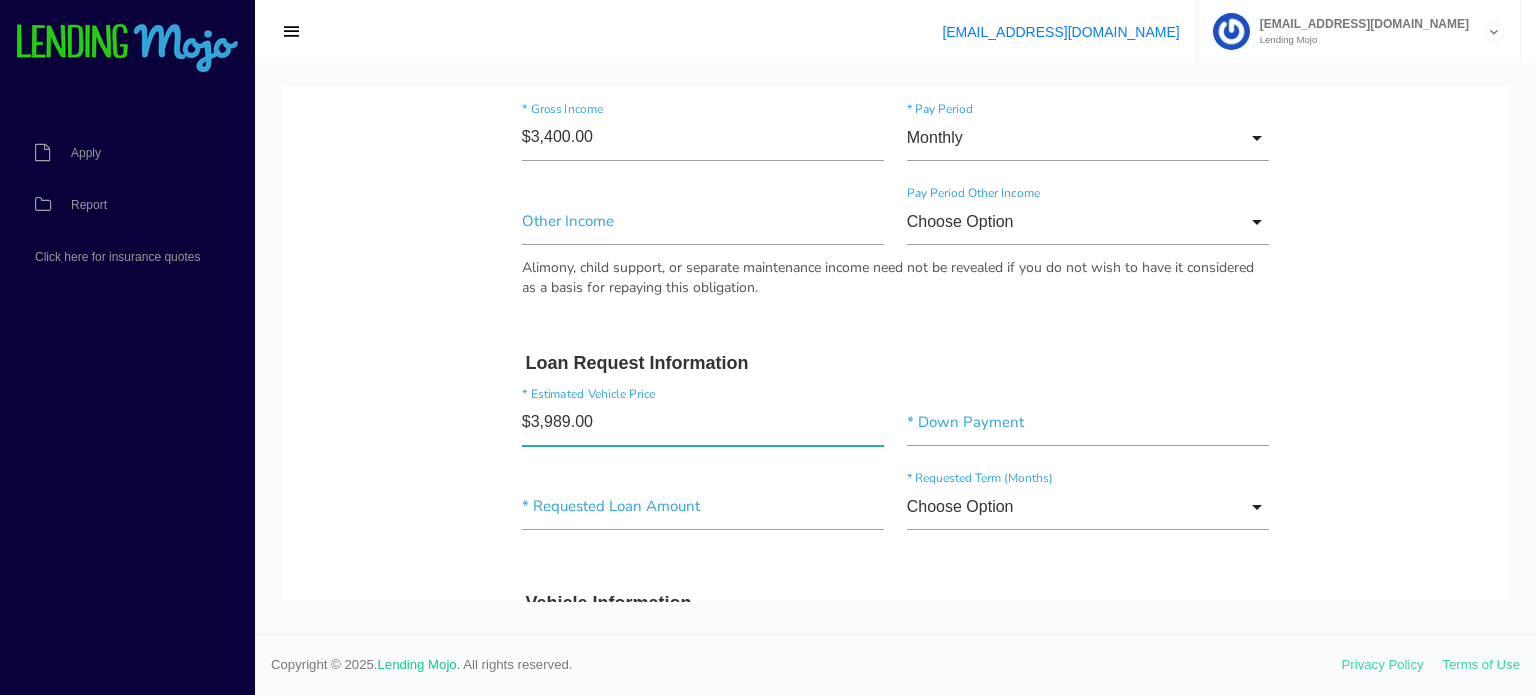 type on "$39,895.00" 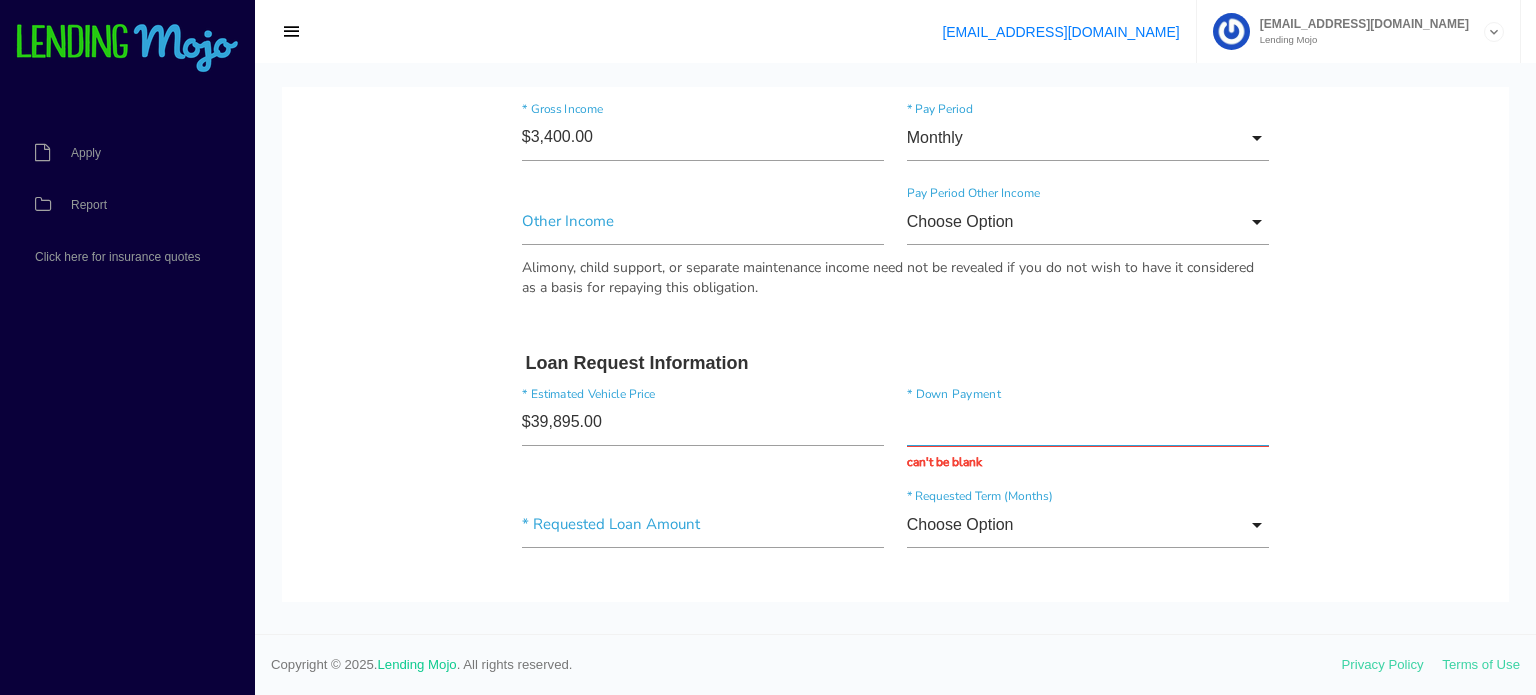 click at bounding box center (1088, 423) 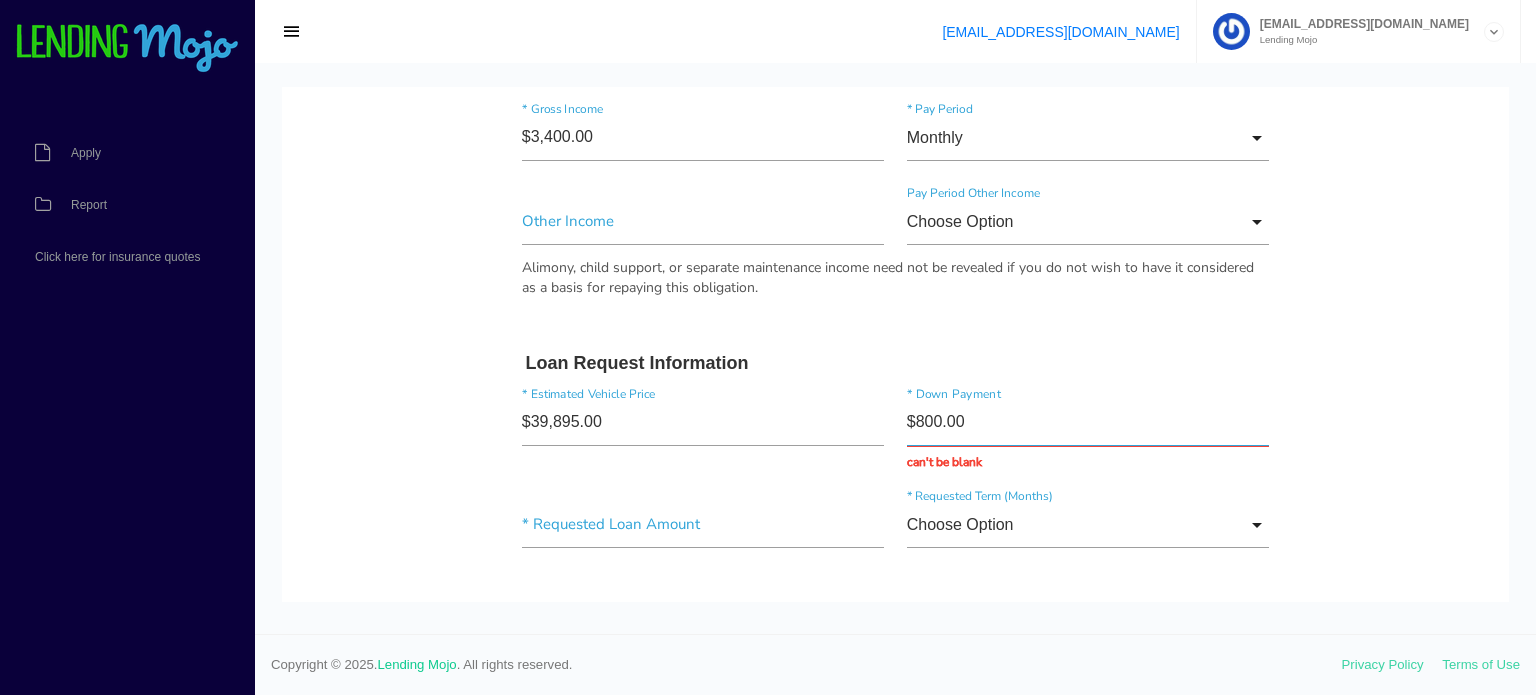 type on "$8,000.00" 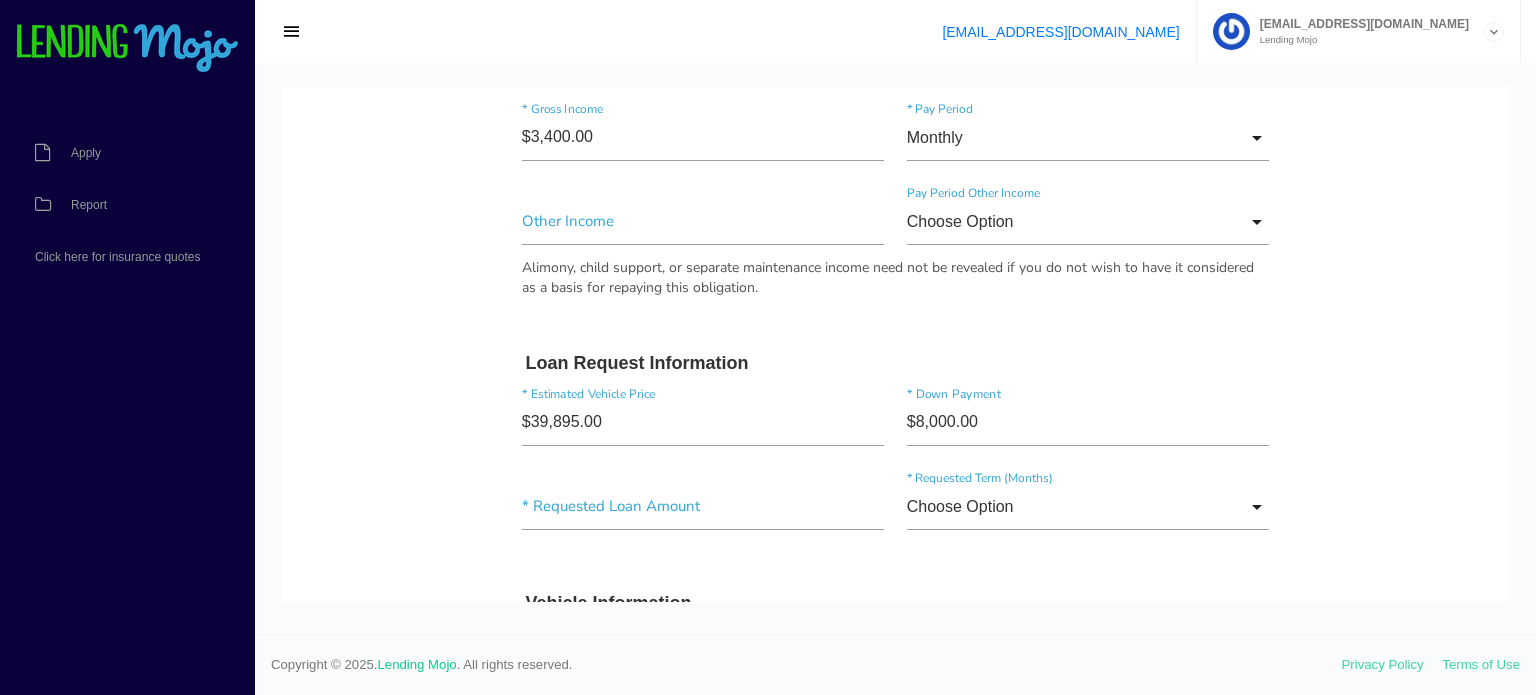 click on "Quick, Secure Financing Personalized to You.
Chuit
*
First Name
Middle Name
Nay
*
Last Name
Oct Month Jan Feb March April May June July Aug Sept Oct Nov Dec
Month
Jan
Feb
March
April
May
June
July
Aug
Sept
Oct
Nov
Dec
*
Date of Birth
7 Day 1 2 3 4 5 6 7 8 9 10 11 12 13 14 15 16 17 18 19 20 21 22 23 24 25 26 27 28 29 30 31
Day
1
2
3 4 5 6 7" at bounding box center [895, -559] 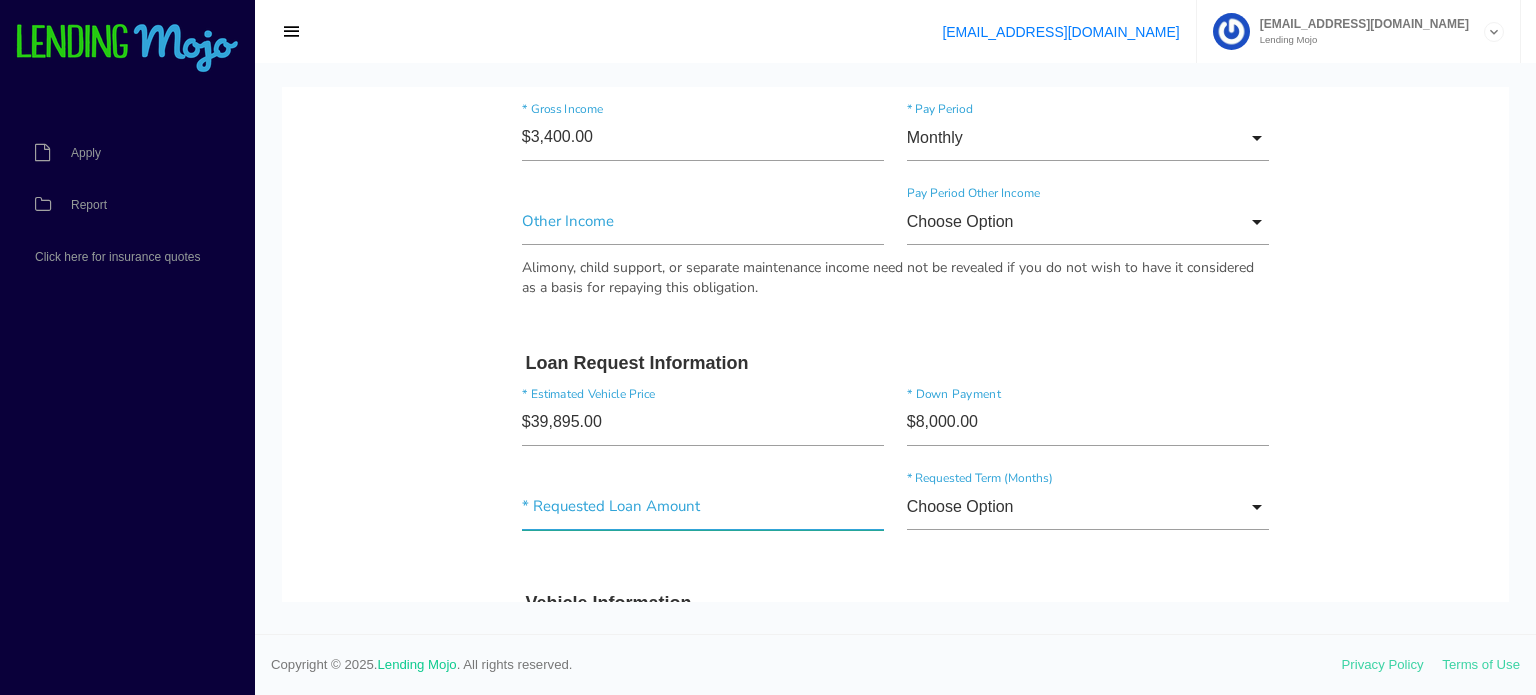 click at bounding box center (703, 507) 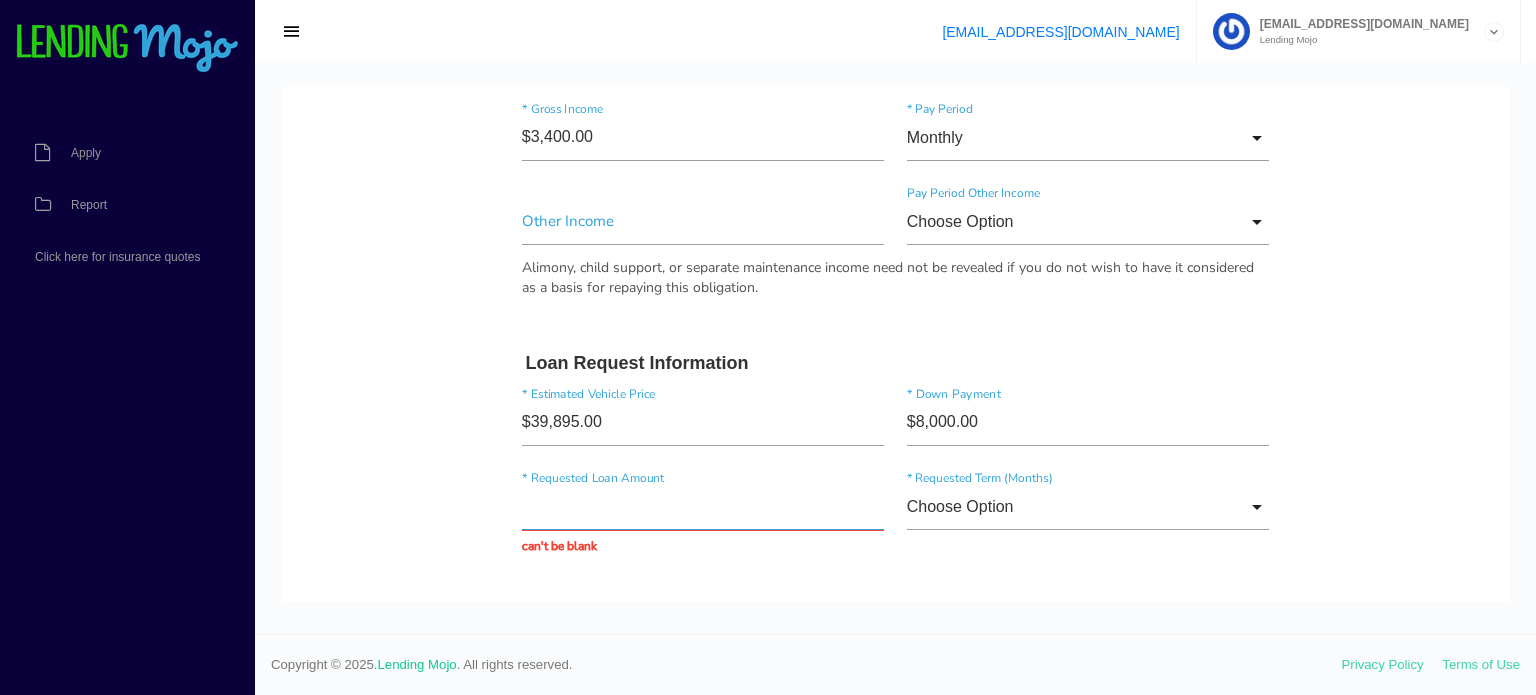 click at bounding box center [703, 507] 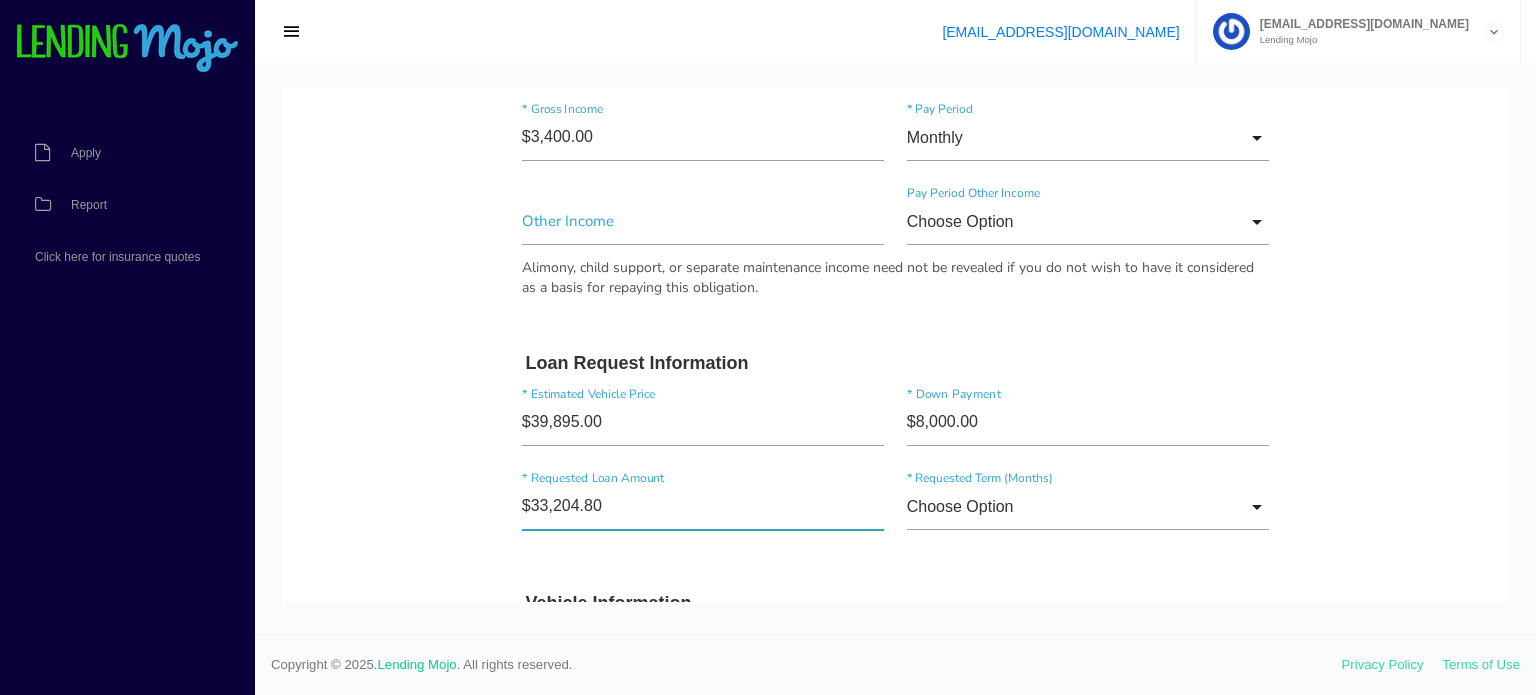 type on "$33,204.85" 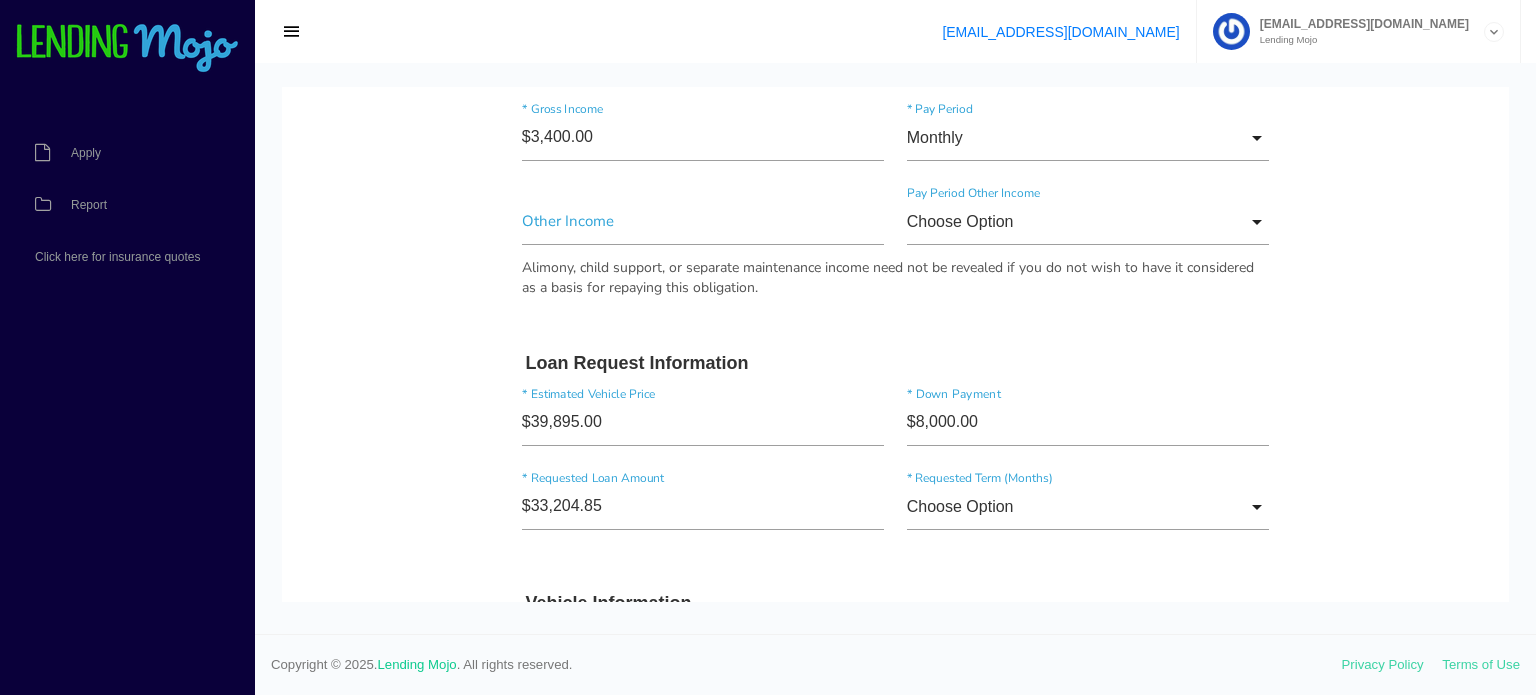 click on "Chuit
*
First Name
Middle Name
Nay
*
Last Name
Oct Month Jan Feb March April May June July Aug Sept Oct Nov Dec
Month
Jan
Feb
March
April
May
June
July
Aug
Sept
Oct
Nov
Dec
*
Date of Birth
7 Day 1 2 3 4 5 6 7 8 9 10 11 12 13 14 15 16 17 18 19 20 21 22 23 24 25 26 27 28 29 30 31
Day
1
2
3
4
5
6
7
8
9
10
11 12 13" at bounding box center (896, -550) 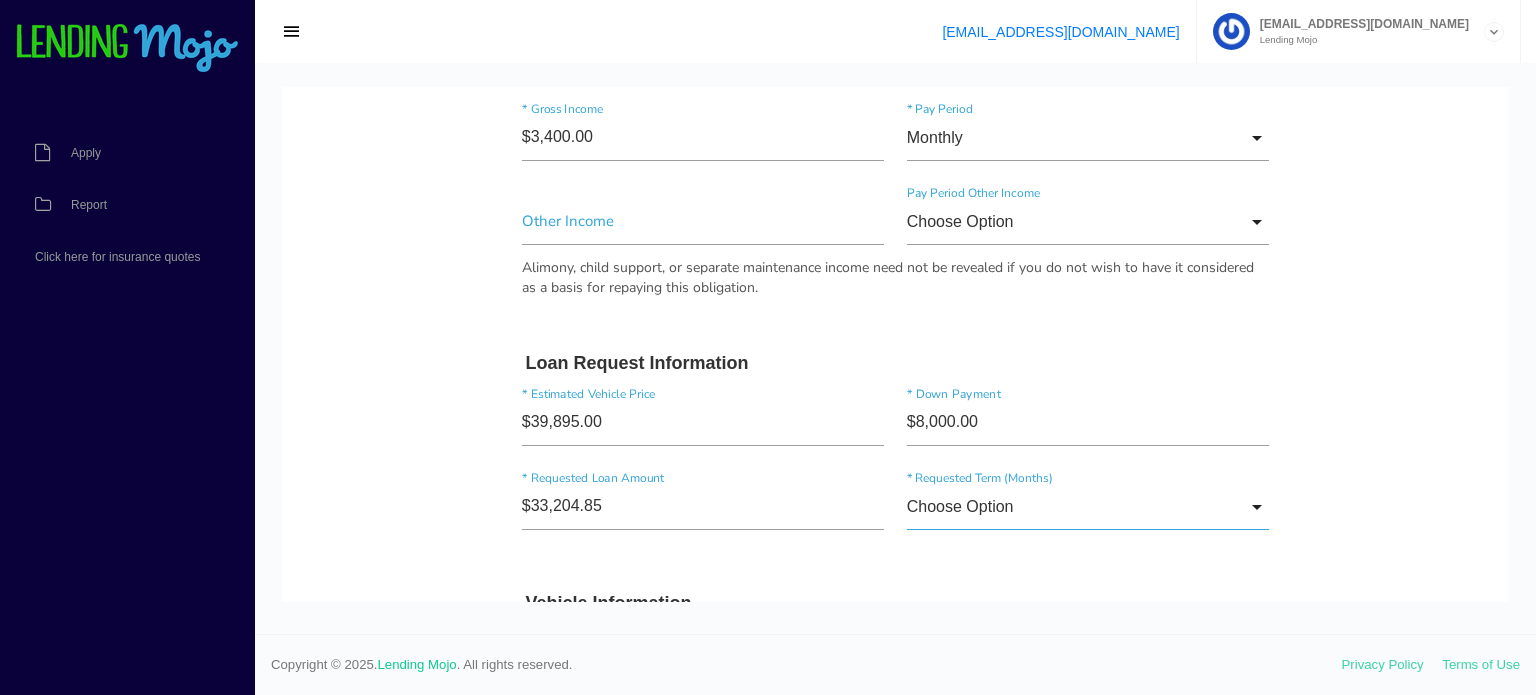 click on "Choose Option" at bounding box center [1088, 507] 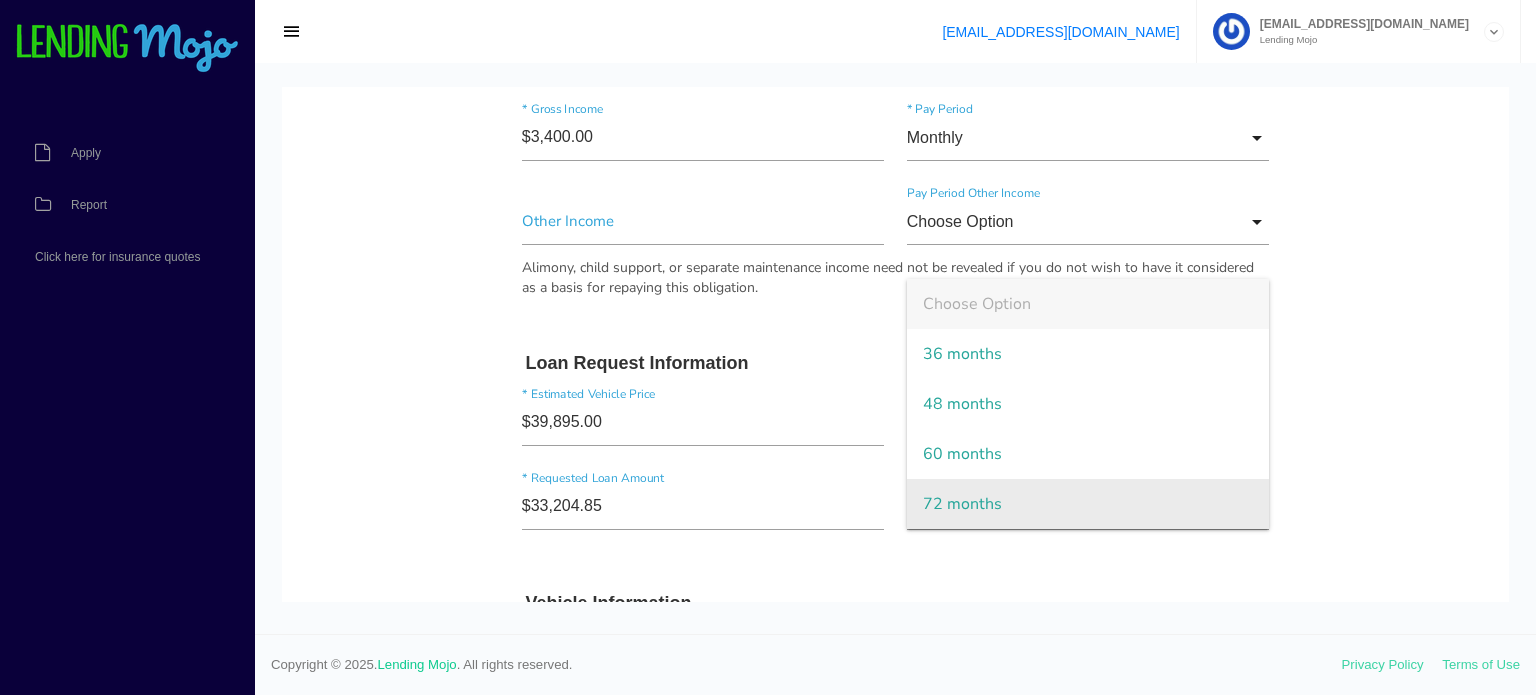 click on "72 months" at bounding box center [1088, 504] 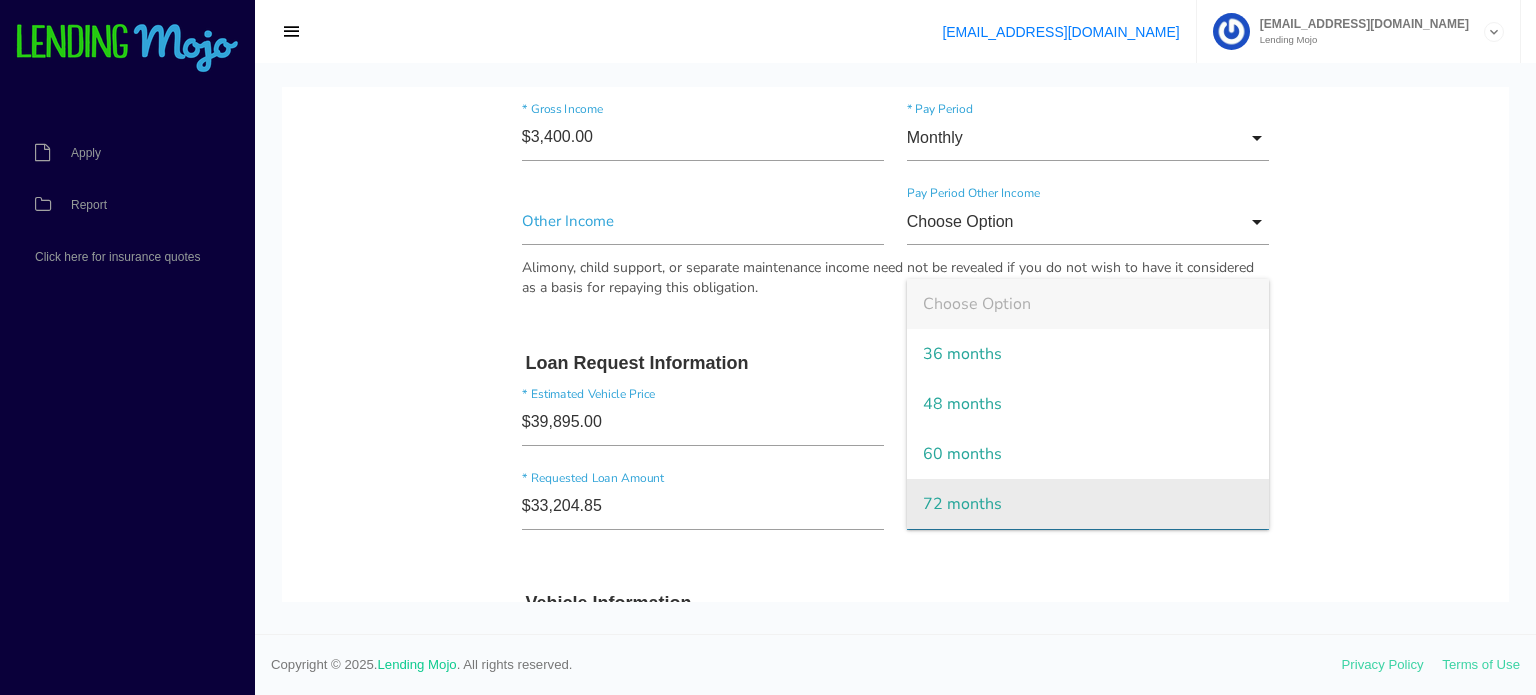 type on "72 months" 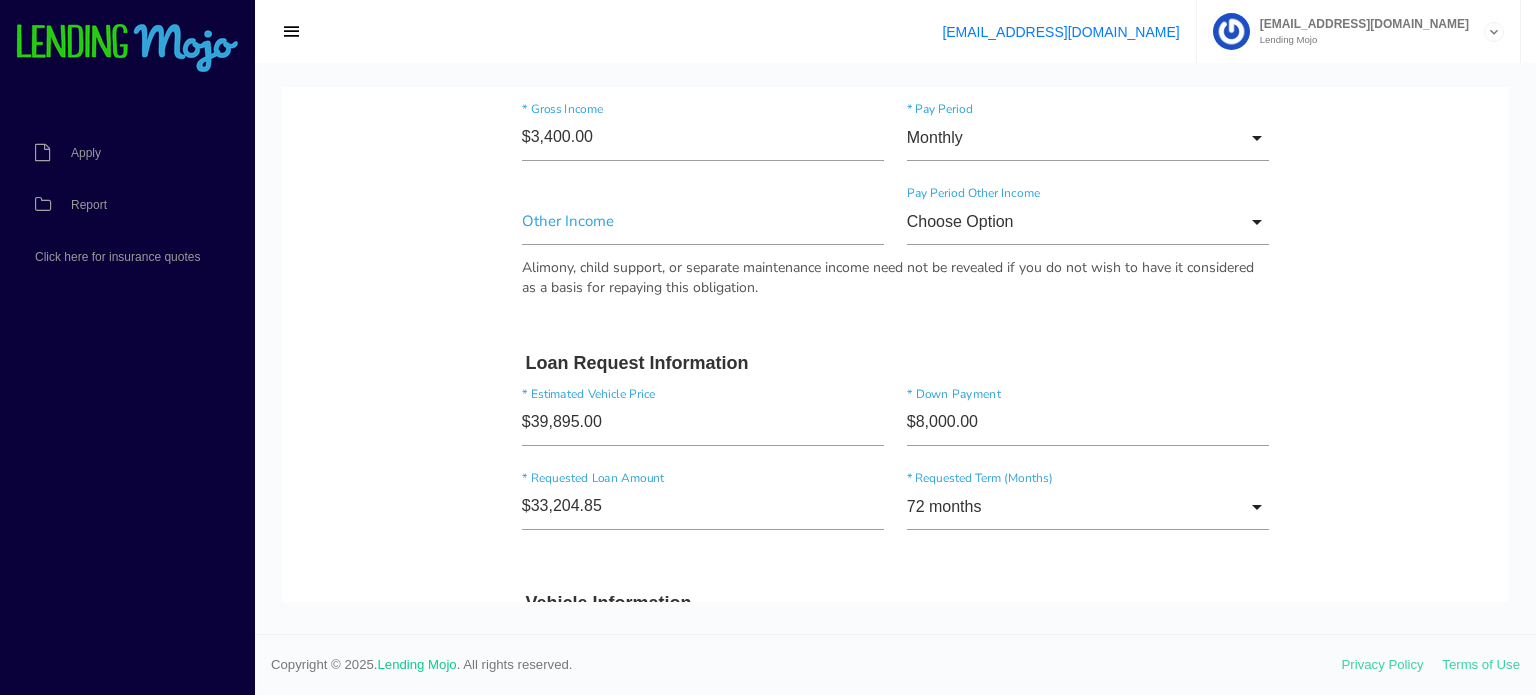 click on "$33,204.85
*
Requested Loan Amount
72 months Choose Option 36 months 48 months 60 months 72 months
Choose Option
36 months
48 months
60 months
72 months
*
Requested Term (Months)" at bounding box center [896, 511] 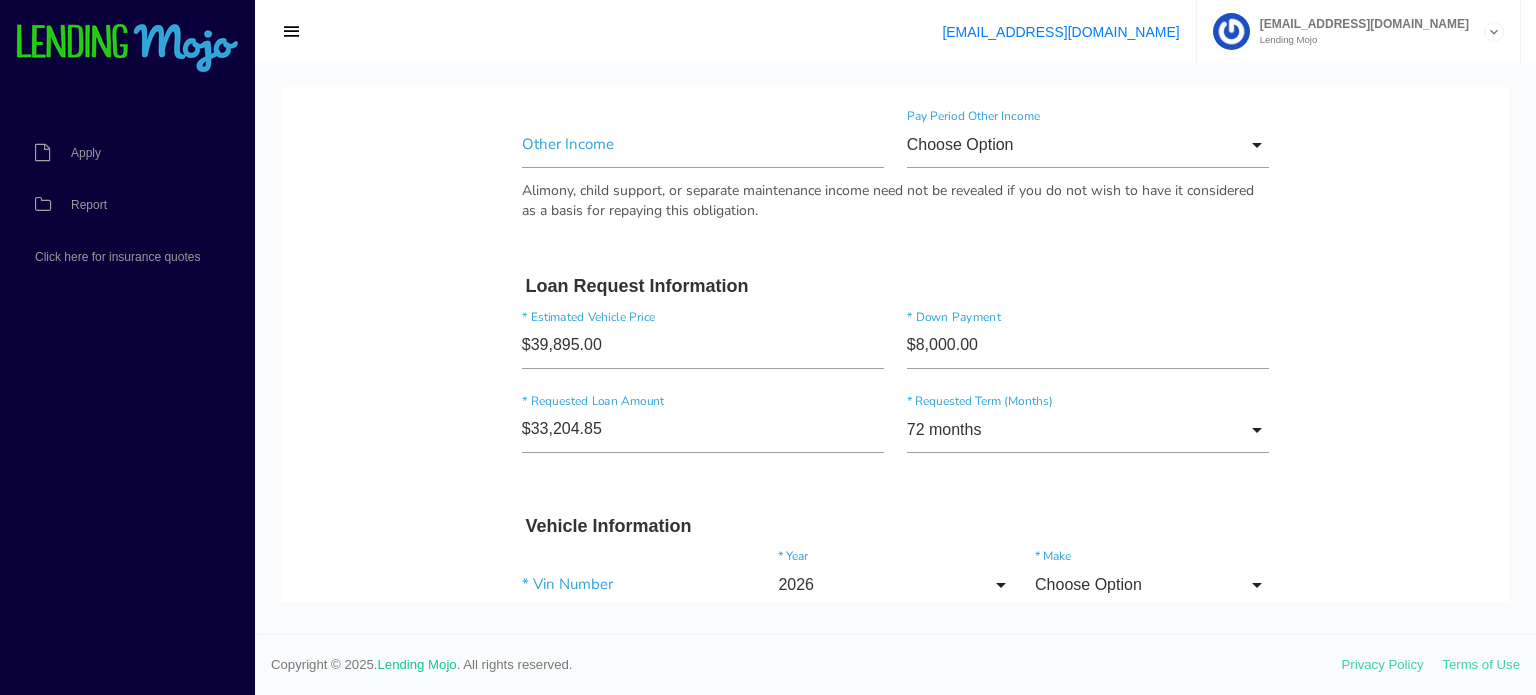 scroll, scrollTop: 2900, scrollLeft: 0, axis: vertical 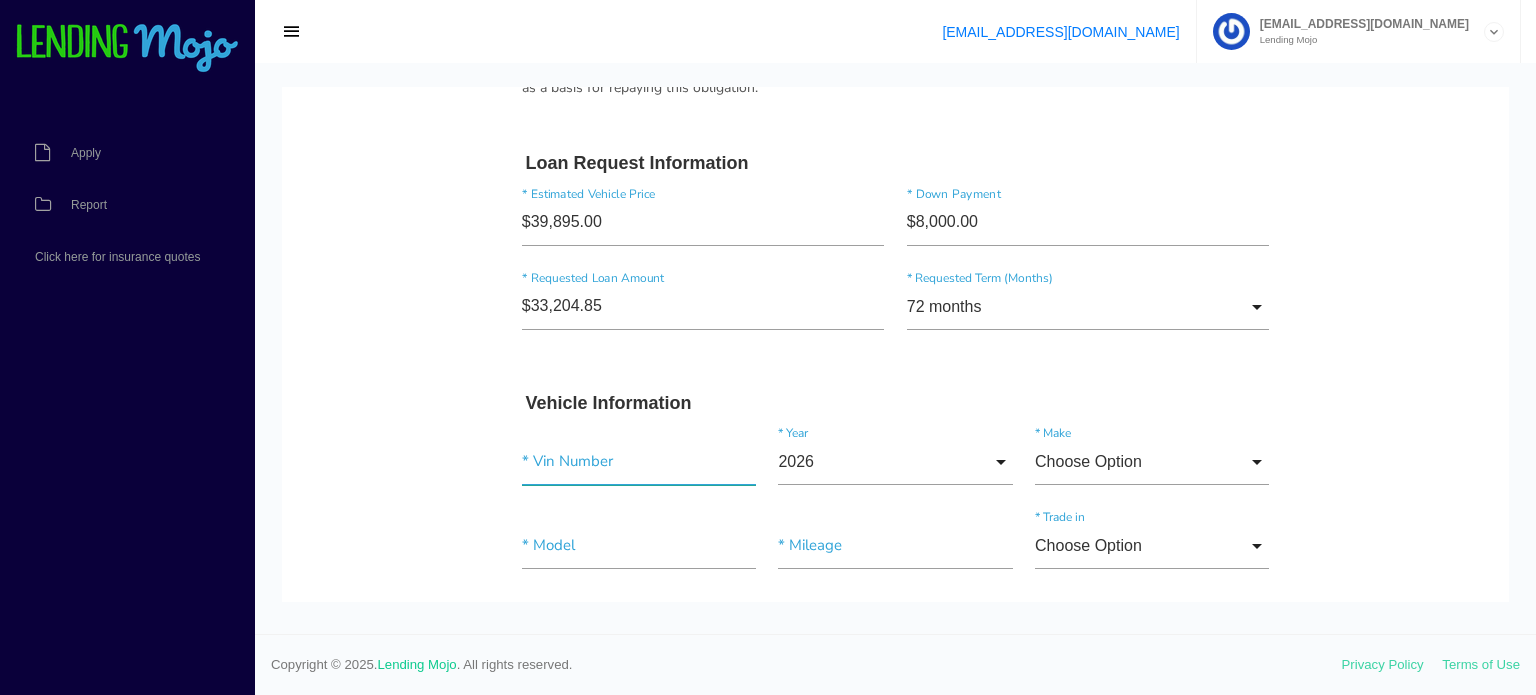 click at bounding box center [639, 462] 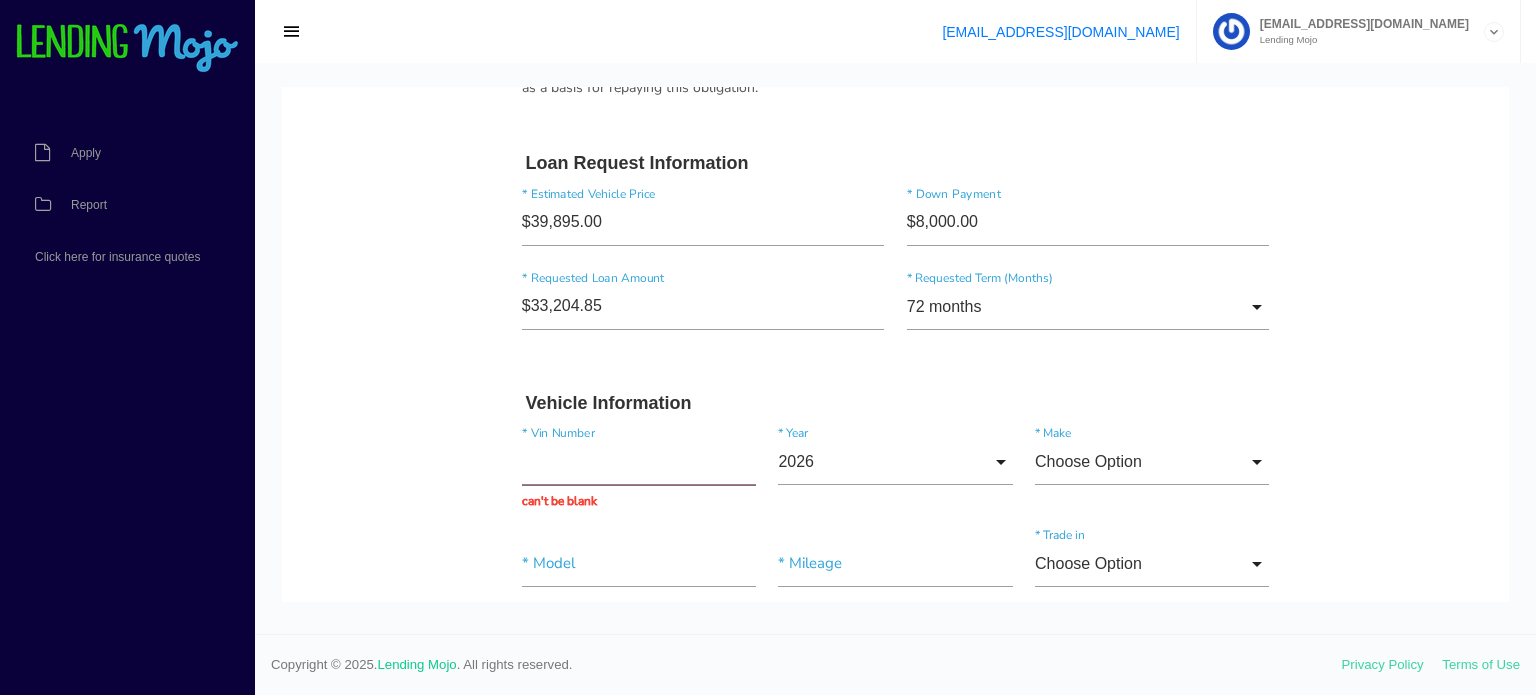 paste on "1G1YY26E875136974" 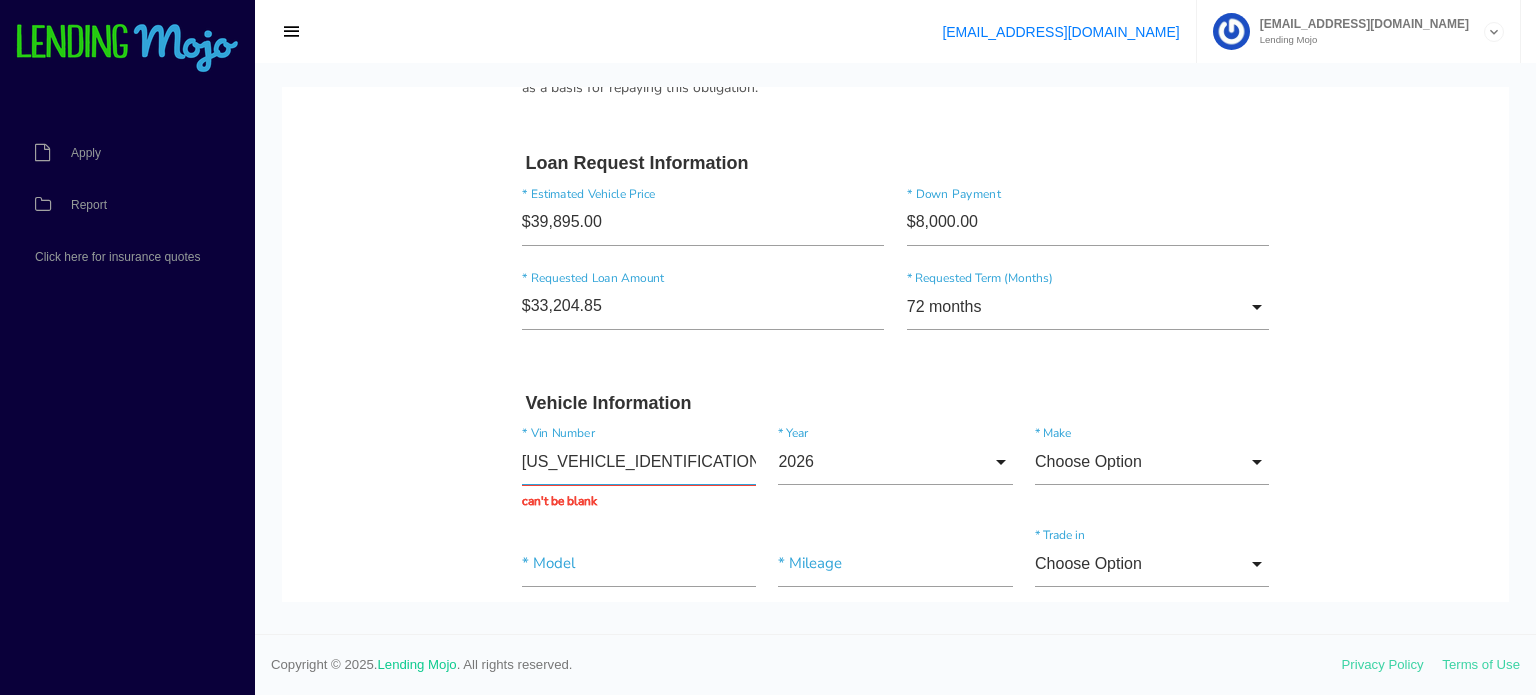 type on "1G1YY26E875136974" 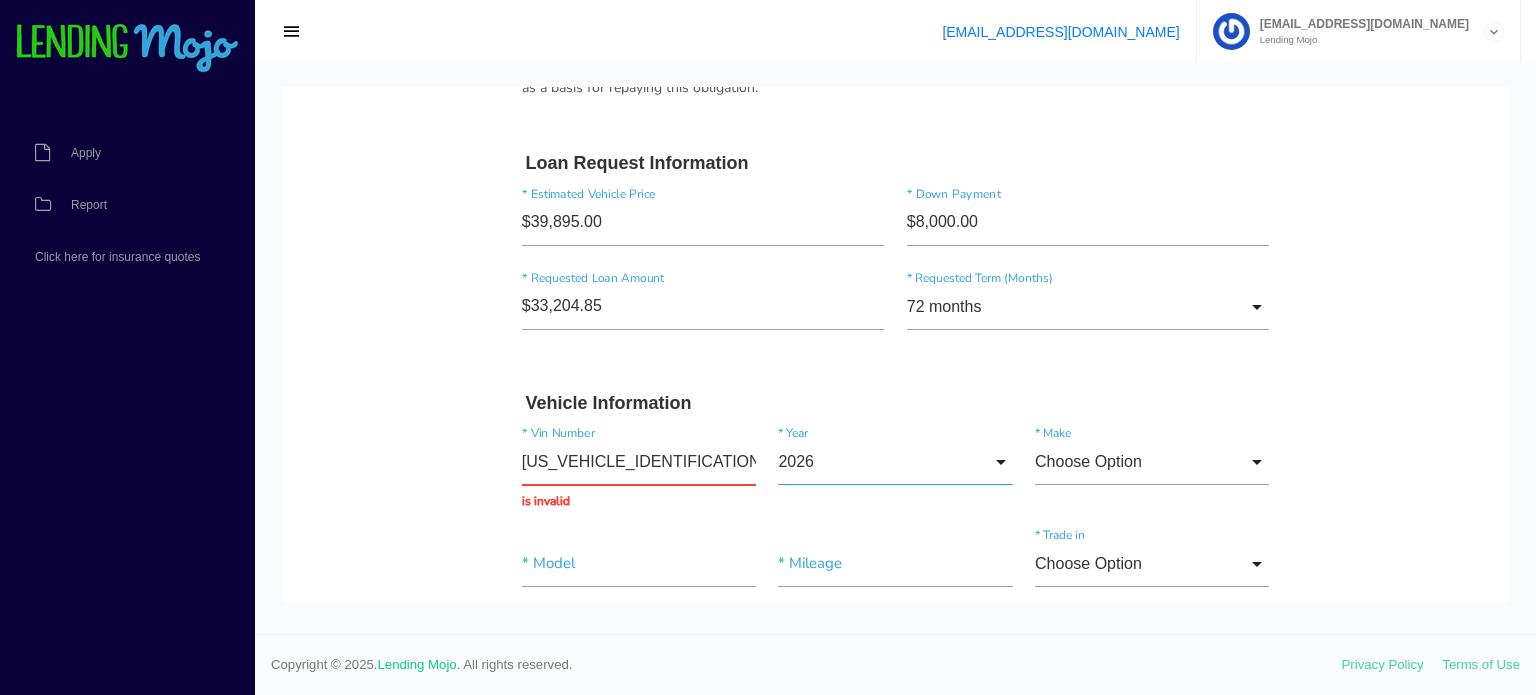 click on "2026" at bounding box center (895, 462) 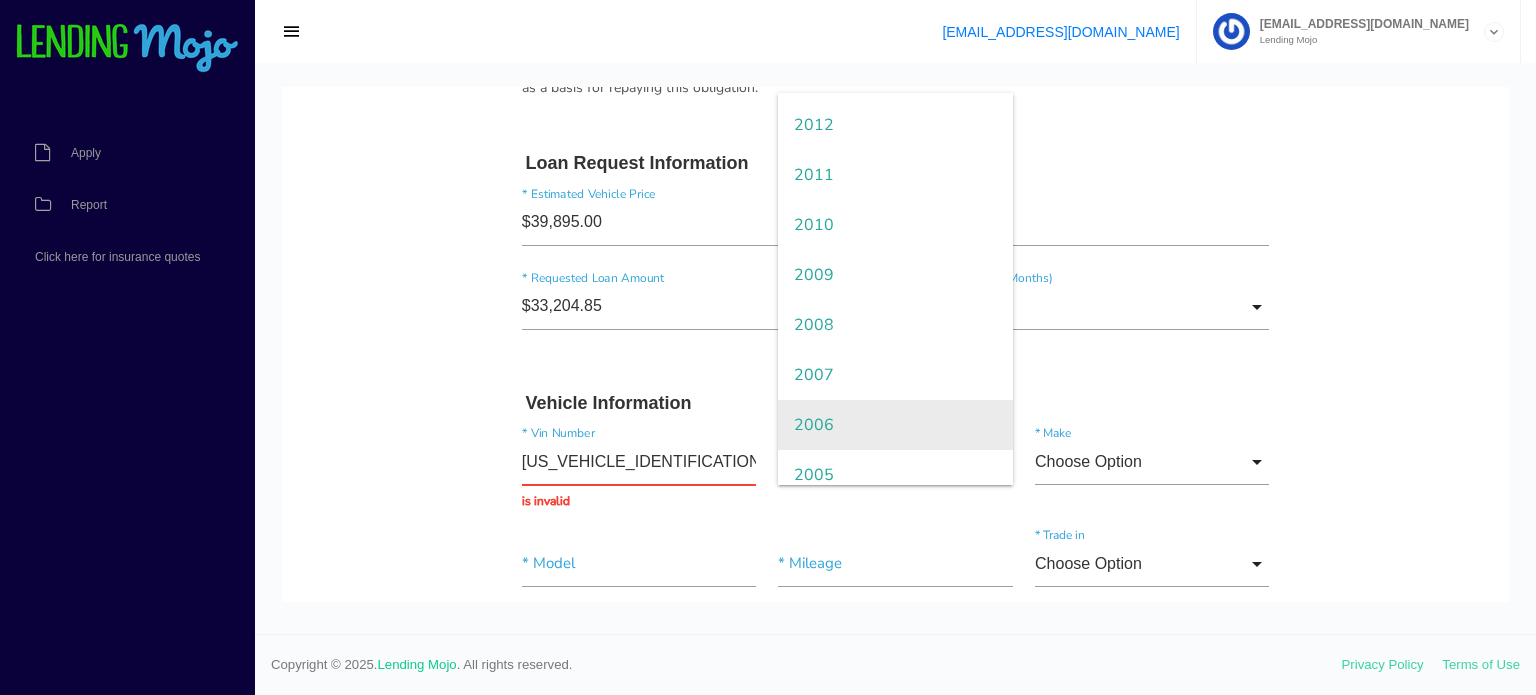 scroll, scrollTop: 700, scrollLeft: 0, axis: vertical 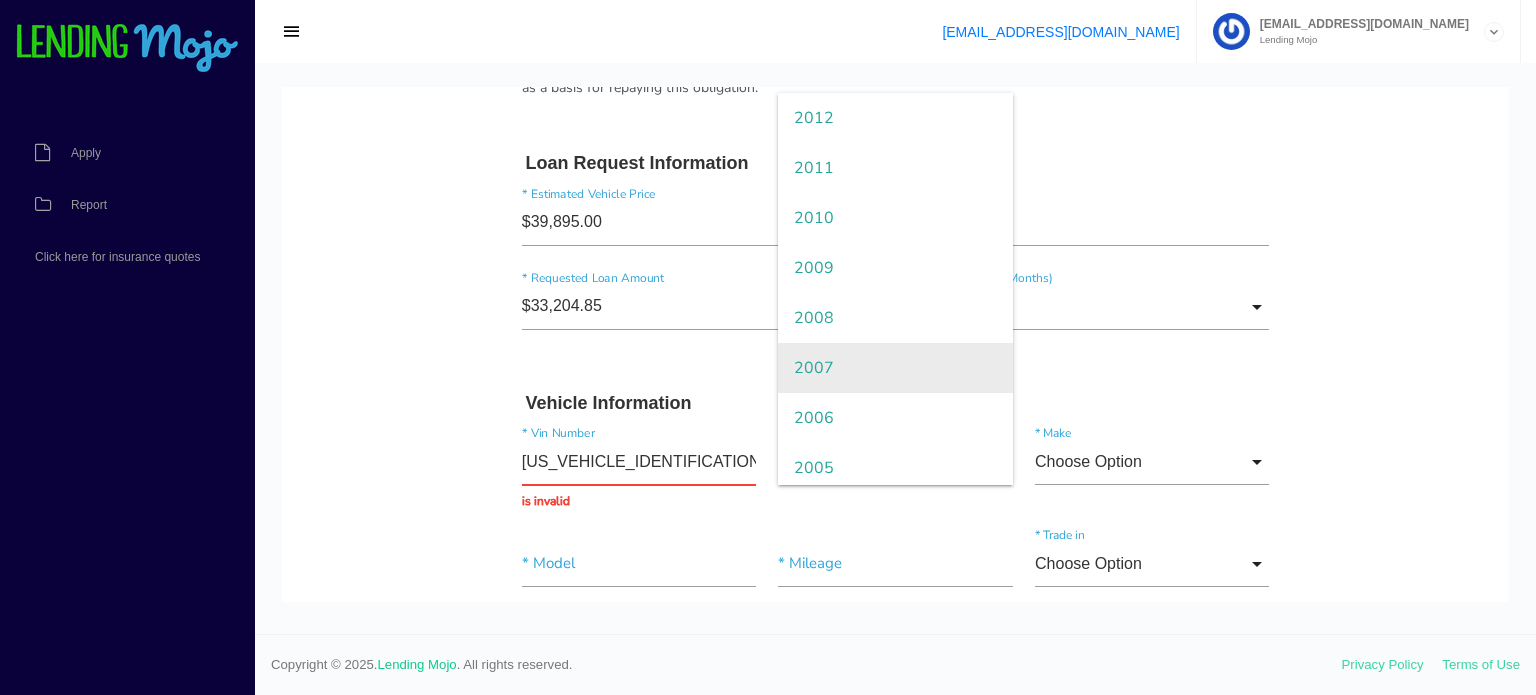 click on "2007" at bounding box center [895, 368] 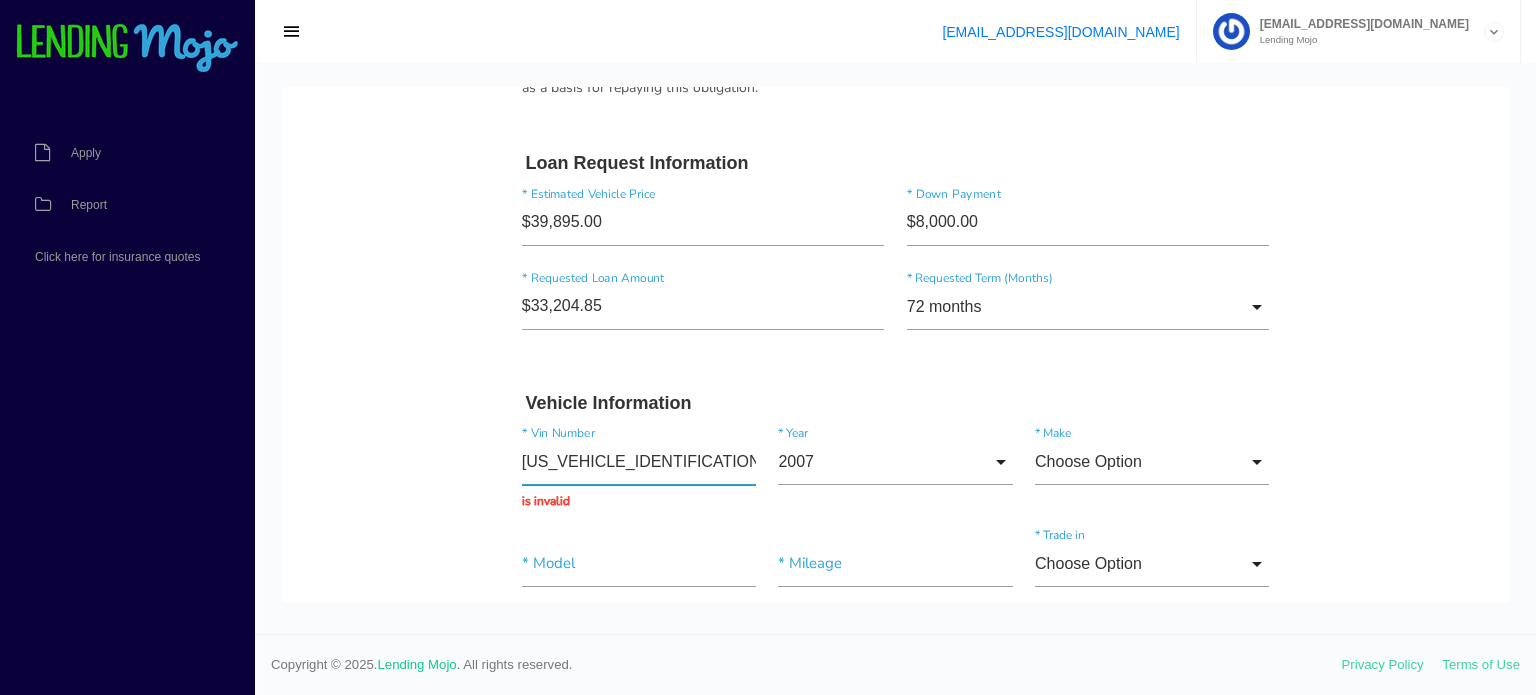 click on "1G1YY26E875136974" at bounding box center [639, 462] 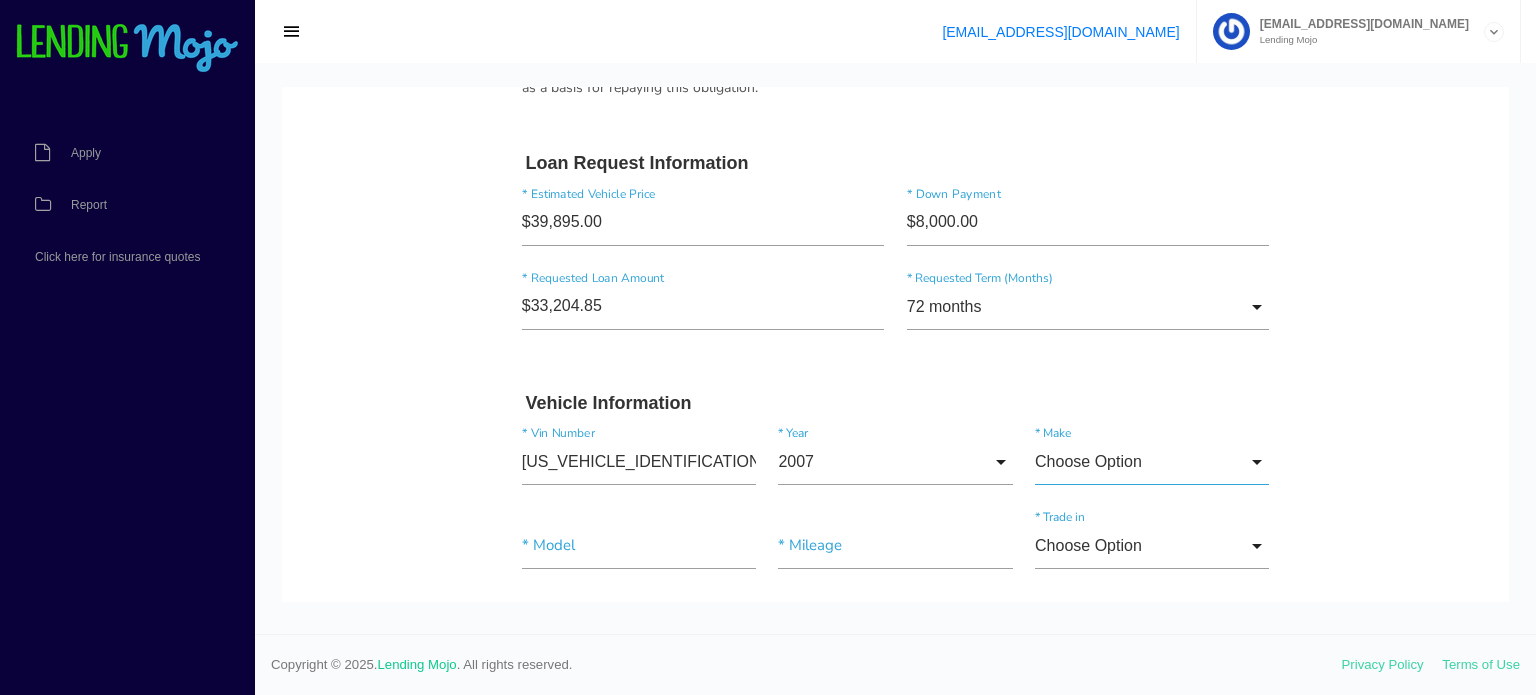 click on "Choose Option" at bounding box center (1152, 462) 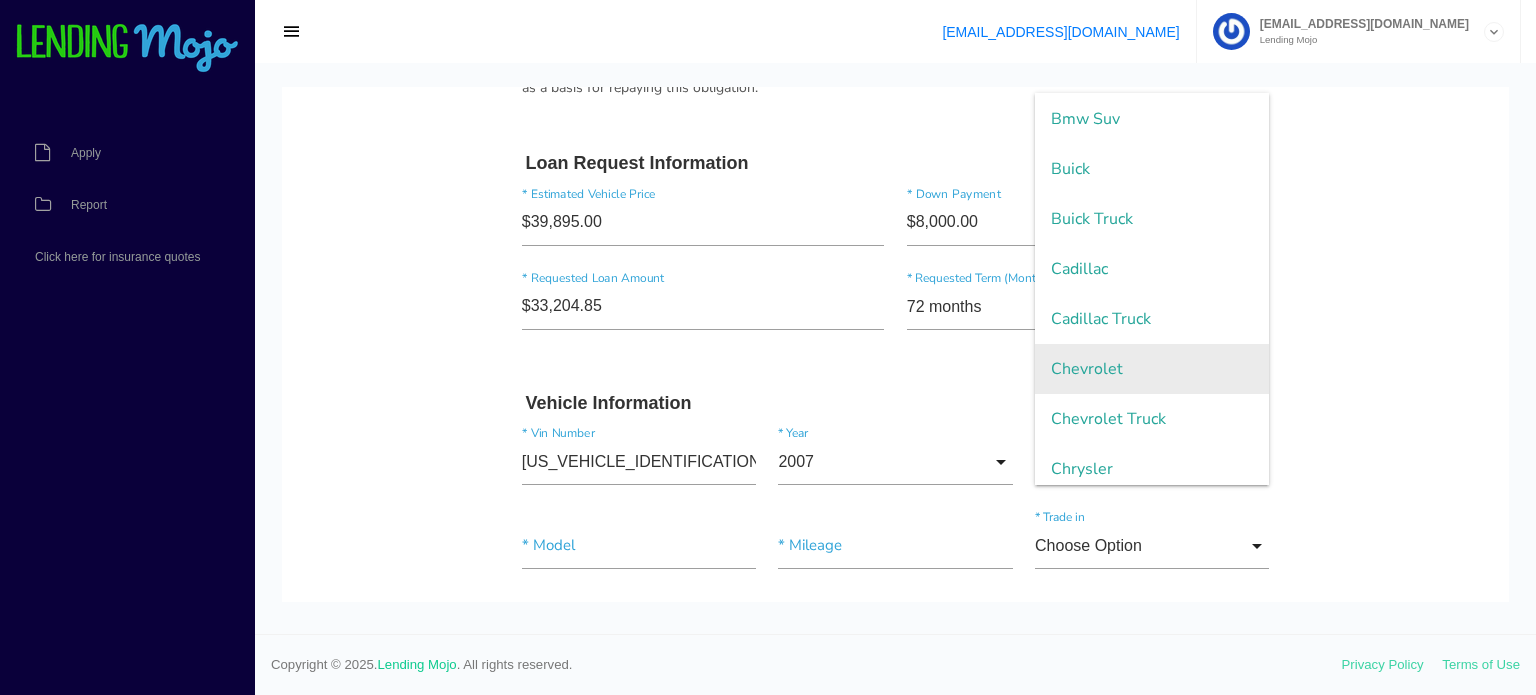 scroll, scrollTop: 500, scrollLeft: 0, axis: vertical 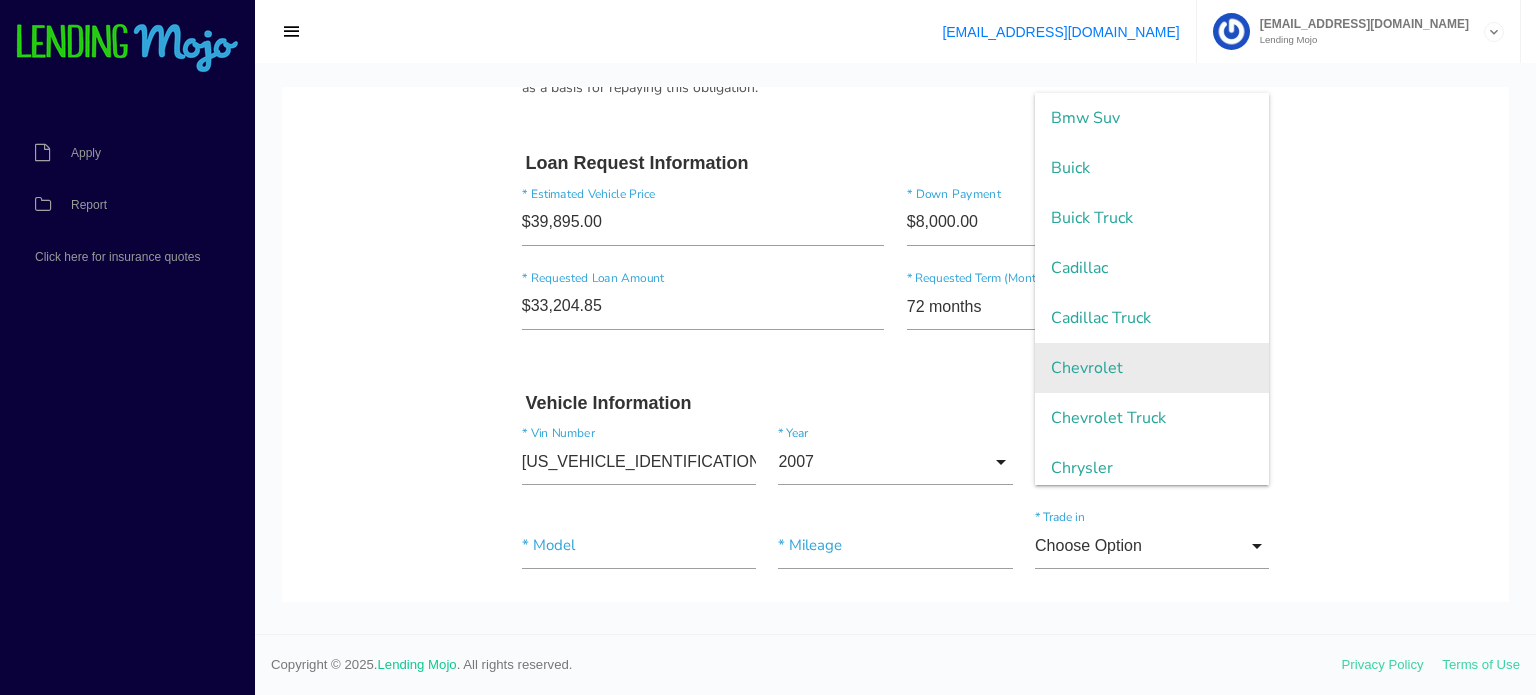 click on "Chevrolet" at bounding box center [1152, 368] 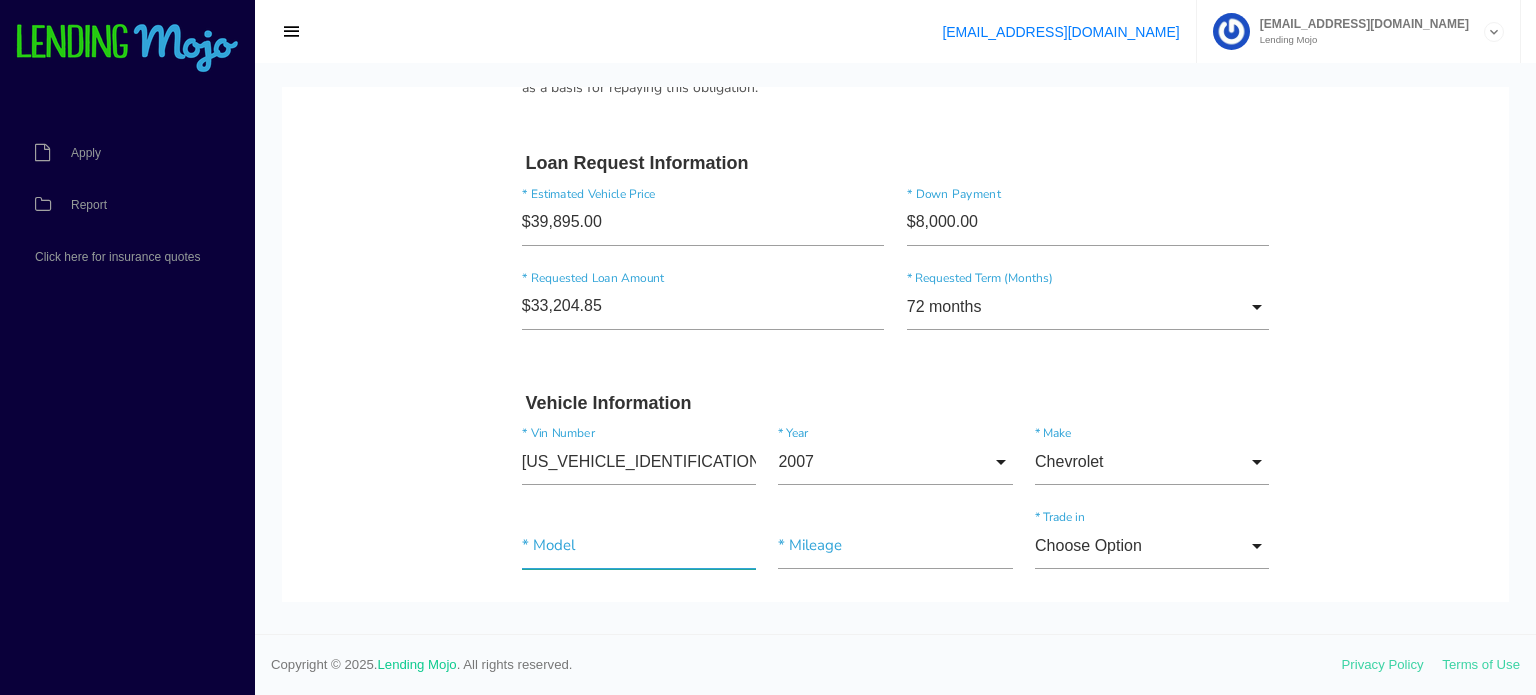click at bounding box center [639, 546] 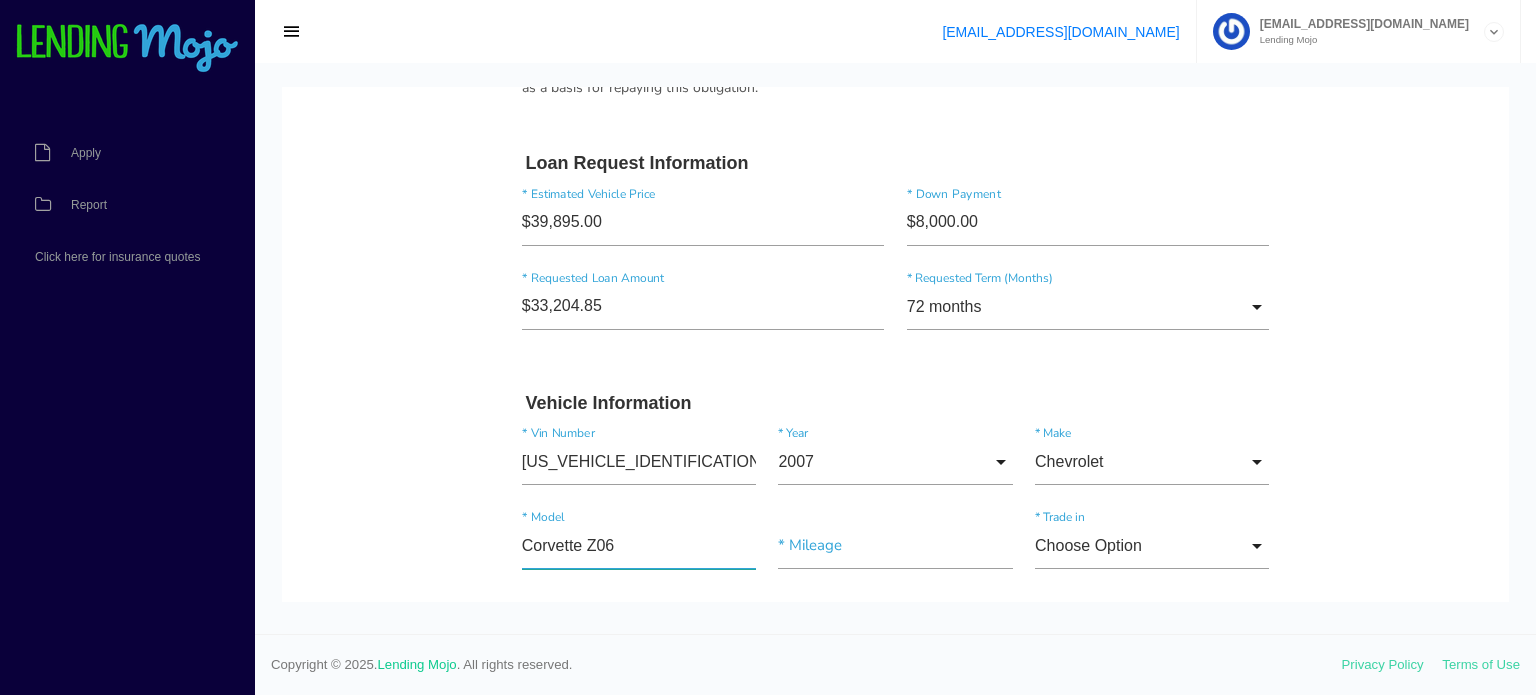 type on "Corvette Z06" 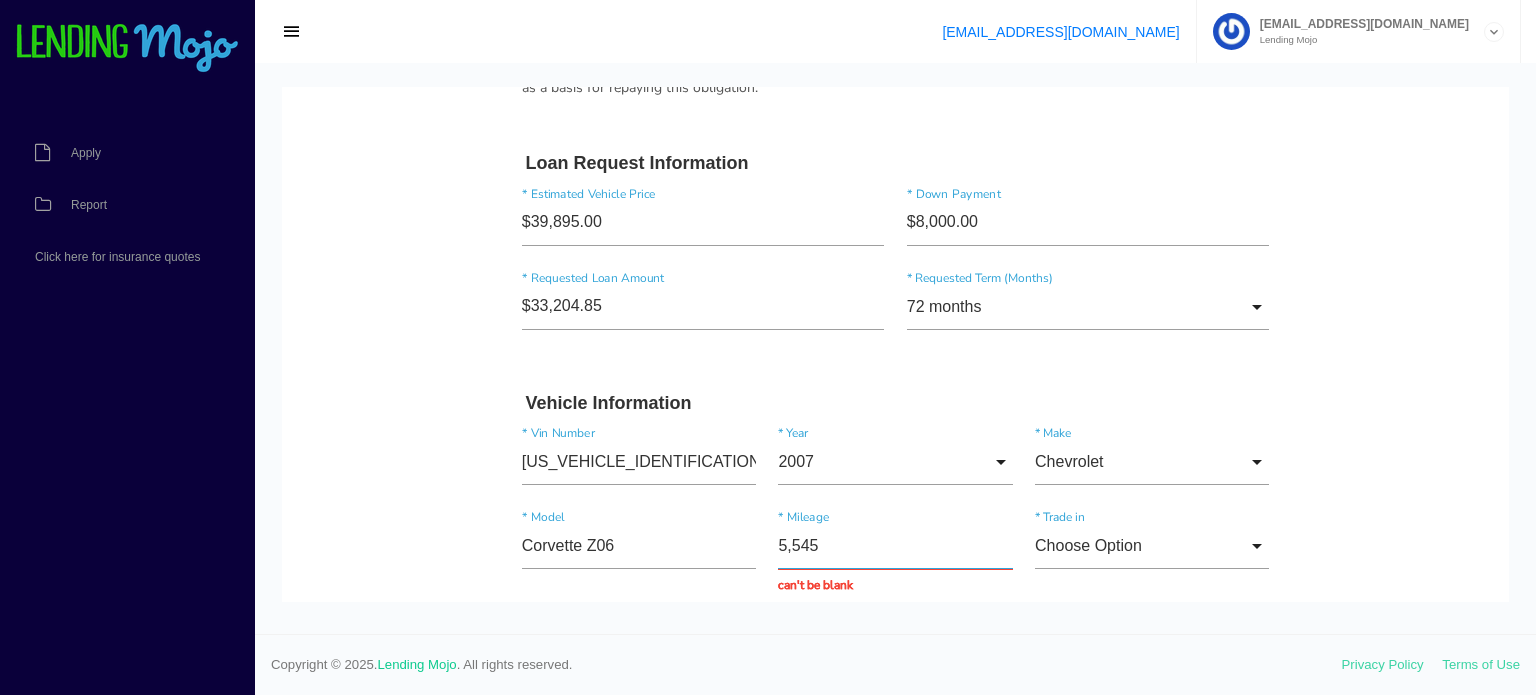 type on "55,450" 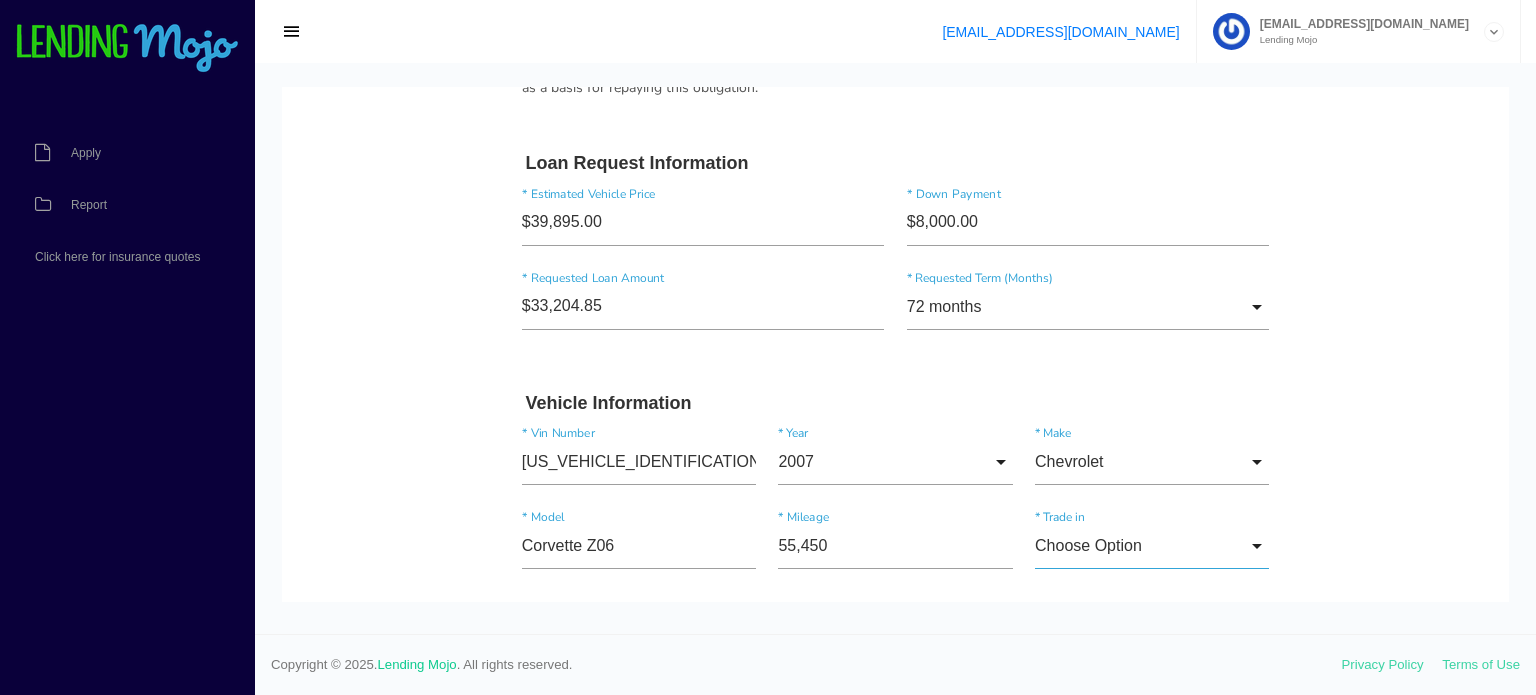 click on "Choose Option" at bounding box center (1152, 546) 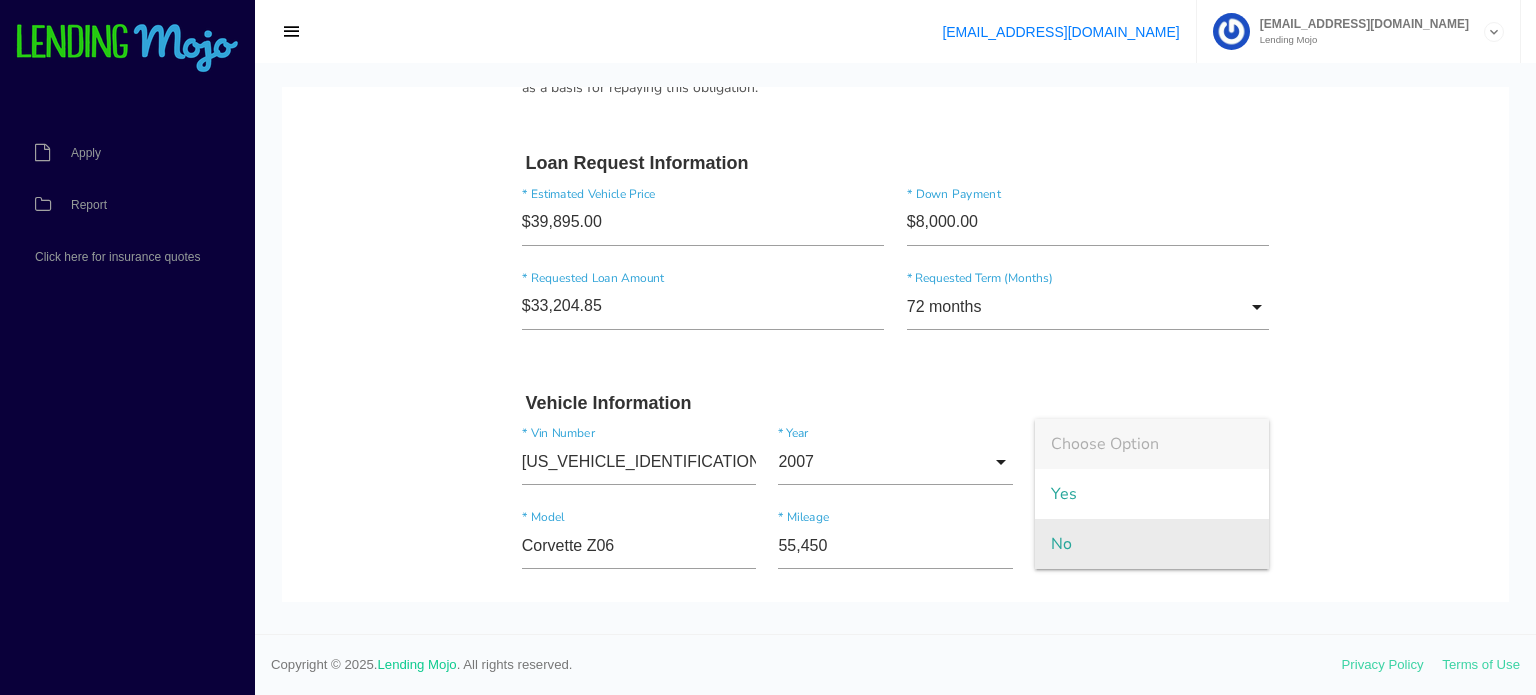 click on "No" at bounding box center [1152, 544] 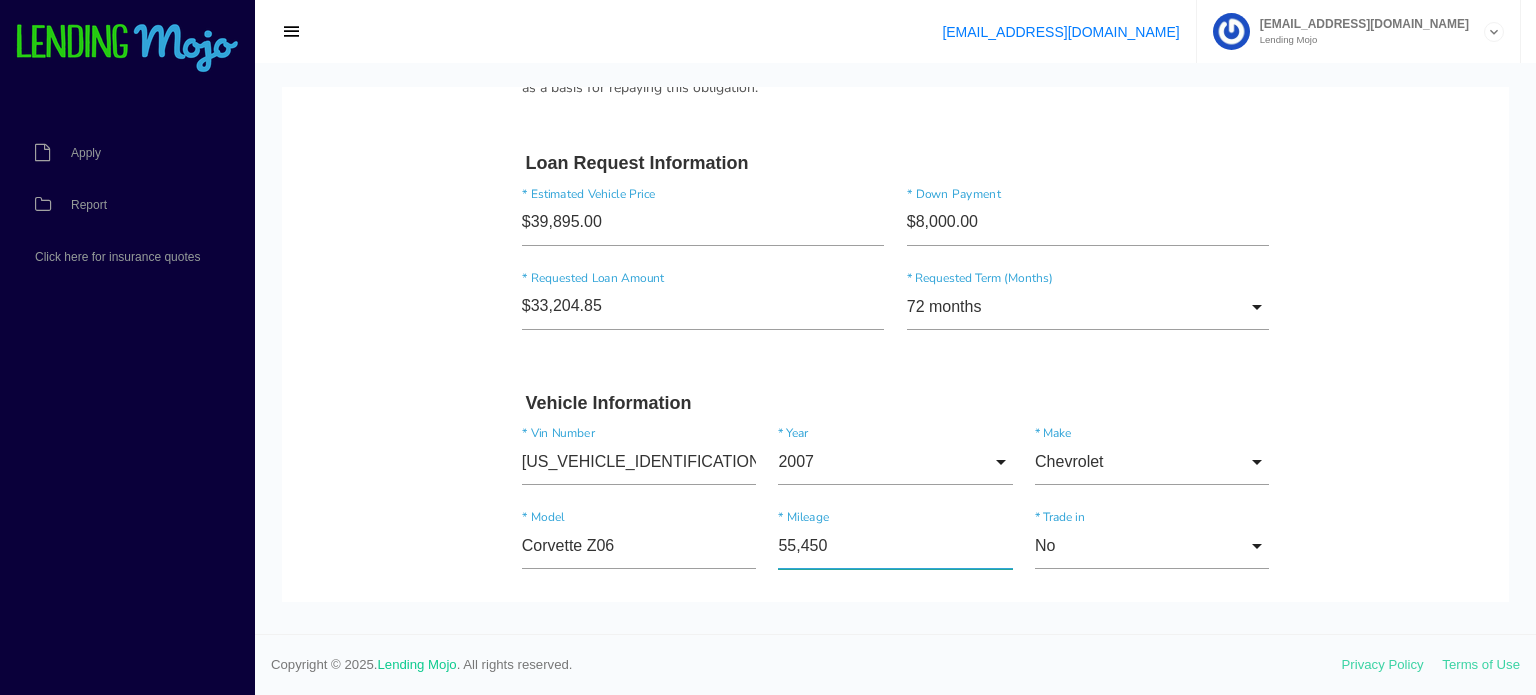 drag, startPoint x: 795, startPoint y: 559, endPoint x: 721, endPoint y: 537, distance: 77.201035 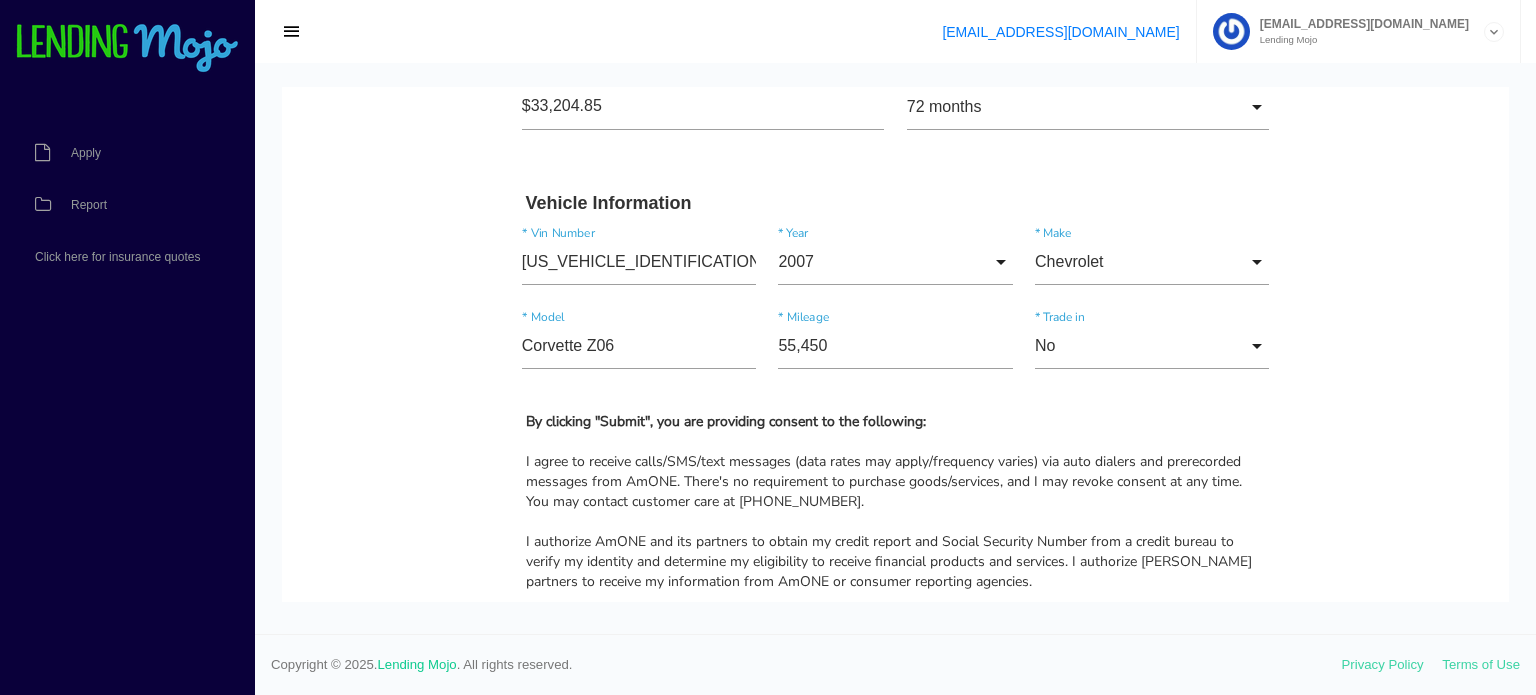 click on "I agree to receive calls/SMS/text messages (data rates may apply/frequency varies) via auto dialers and prerecorded messages from AmONE. There's no requirement to purchase goods/services, and I may revoke consent at any time. You may contact customer care at [PHONE_NUMBER]." at bounding box center (896, 482) 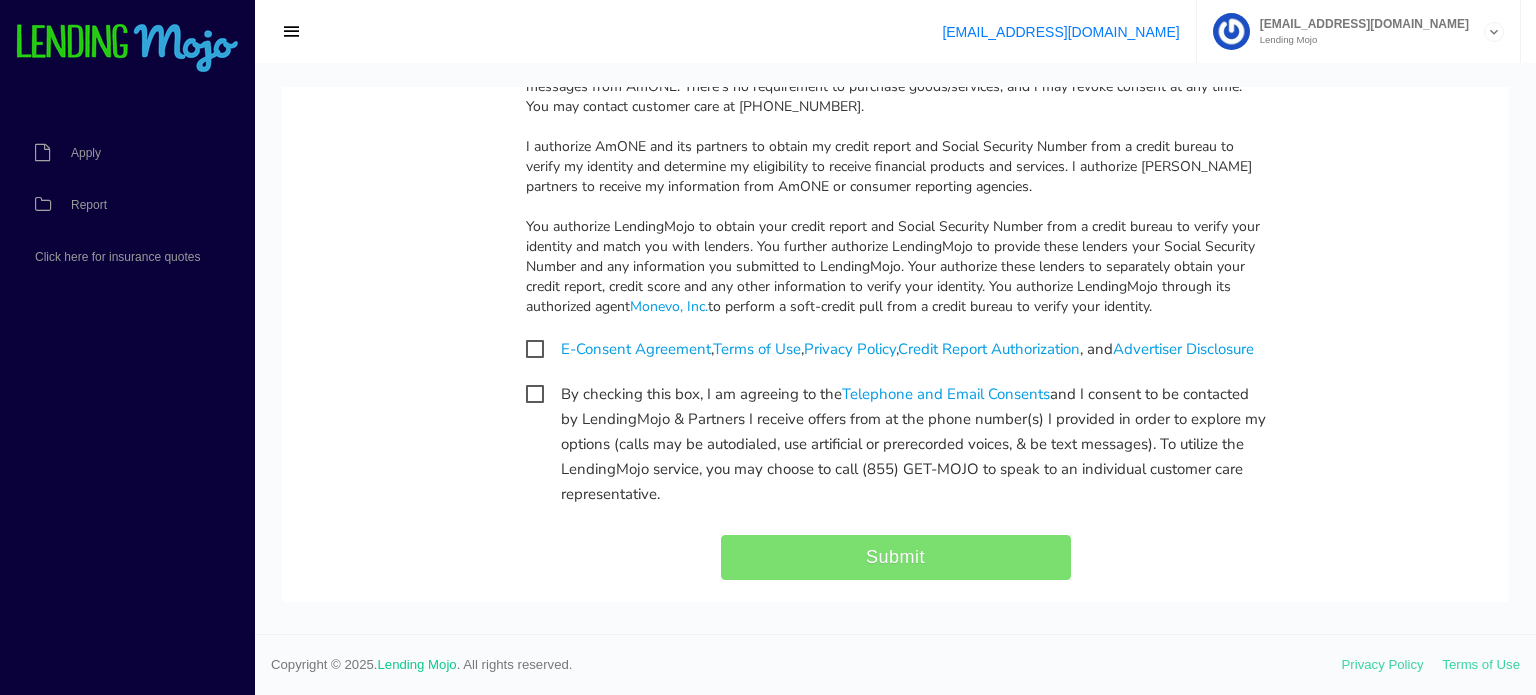 scroll, scrollTop: 3500, scrollLeft: 0, axis: vertical 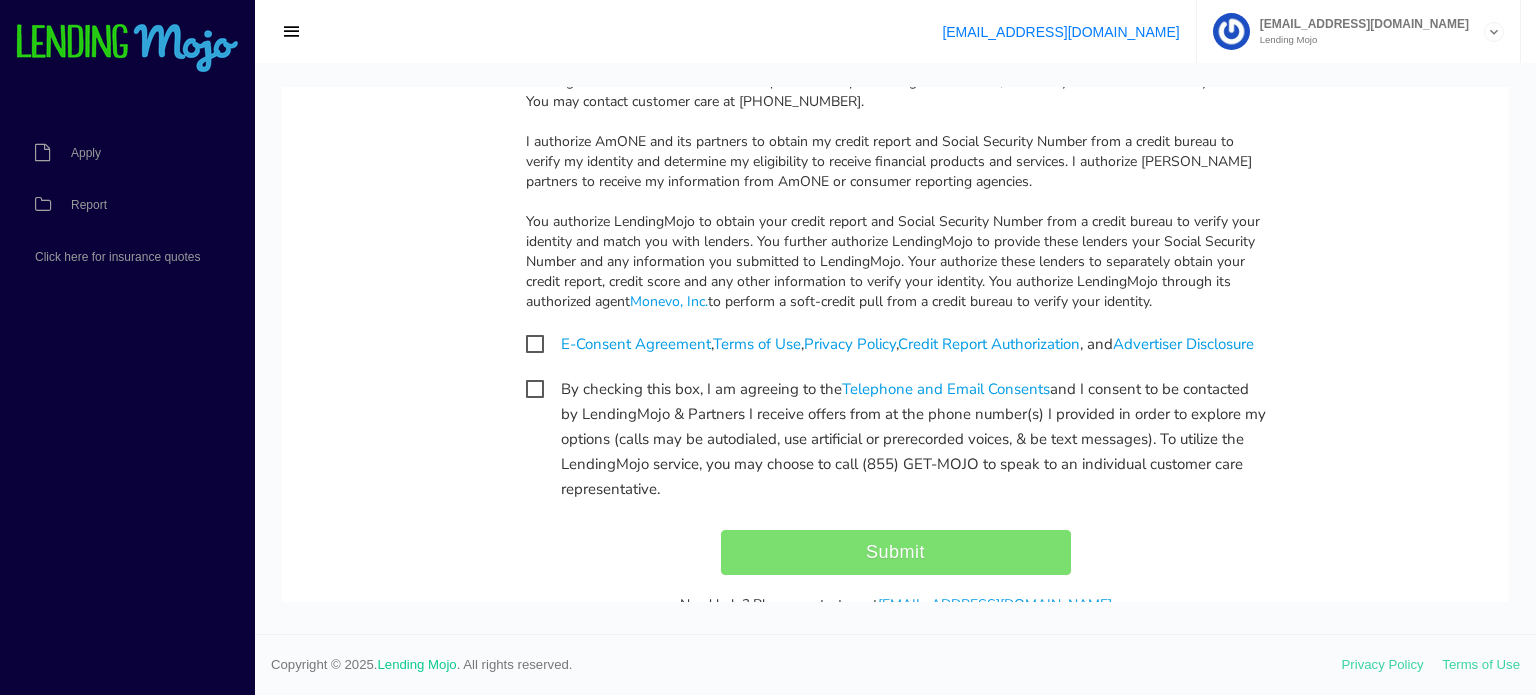 click on "E-Consent Agreement ,
Terms of Use ,
Privacy Policy ,
Credit Report Authorization ,
and  Advertiser Disclosure" at bounding box center (890, 344) 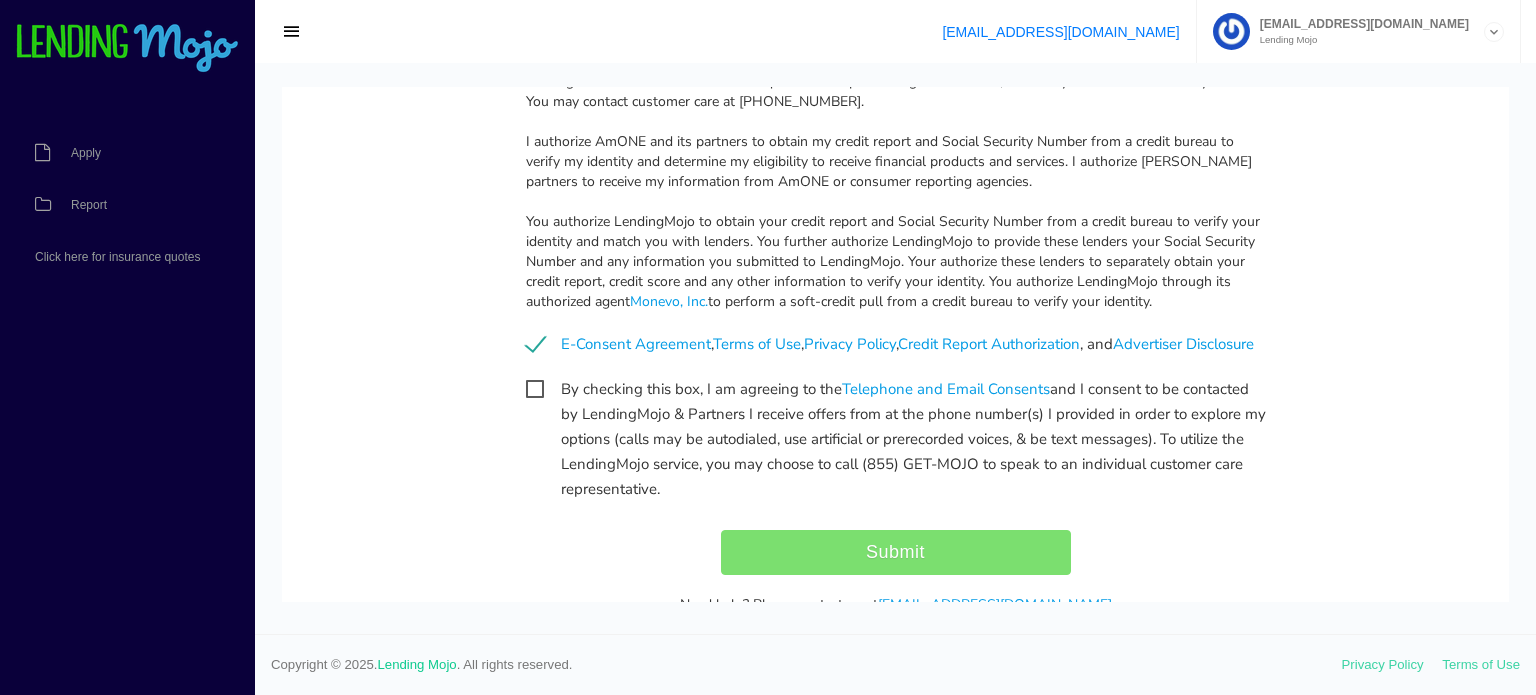 click on "By checking this box, I am agreeing to the
Telephone and Email Consents  and I consent to be contacted by LendingMojo & Partners I receive offers from at the phone number(s) I provided in order to explore my options (calls may be autodialed, use artificial or prerecorded voices, & be text messages). To utilize the LendingMojo service, you may choose to call (855) GET-MOJO to speak to an individual customer care representative." at bounding box center [896, 389] 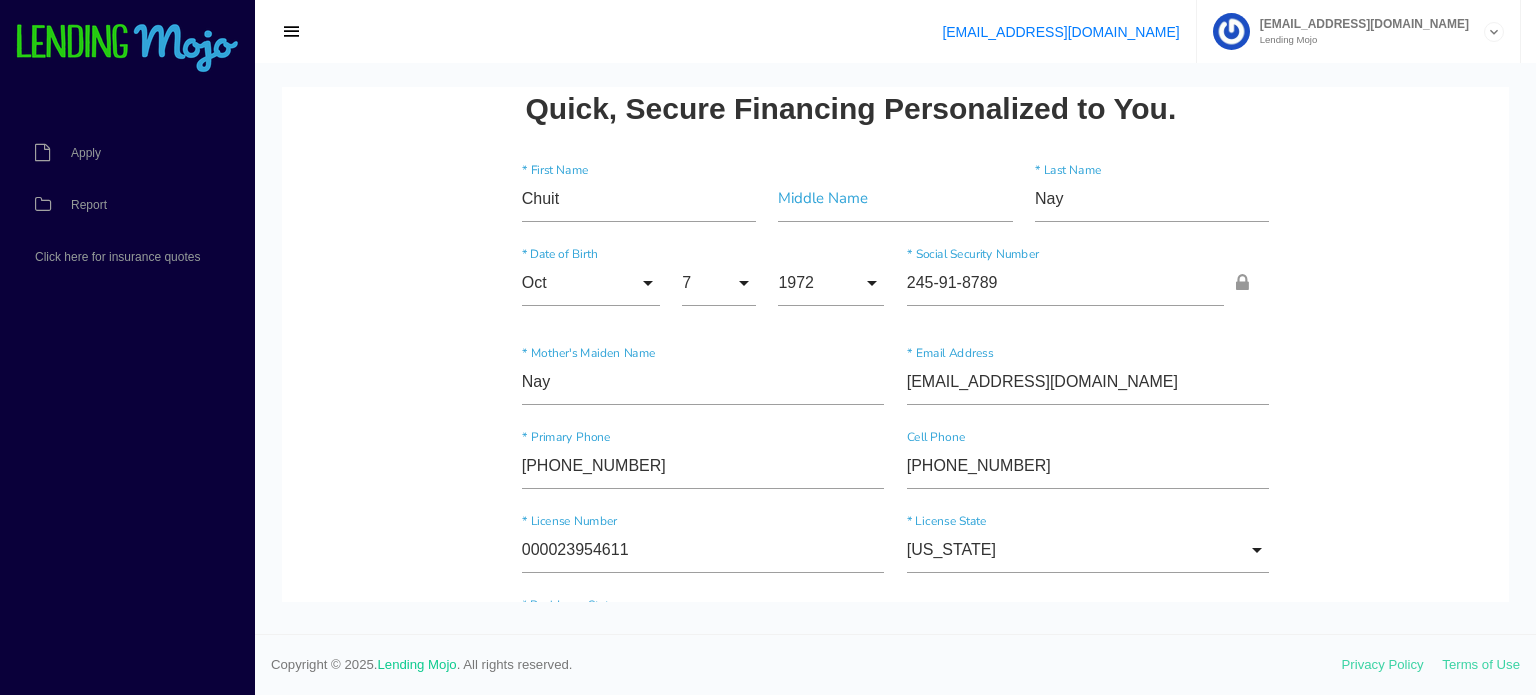 scroll, scrollTop: 0, scrollLeft: 0, axis: both 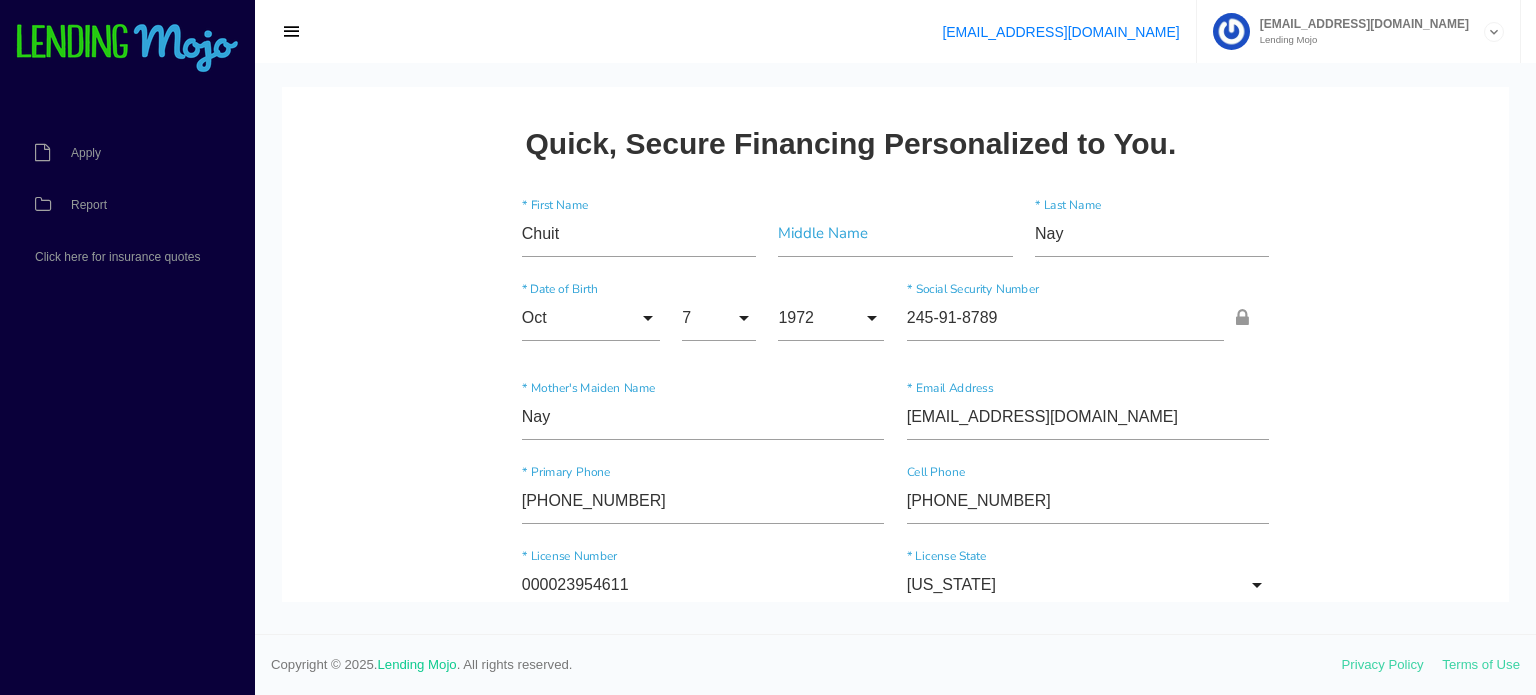 click on "Quick, Secure Financing Personalized to You.
Chuit
*
First Name
Middle Name
Nay
*
Last Name
Oct Month Jan Feb March April May June July Aug Sept Oct Nov Dec
Month
Jan
Feb
March
April
May
June
July
Aug
Sept
Oct
Nov
Dec
*
Date of Birth
7 Day 1 2 3 4 5 6 7 8 9 10 11 12 13 14 15 16 17 18 19 20 21 22 23 24 25 26 27 28 29 30 31
Day
1
2
3 4 5 6 7" at bounding box center (895, 2141) 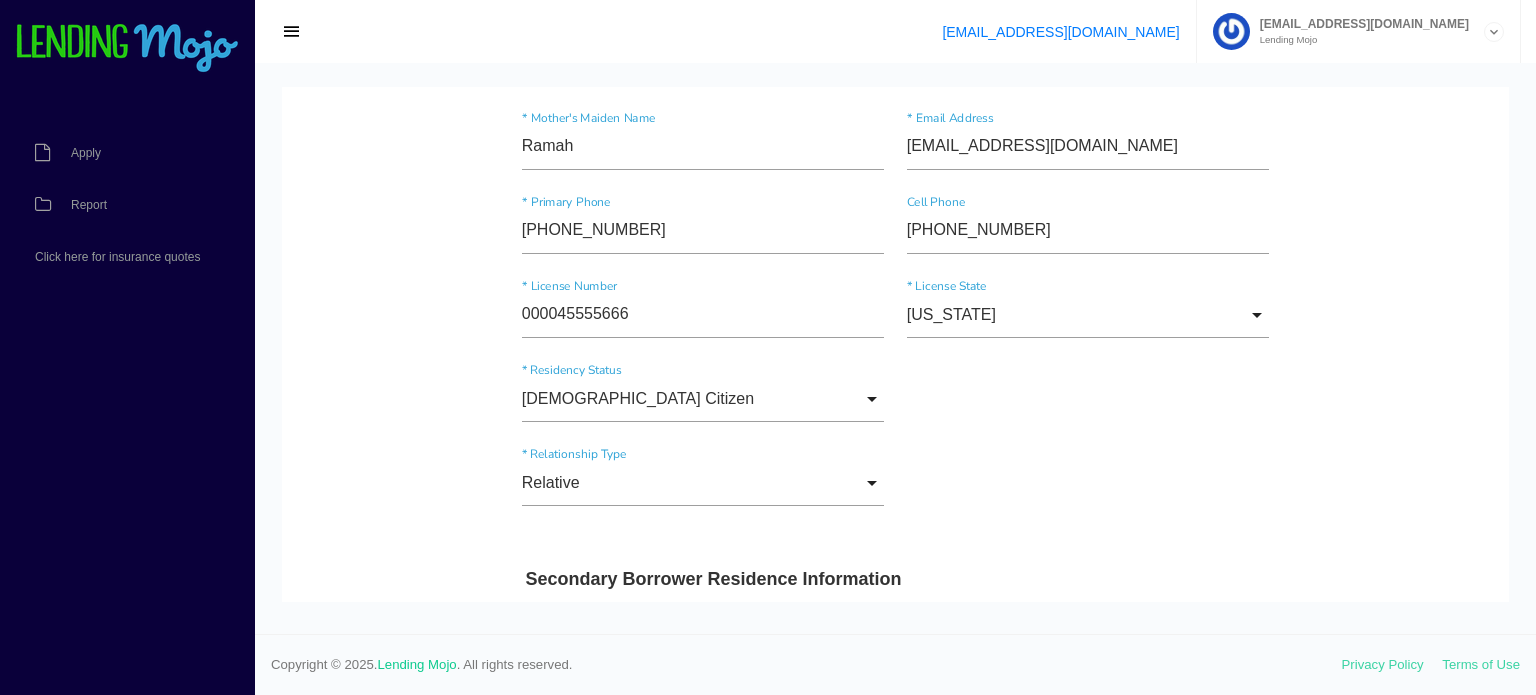 scroll, scrollTop: 1700, scrollLeft: 0, axis: vertical 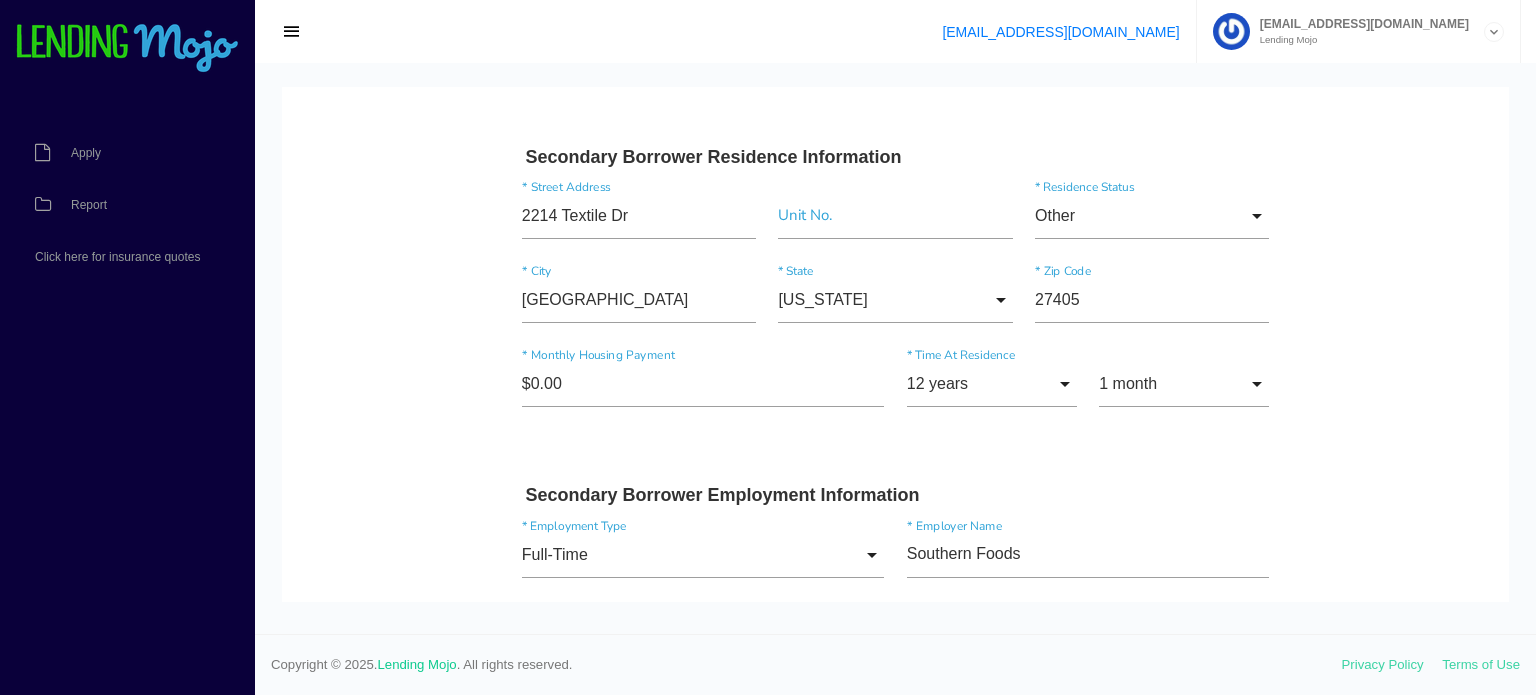 click on "Quick, Secure Financing Personalized to You.
Chuit
*
First Name
Middle Name
Nay
*
Last Name
Oct Month Jan Feb March April May June July Aug Sept Oct Nov Dec
Month
Jan
Feb
March
April
May
June
July
Aug
Sept
Oct
Nov
Dec
*
Date of Birth
7 Day 1 2 3 4 5 6 7 8 9 10 11 12 13 14 15 16 17 18 19 20 21 22 23 24 25 26 27 28 29 30 31
Day
1
2
3
4
5 6" at bounding box center (896, 11) 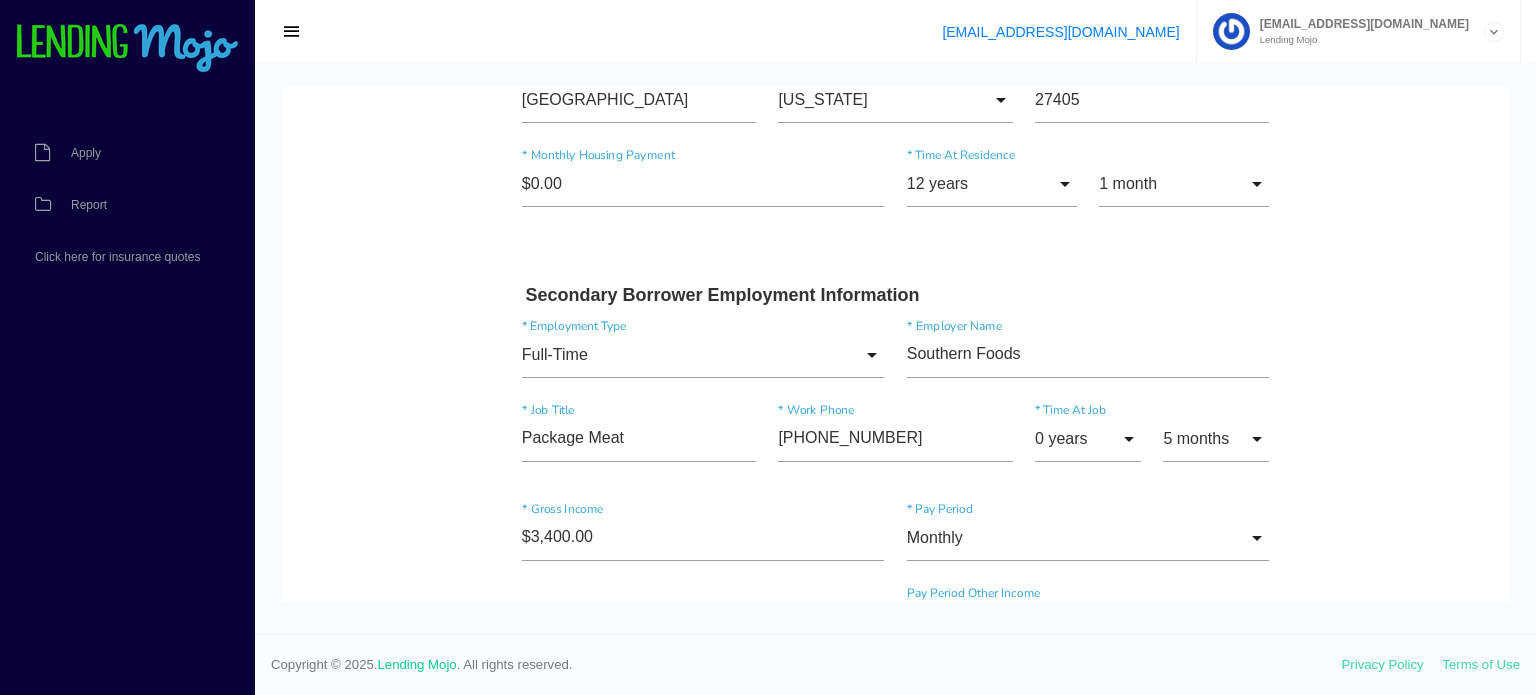 scroll, scrollTop: 2200, scrollLeft: 0, axis: vertical 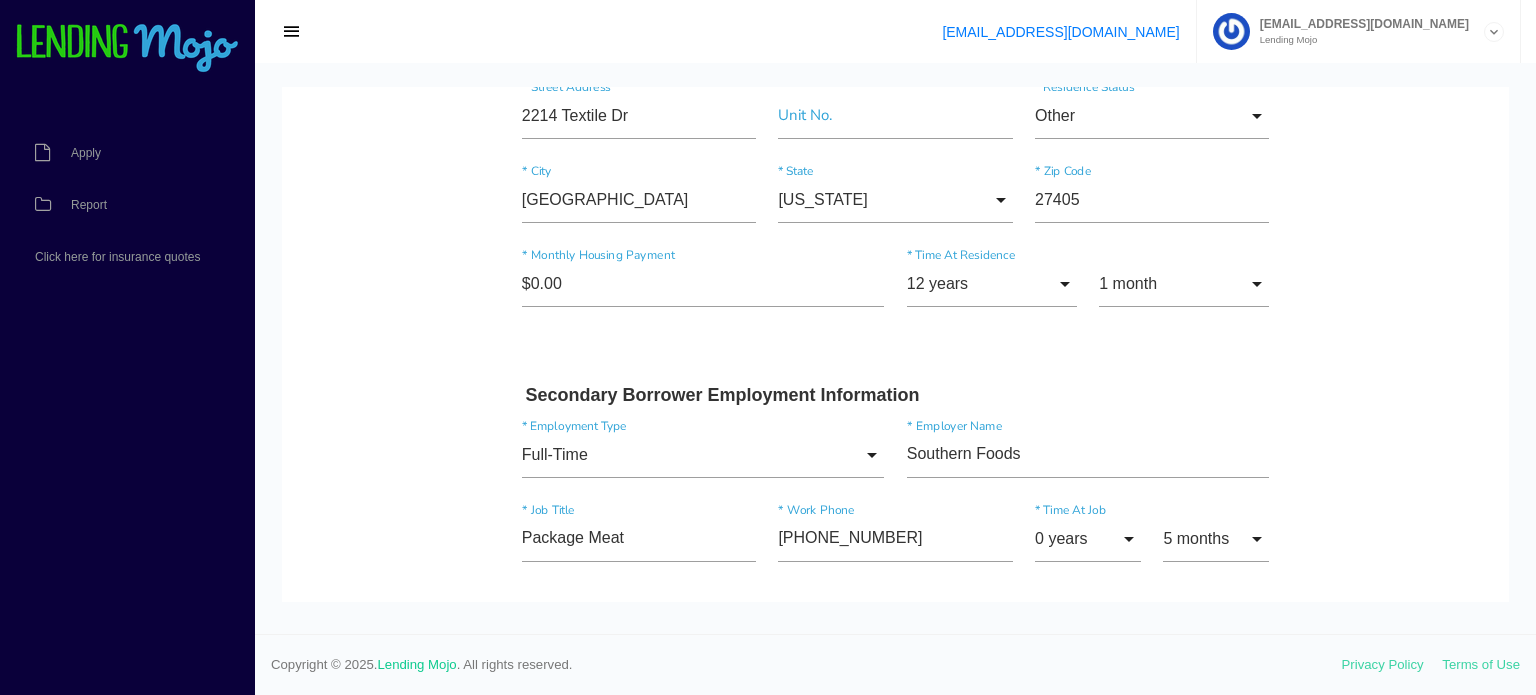 click on "Quick, Secure Financing Personalized to You.
Chuit
*
First Name
Middle Name
Nay
*
Last Name
Oct Month Jan Feb March April May June July Aug Sept Oct Nov Dec
Month
Jan
Feb
March
April
May
June
July
Aug
Sept
Oct
Nov
Dec
*
Date of Birth
7 Day 1 2 3 4 5 6 7 8 9 10 11 12 13 14 15 16 17 18 19 20 21 22 23 24 25 26 27 28 29 30 31
Day
1
2
3 4 5 6 7" at bounding box center [895, -59] 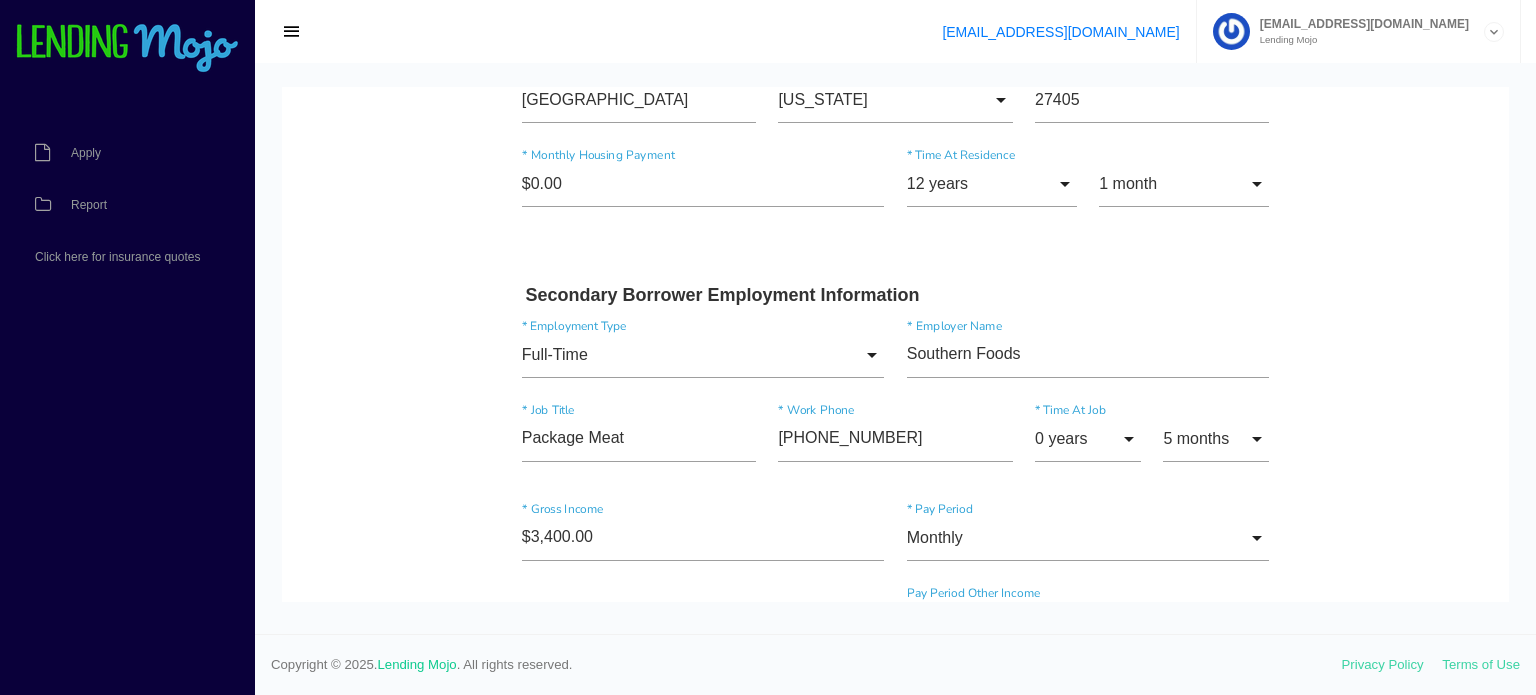 click on "Quick, Secure Financing Personalized to You.
Chuit
*
First Name
Middle Name
Nay
*
Last Name
Oct Month Jan Feb March April May June July Aug Sept Oct Nov Dec
Month
Jan
Feb
March
April
May
June
July
Aug
Sept
Oct
Nov
Dec
*
Date of Birth
7 Day 1 2 3 4 5 6 7 8 9 10 11 12 13 14 15 16 17 18 19 20 21 22 23 24 25 26 27 28 29 30 31
Day
1
2
3 4 5 6 7" at bounding box center [895, -159] 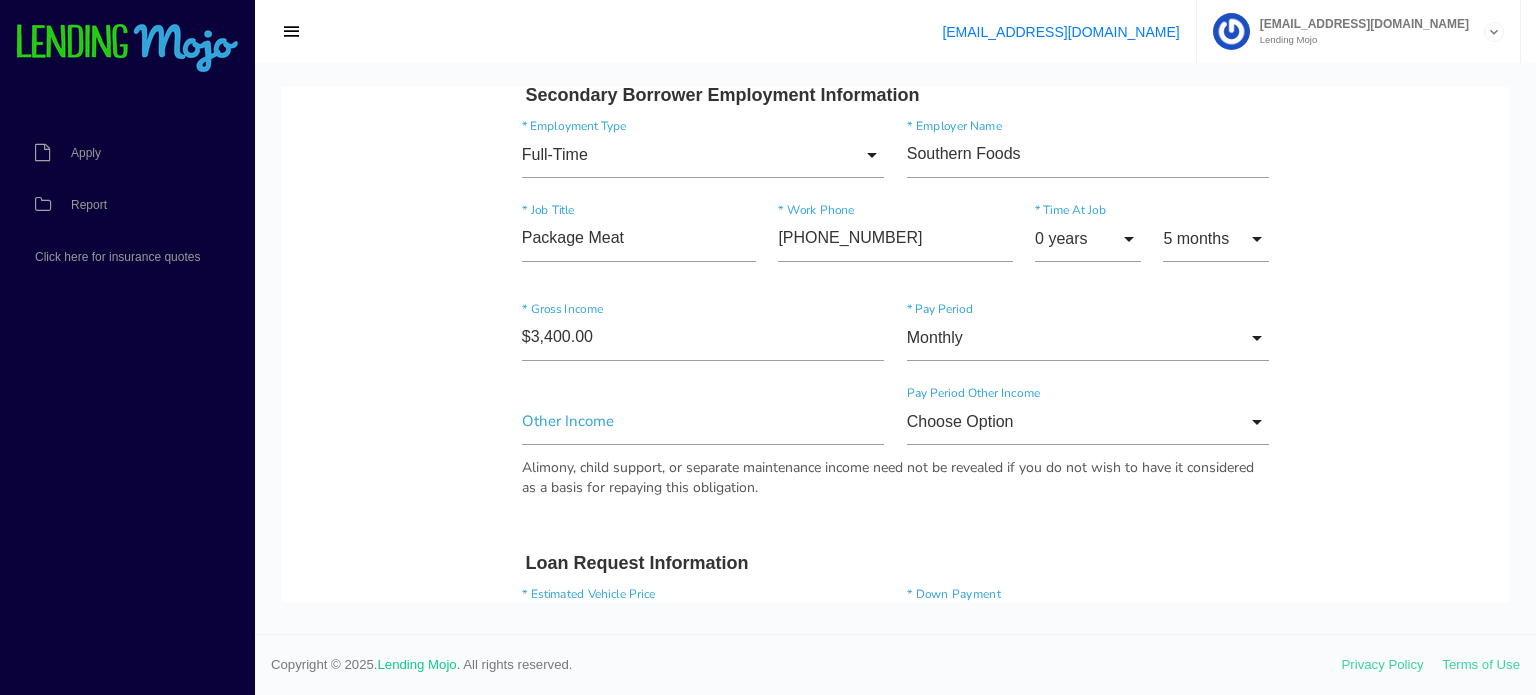 click on "Quick, Secure Financing Personalized to You.
Chuit
*
First Name
Middle Name
Nay
*
Last Name
Oct Month Jan Feb March April May June July Aug Sept Oct Nov Dec
Month
Jan
Feb
March
April
May
June
July
Aug
Sept
Oct
Nov
Dec
*
Date of Birth
7 Day 1 2 3 4 5 6 7 8 9 10 11 12 13 14 15 16 17 18 19 20 21 22 23 24 25 26 27 28 29 30 31
Day
1
2
3 4 5 6 7" at bounding box center (895, -359) 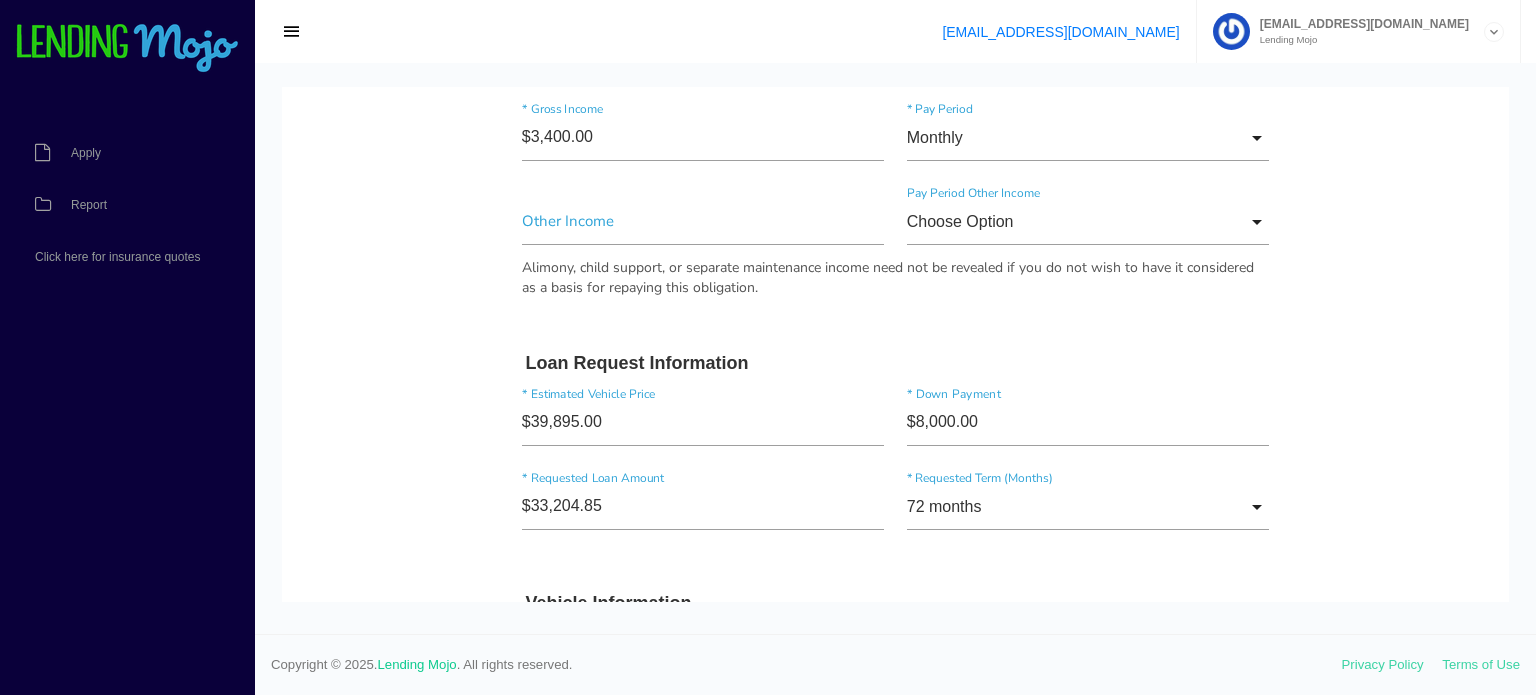 scroll, scrollTop: 2600, scrollLeft: 0, axis: vertical 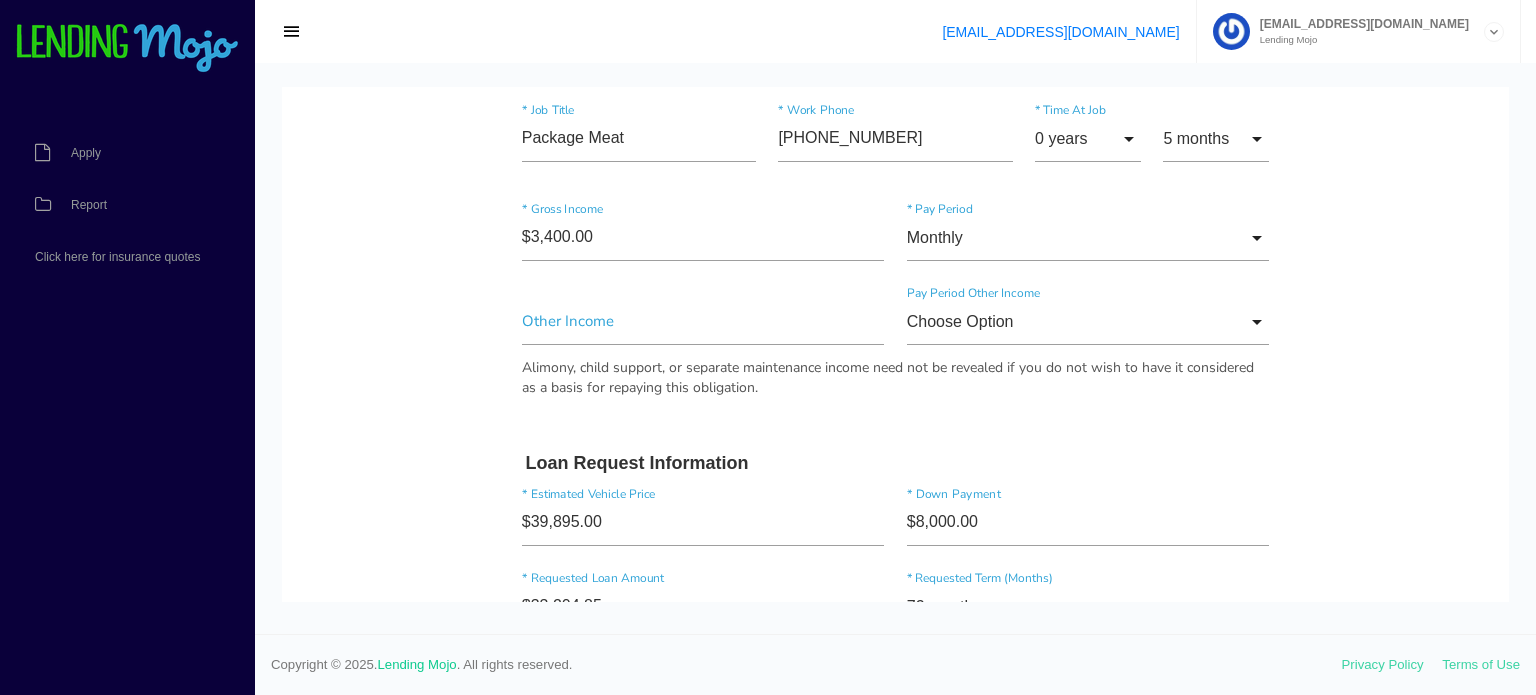 click on "Quick, Secure Financing Personalized to You.
Chuit
*
First Name
Middle Name
Nay
*
Last Name
Oct Month Jan Feb March April May June July Aug Sept Oct Nov Dec
Month
Jan
Feb
March
April
May
June
July
Aug
Sept
Oct
Nov
Dec
*
Date of Birth
7 Day 1 2 3 4 5 6 7 8 9 10 11 12 13 14 15 16 17 18 19 20 21 22 23 24 25 26 27 28 29 30 31
Day
1
2
3 4 5 6 7" at bounding box center (895, -459) 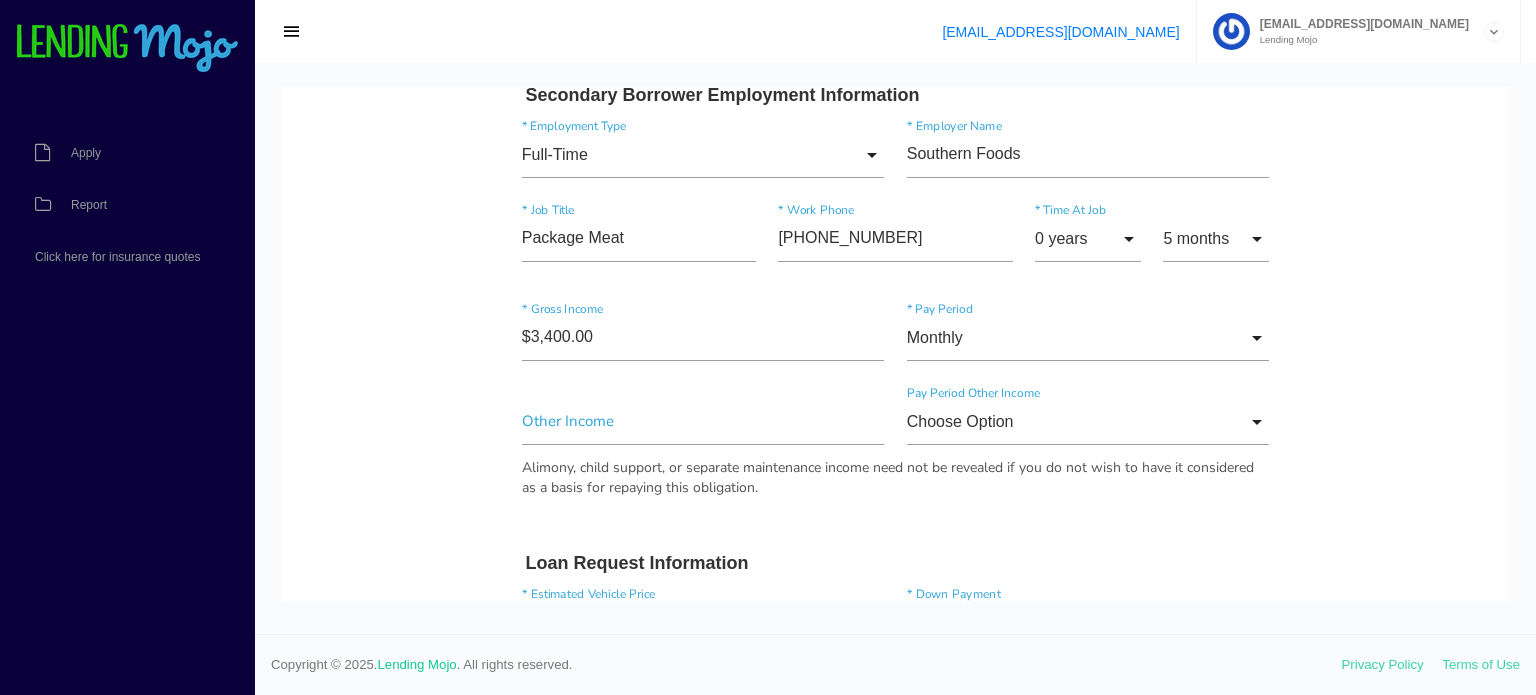 click on "Quick, Secure Financing Personalized to You.
Chuit
*
First Name
Middle Name
Nay
*
Last Name
Oct Month Jan Feb March April May June July Aug Sept Oct Nov Dec
Month
Jan
Feb
March
April
May
June
July
Aug
Sept
Oct
Nov
Dec
*
Date of Birth
7 Day 1 2 3 4 5 6 7 8 9 10 11 12 13 14 15 16 17 18 19 20 21 22 23 24 25 26 27 28 29 30 31
Day
1
2
3 4 5 6 7" at bounding box center (895, -359) 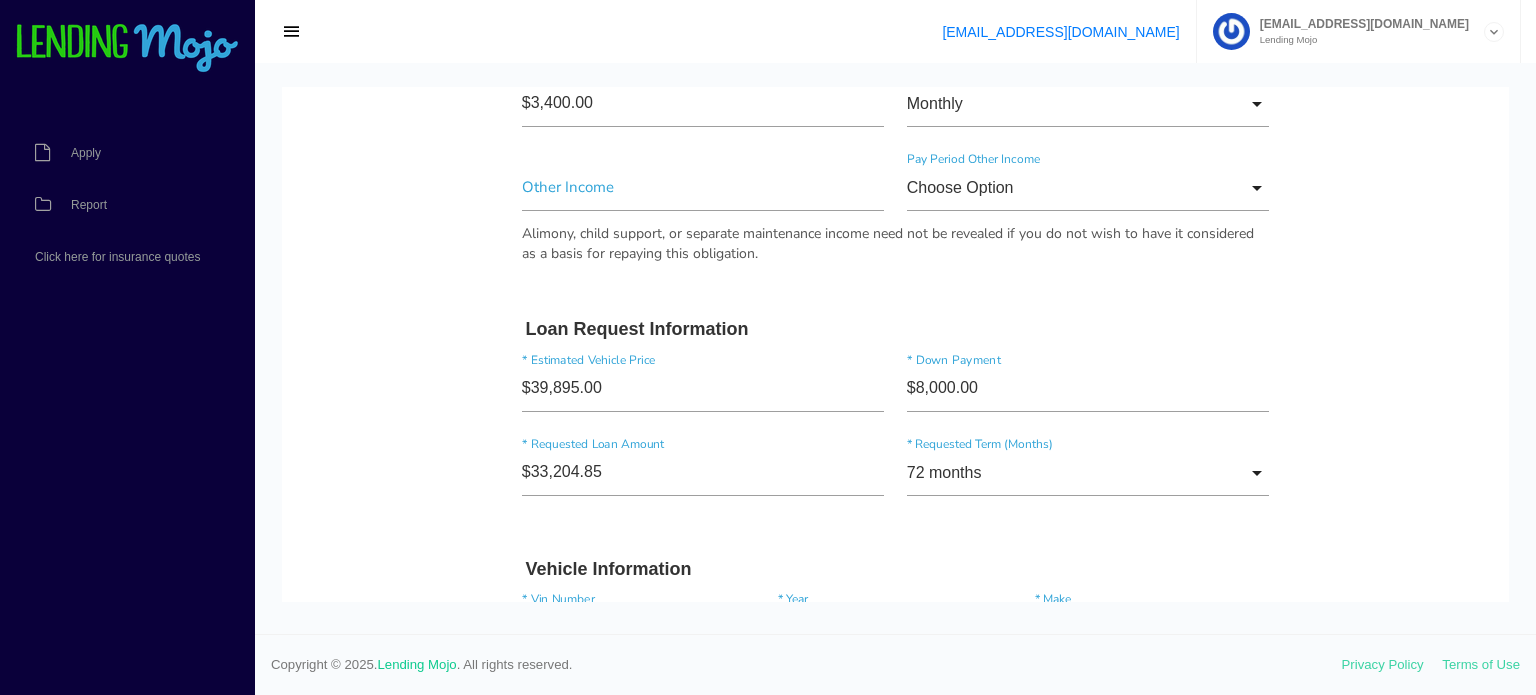 scroll, scrollTop: 2700, scrollLeft: 0, axis: vertical 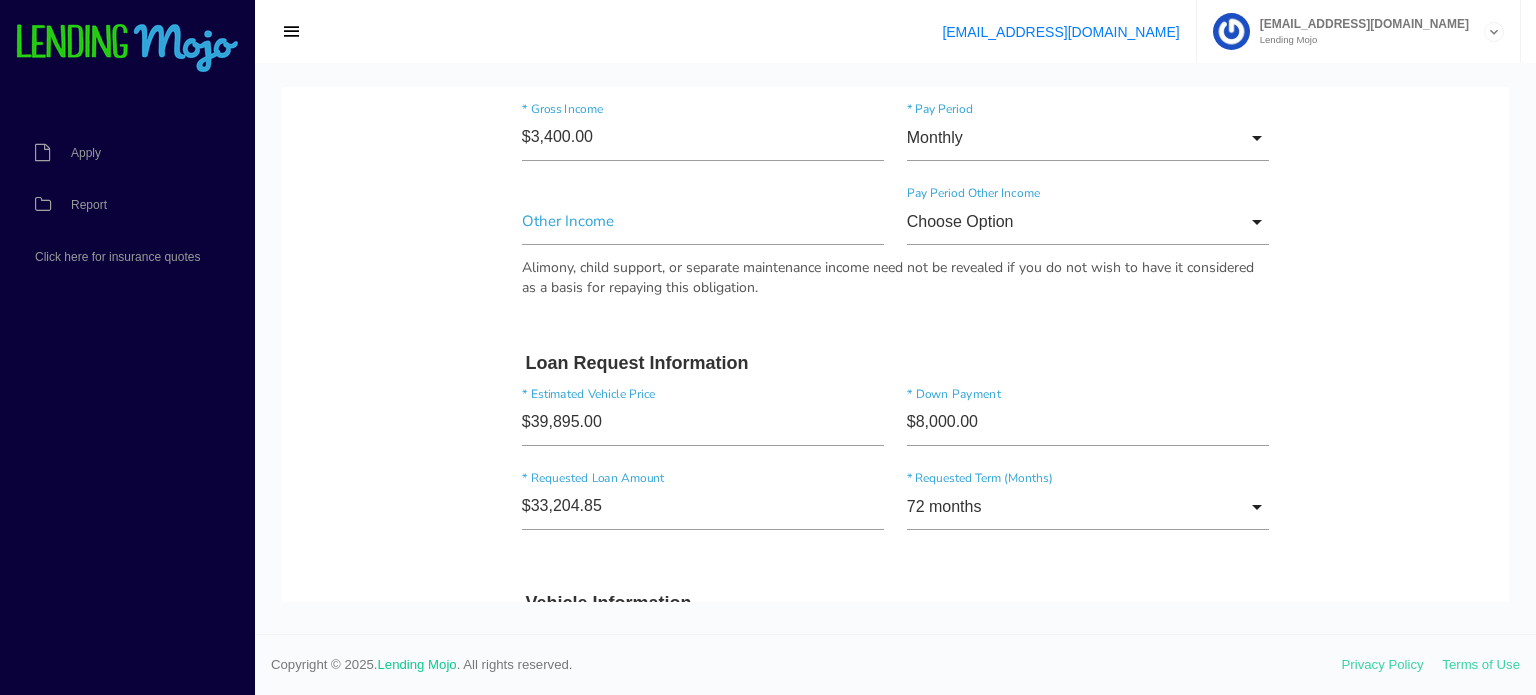 click on "Quick, Secure Financing Personalized to You.
Chuit
*
First Name
Middle Name
Nay
*
Last Name
Oct Month Jan Feb March April May June July Aug Sept Oct Nov Dec
Month
Jan
Feb
March
April
May
June
July
Aug
Sept
Oct
Nov
Dec
*
Date of Birth
7 Day 1 2 3 4 5 6 7 8 9 10 11 12 13 14 15 16 17 18 19 20 21 22 23 24 25 26 27 28 29 30 31
Day
1
2
3 4 5 6 7" at bounding box center [895, -559] 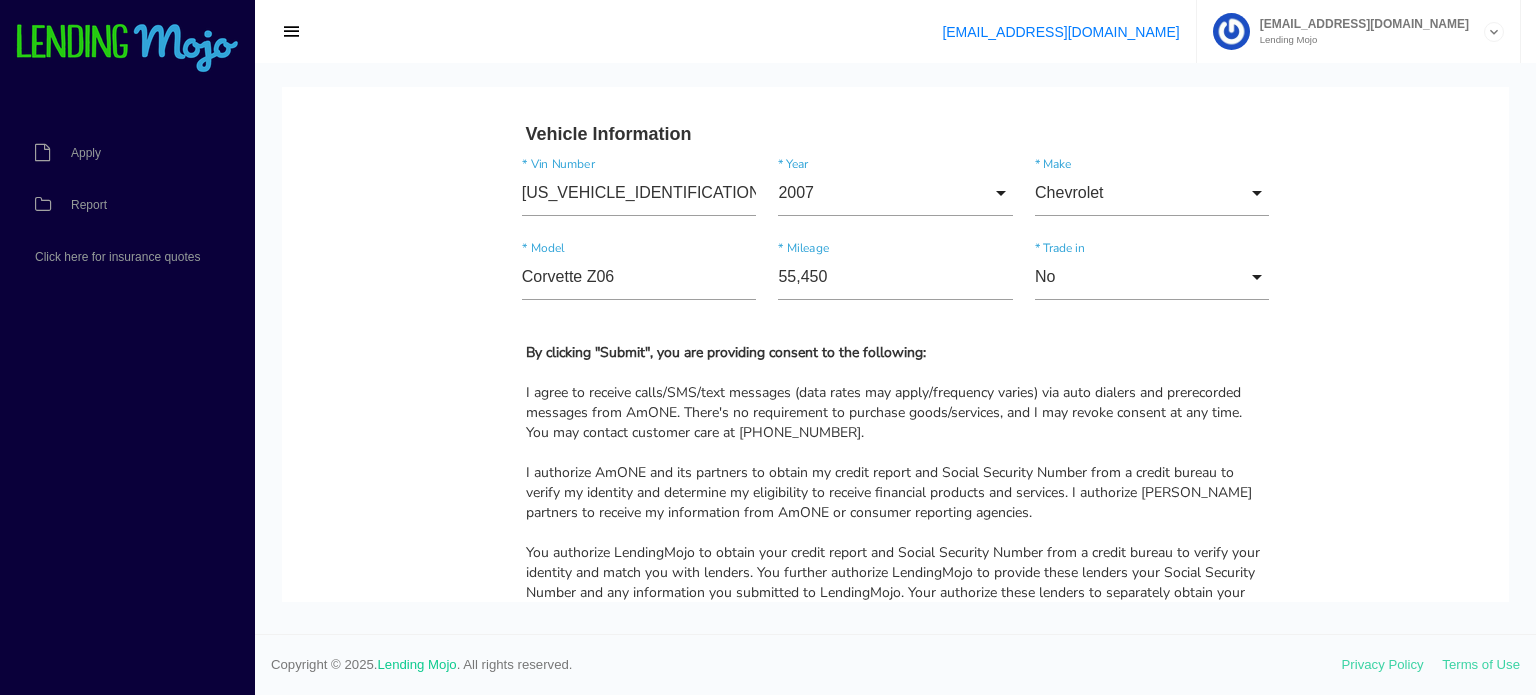 scroll, scrollTop: 3200, scrollLeft: 0, axis: vertical 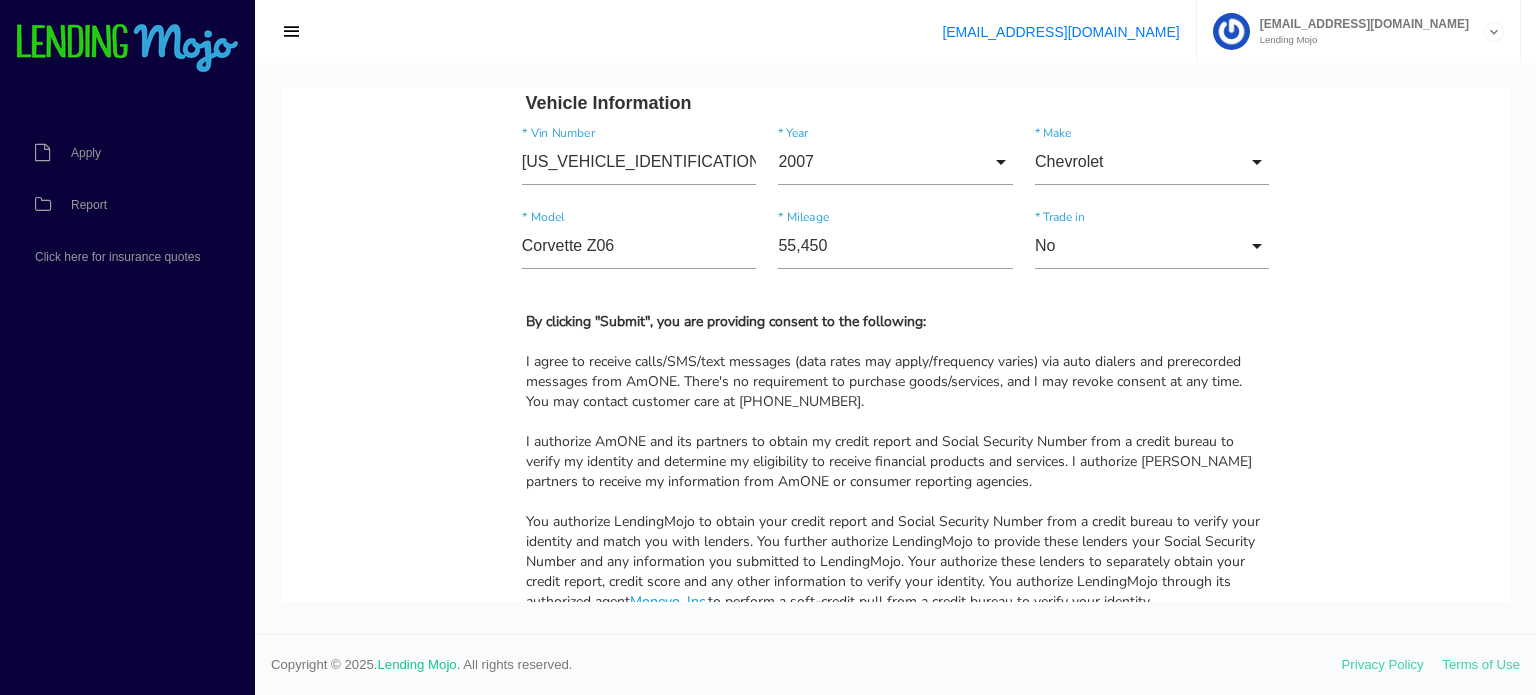 click on "Quick, Secure Financing Personalized to You.
Chuit
*
First Name
Middle Name
Nay
*
Last Name
Oct Month Jan Feb March April May June July Aug Sept Oct Nov Dec
Month
Jan
Feb
March
April
May
June
July
Aug
Sept
Oct
Nov
Dec
*
Date of Birth
7 Day 1 2 3 4 5 6 7 8 9 10 11 12 13 14 15 16 17 18 19 20 21 22 23 24 25 26 27 28 29 30 31
Day
1
2
3 4 5 6 7" at bounding box center (895, -1059) 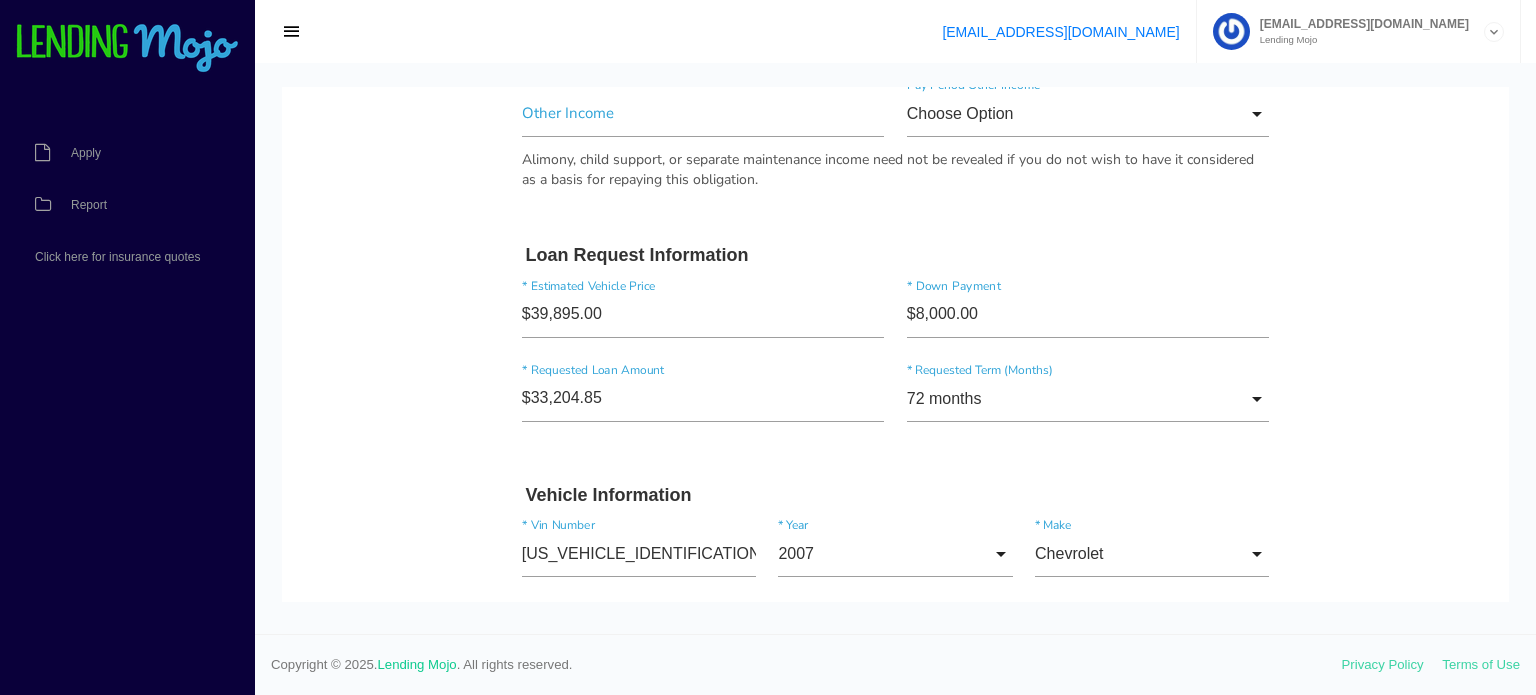 scroll, scrollTop: 2600, scrollLeft: 0, axis: vertical 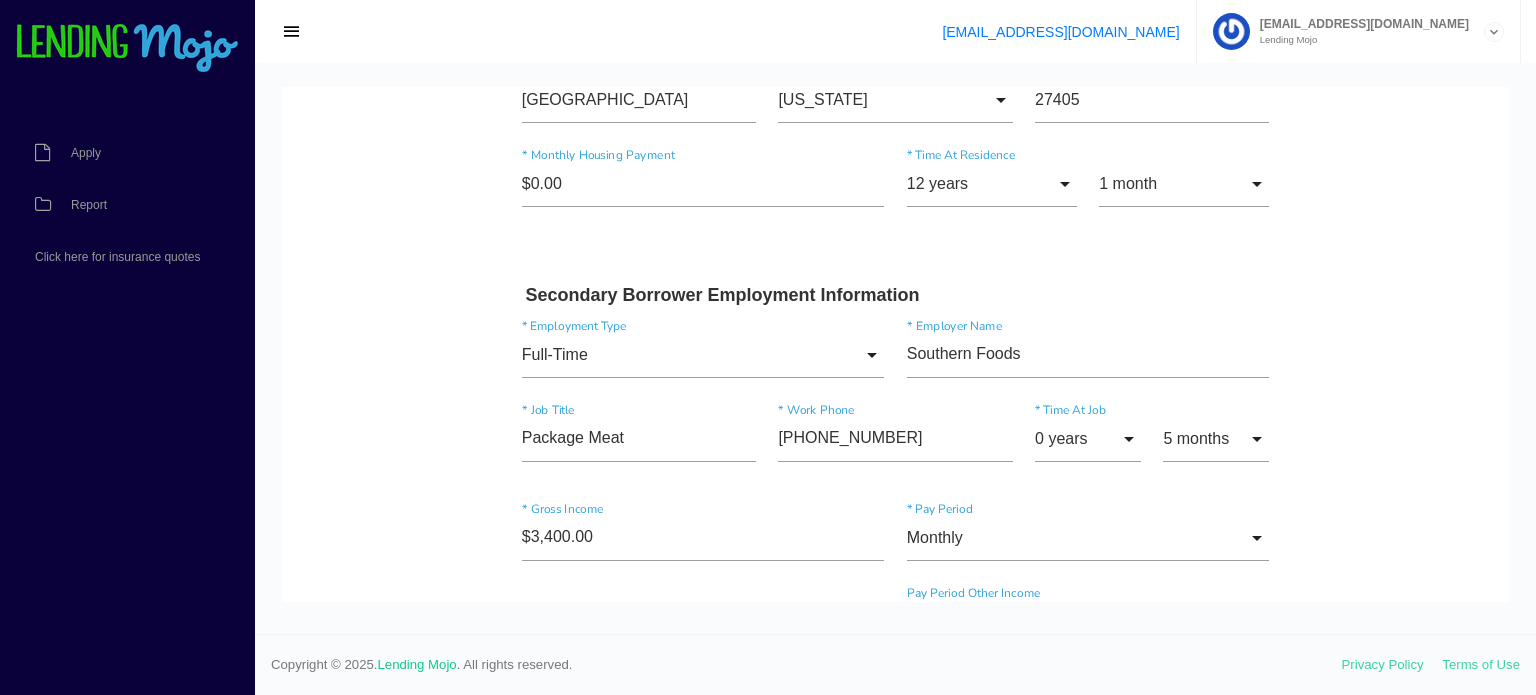click on "Quick, Secure Financing Personalized to You.
Chuit
*
First Name
Middle Name
Nay
*
Last Name
Oct Month Jan Feb March April May June July Aug Sept Oct Nov Dec
Month
Jan
Feb
March
April
May
June
July
Aug
Sept
Oct
Nov
Dec
*
Date of Birth
7 Day 1 2 3 4 5 6 7 8 9 10 11 12 13 14 15 16 17 18 19 20 21 22 23 24 25 26 27 28 29 30 31
Day
1
2
3 4 5 6 7" at bounding box center (895, -159) 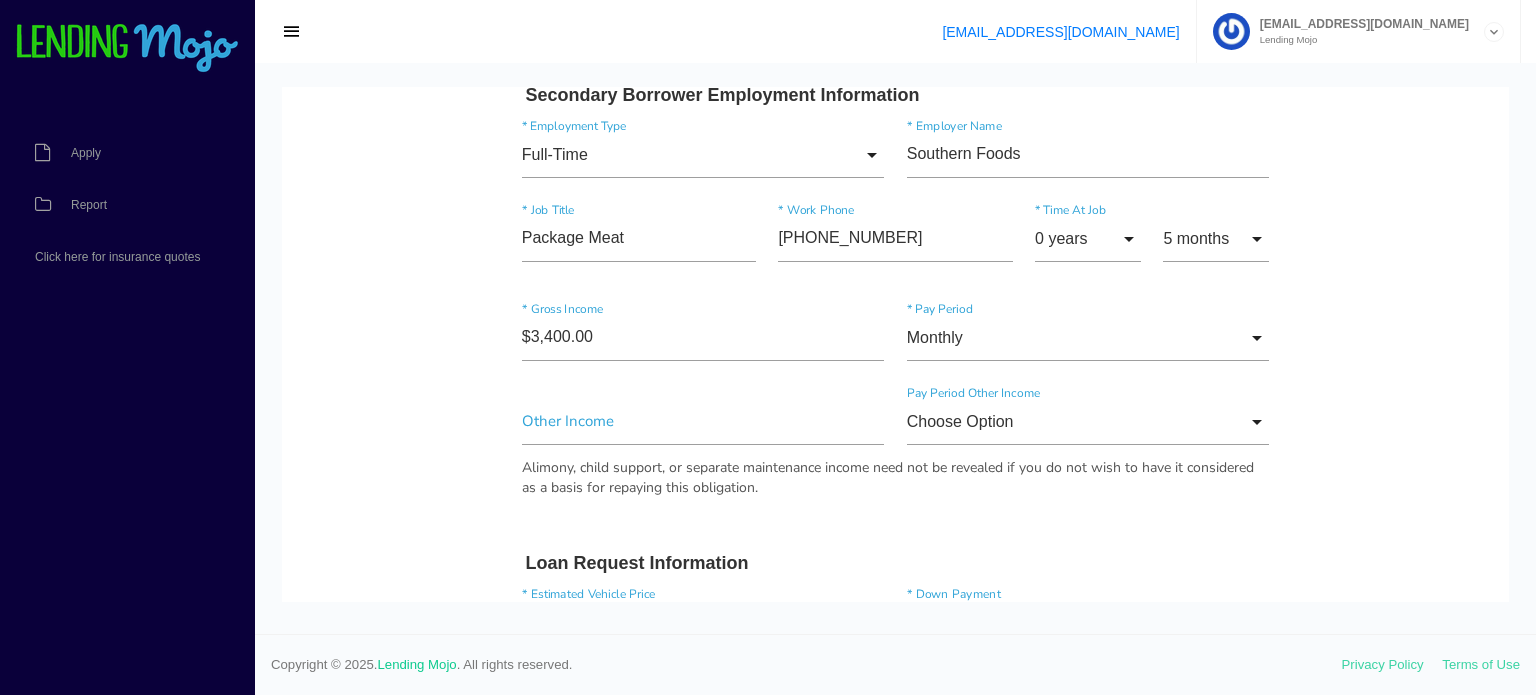 click on "Quick, Secure Financing Personalized to You.
Chuit
*
First Name
Middle Name
Nay
*
Last Name
Oct Month Jan Feb March April May June July Aug Sept Oct Nov Dec
Month
Jan
Feb
March
April
May
June
July
Aug
Sept
Oct
Nov
Dec
*
Date of Birth
7 Day 1 2 3 4 5 6 7 8 9 10 11 12 13 14 15 16 17 18 19 20 21 22 23 24 25 26 27 28 29 30 31
Day
1
2
3 4 5 6 7" at bounding box center (895, -359) 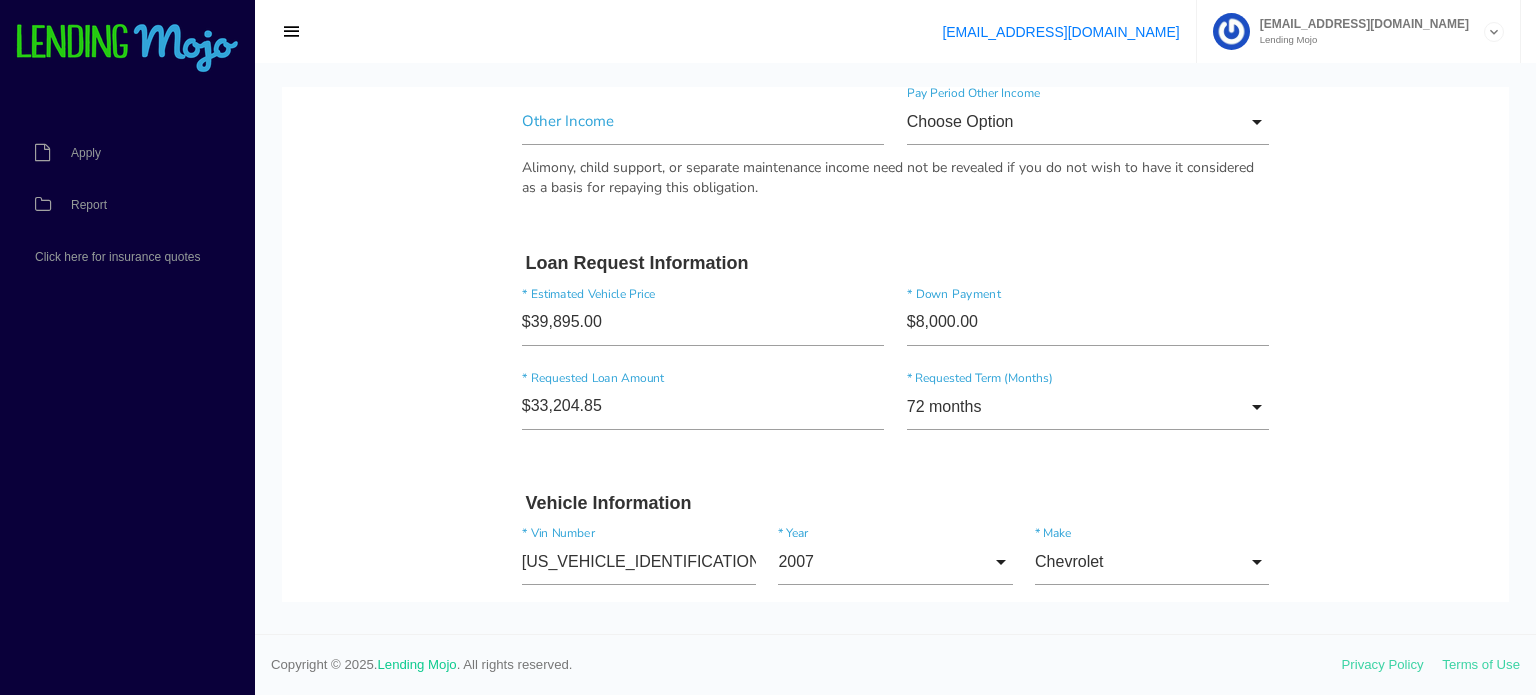click on "Quick, Secure Financing Personalized to You.
Chuit
*
First Name
Middle Name
Nay
*
Last Name
Oct Month Jan Feb March April May June July Aug Sept Oct Nov Dec
Month
Jan
Feb
March
April
May
June
July
Aug
Sept
Oct
Nov
Dec
*
Date of Birth
7 Day 1 2 3 4 5 6 7 8 9 10 11 12 13 14 15 16 17 18 19 20 21 22 23 24 25 26 27 28 29 30 31
Day
1
2
3 4 5 6 7" at bounding box center (895, -659) 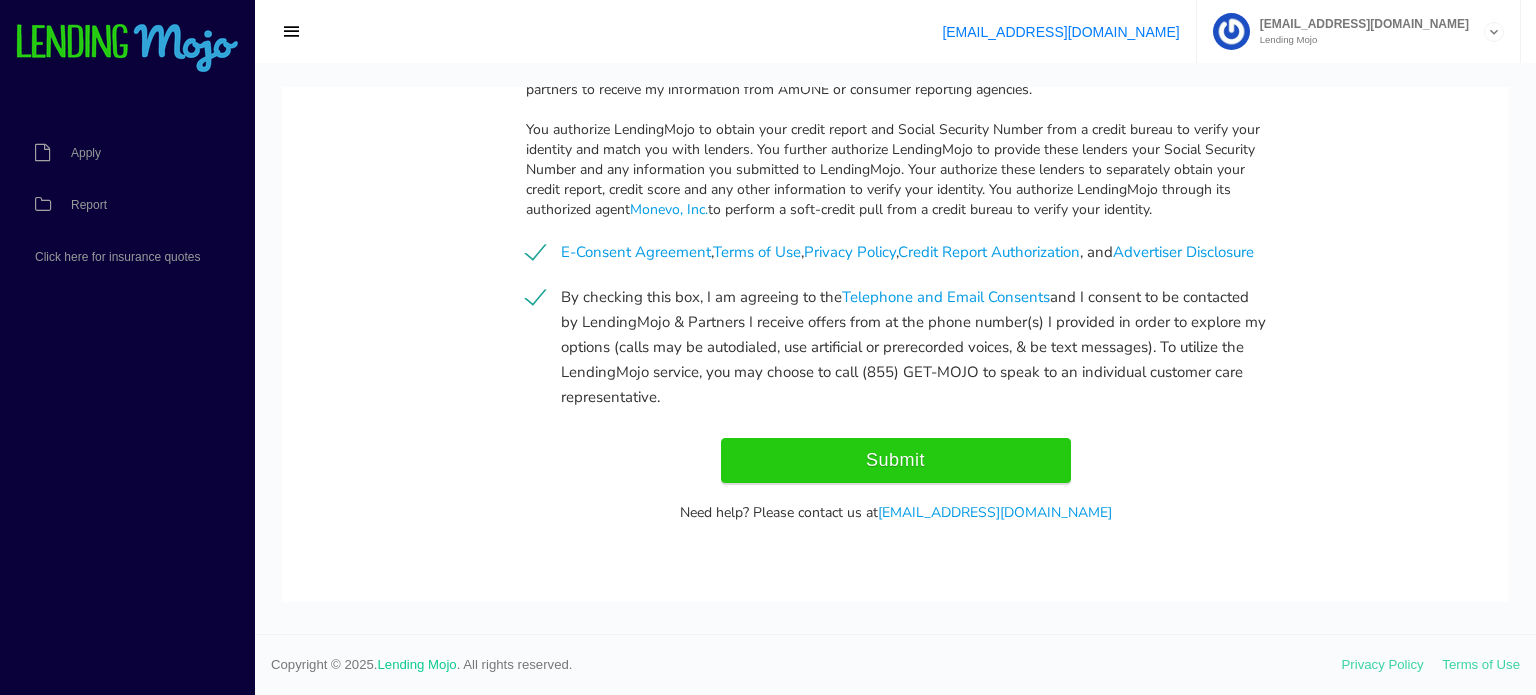 scroll, scrollTop: 3600, scrollLeft: 0, axis: vertical 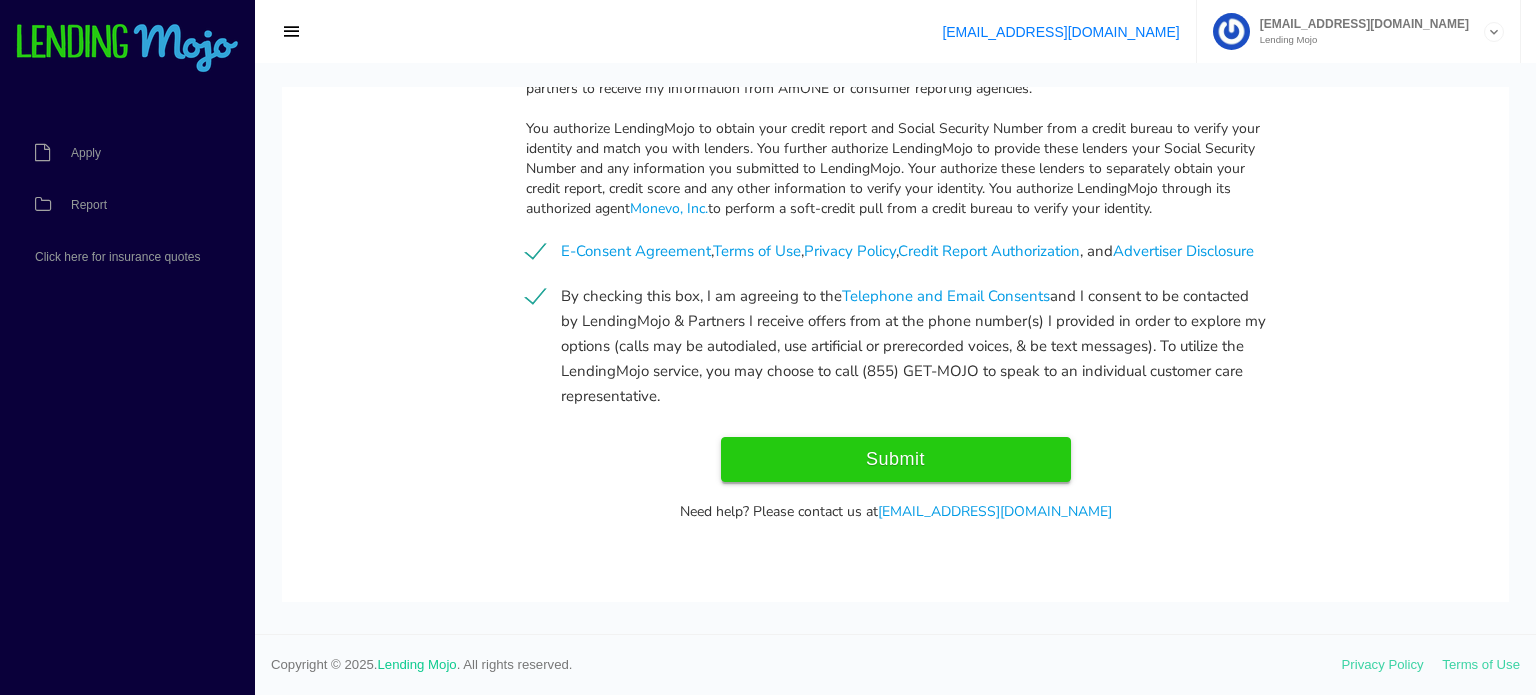 click on "Submit" at bounding box center [896, 459] 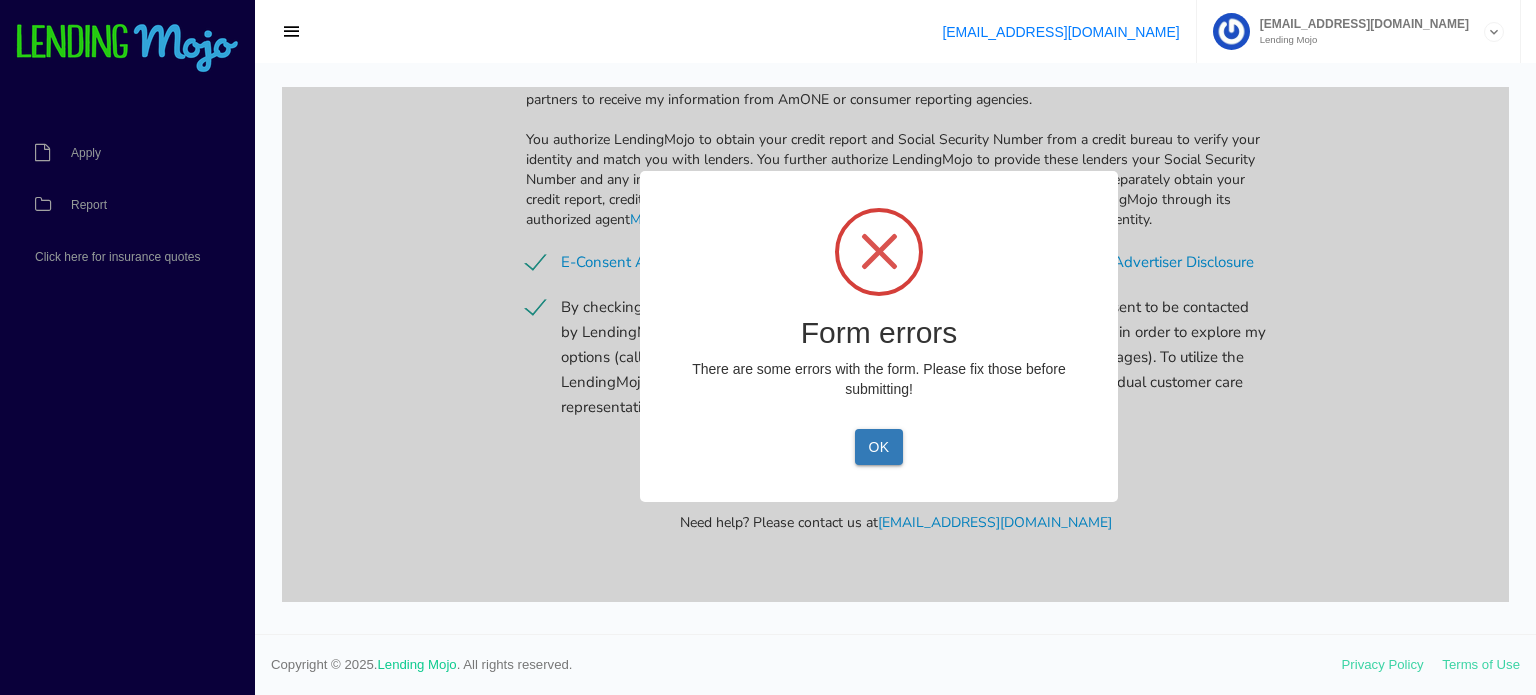 scroll, scrollTop: 3617, scrollLeft: 0, axis: vertical 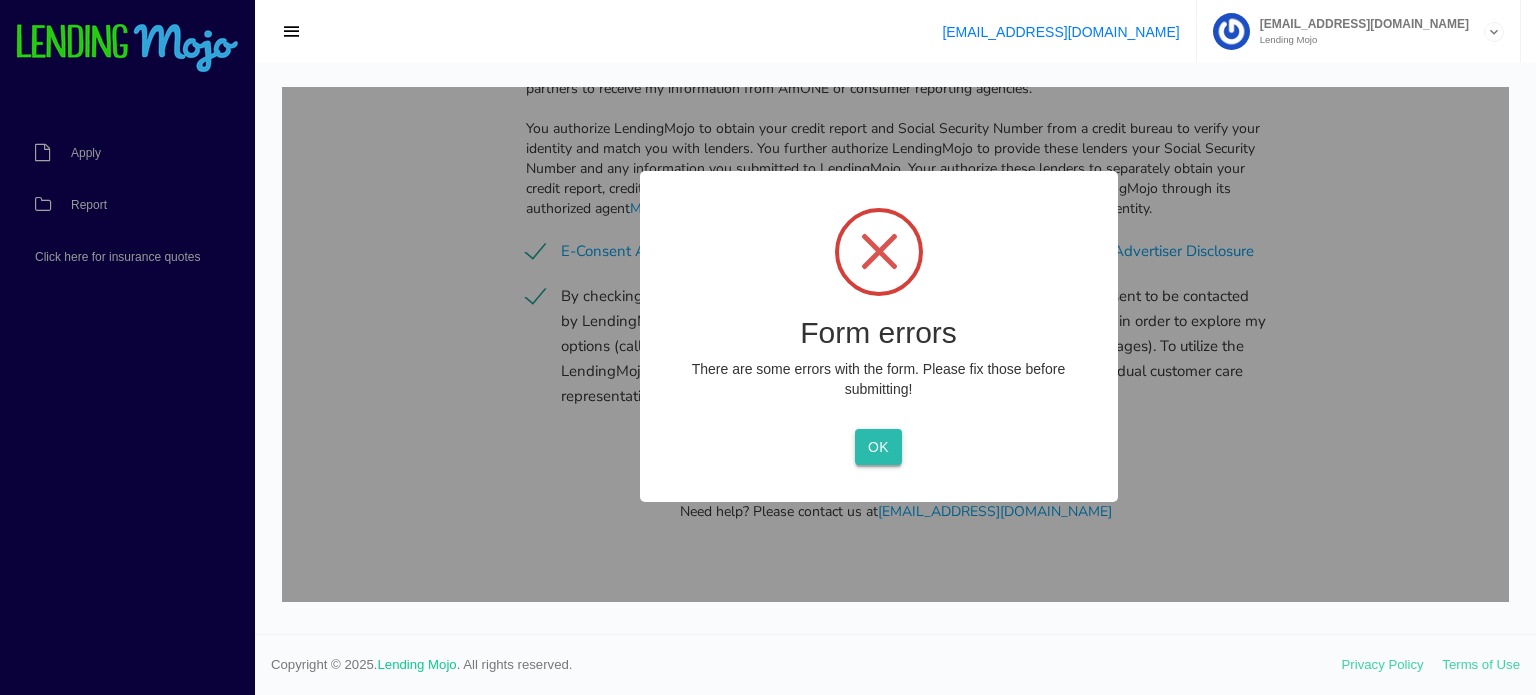 click on "OK" at bounding box center [878, 447] 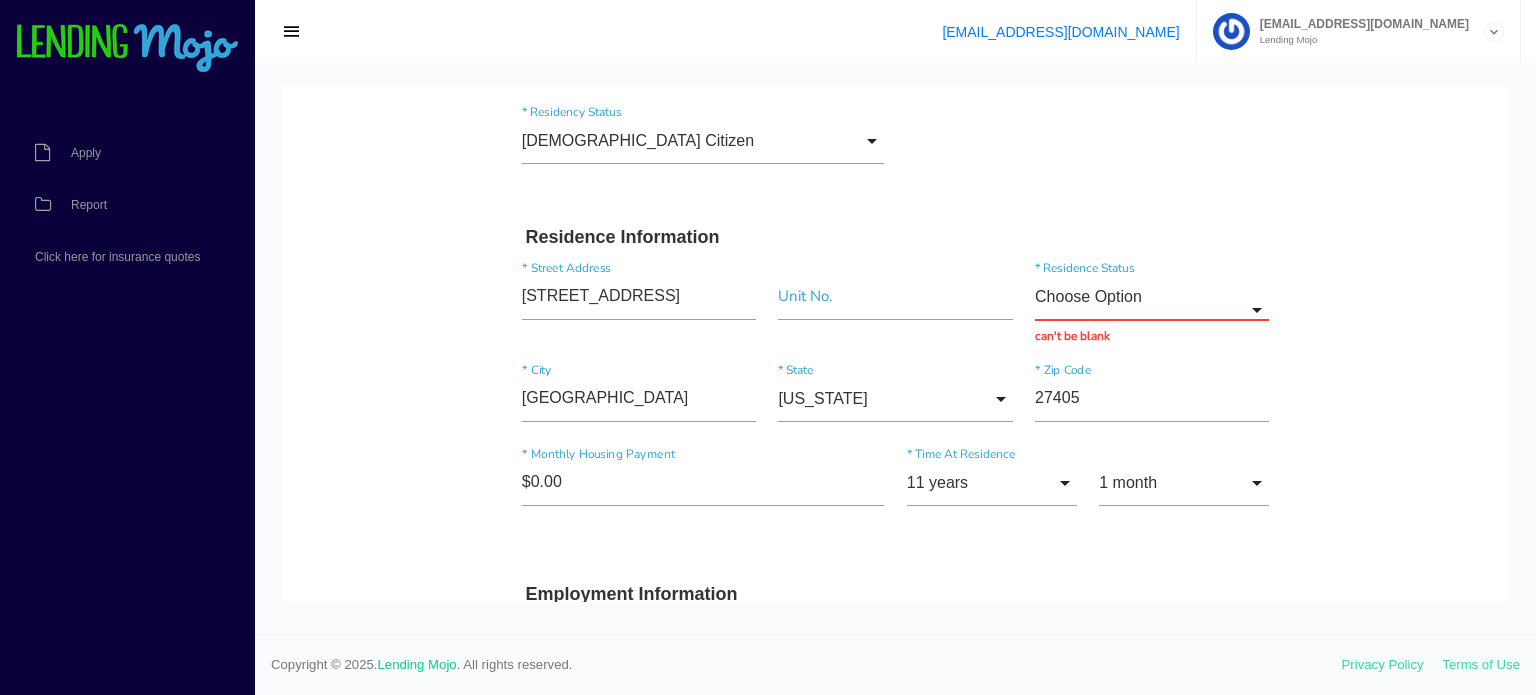 scroll, scrollTop: 517, scrollLeft: 0, axis: vertical 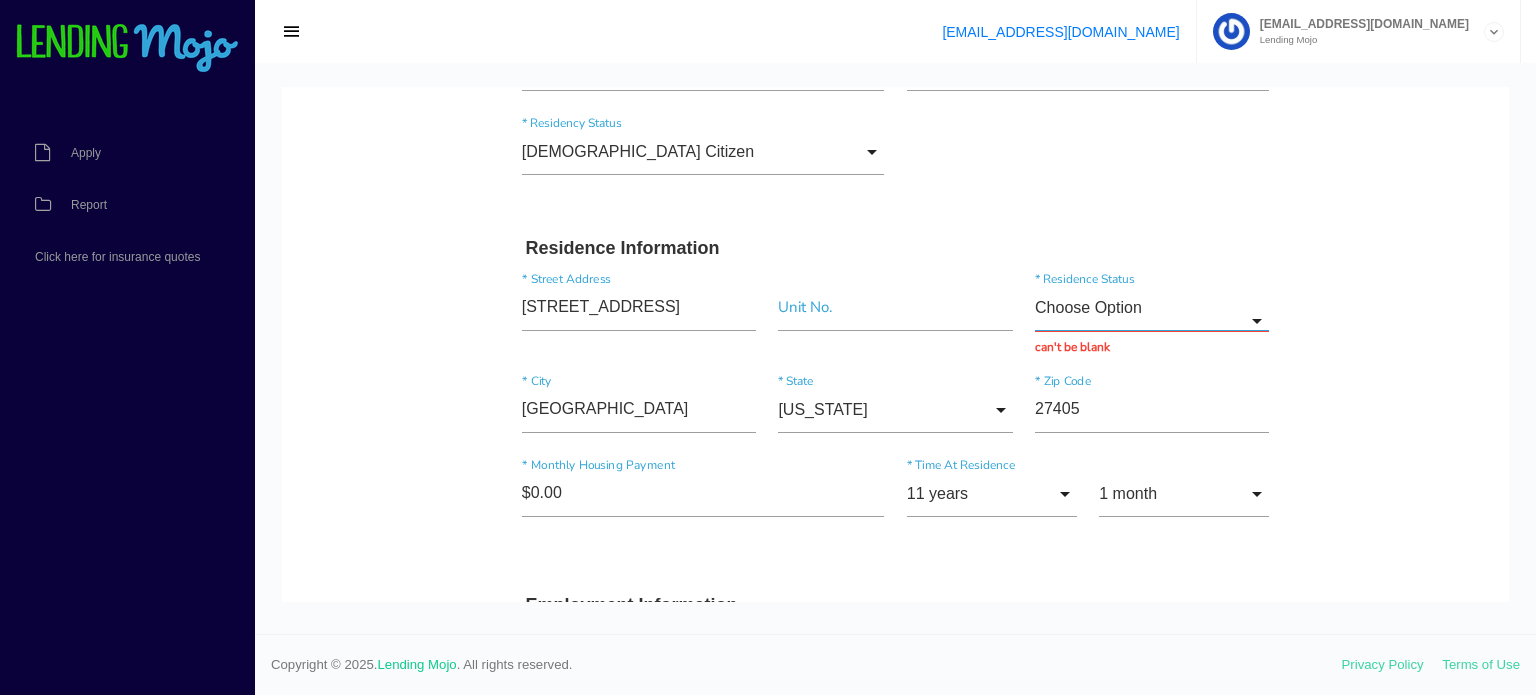click on "Choose Option" at bounding box center [1152, 308] 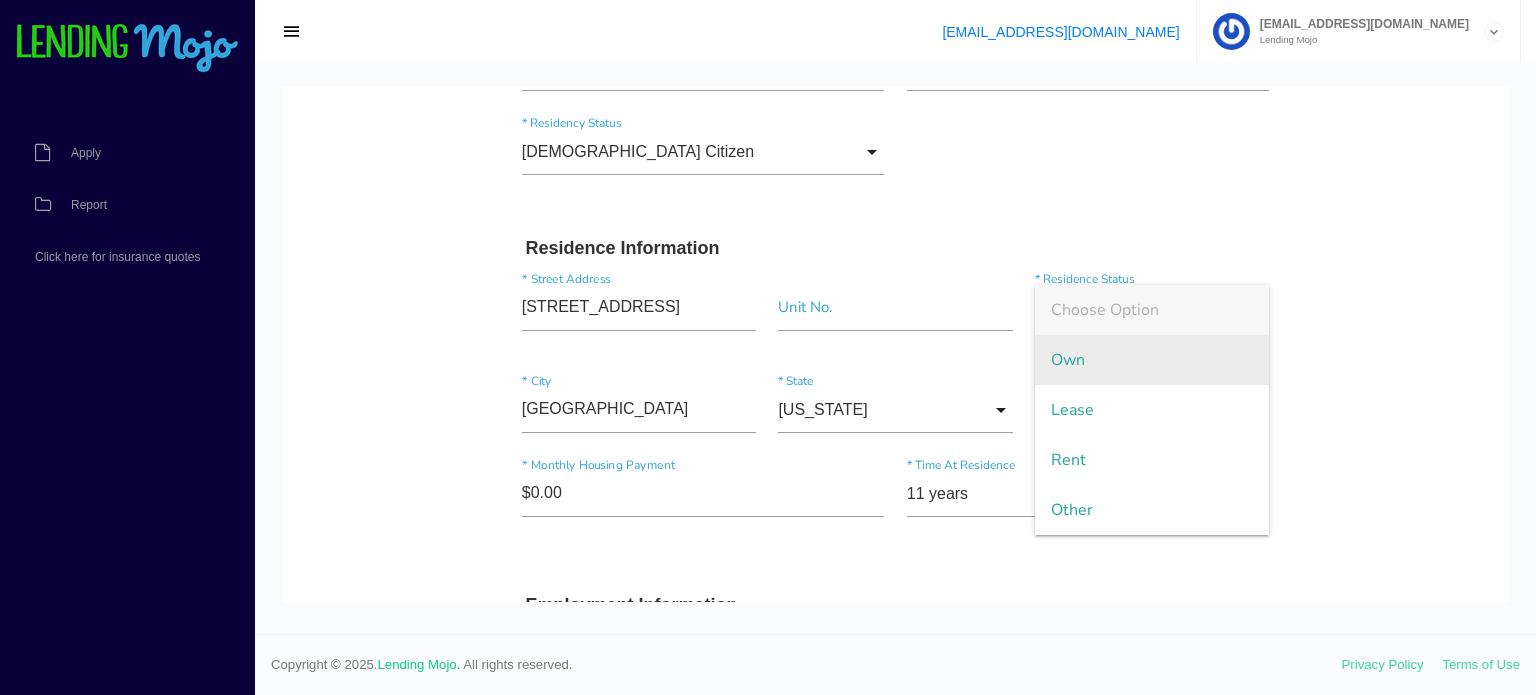 click on "Own" at bounding box center (1152, 360) 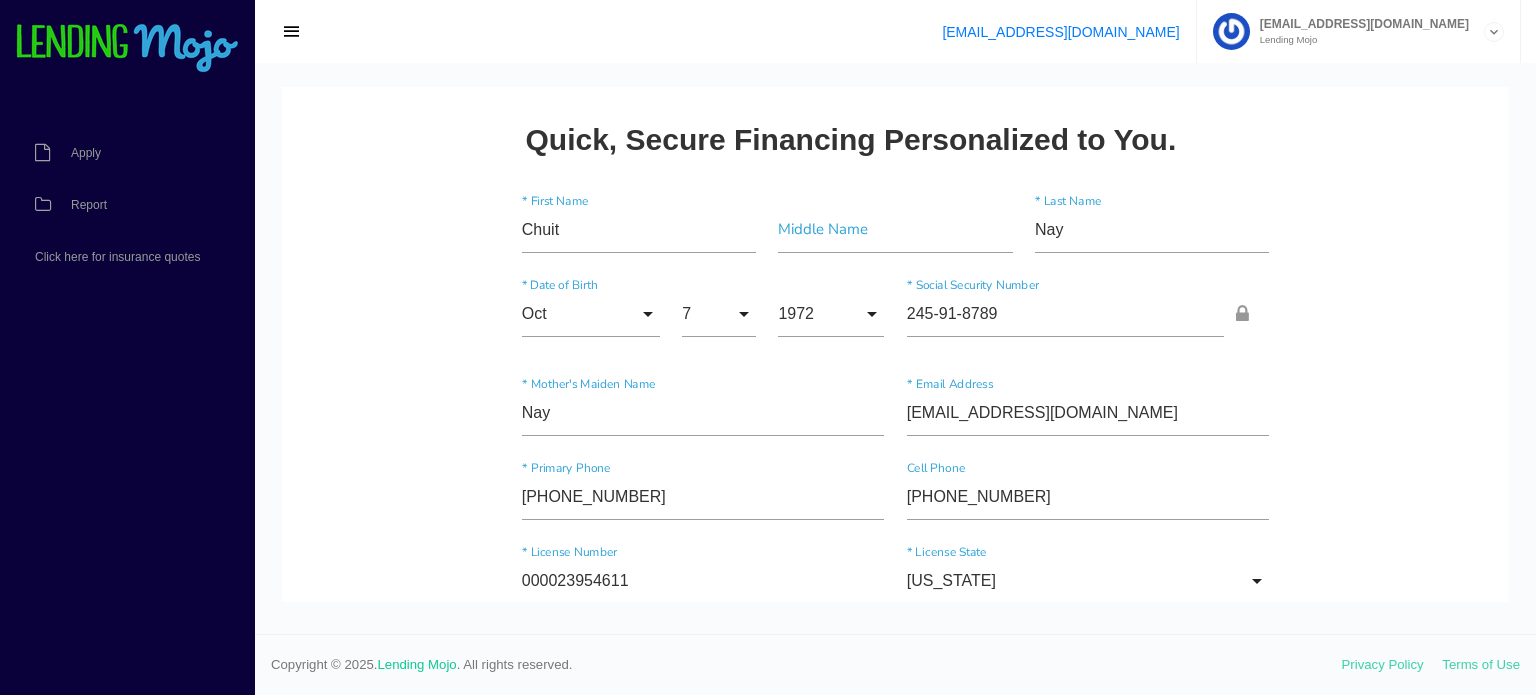 scroll, scrollTop: 0, scrollLeft: 0, axis: both 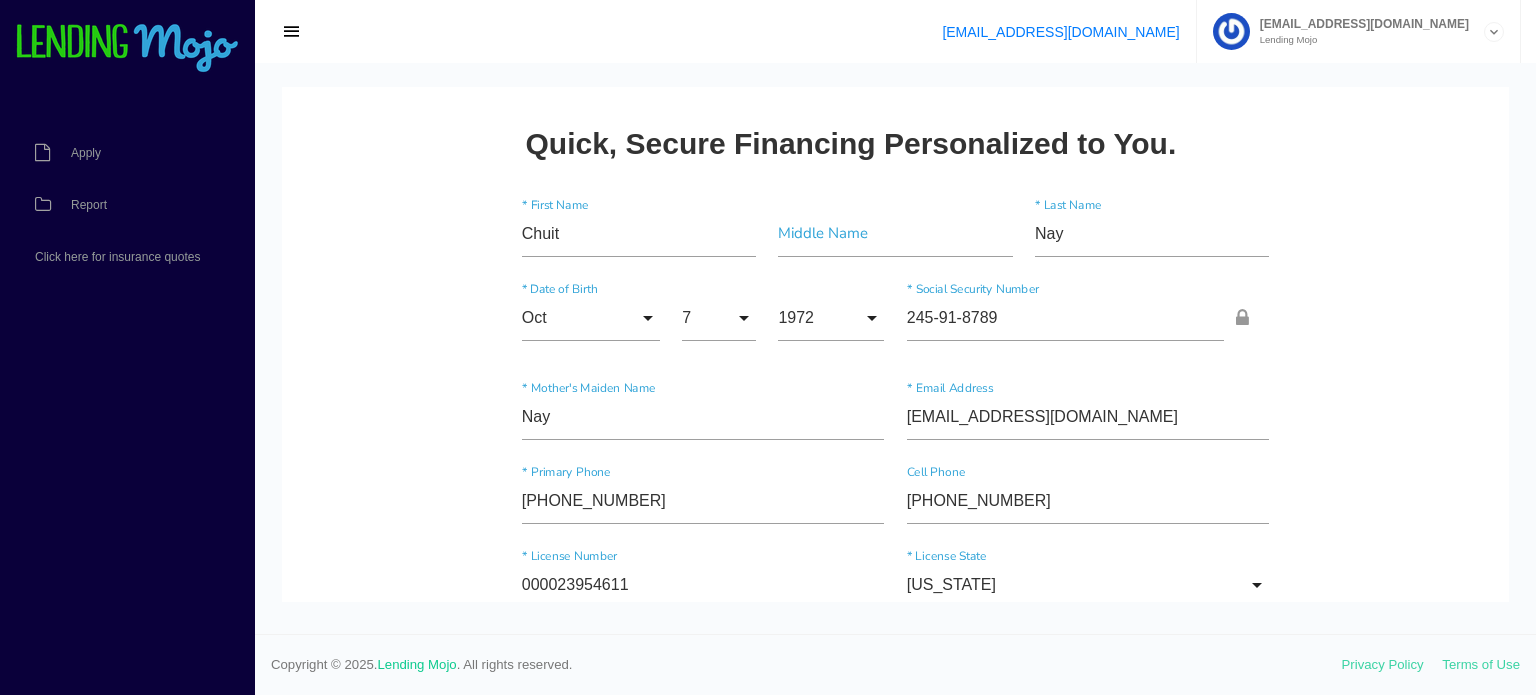 click on "Quick, Secure Financing Personalized to You.
Chuit
*
First Name
Middle Name
Nay
*
Last Name
Oct Month Jan Feb March April May June July Aug Sept Oct Nov Dec
Month
Jan
Feb
March
April
May
June
July
Aug
Sept
Oct
Nov
Dec
*
Date of Birth
7 Day 1 2 3 4 5 6 7 8 9 10 11 12 13 14 15 16 17 18 19 20 21 22 23 24 25 26 27 28 29 30 31
Day
1
2
3 4 5 6 7" at bounding box center (895, 2141) 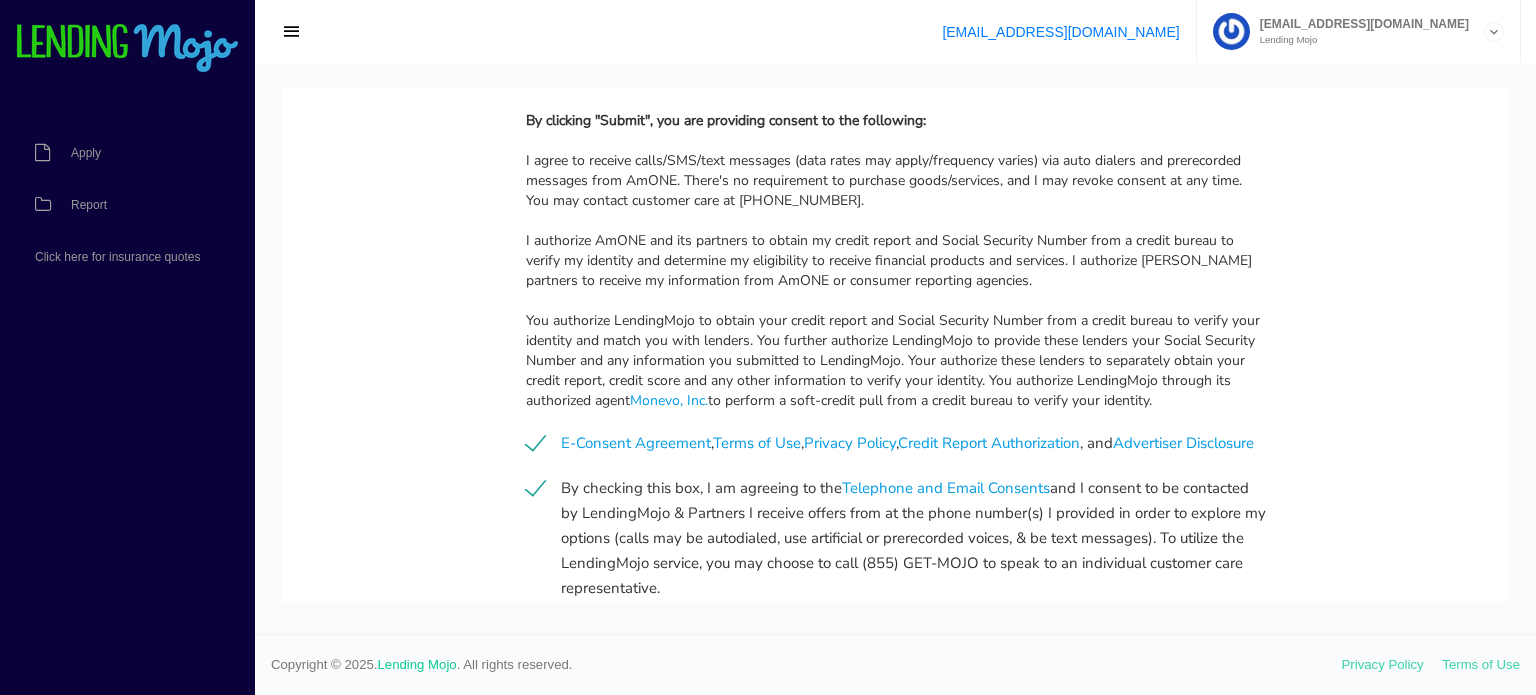 scroll, scrollTop: 3608, scrollLeft: 0, axis: vertical 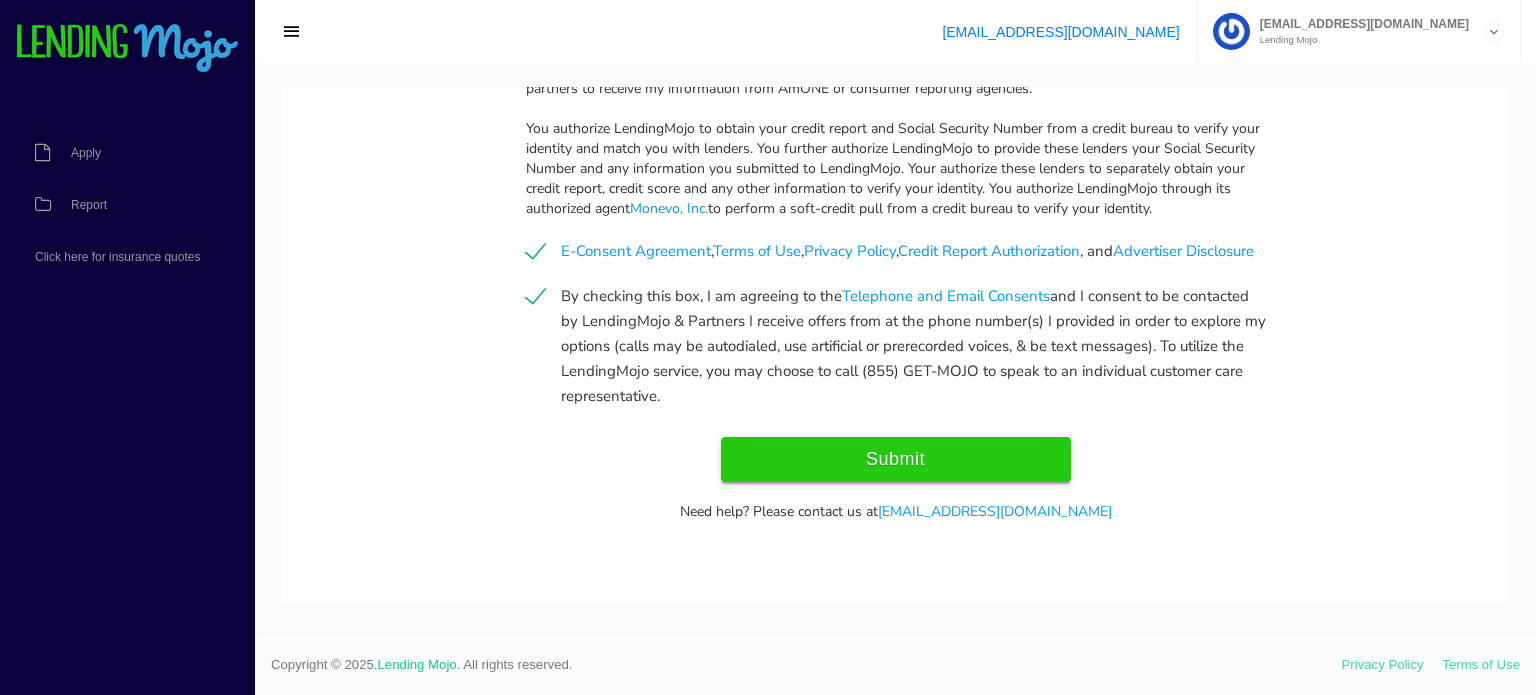 click on "Submit" at bounding box center [896, 459] 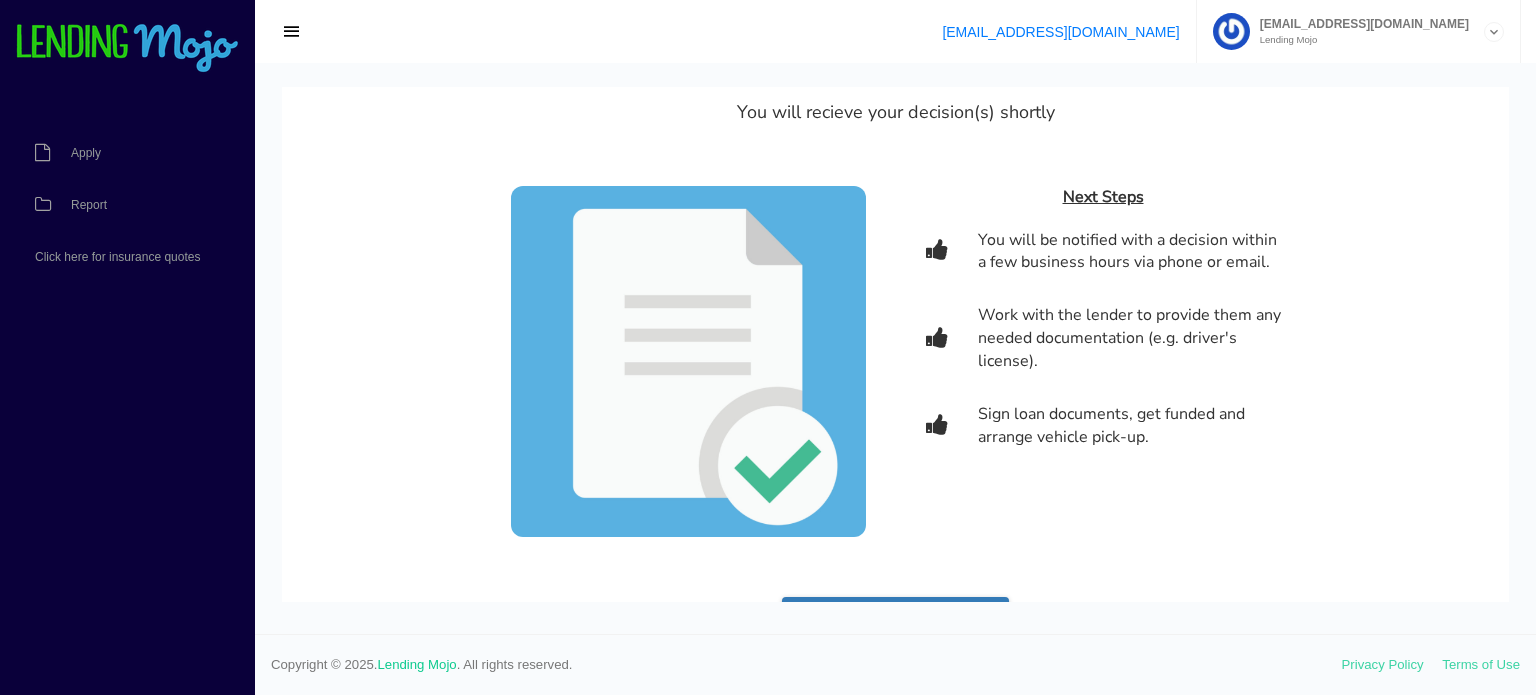 scroll, scrollTop: 151, scrollLeft: 0, axis: vertical 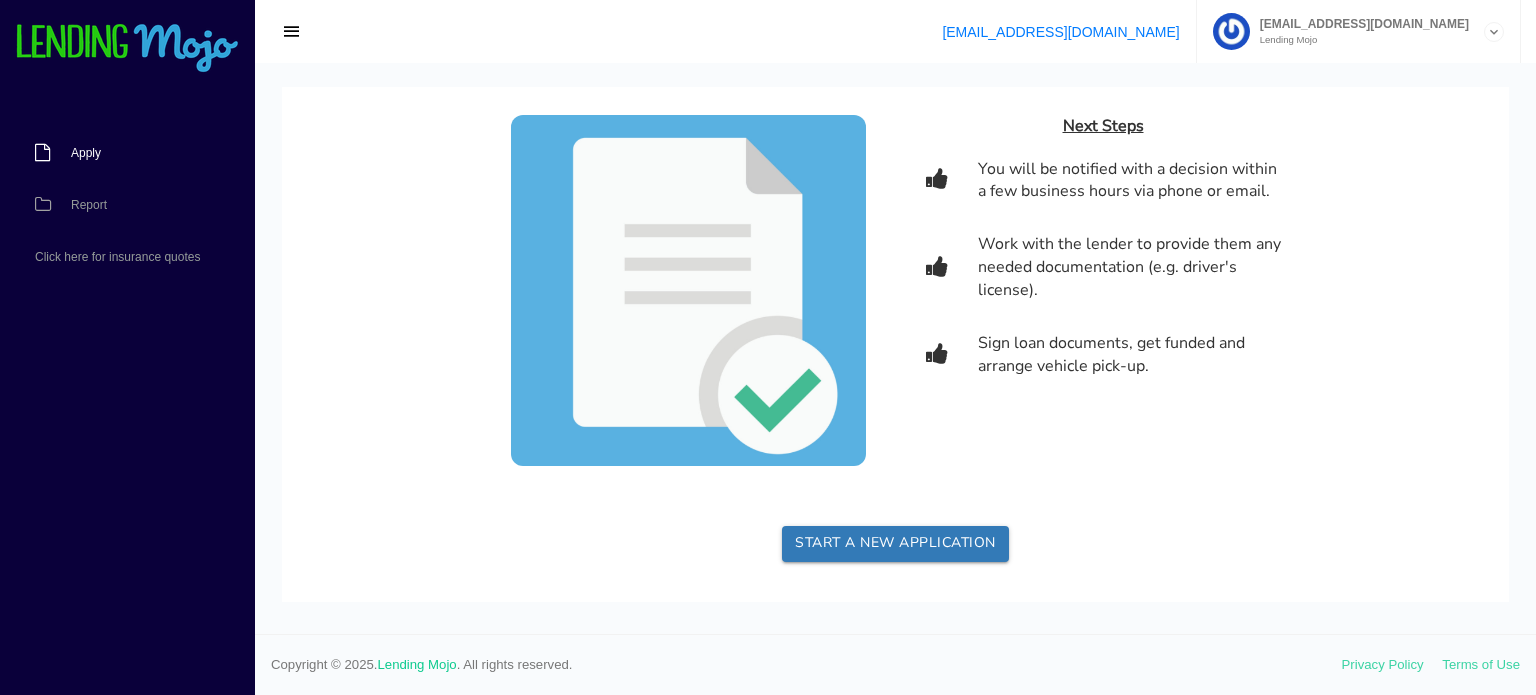 click on "Apply" at bounding box center (86, 153) 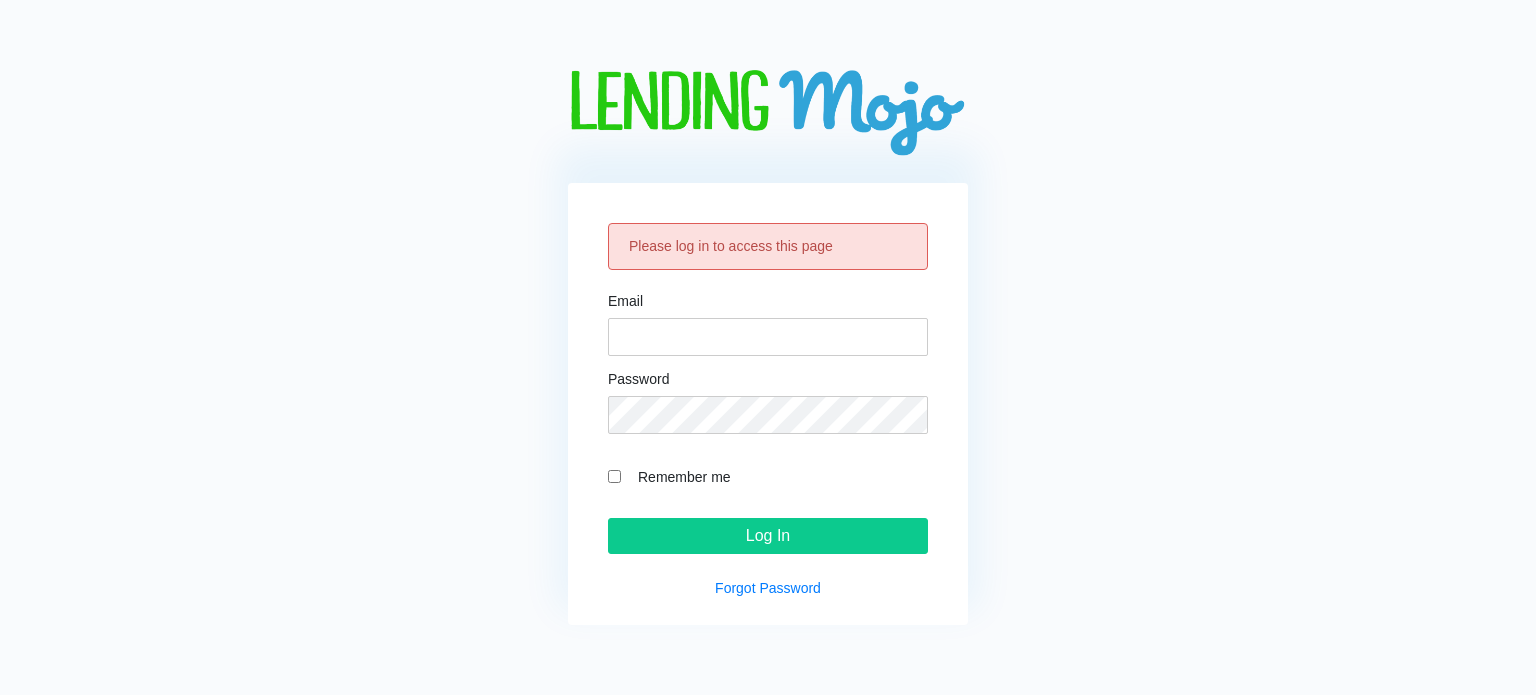 scroll, scrollTop: 0, scrollLeft: 0, axis: both 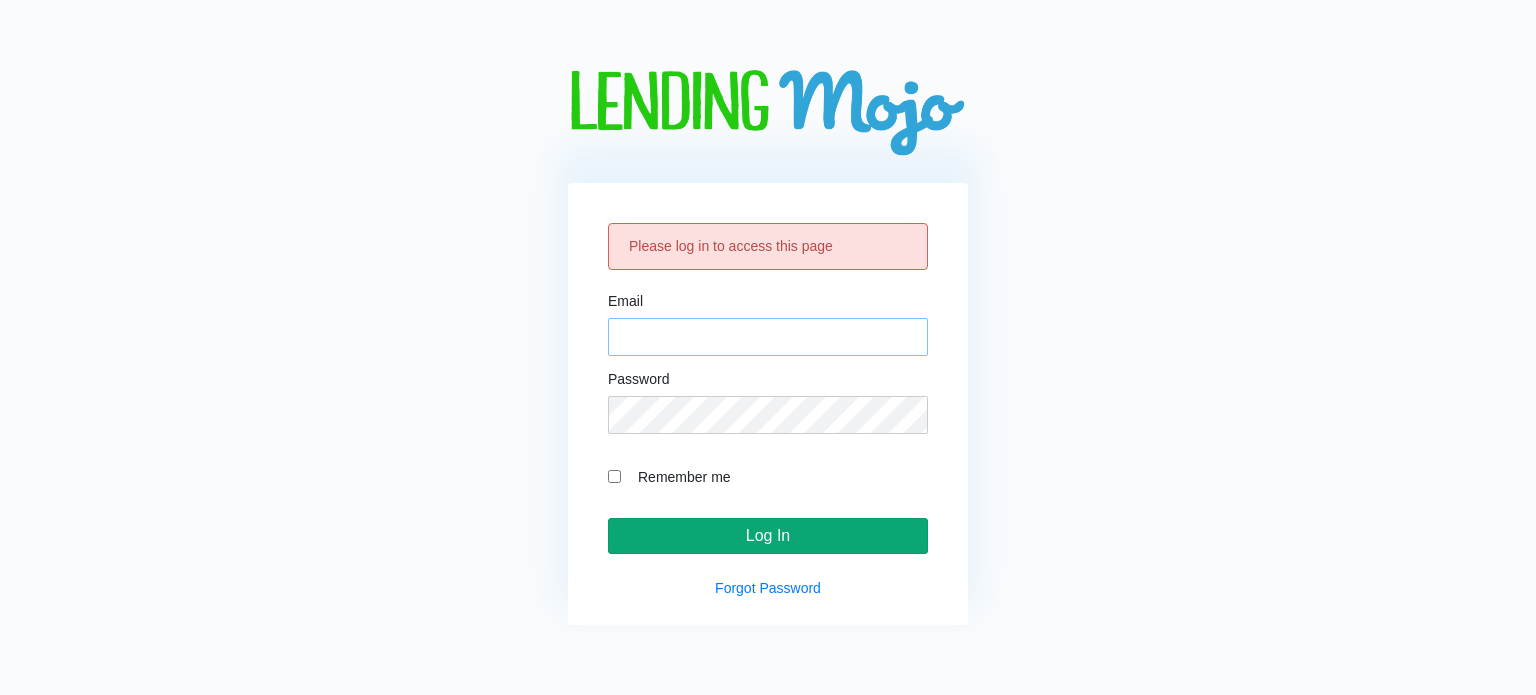 type on "[EMAIL_ADDRESS][DOMAIN_NAME]" 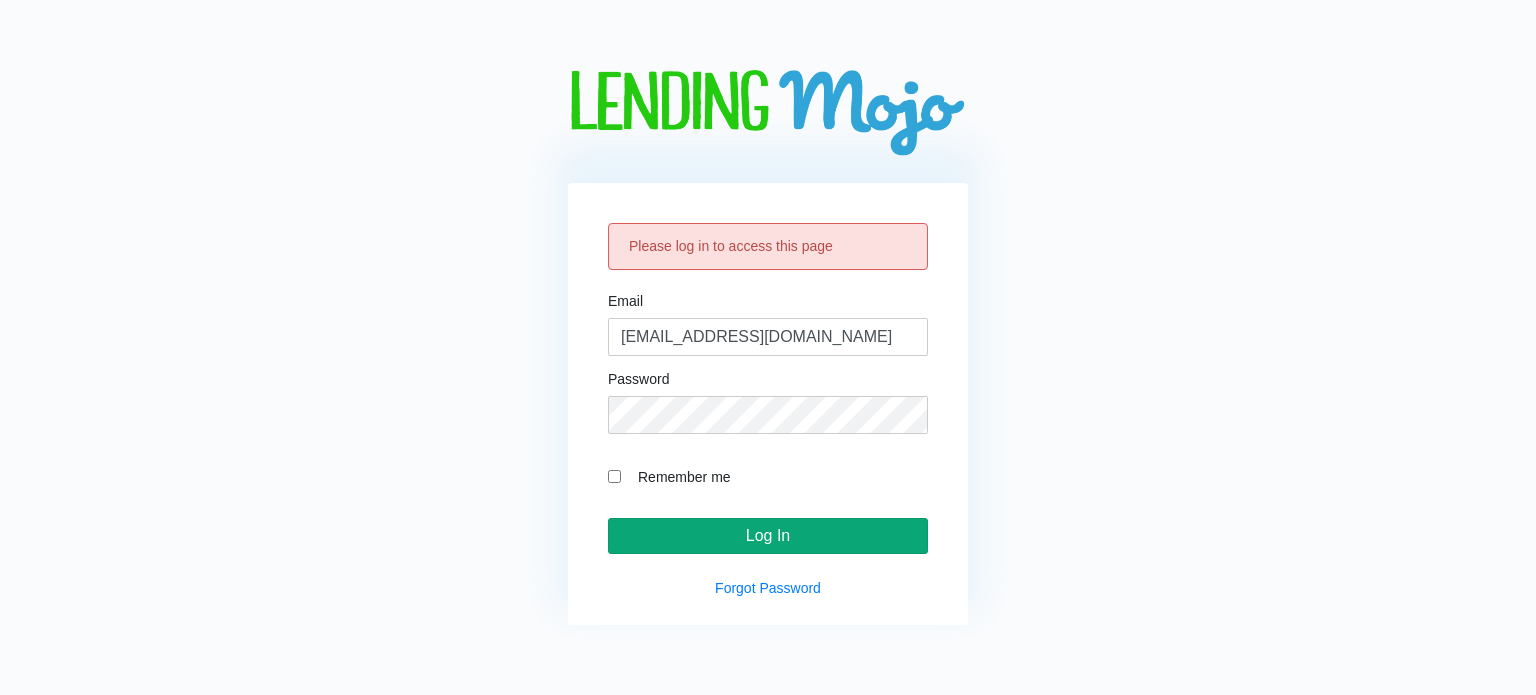 click on "Log In" at bounding box center [768, 536] 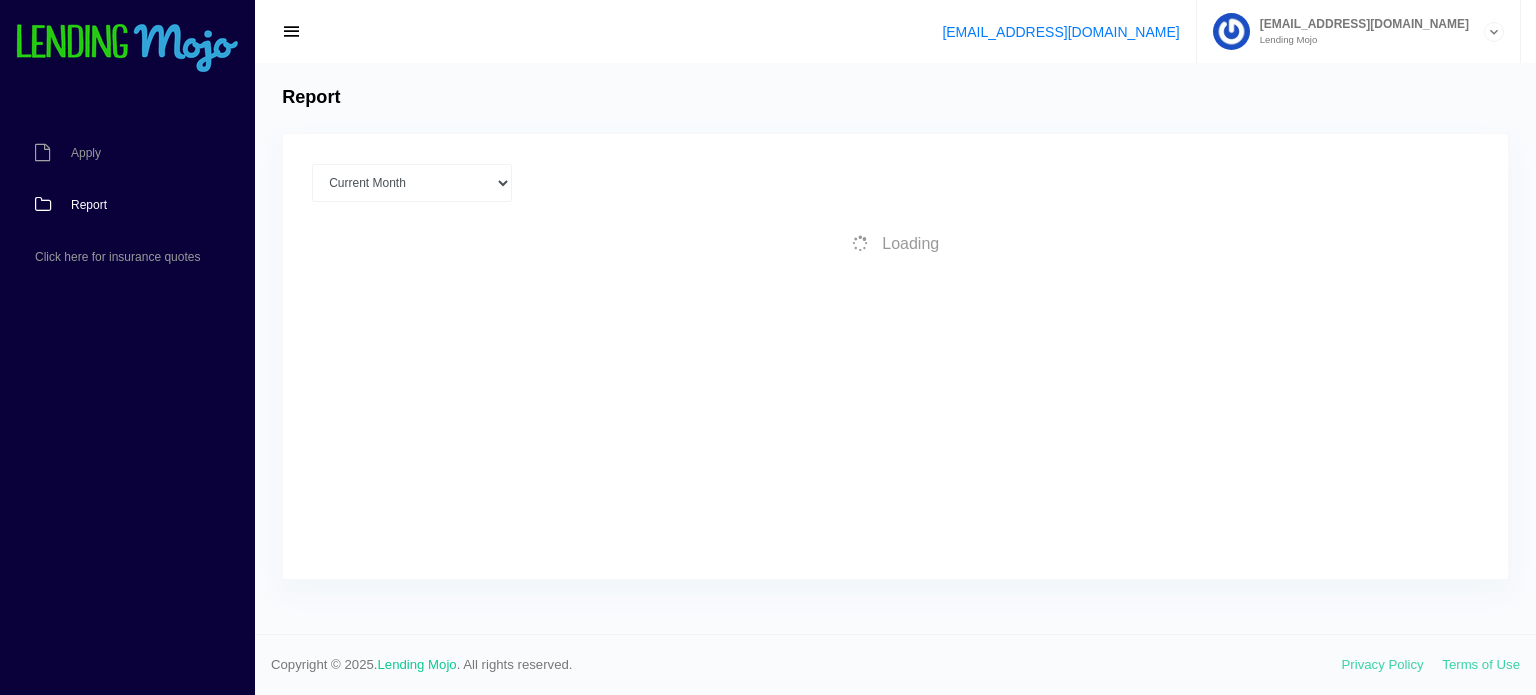 scroll, scrollTop: 0, scrollLeft: 0, axis: both 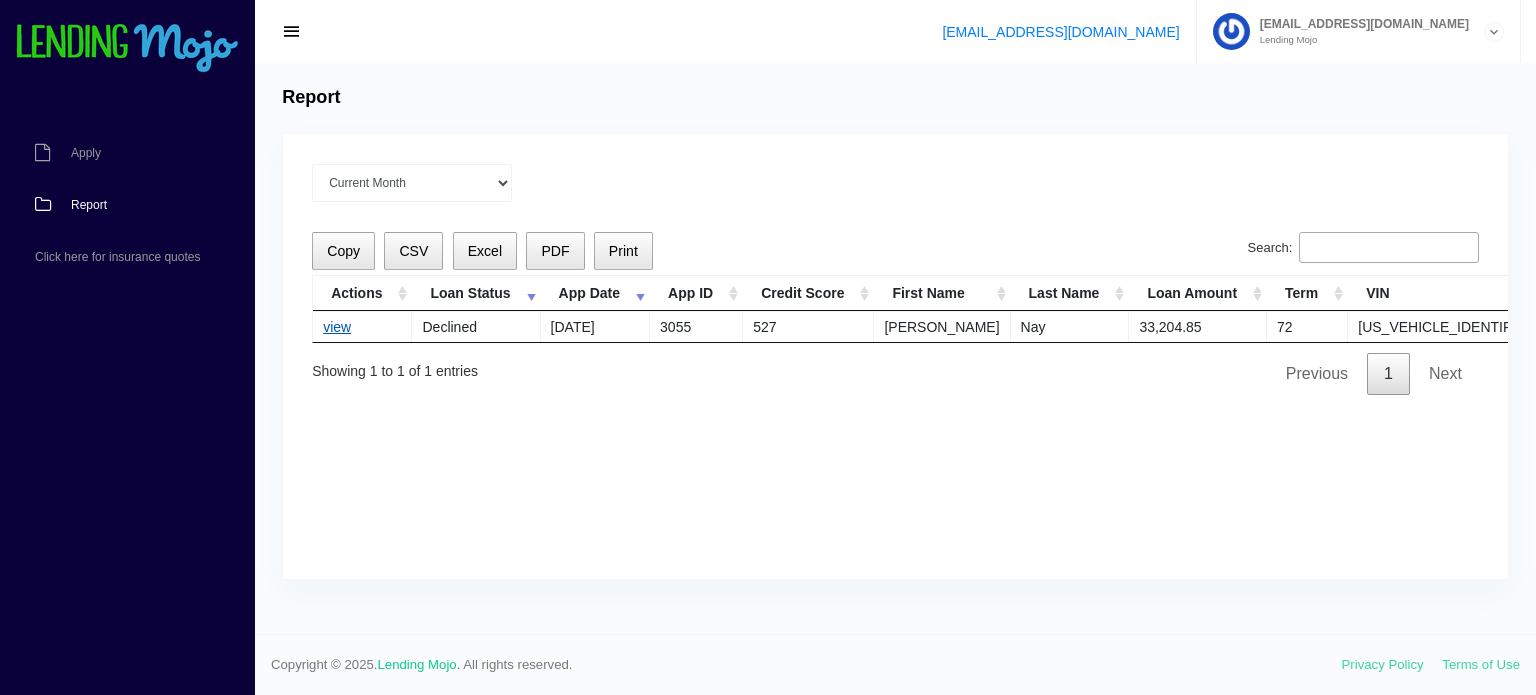 click on "view" at bounding box center (337, 327) 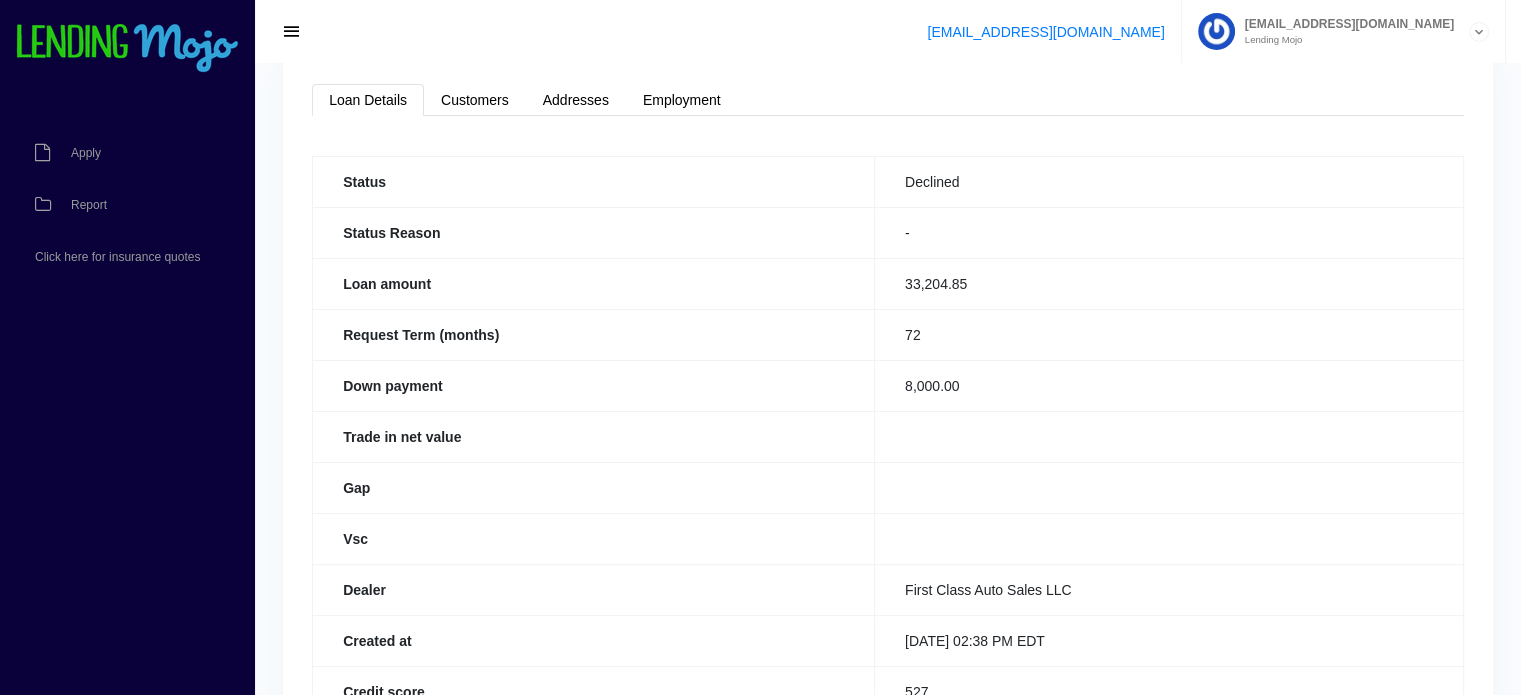 scroll, scrollTop: 215, scrollLeft: 0, axis: vertical 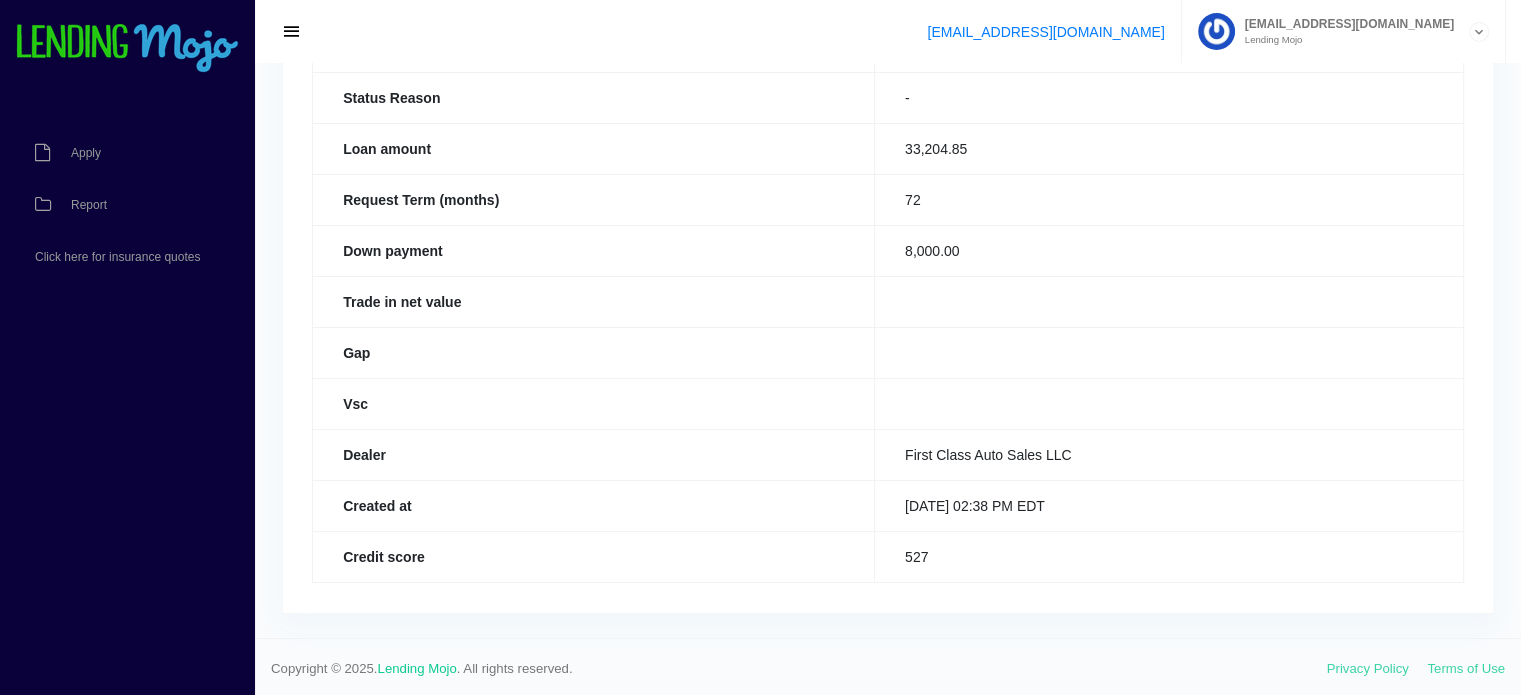 click on "Credit score" at bounding box center (594, 556) 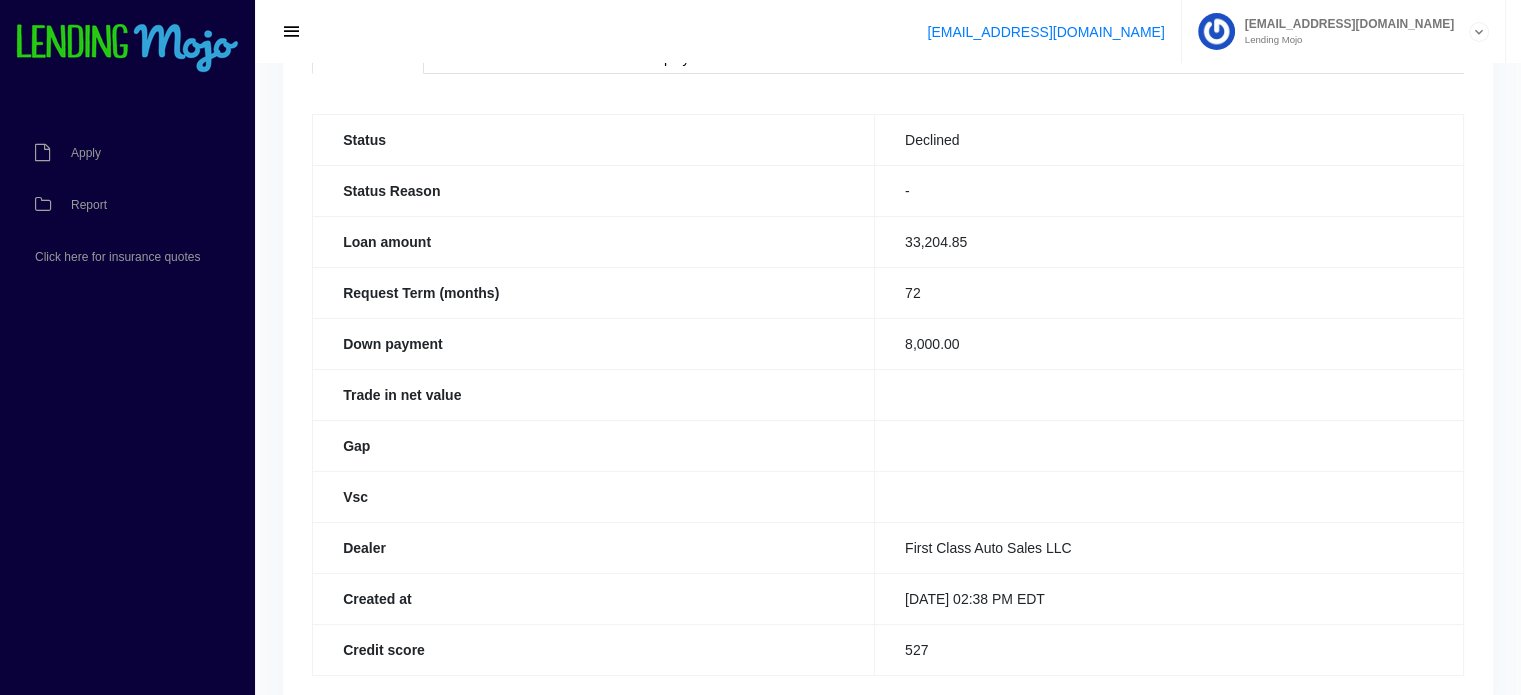 scroll, scrollTop: 0, scrollLeft: 0, axis: both 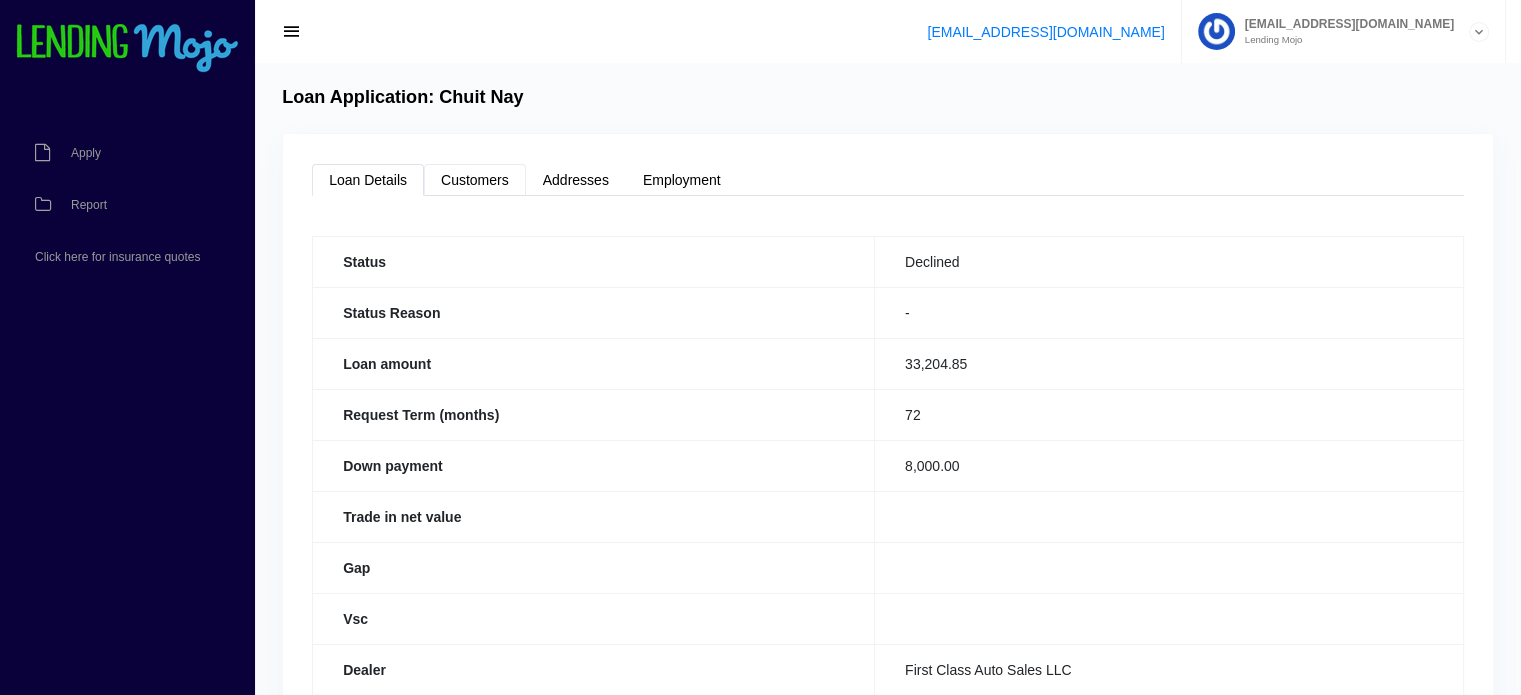 click on "Customers" at bounding box center (475, 180) 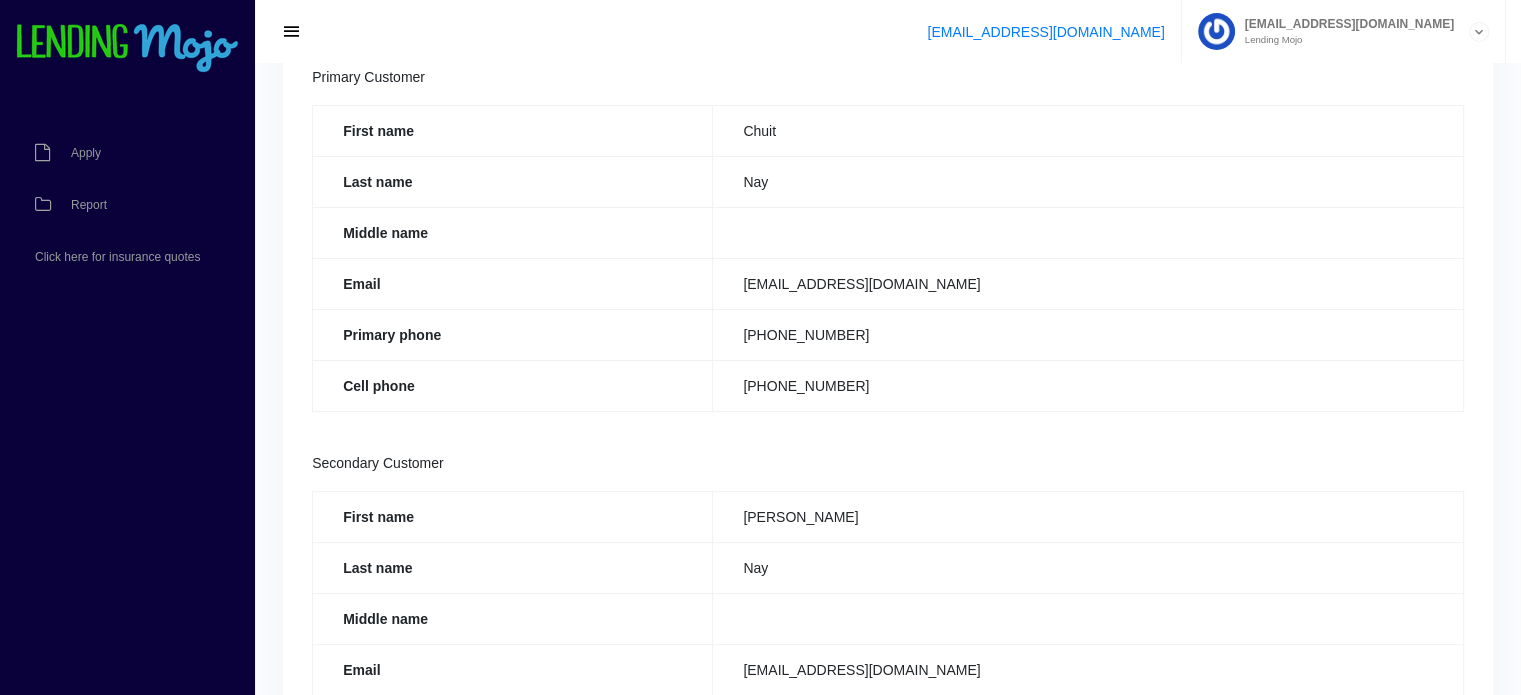 scroll, scrollTop: 0, scrollLeft: 0, axis: both 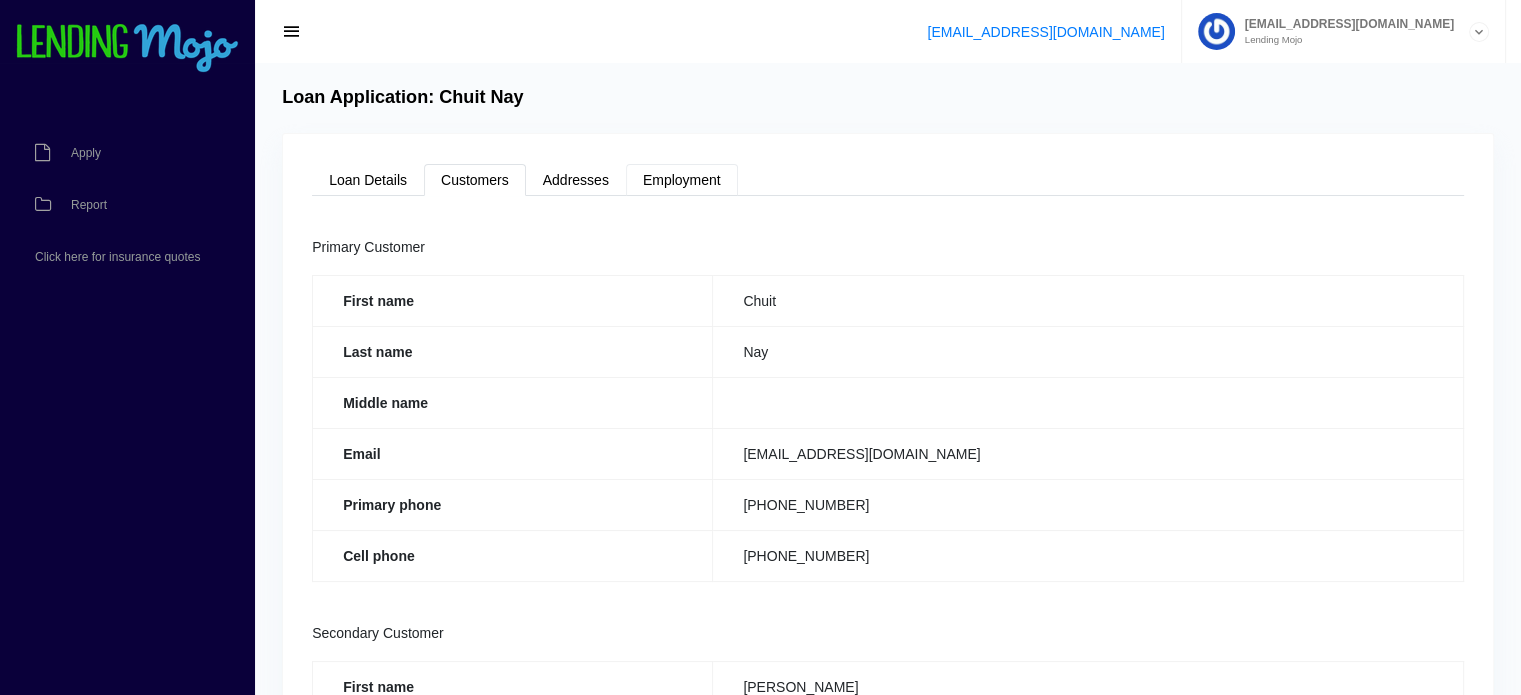 click on "Employment" at bounding box center (682, 180) 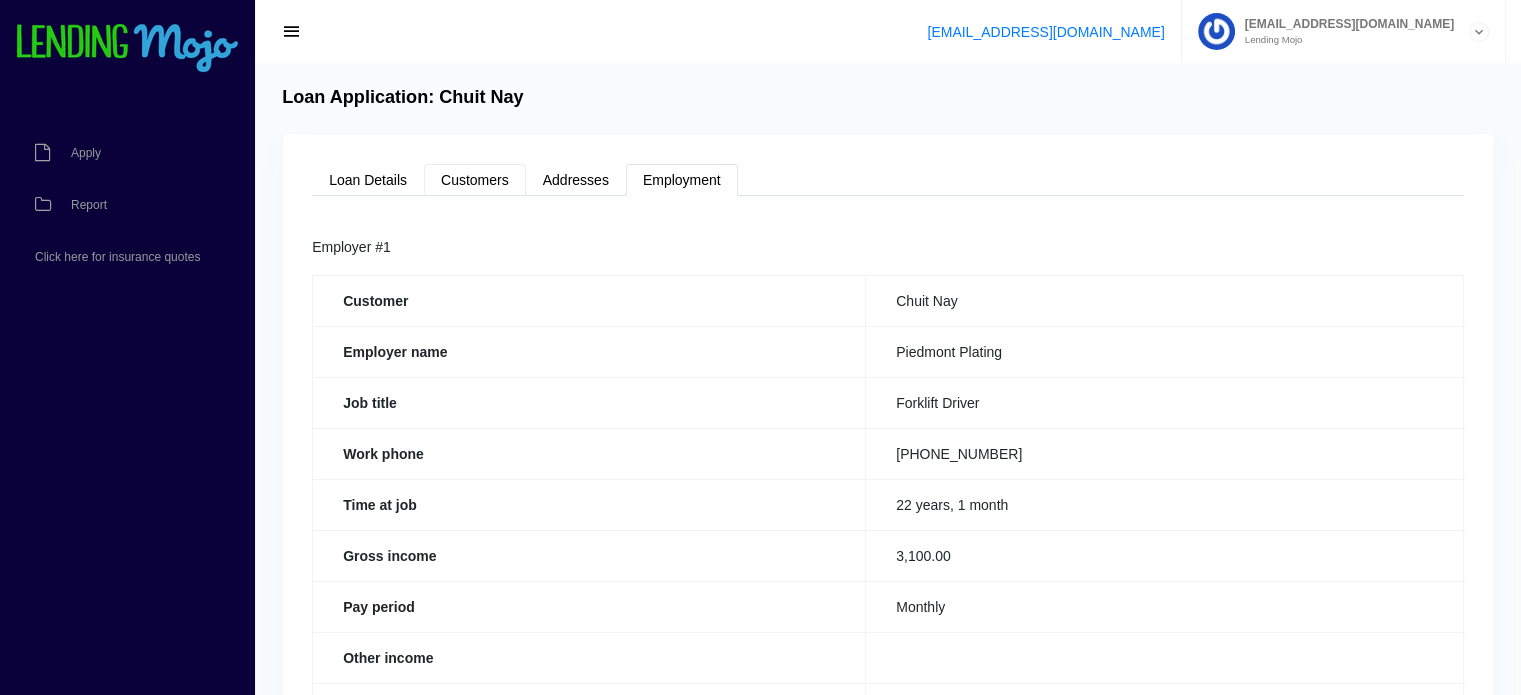 click on "Customers" at bounding box center (475, 180) 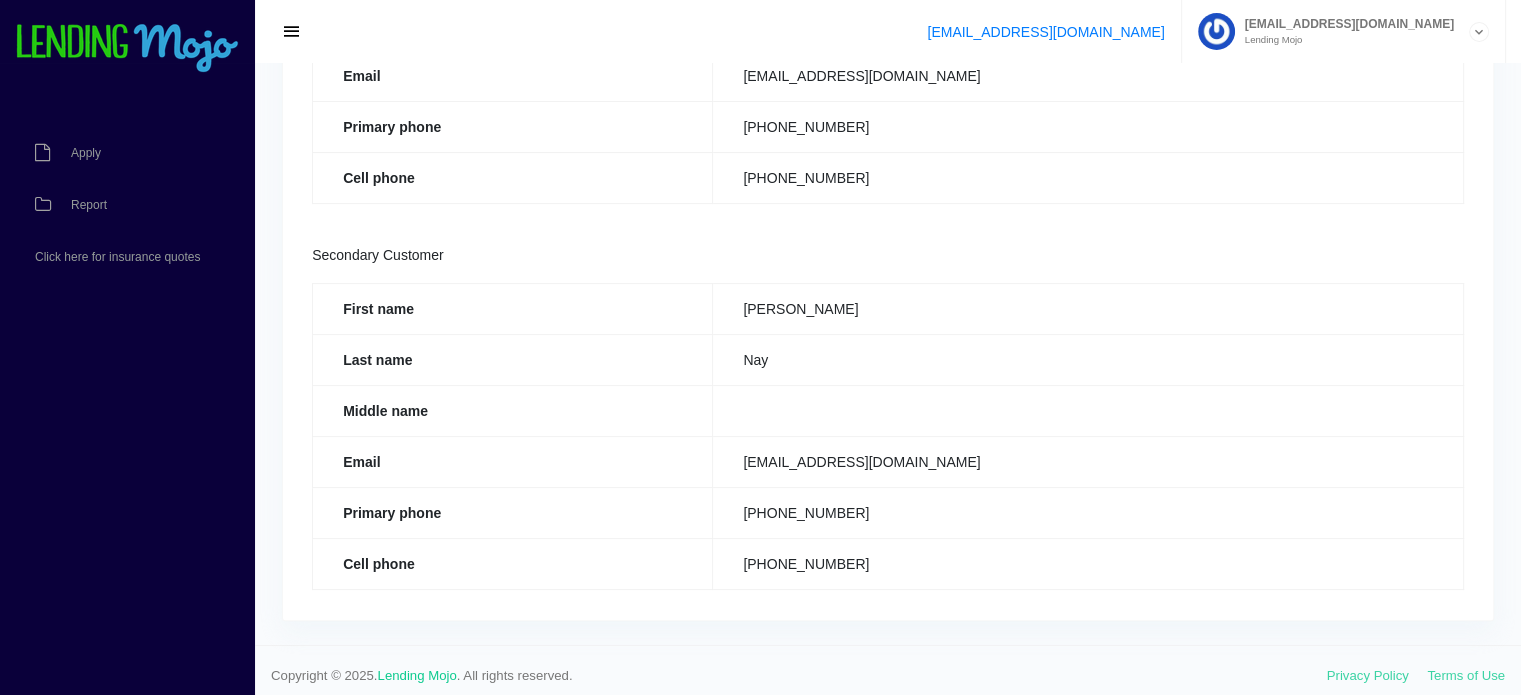 scroll, scrollTop: 0, scrollLeft: 0, axis: both 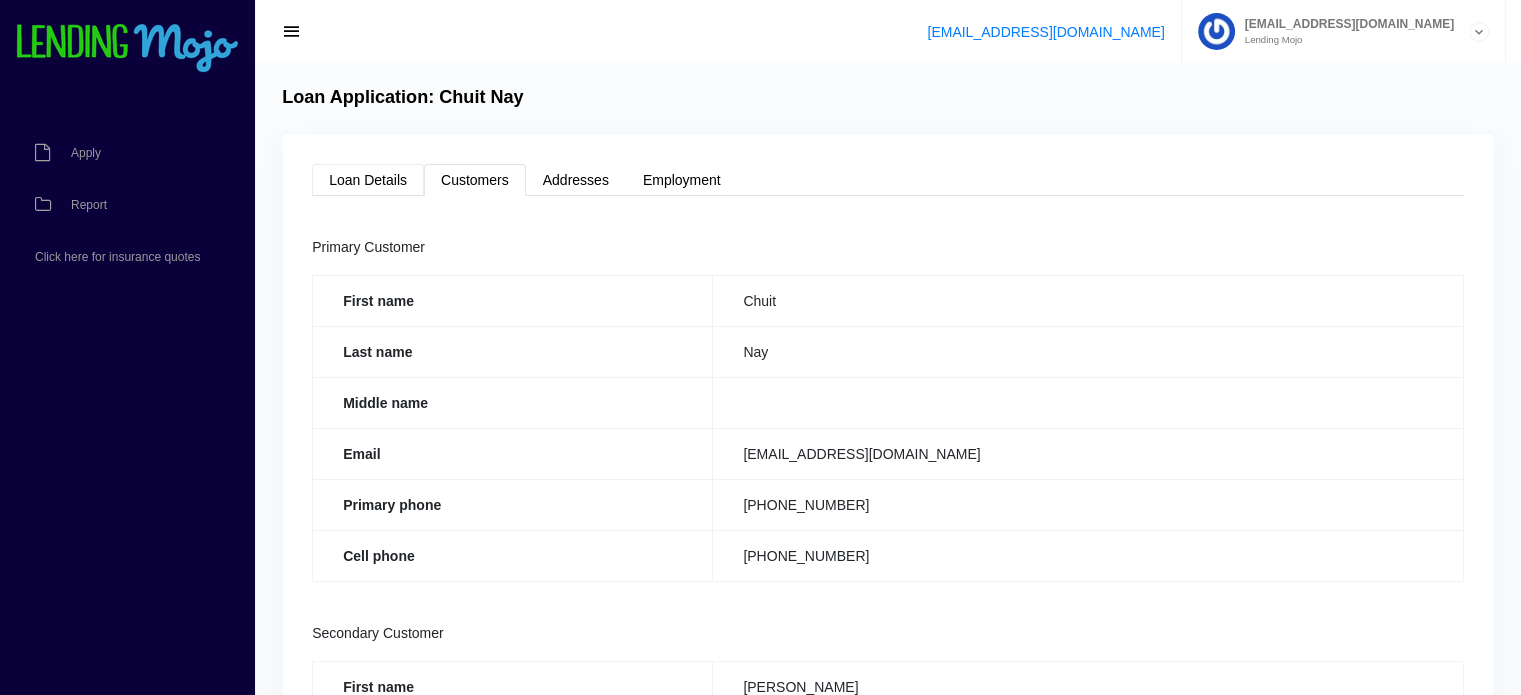 click on "Loan Details" at bounding box center (368, 180) 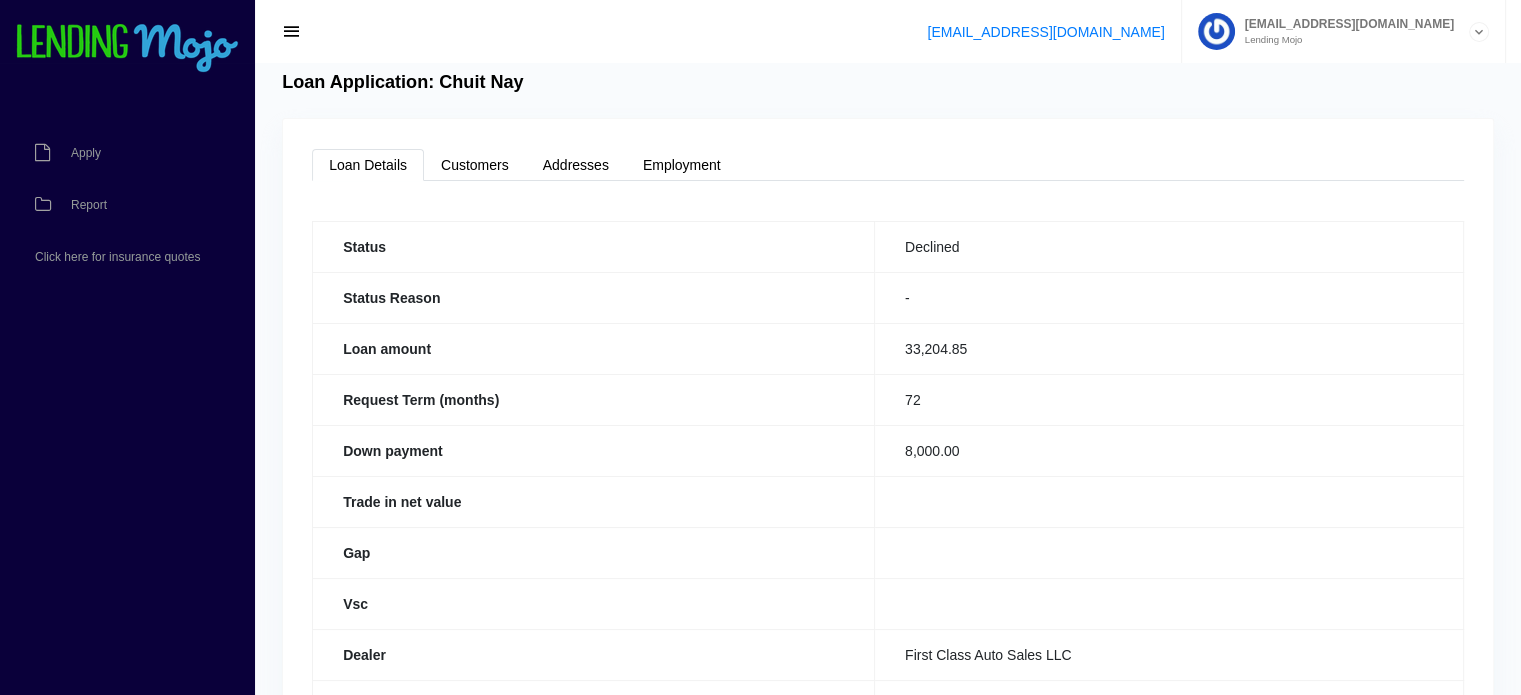 scroll, scrollTop: 0, scrollLeft: 0, axis: both 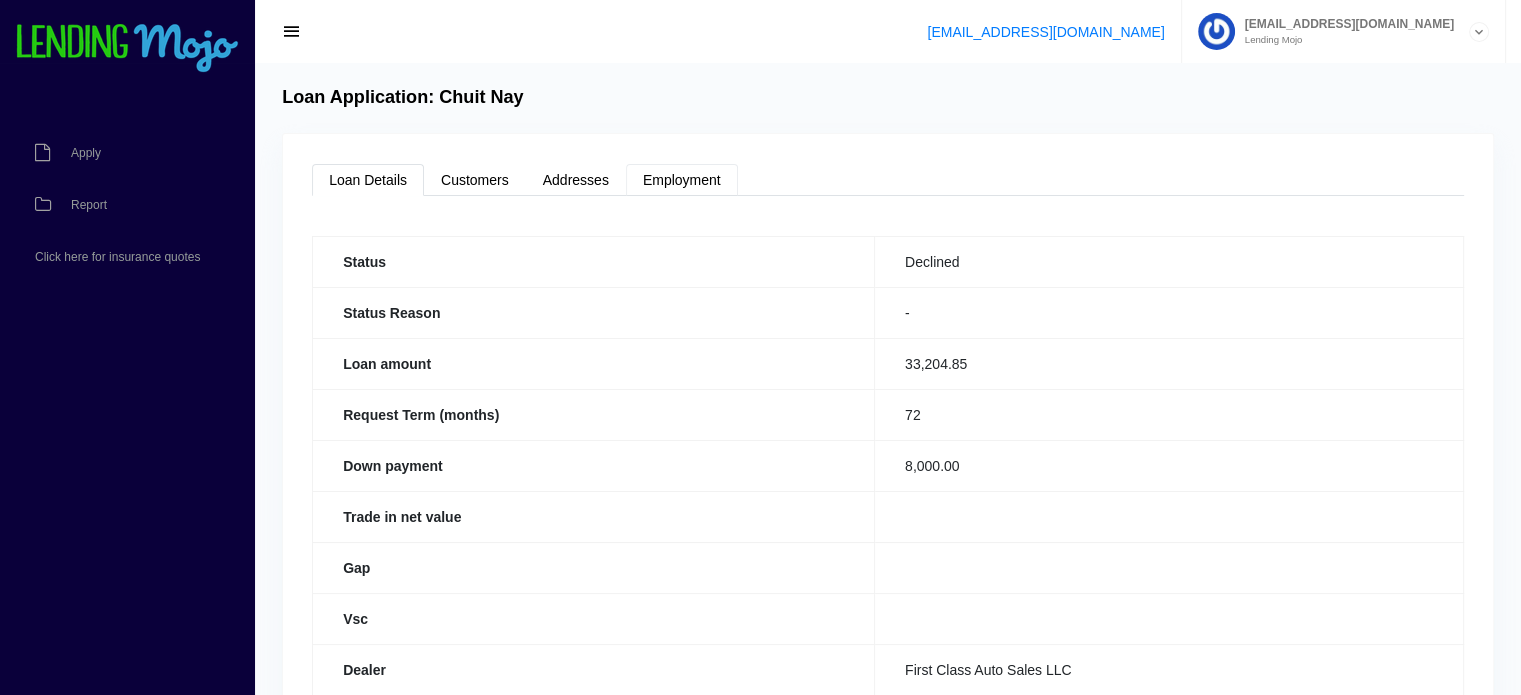 click on "Employment" at bounding box center [682, 180] 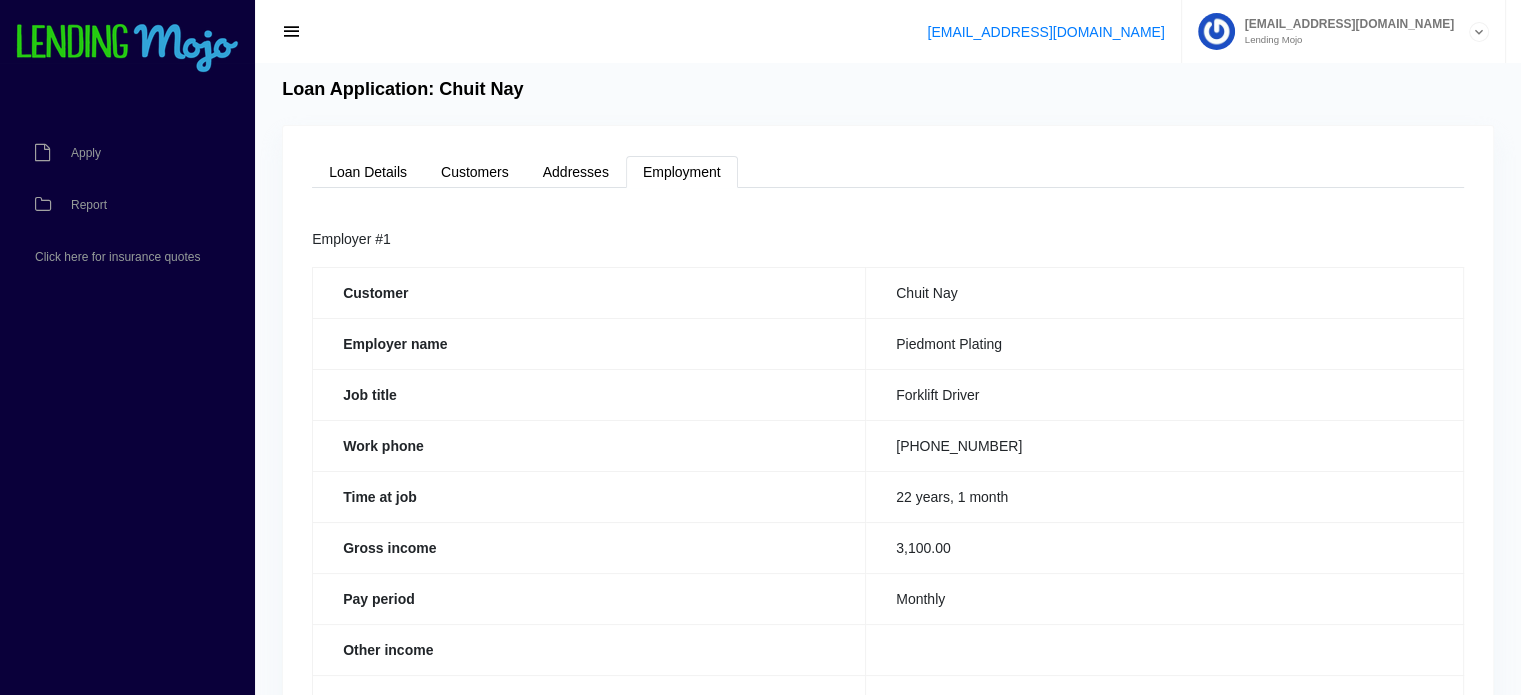 scroll, scrollTop: 0, scrollLeft: 0, axis: both 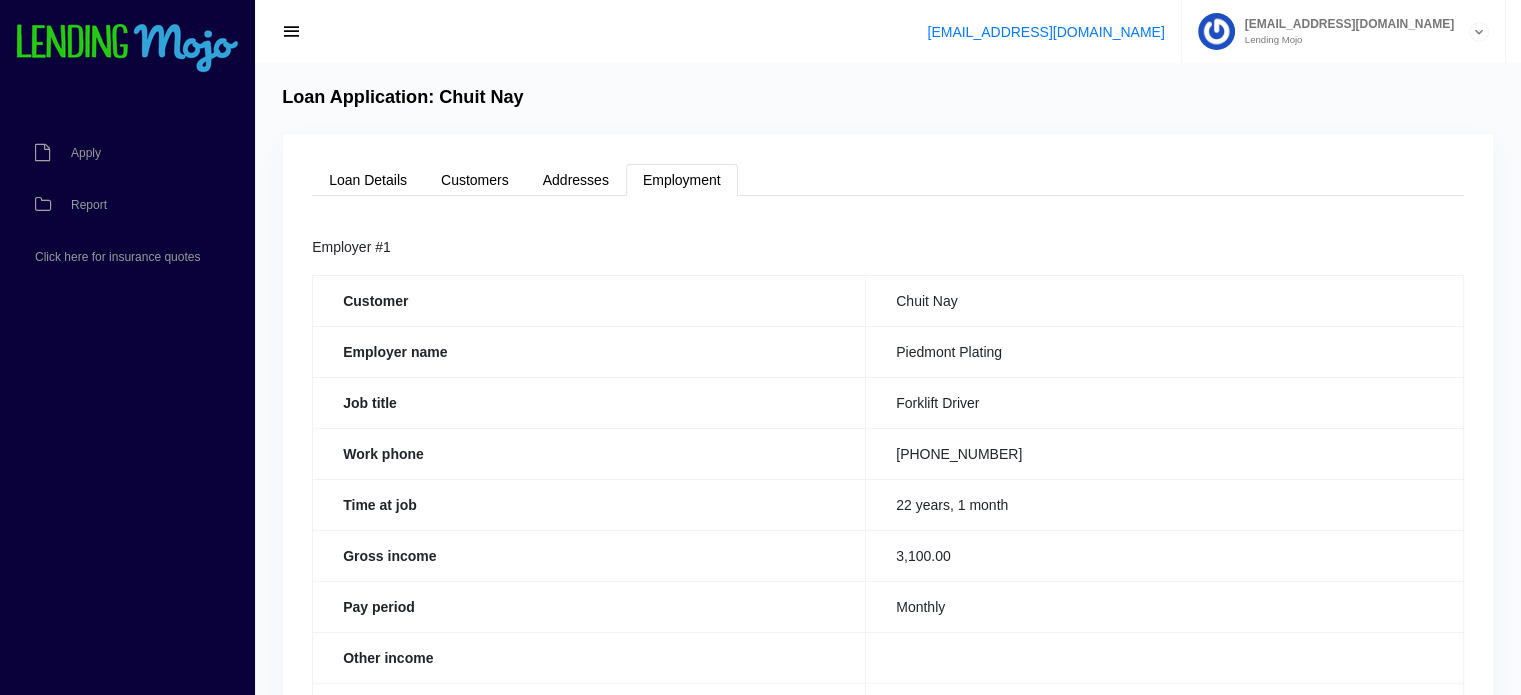 click at bounding box center [292, 32] 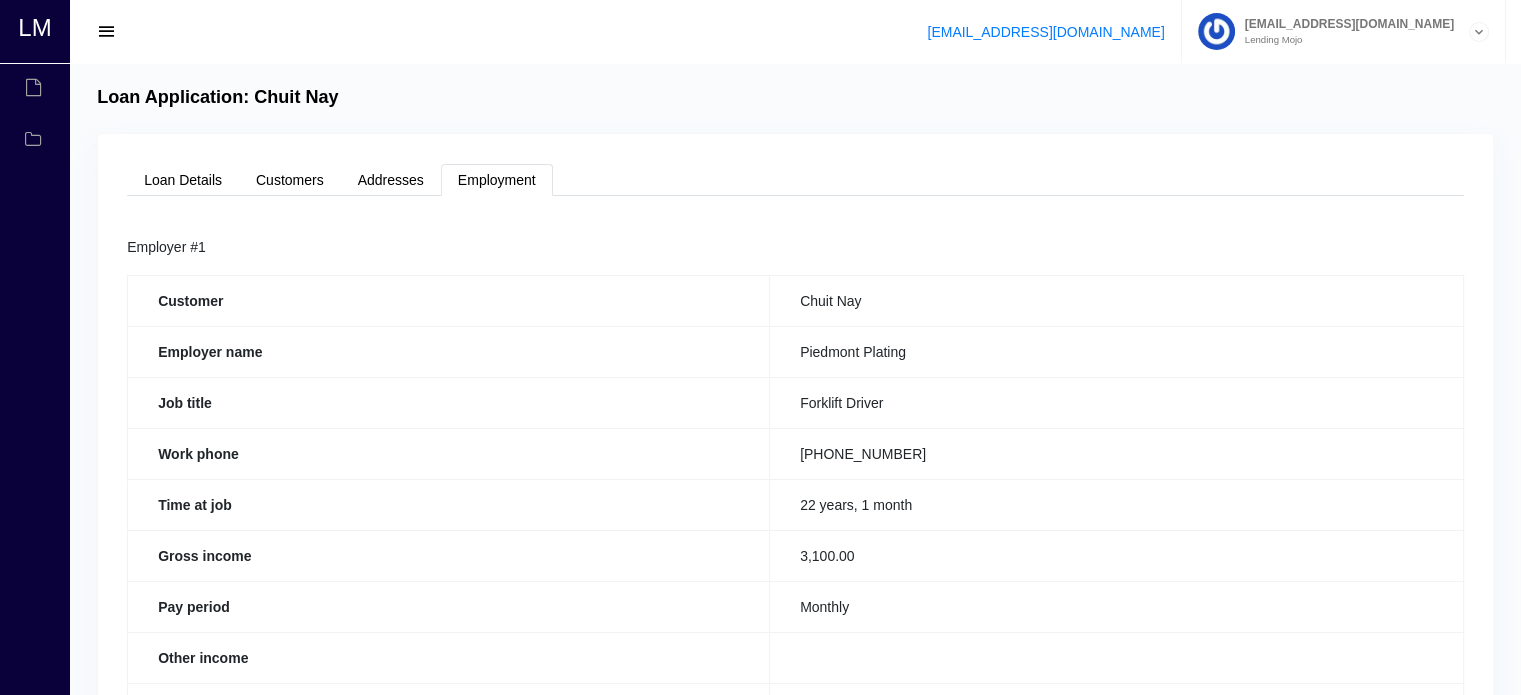 click at bounding box center (107, 32) 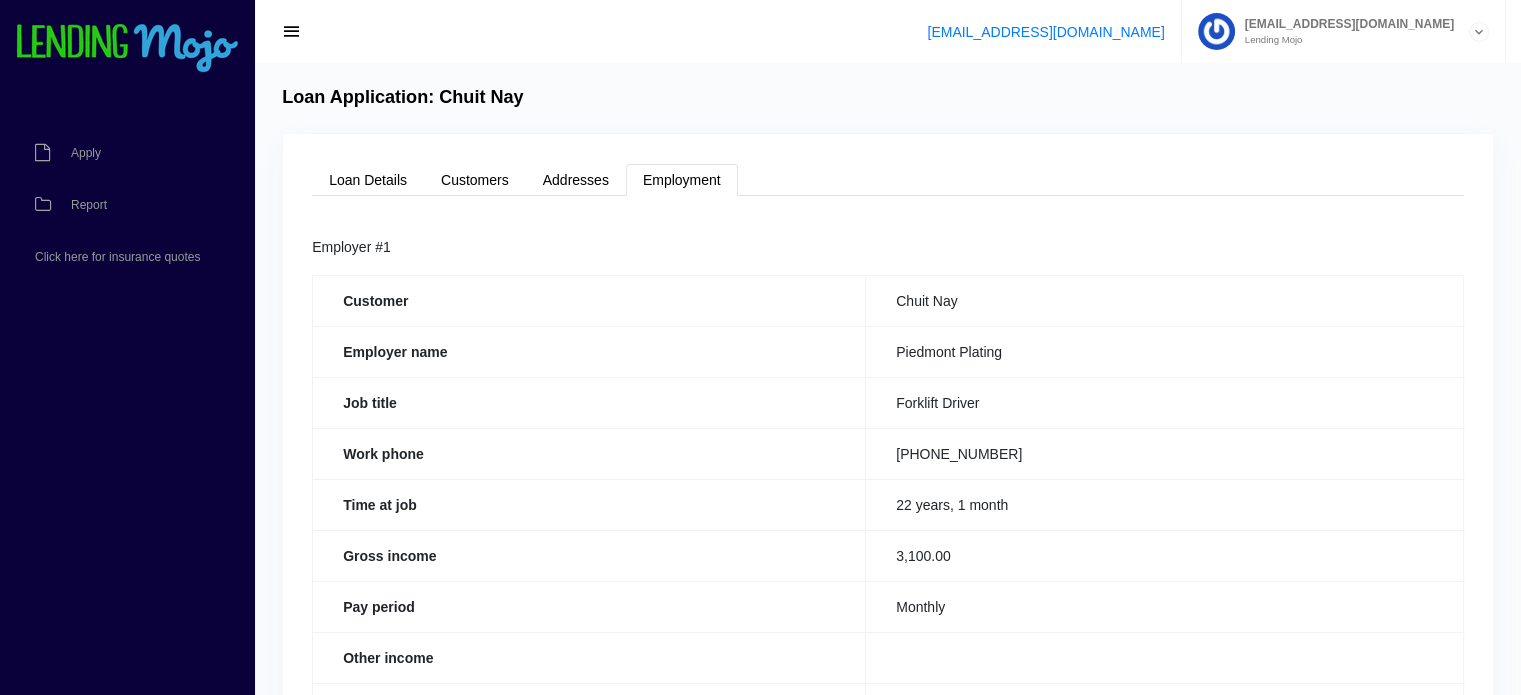 click at bounding box center [292, 32] 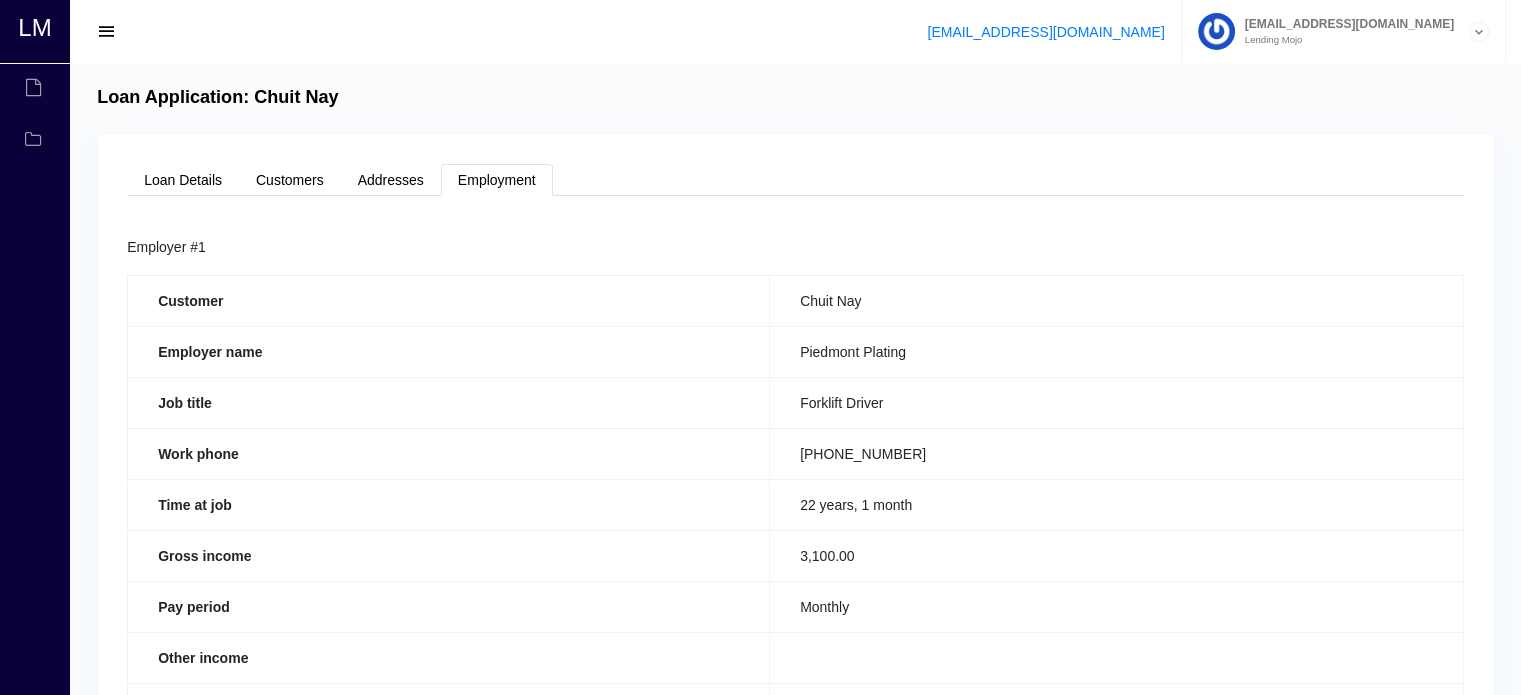 click at bounding box center [1479, 32] 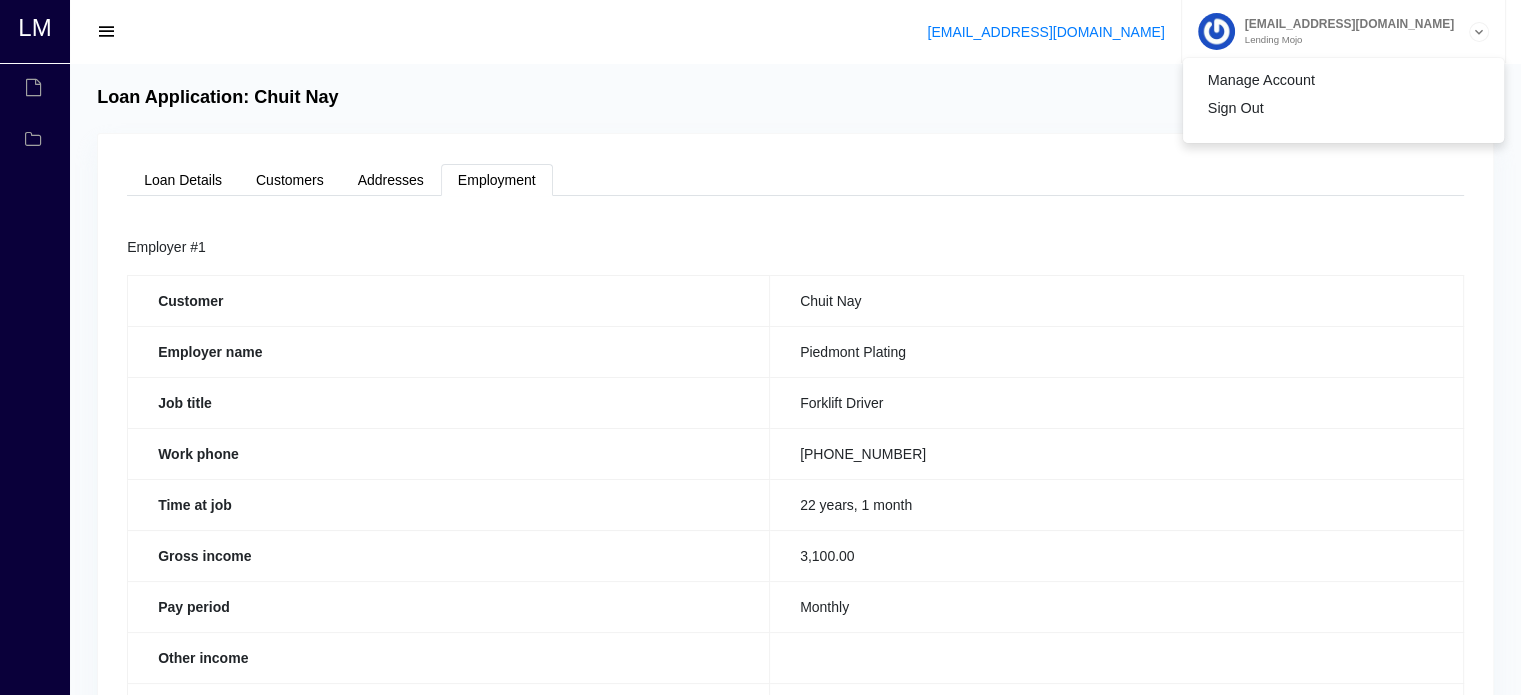 click on "Loan Application: Chuit Nay
Loan Details
Customers
Addresses
Employment
Status
Declined
Status Reason
-
Loan amount
33,204.85
Request Term (months)
72
Down payment
8,000.00
Trade in net value
Gap
Vsc
Dealer
First Class Auto Sales LLC
Created at
07/11/2025 02:38 PM EDT
Credit score
527
Primary Customer
First name
Chuit
Last name
Nay
Middle name
Email" at bounding box center [795, 696] 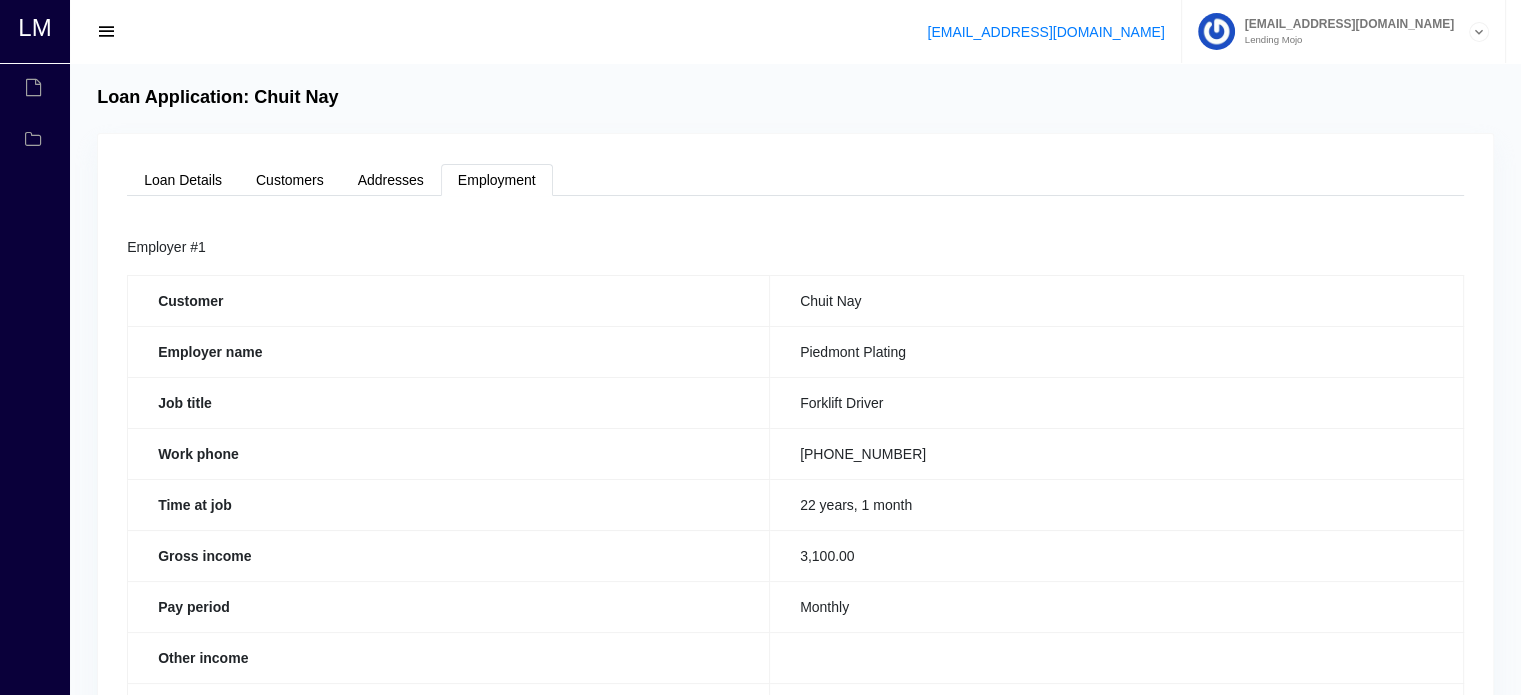 click at bounding box center (107, 32) 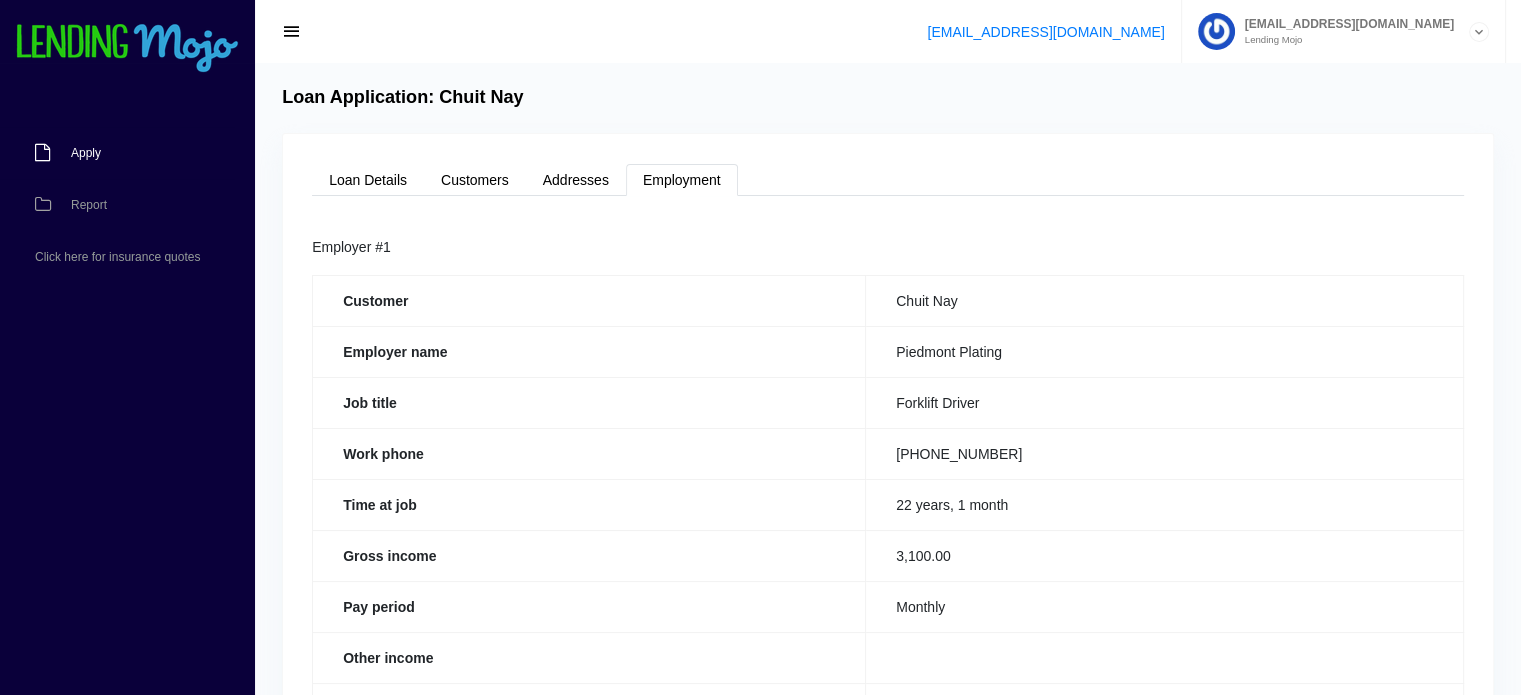 click on "Apply" at bounding box center (117, 153) 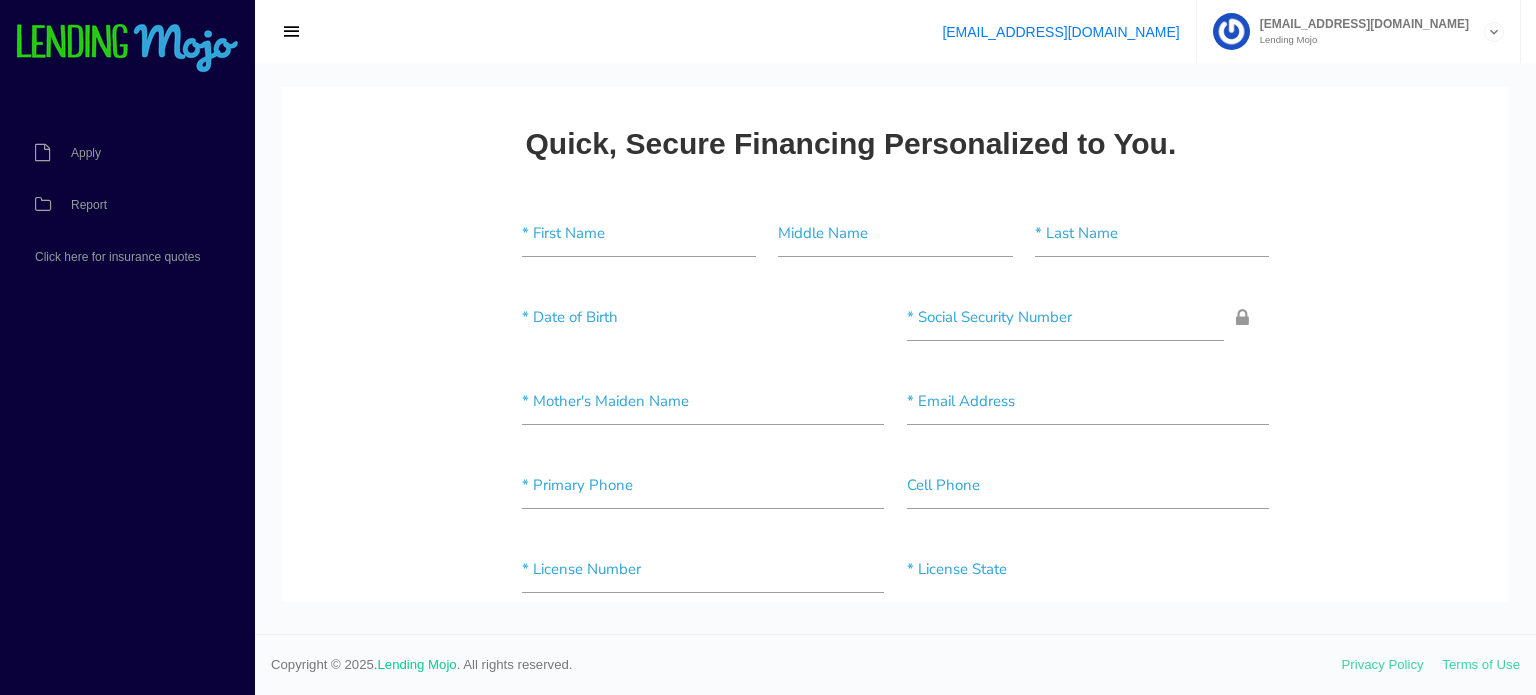 scroll, scrollTop: 0, scrollLeft: 0, axis: both 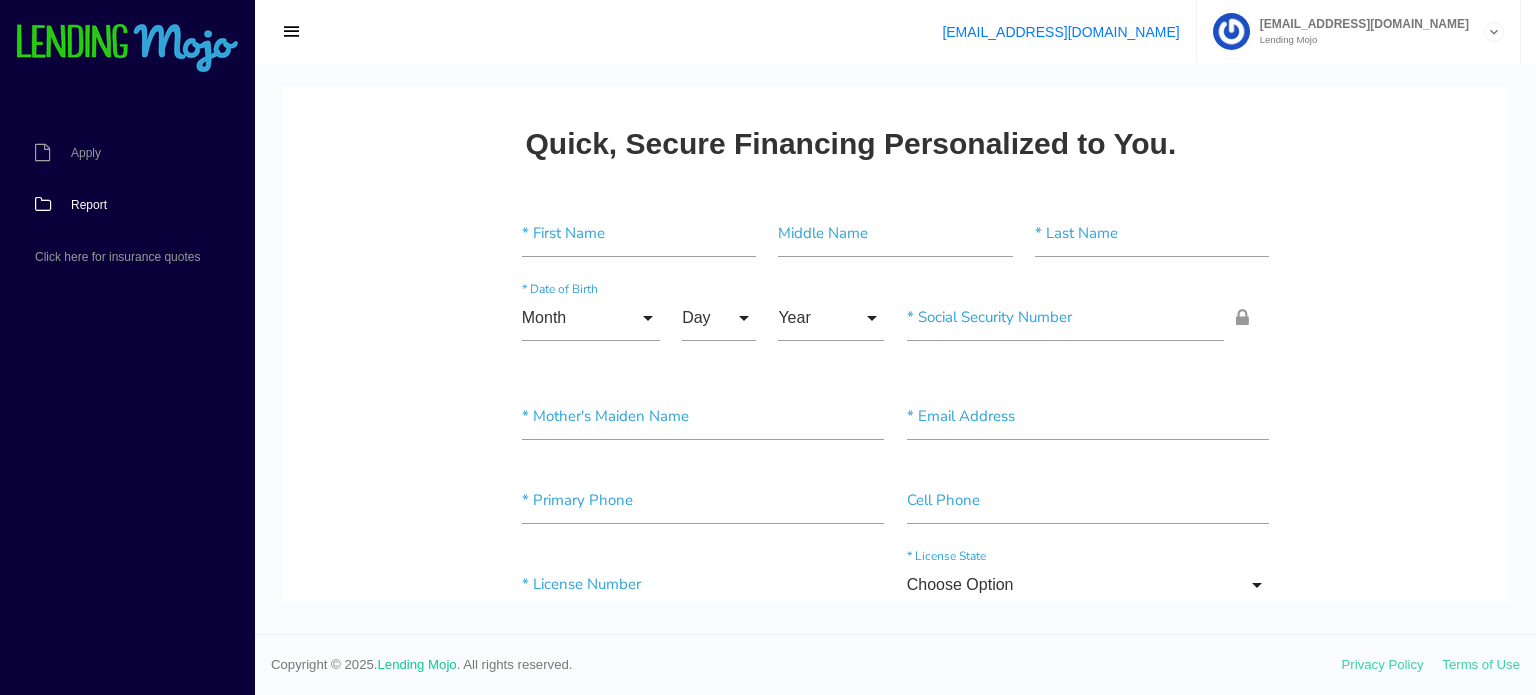 click on "Report" at bounding box center [117, 205] 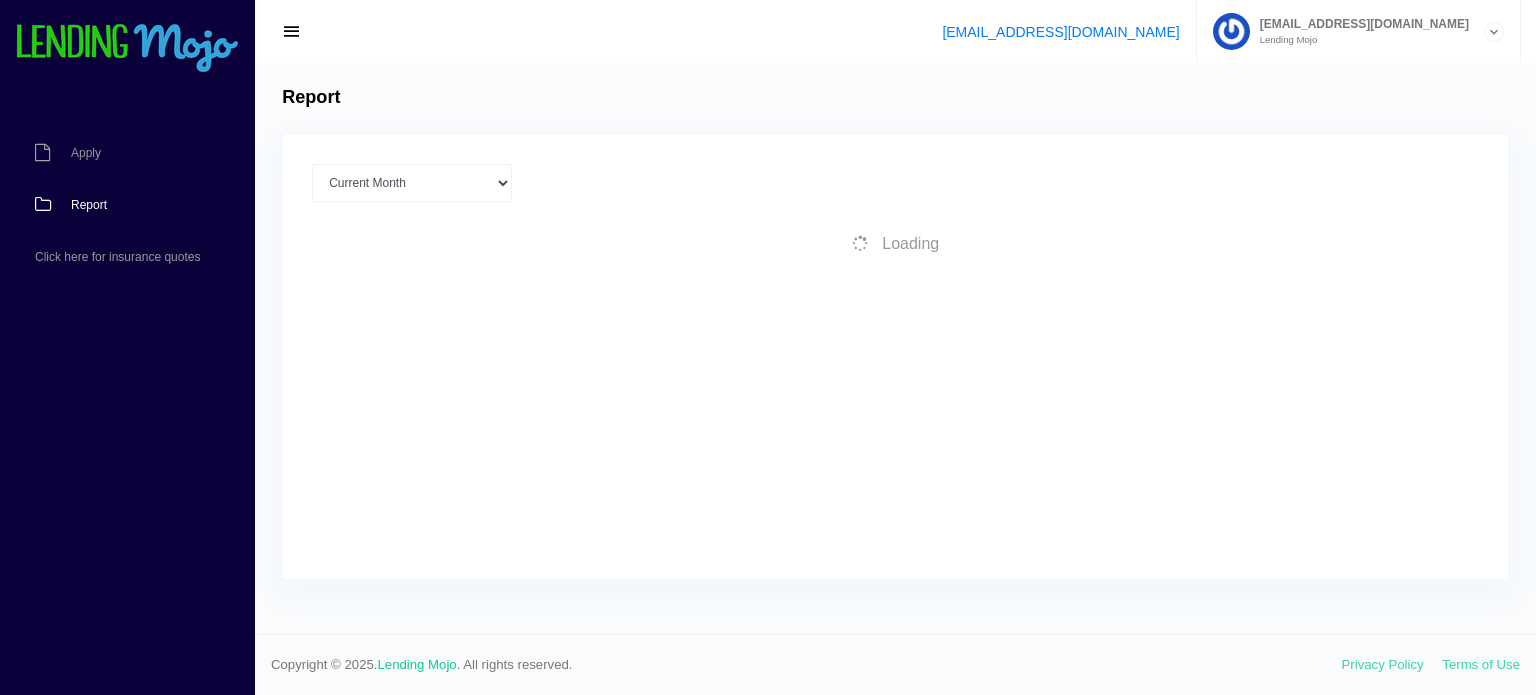 scroll, scrollTop: 0, scrollLeft: 0, axis: both 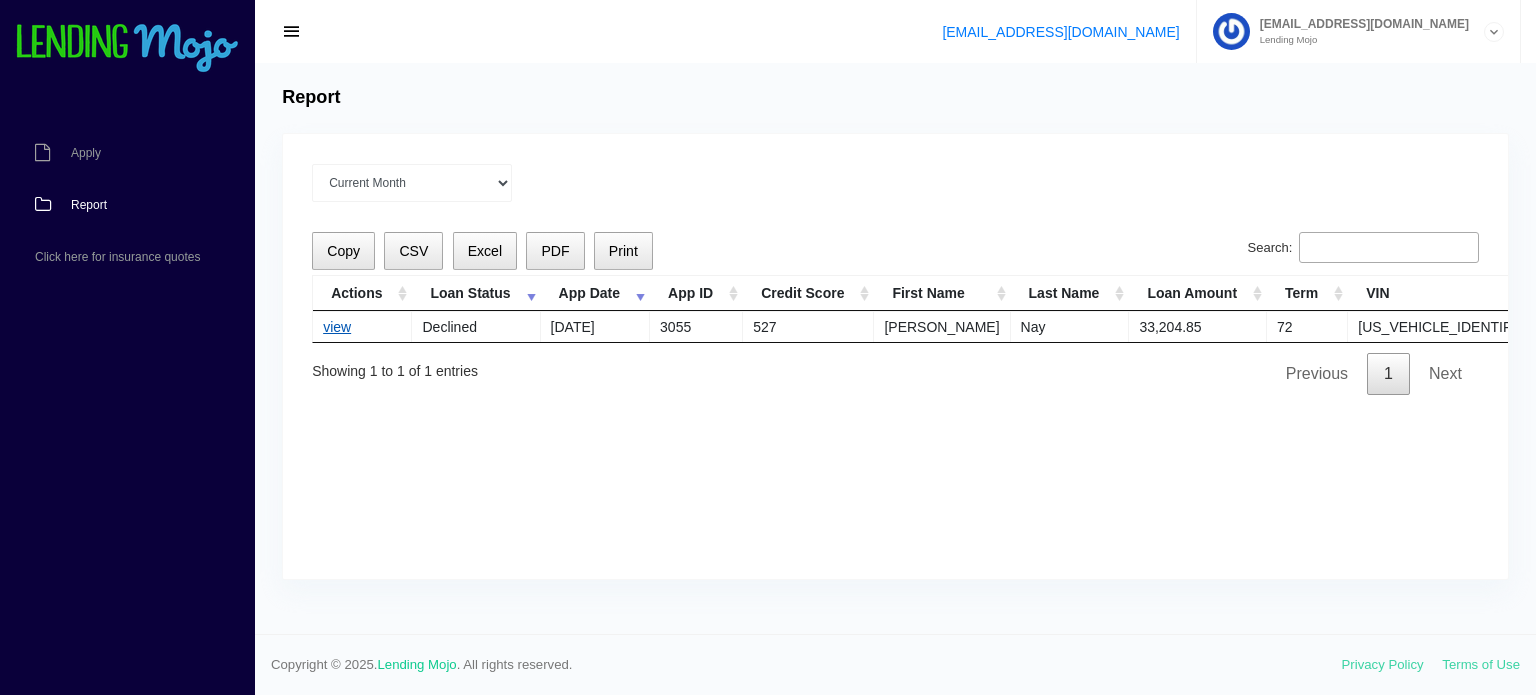 click on "view" at bounding box center (337, 327) 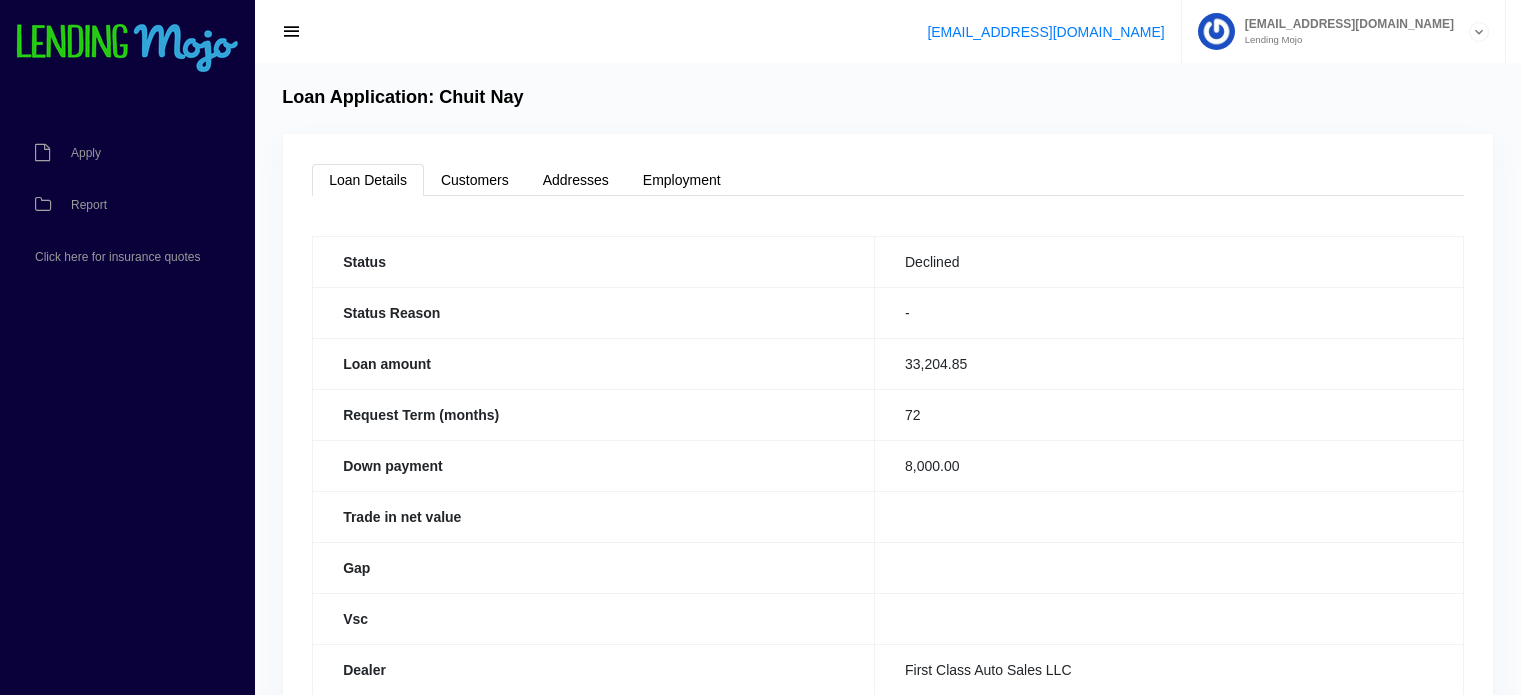 scroll, scrollTop: 0, scrollLeft: 0, axis: both 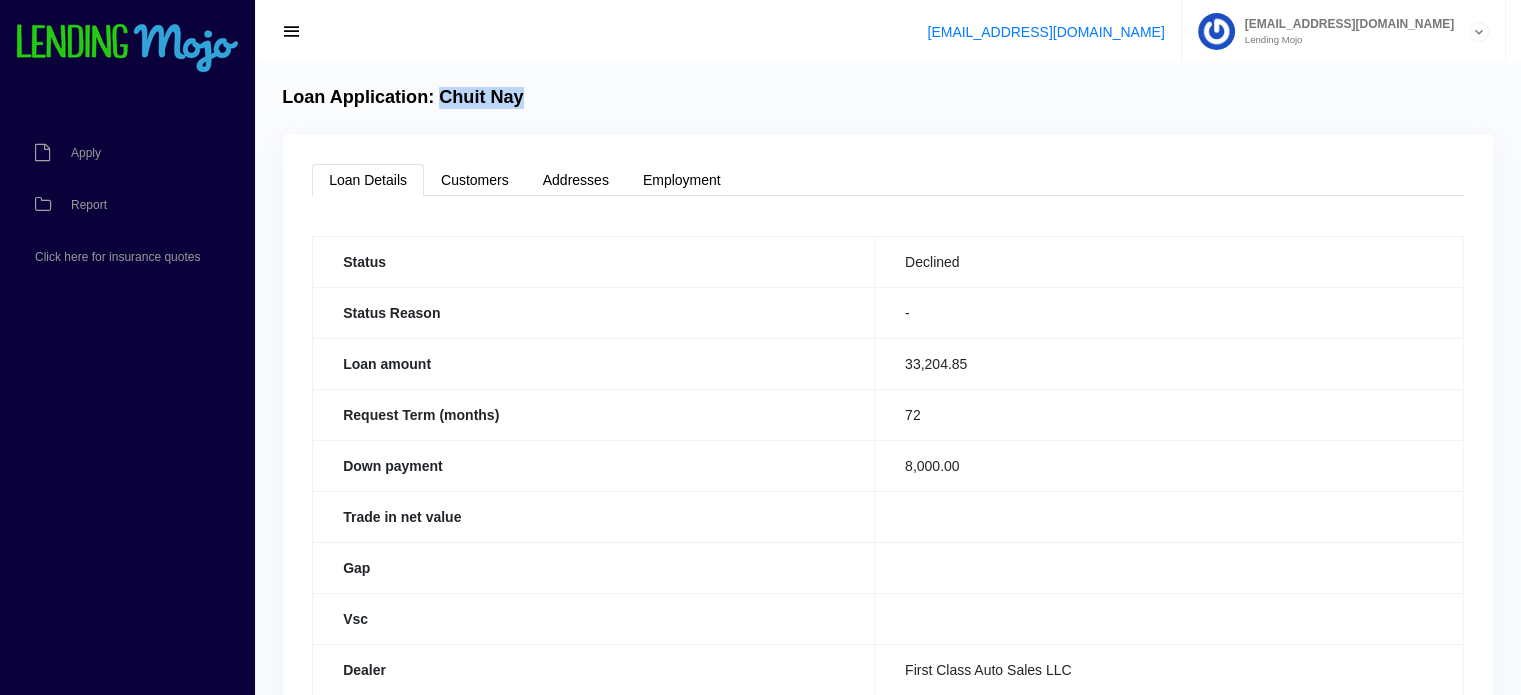 drag, startPoint x: 499, startPoint y: 100, endPoint x: 440, endPoint y: 99, distance: 59.008472 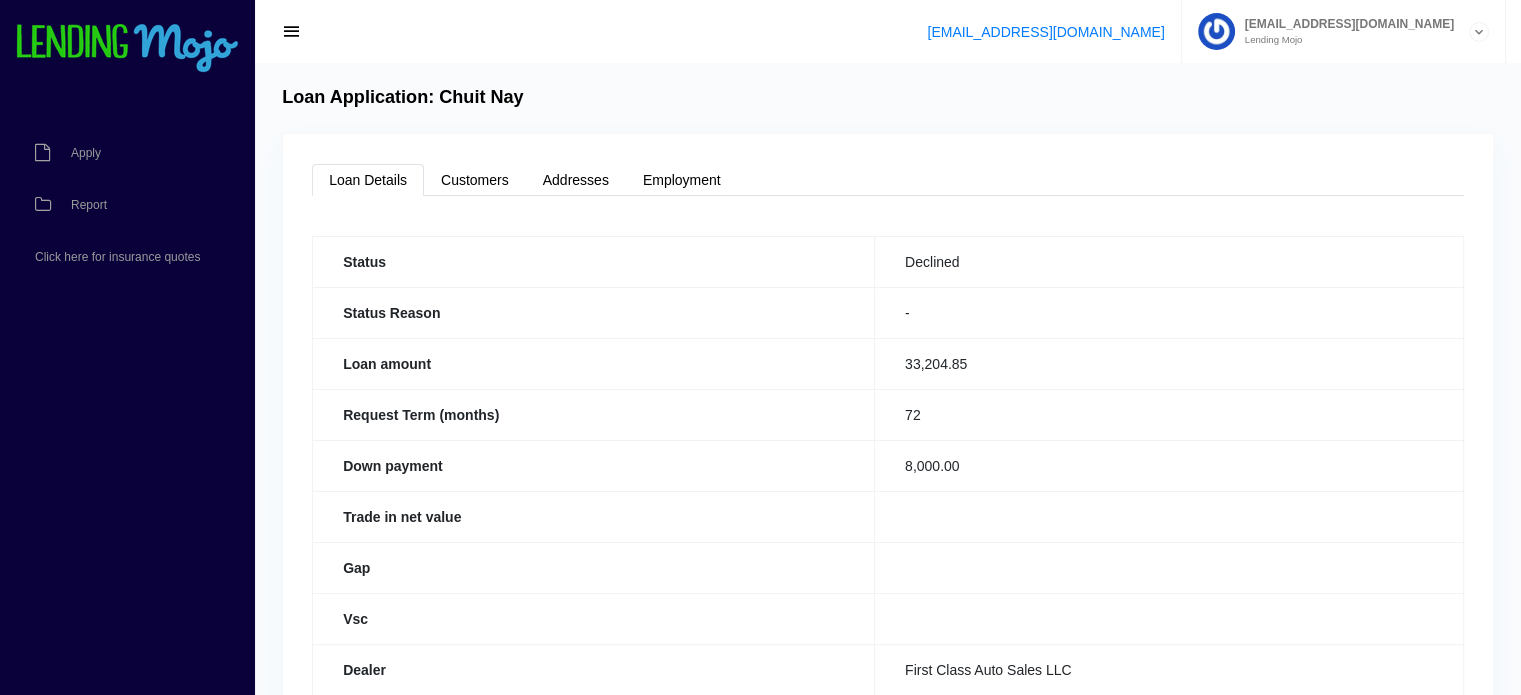 click on "Loan Application: Chuit Nay
Loan Details
Customers
Addresses
Employment
Status
Declined
Status Reason
-
Loan amount
33,204.85
Request Term (months)
72
Down payment
8,000.00
Trade in net value
[GEOGRAPHIC_DATA]
Vsc
Dealer
First Class Auto Sales LLC
Created at
[DATE] 02:38 PM EDT
Credit score
527
Primary Customer
First name
Chuit
Last name
Nay
Middle name
Email" at bounding box center (888, 458) 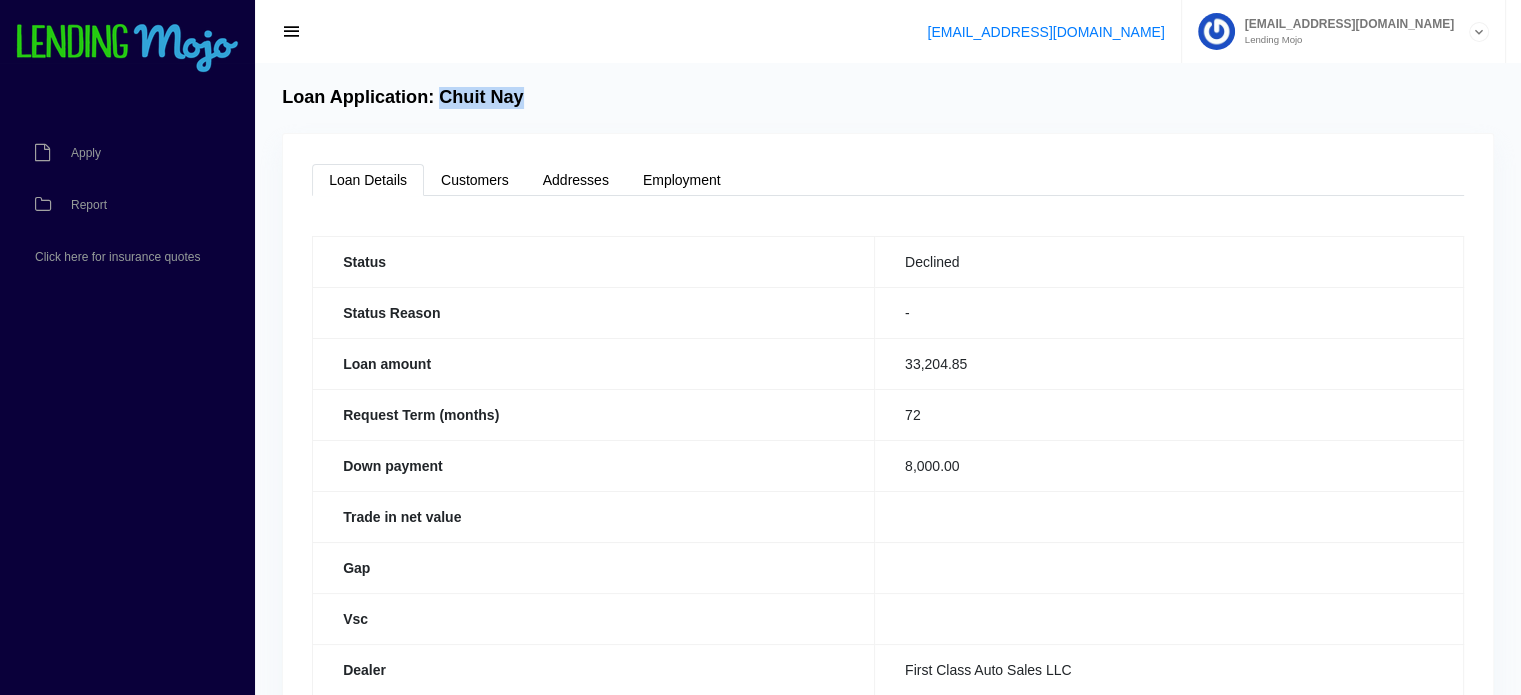 drag, startPoint x: 546, startPoint y: 107, endPoint x: 438, endPoint y: 96, distance: 108.55874 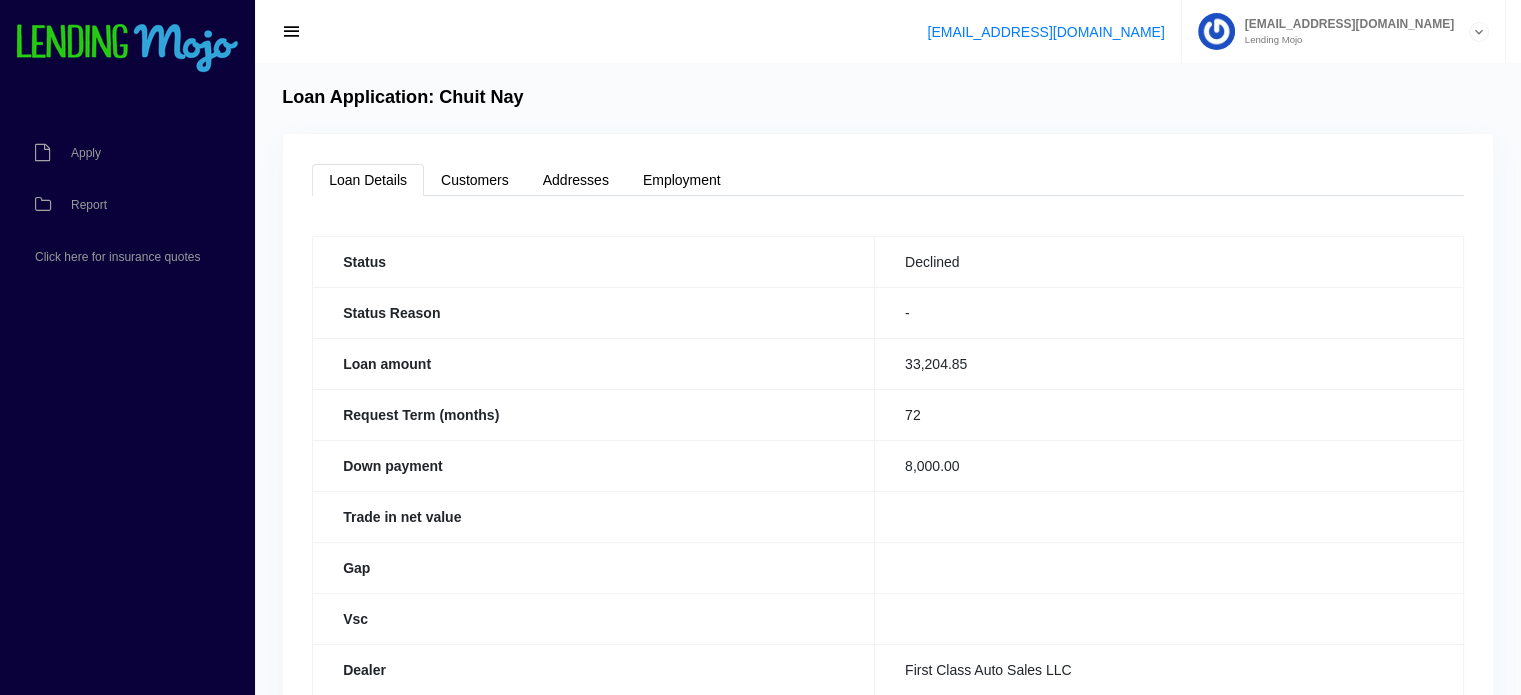 click on "Loan Details
Customers
Addresses
Employment
Status
Declined
Status Reason
-
Loan amount
33,204.85
Request Term (months)
72
Down payment
8,000.00
Trade in net value
[GEOGRAPHIC_DATA]
Vsc
Dealer
First Class Auto Sales LLC
Created at
[DATE] 02:38 PM EDT
Credit score
527
Primary Customer
First name
Chuit
Last name
Nay
Middle name
Email
[EMAIL_ADDRESS][DOMAIN_NAME]
Primary phone" at bounding box center [888, 481] 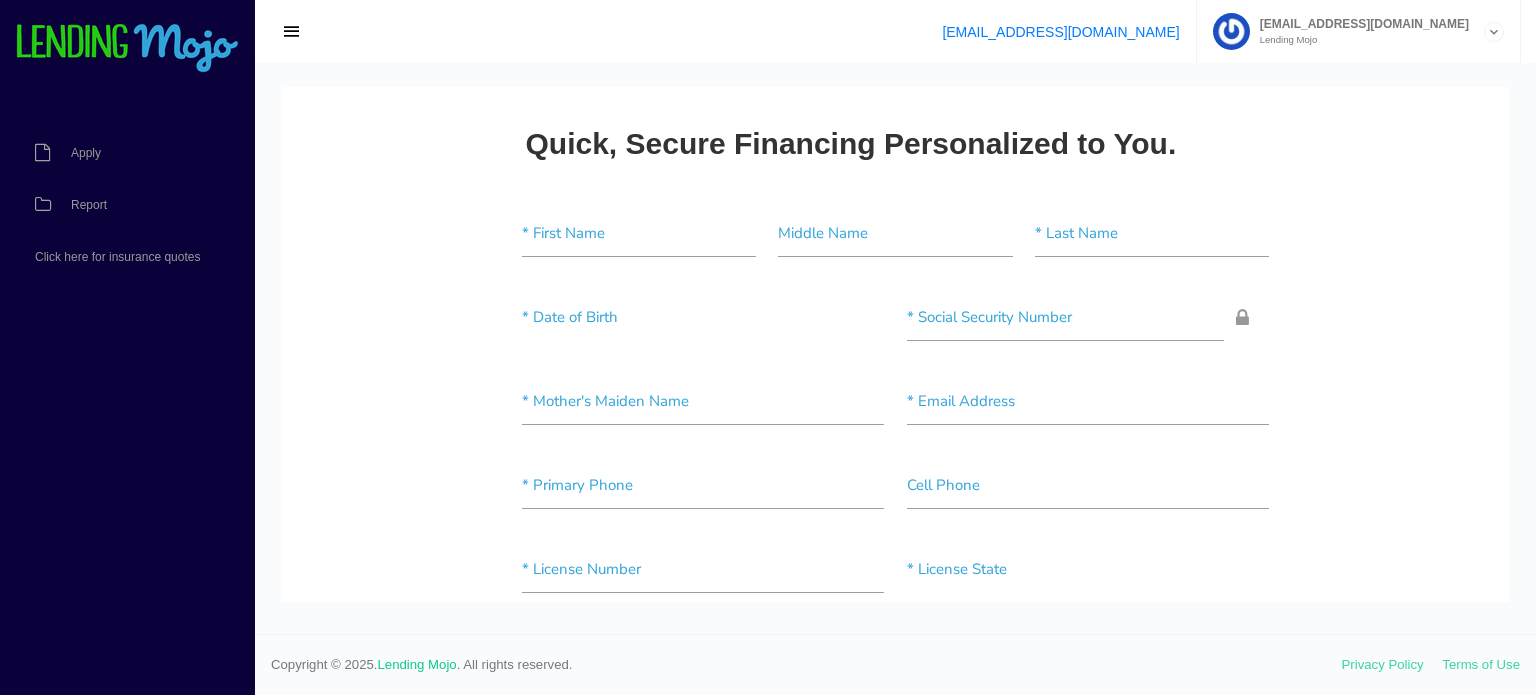 scroll, scrollTop: 0, scrollLeft: 0, axis: both 